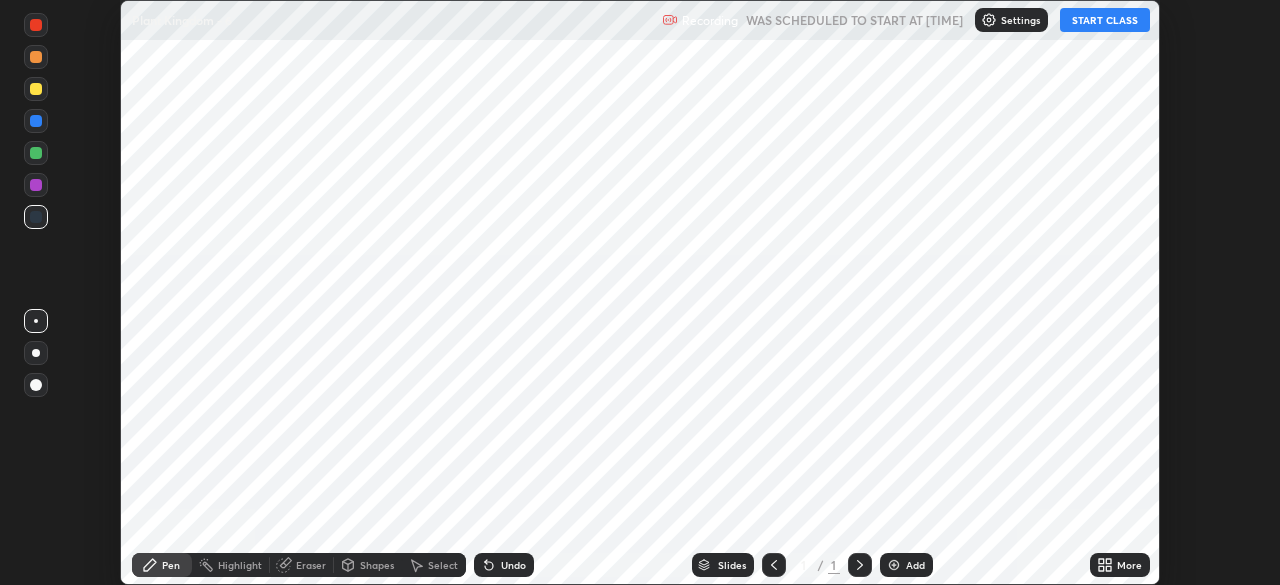 scroll, scrollTop: 0, scrollLeft: 0, axis: both 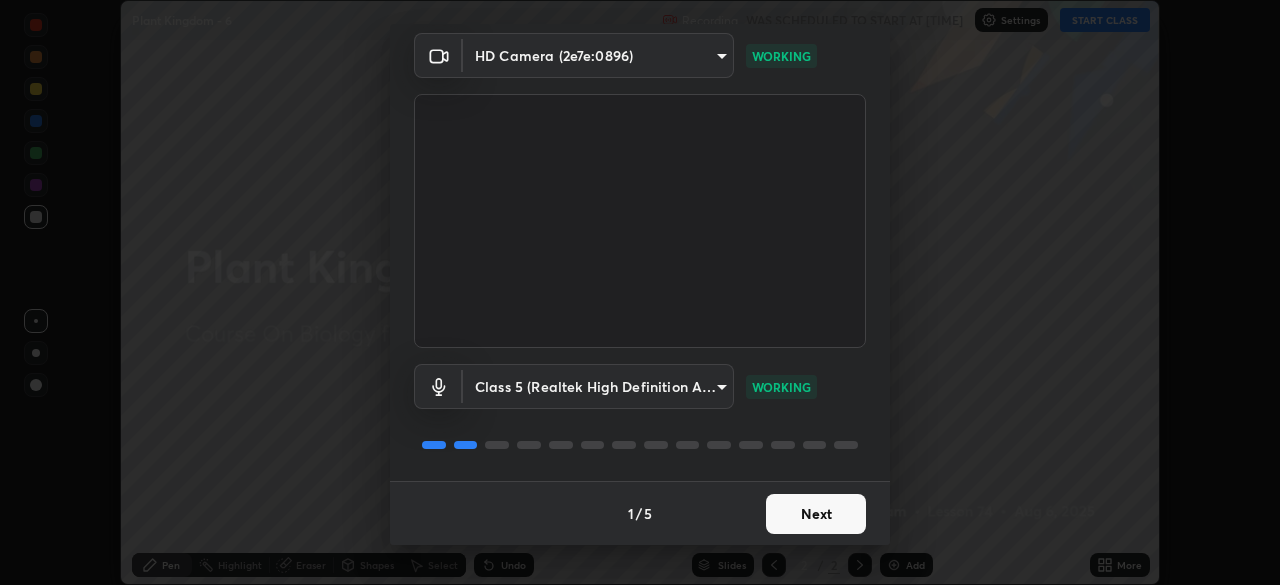 click on "Next" at bounding box center (816, 514) 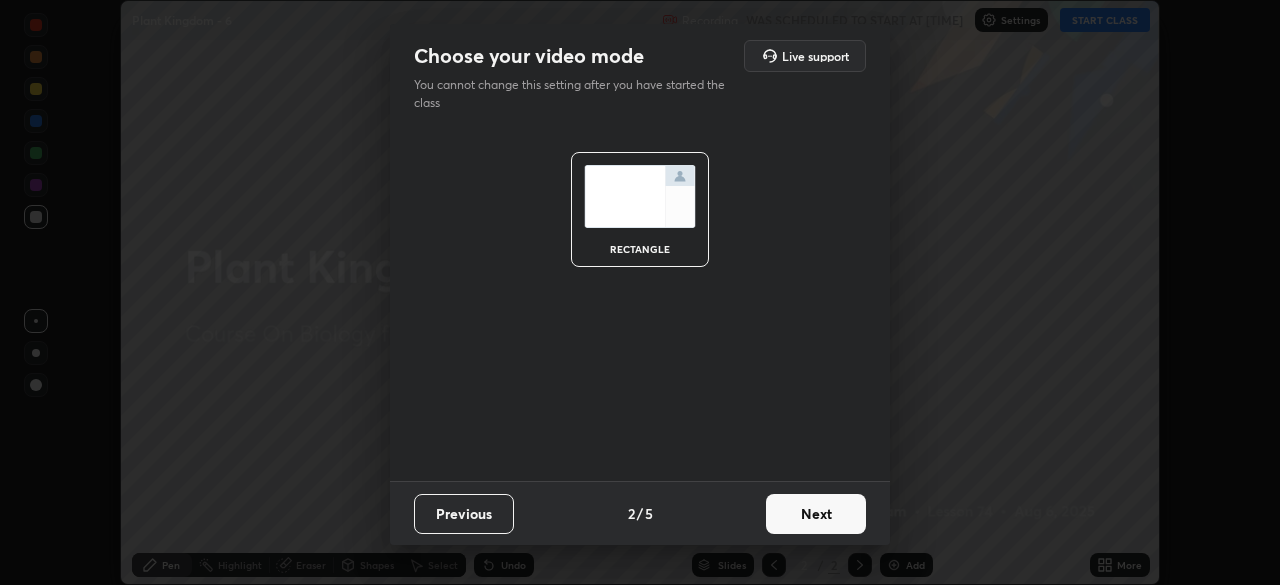 scroll, scrollTop: 0, scrollLeft: 0, axis: both 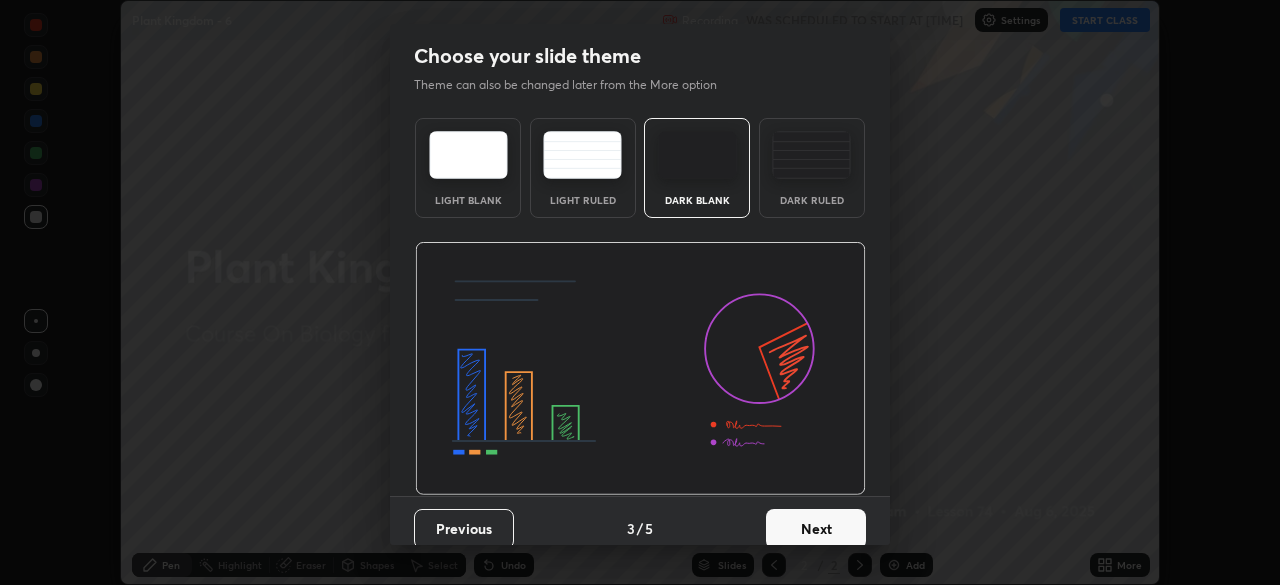 click on "Next" at bounding box center [816, 529] 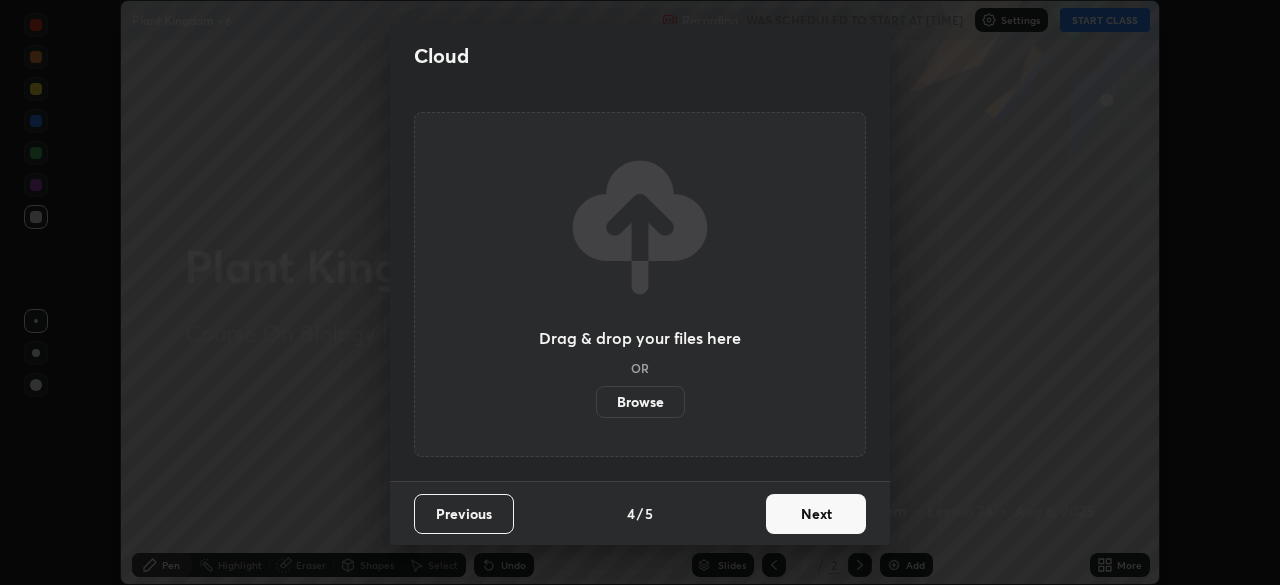 click on "Next" at bounding box center [816, 514] 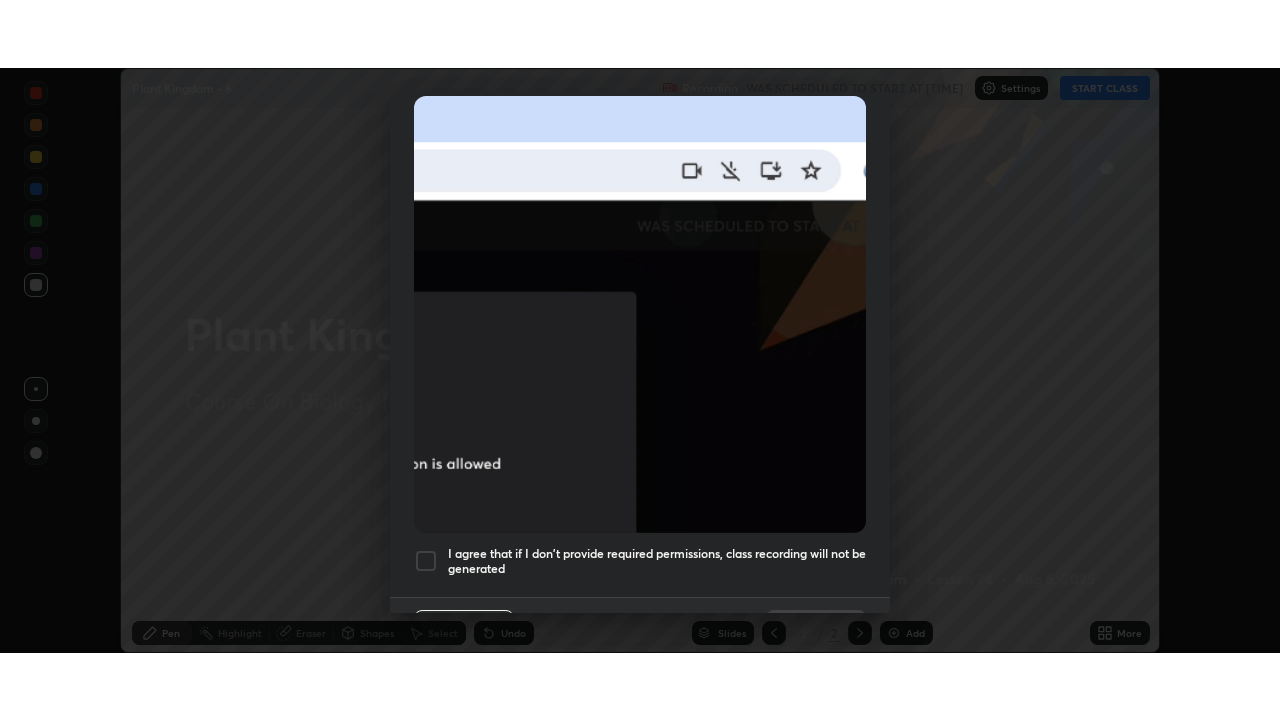 scroll, scrollTop: 479, scrollLeft: 0, axis: vertical 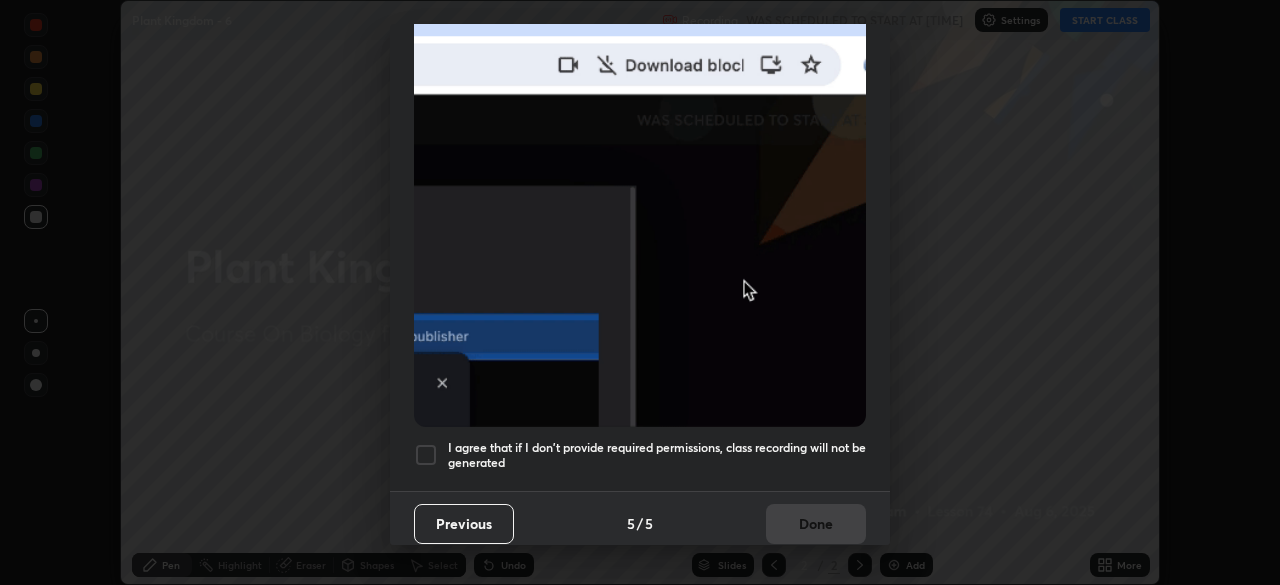 click at bounding box center [426, 455] 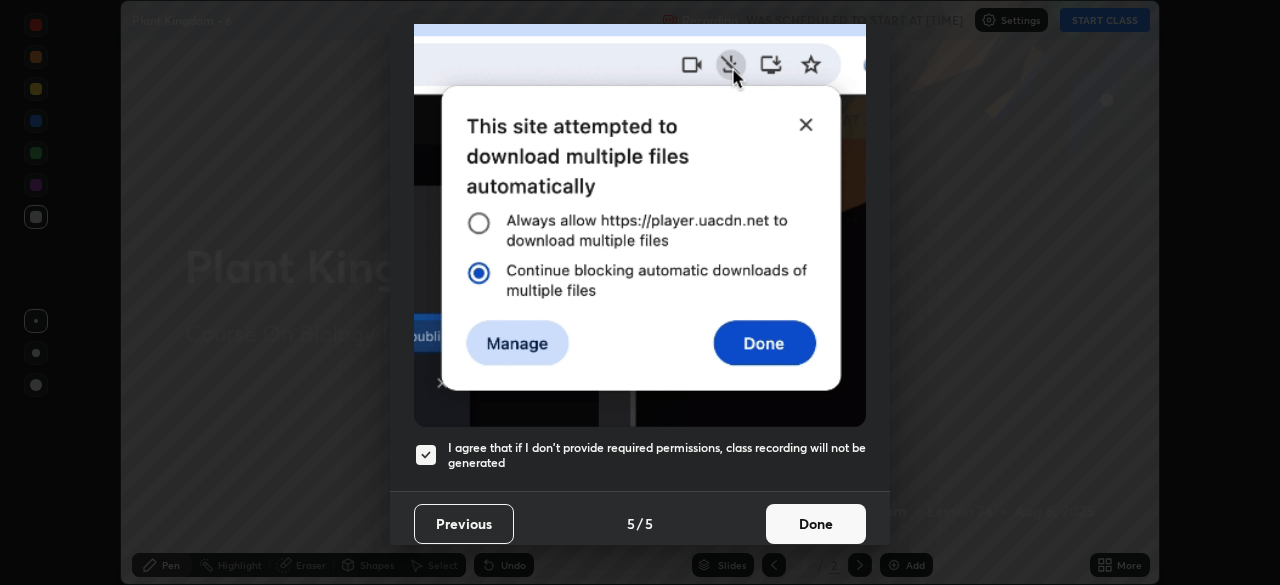 click on "Done" at bounding box center [816, 524] 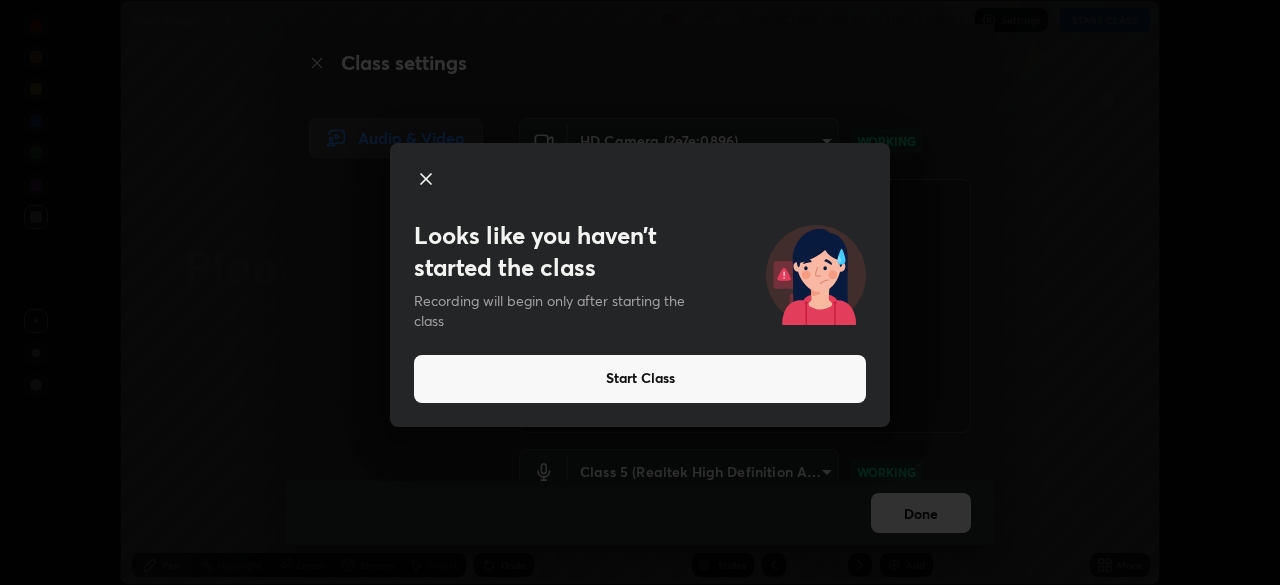 click on "Start Class" at bounding box center [640, 379] 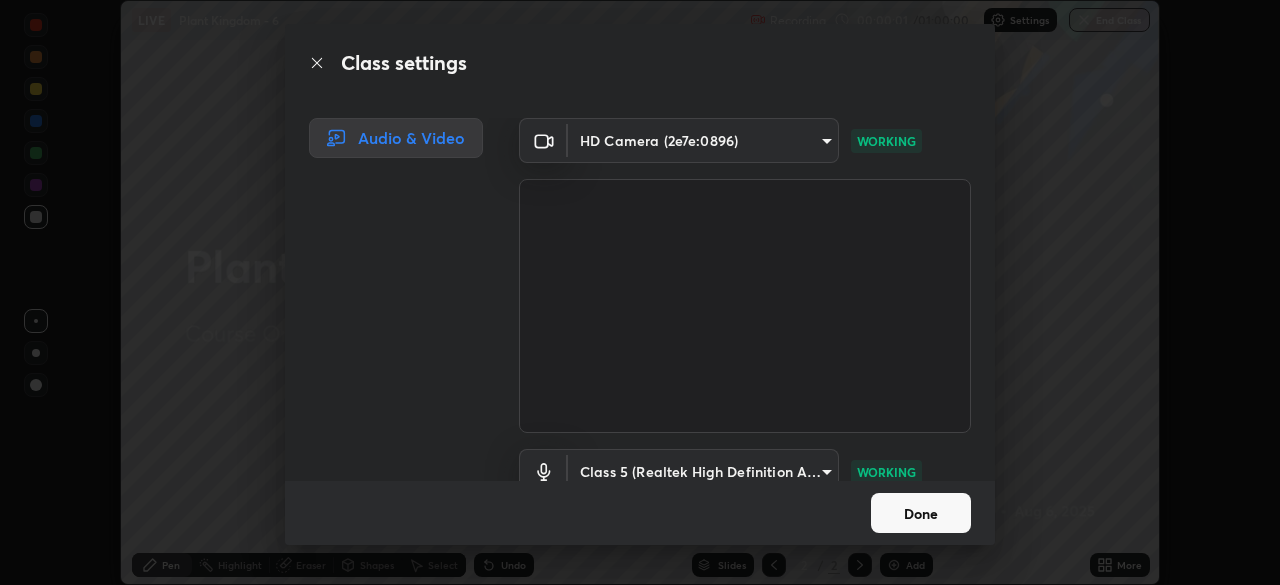 click on "Done" at bounding box center [921, 513] 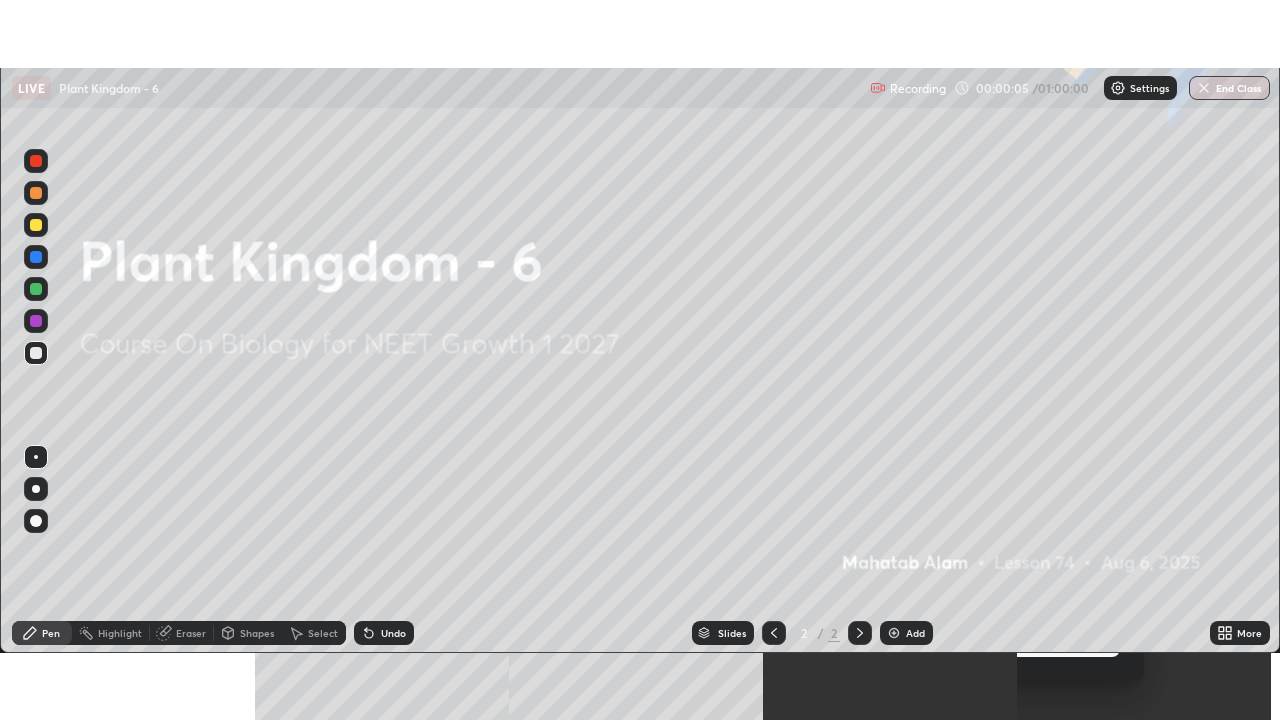 scroll, scrollTop: 99280, scrollLeft: 98720, axis: both 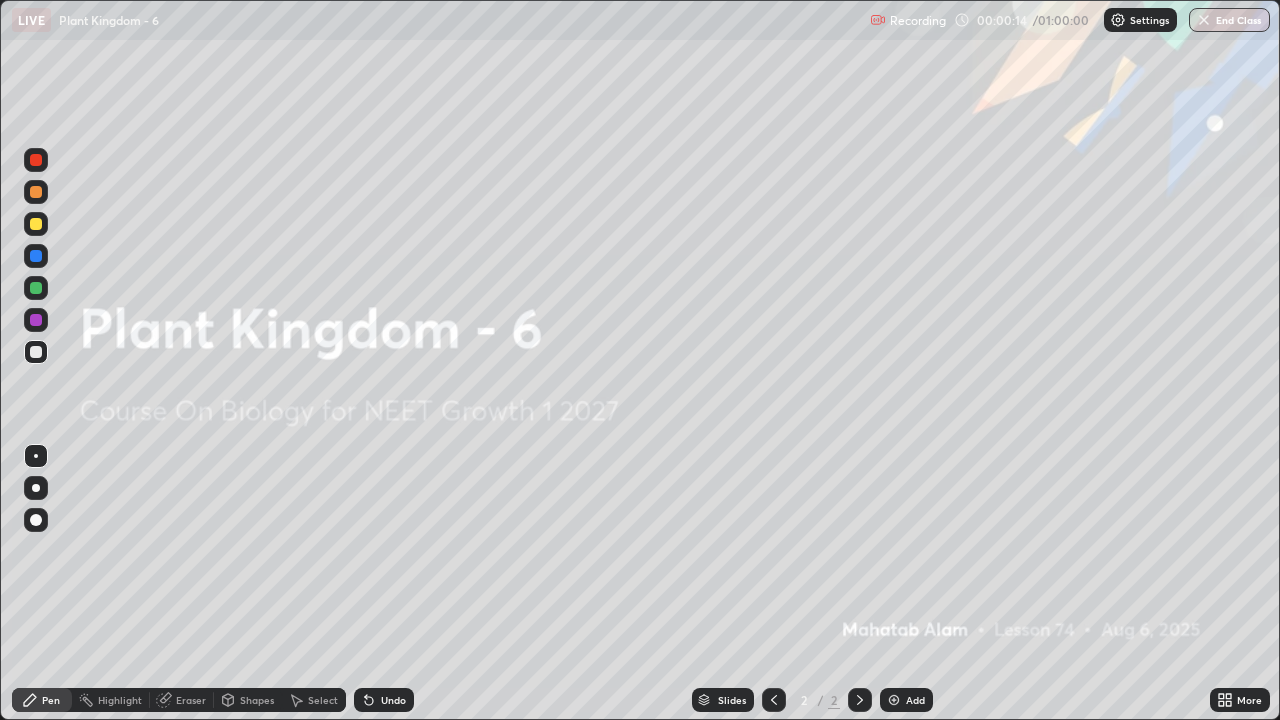 click at bounding box center (894, 700) 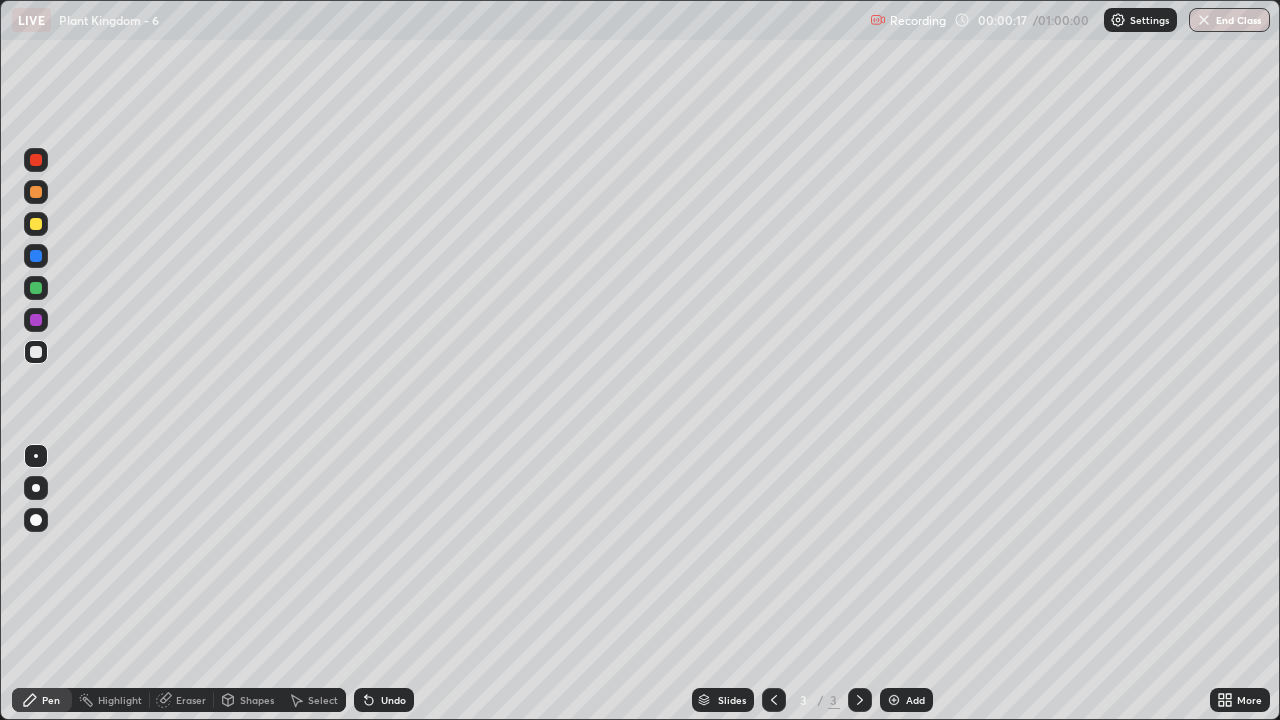 click at bounding box center (36, 160) 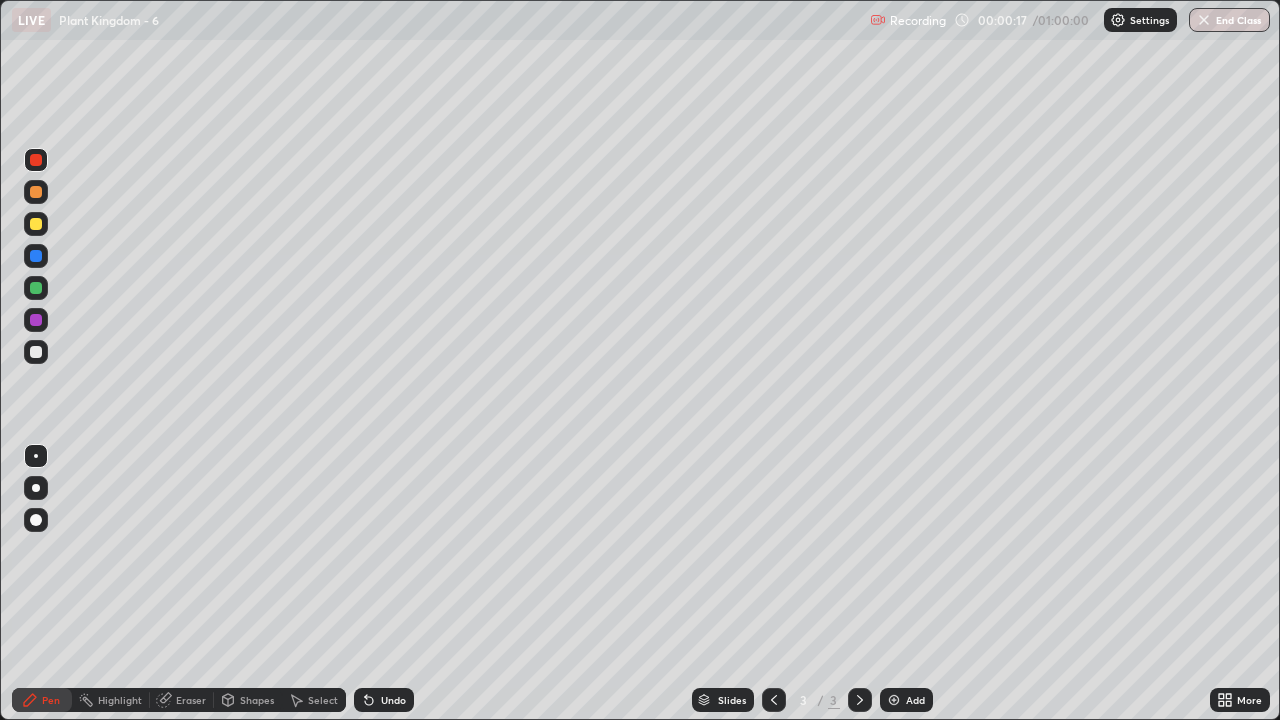 click at bounding box center (36, 488) 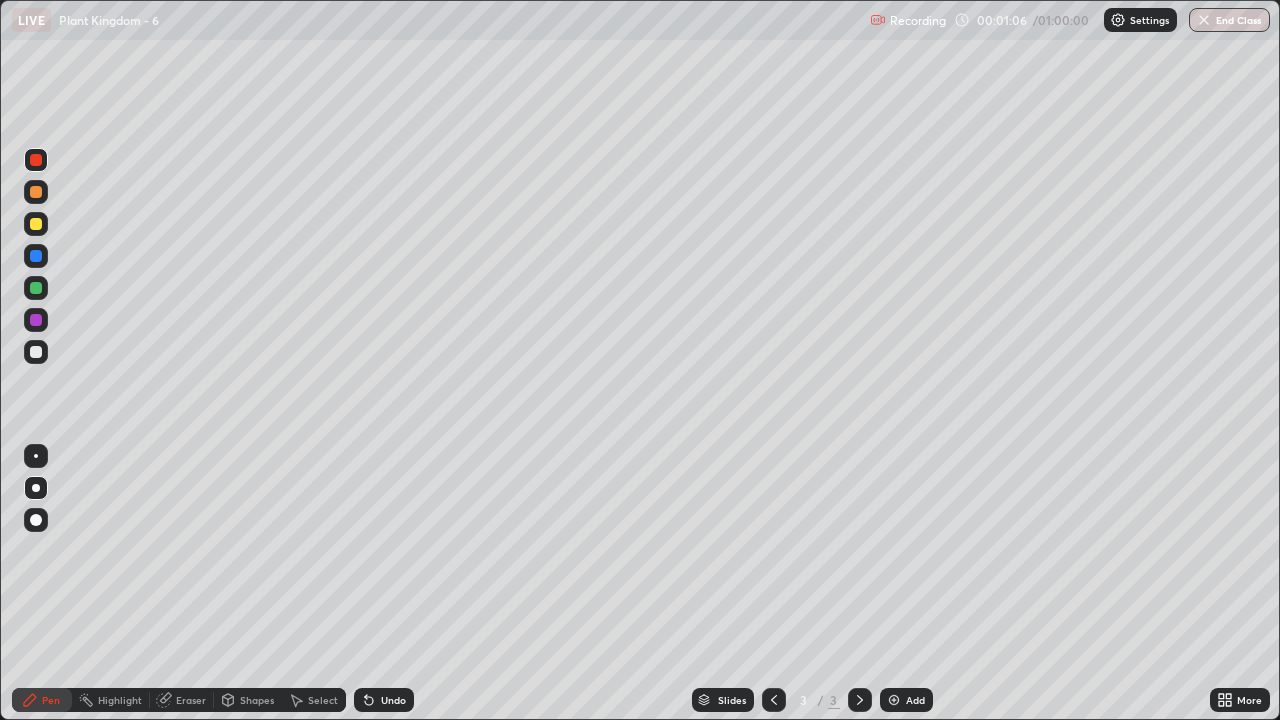 click at bounding box center [36, 224] 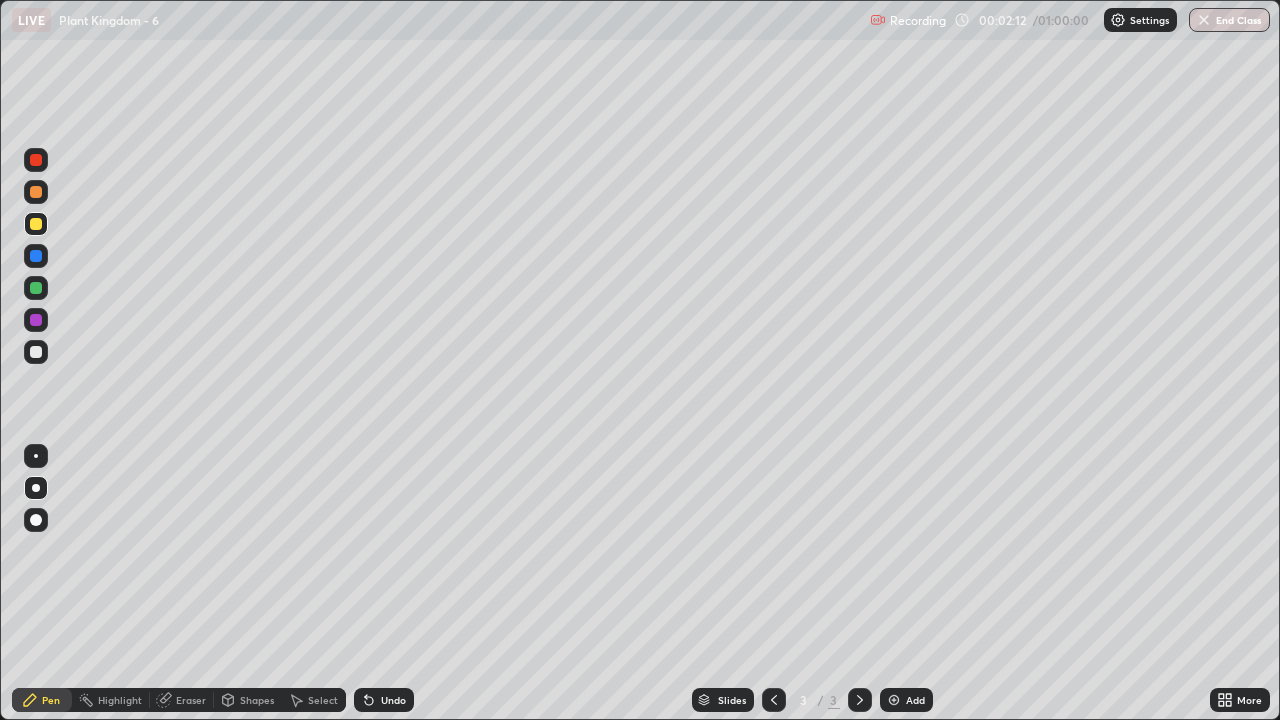 click on "Eraser" at bounding box center (191, 700) 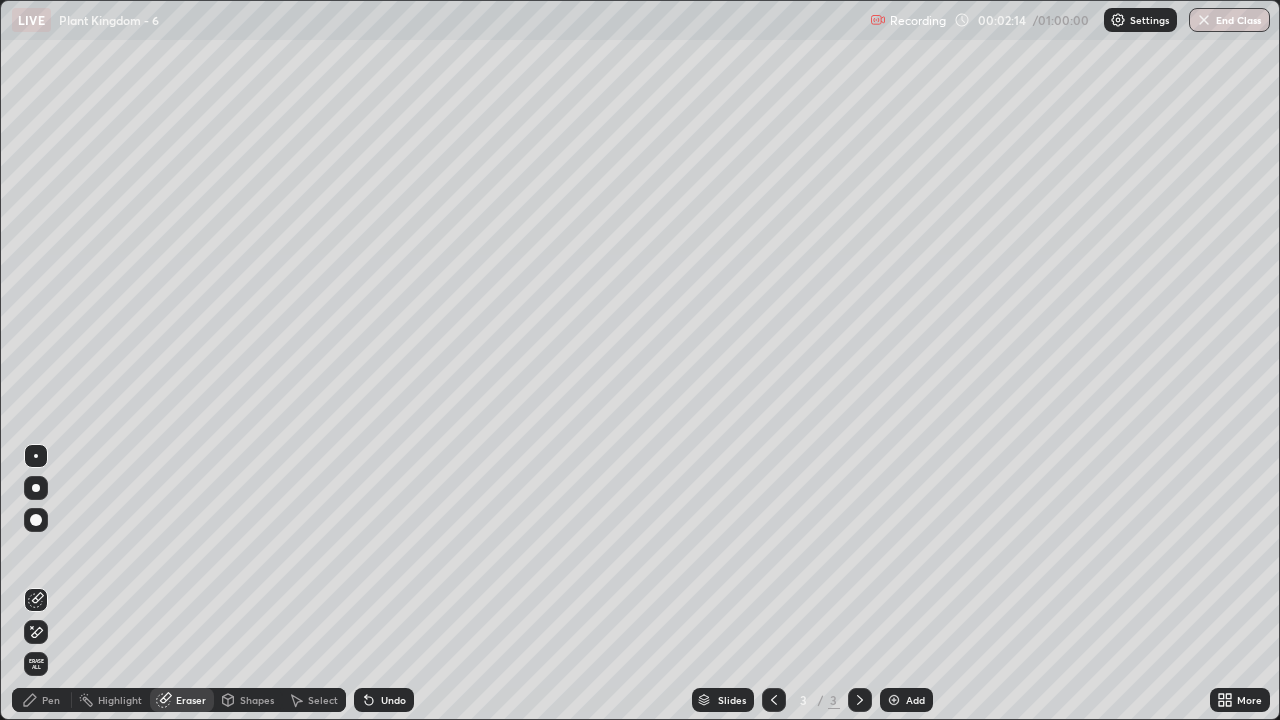 click on "Pen" at bounding box center [42, 700] 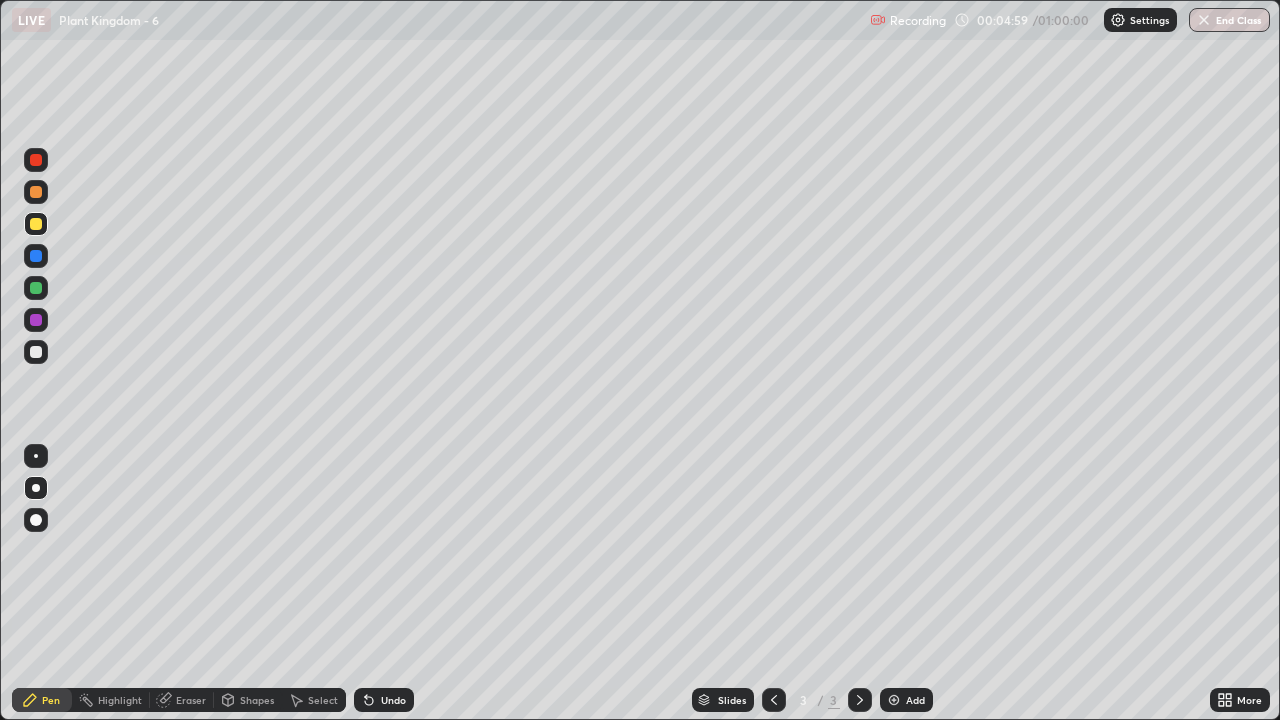 click on "Eraser" at bounding box center [191, 700] 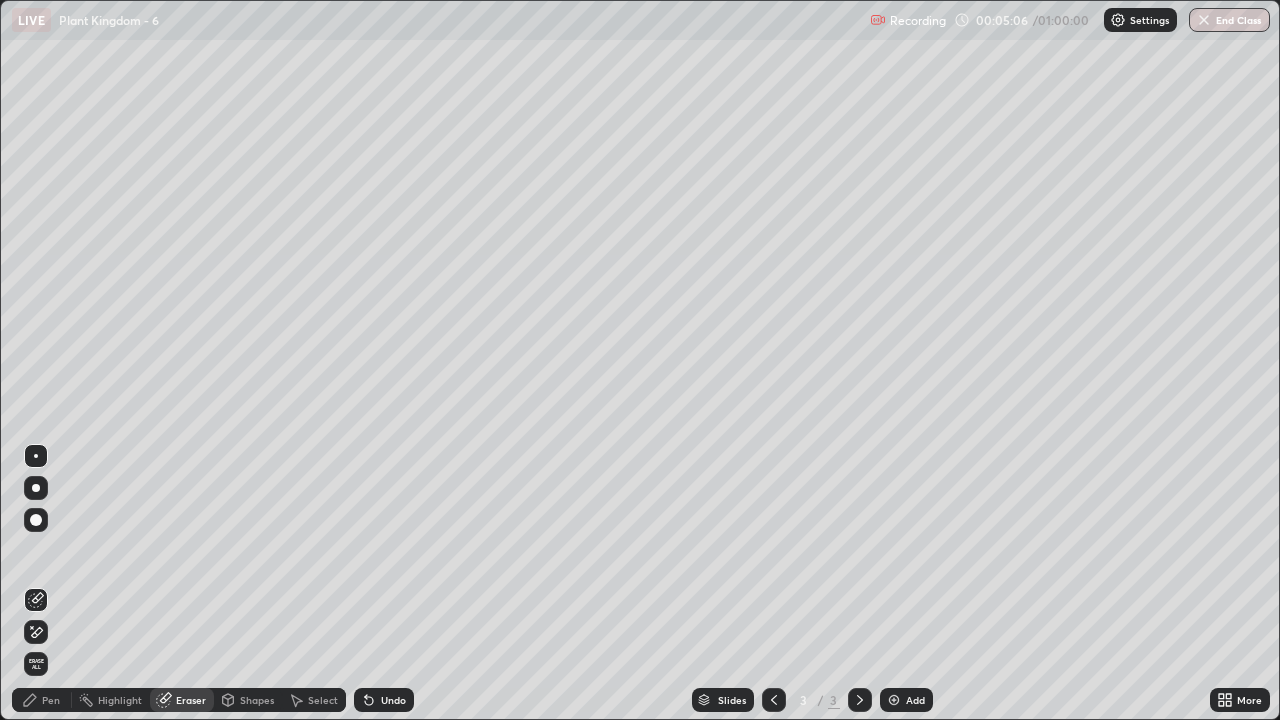 click on "Pen" at bounding box center [51, 700] 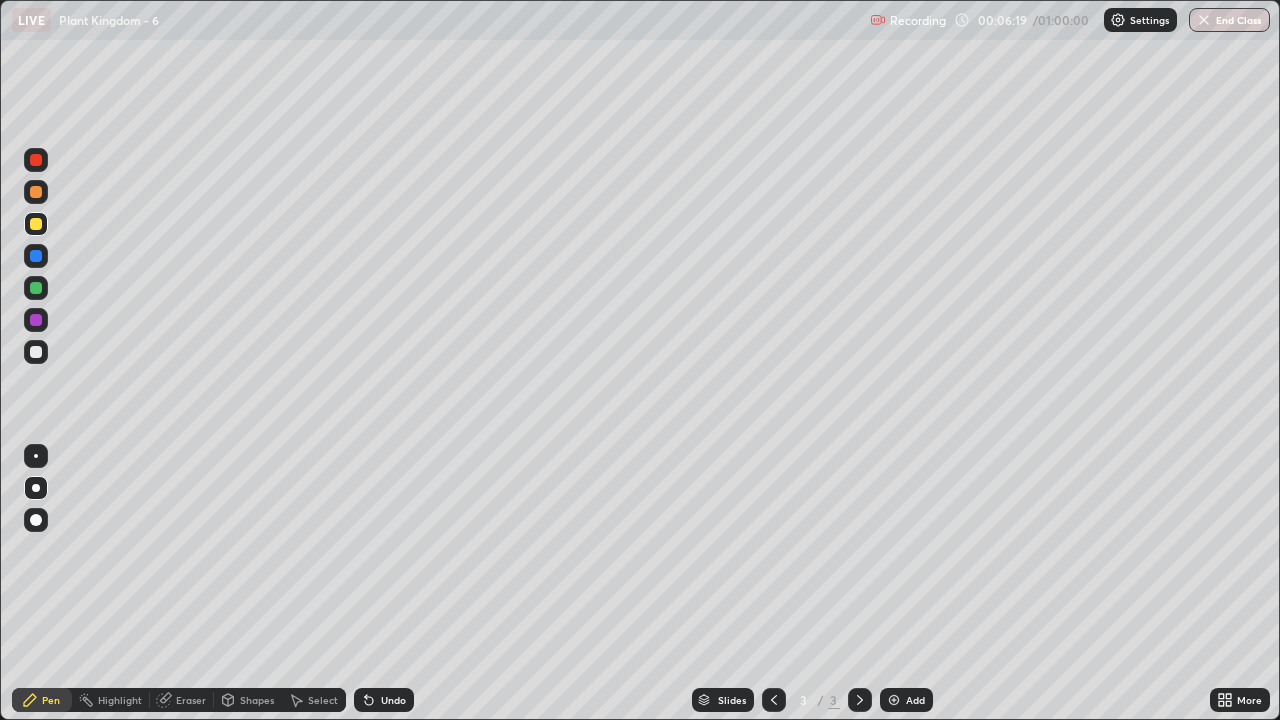 click 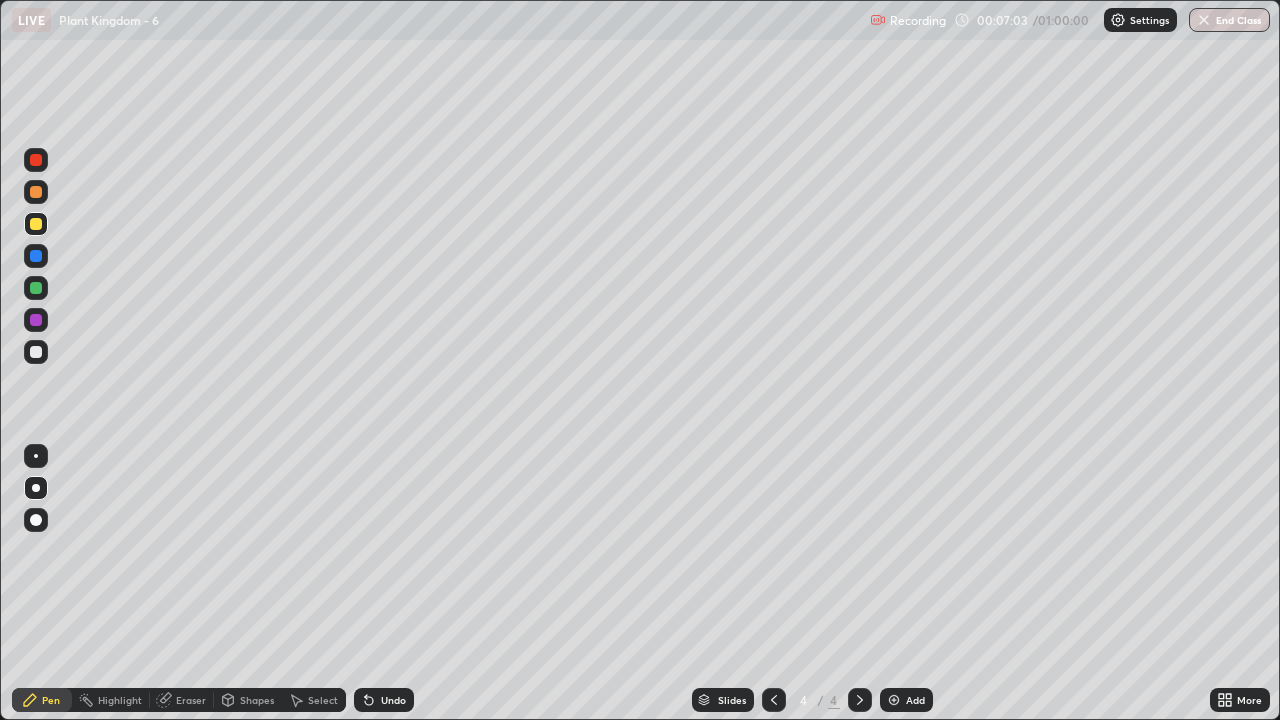 click 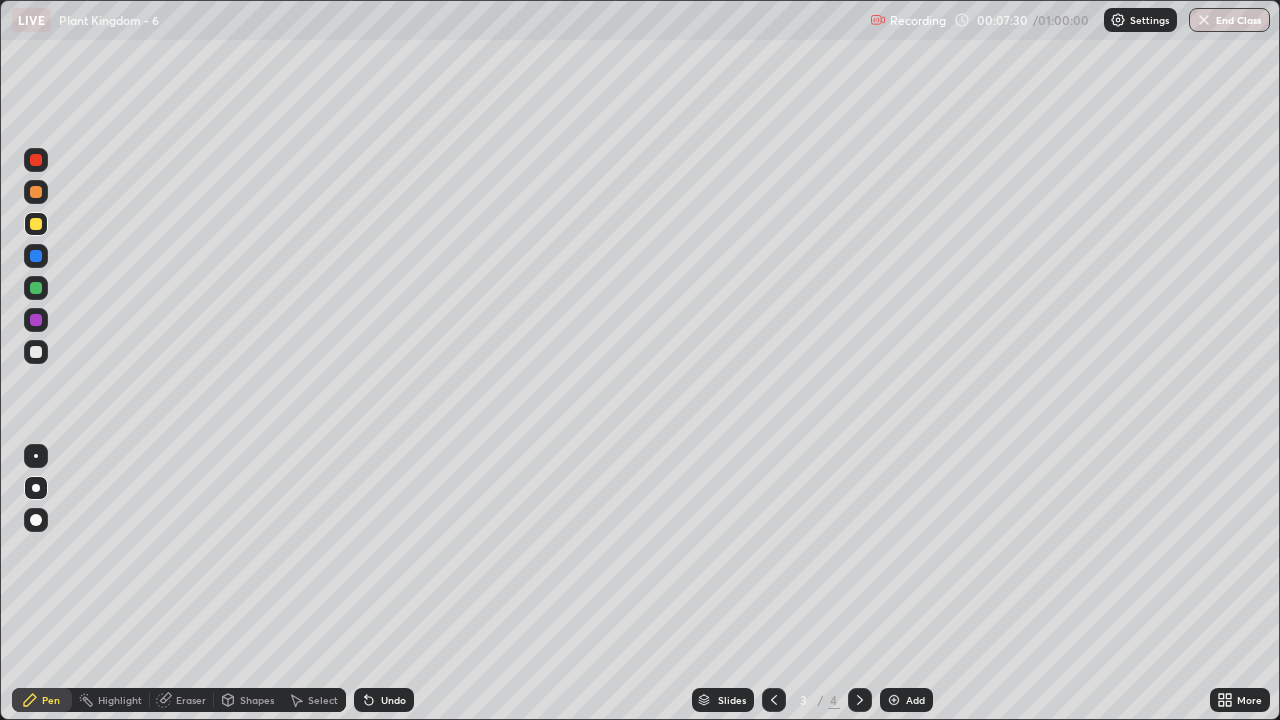 click 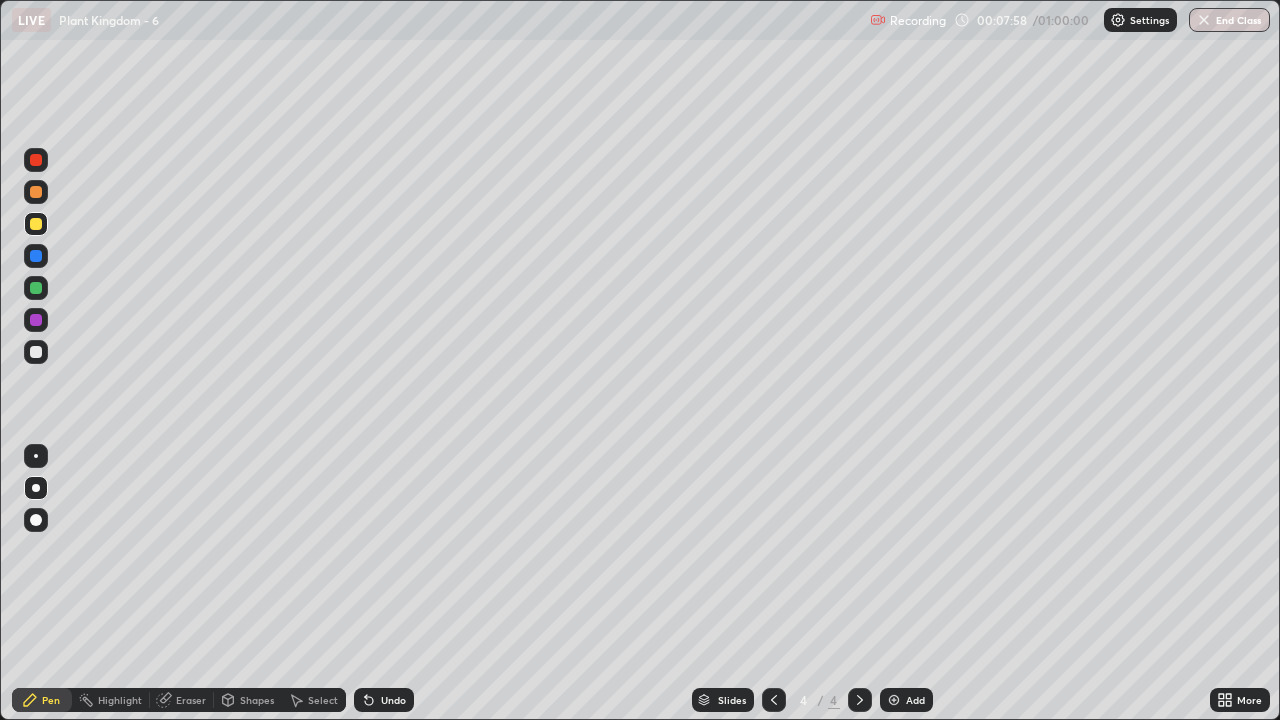 click on "Eraser" at bounding box center [191, 700] 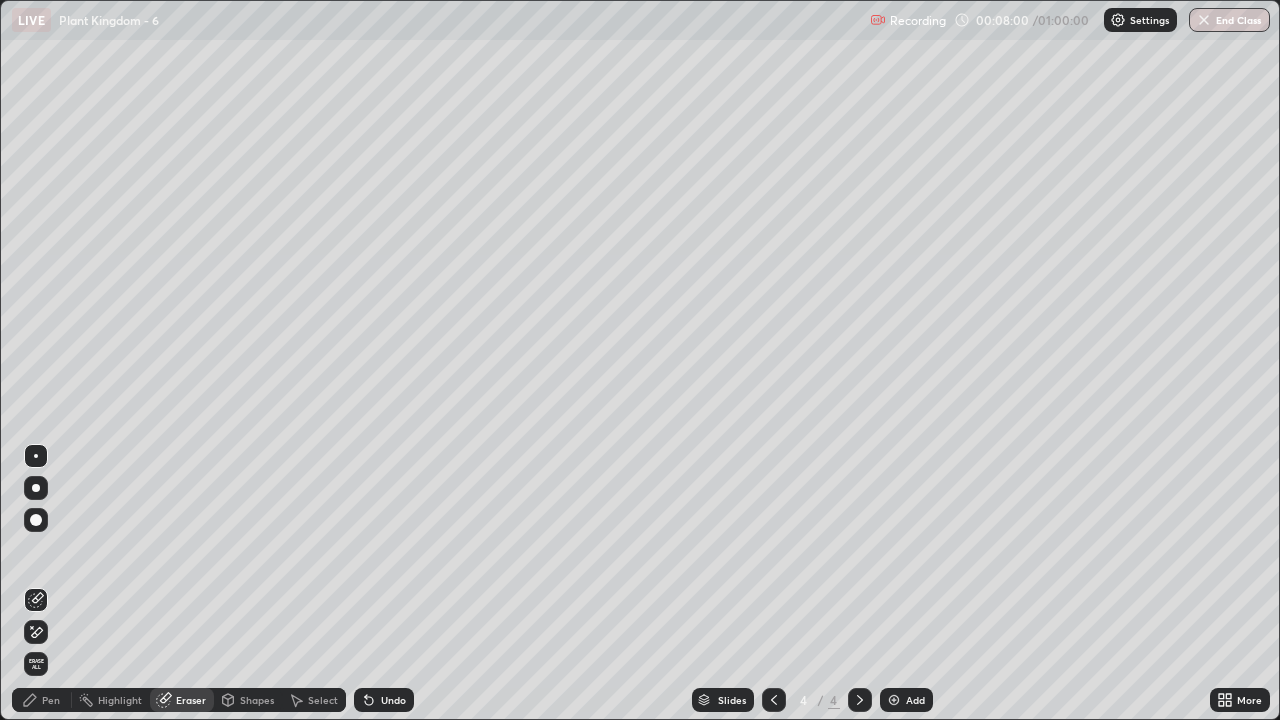 click at bounding box center [36, 632] 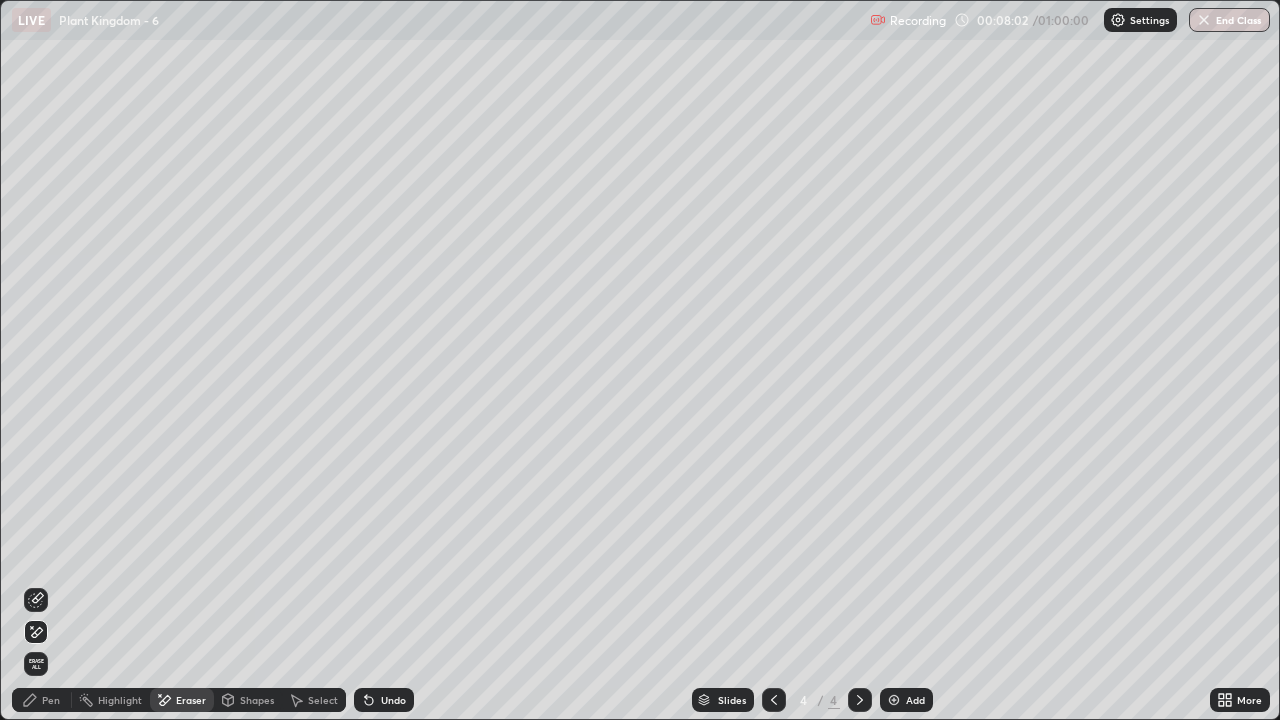 click on "Pen" at bounding box center (51, 700) 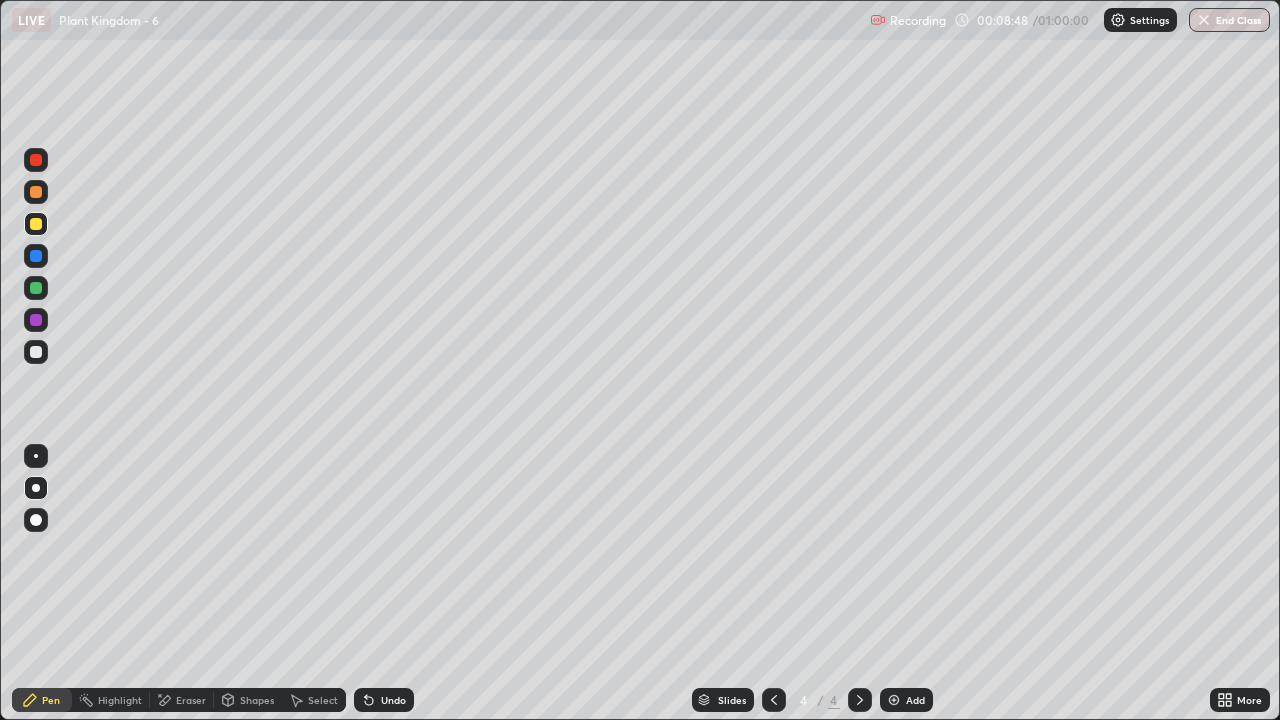 click at bounding box center (36, 320) 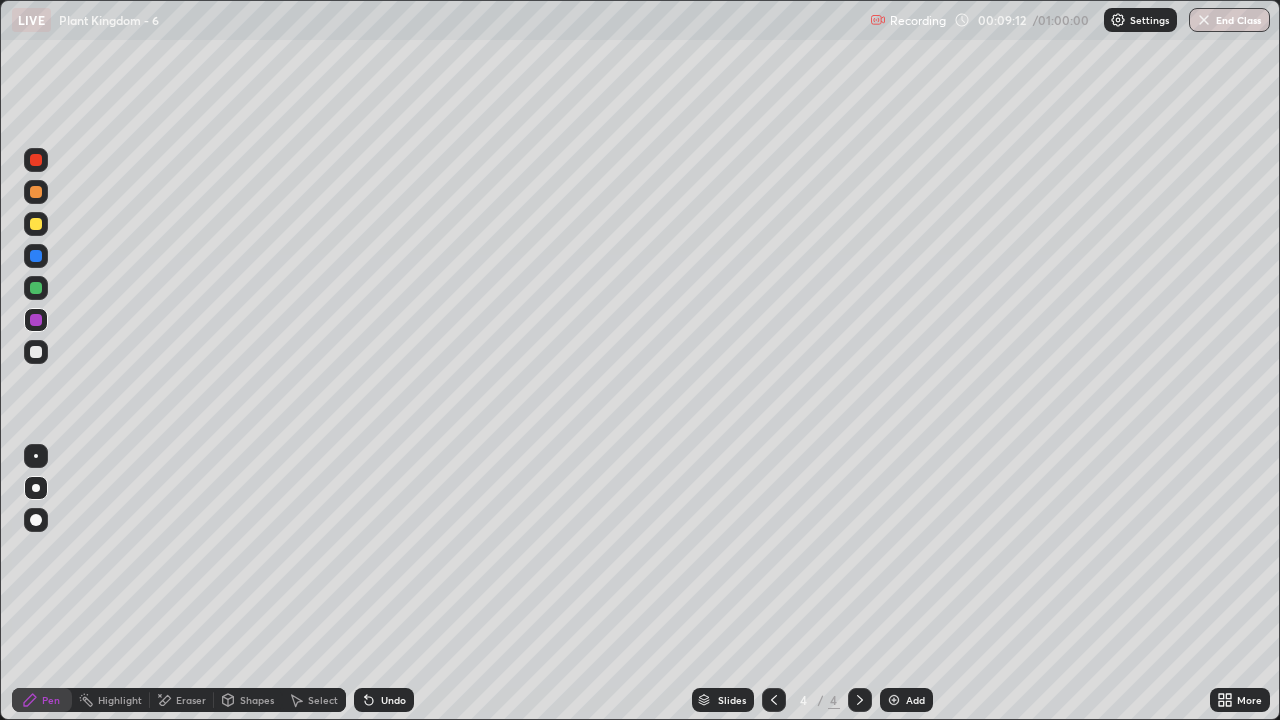 click 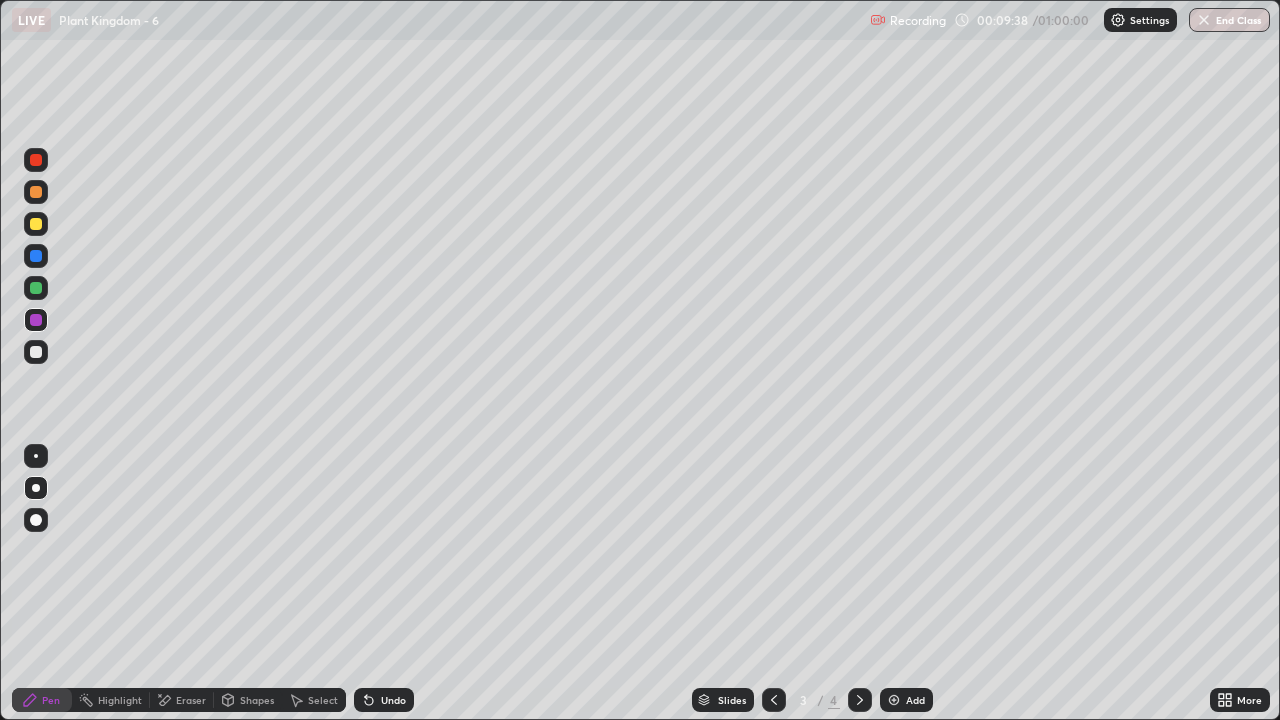 click at bounding box center (860, 700) 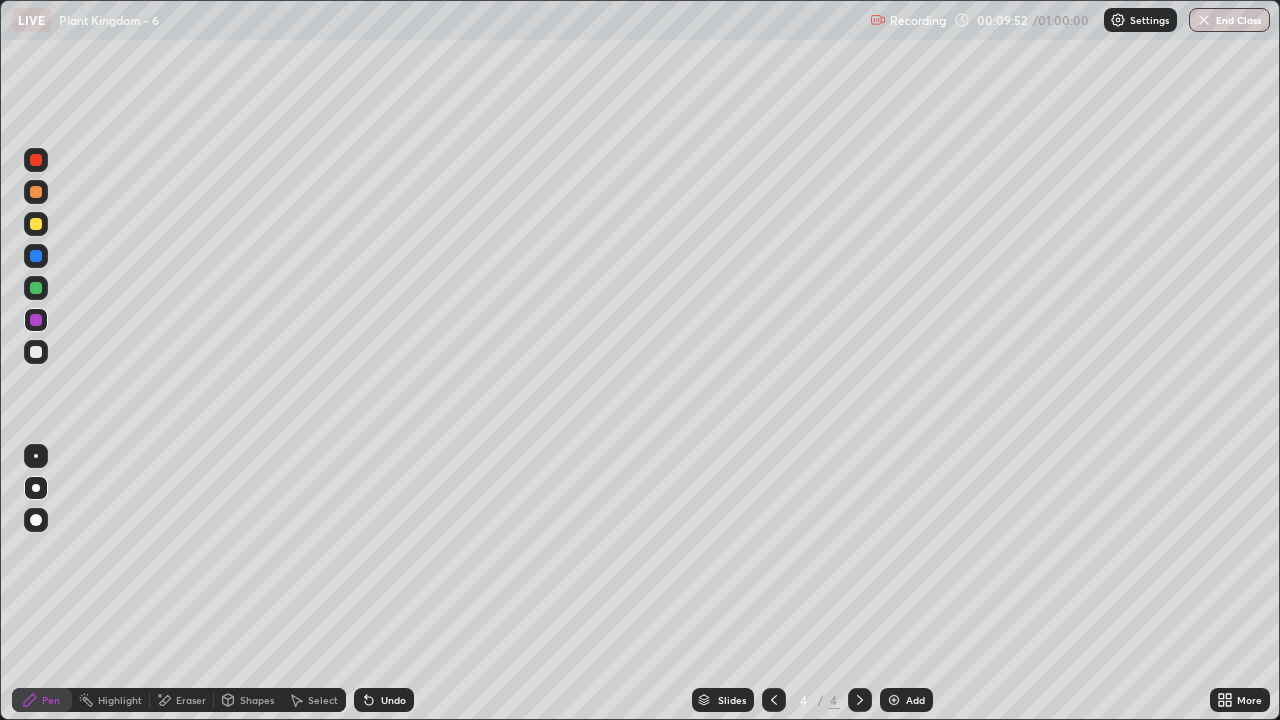 click at bounding box center (774, 700) 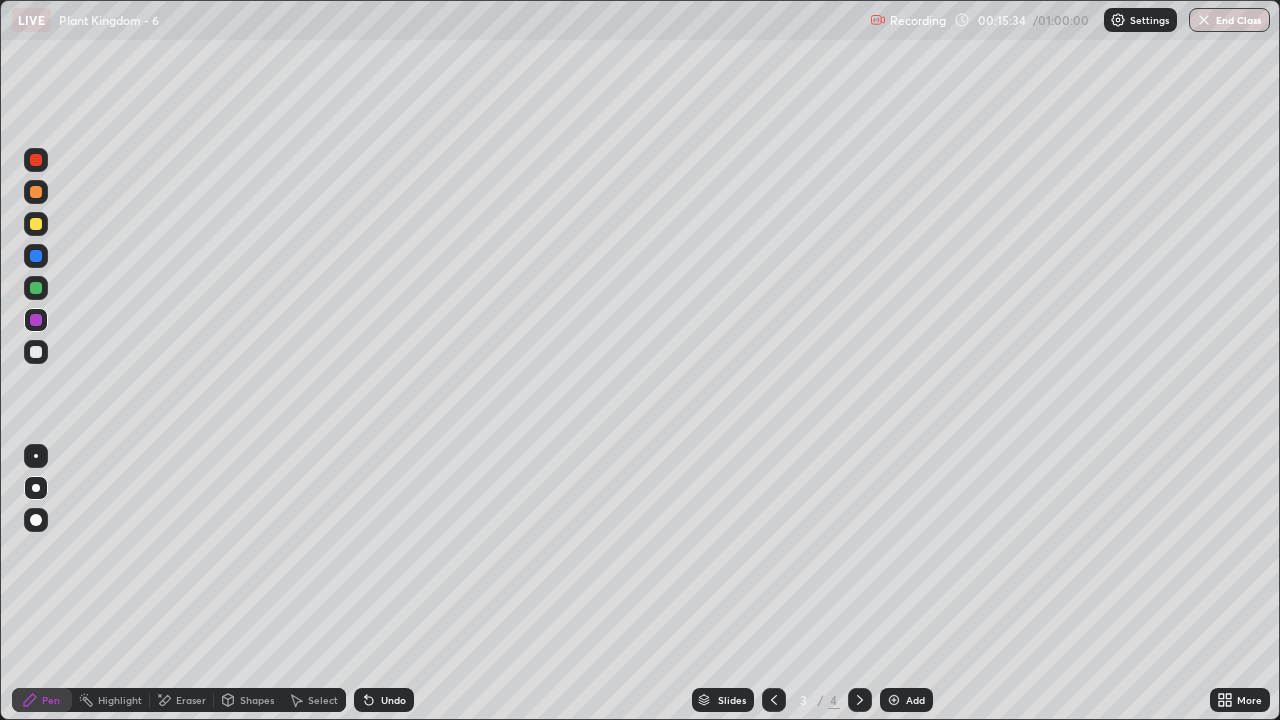 click 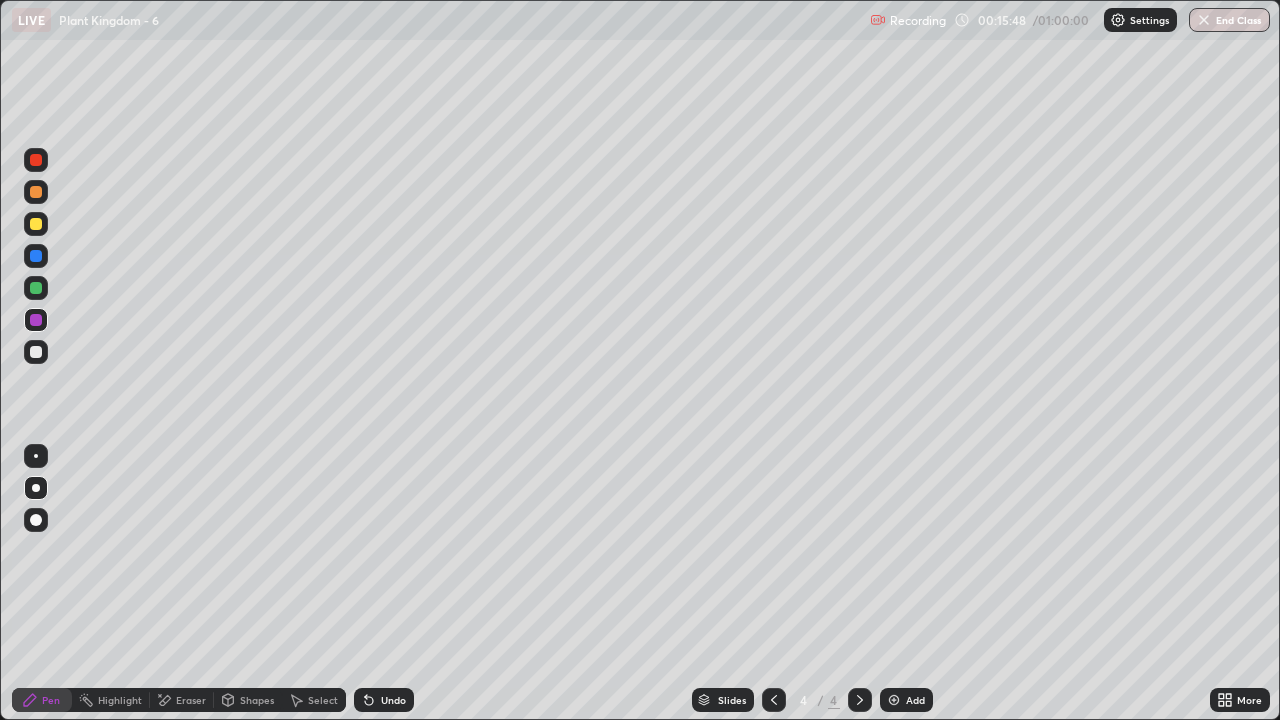 click at bounding box center (894, 700) 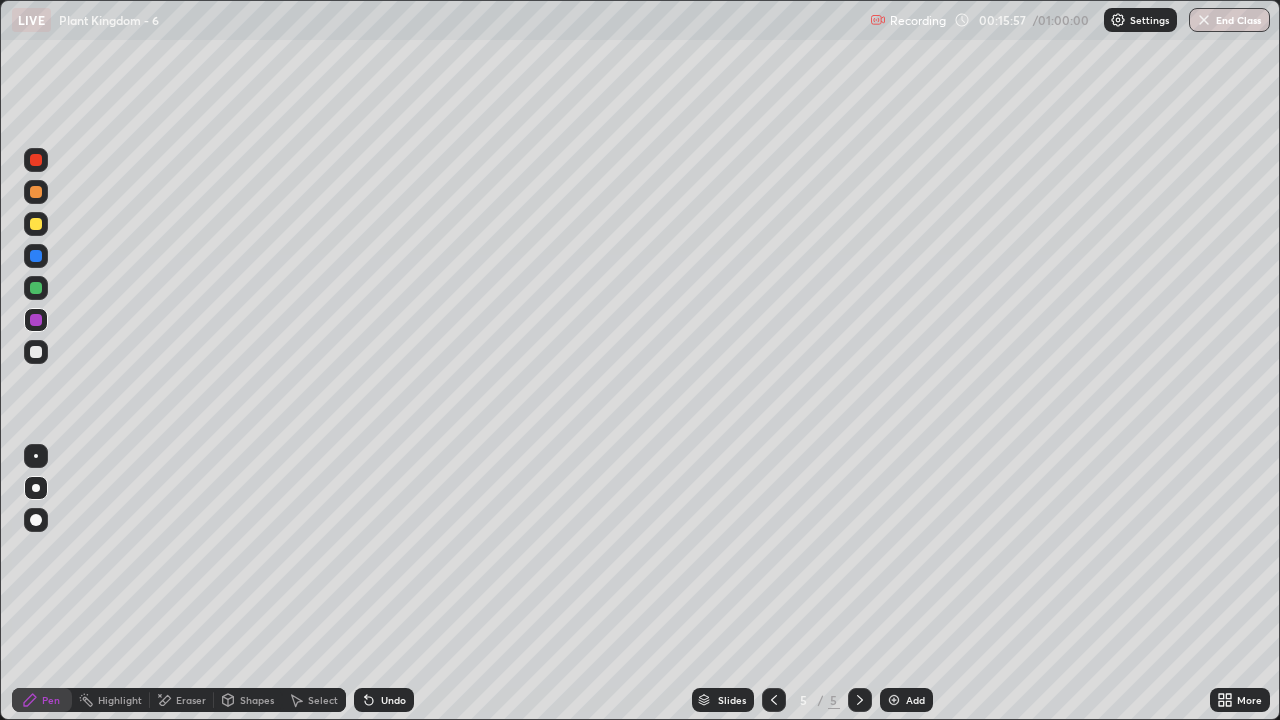 click at bounding box center [36, 224] 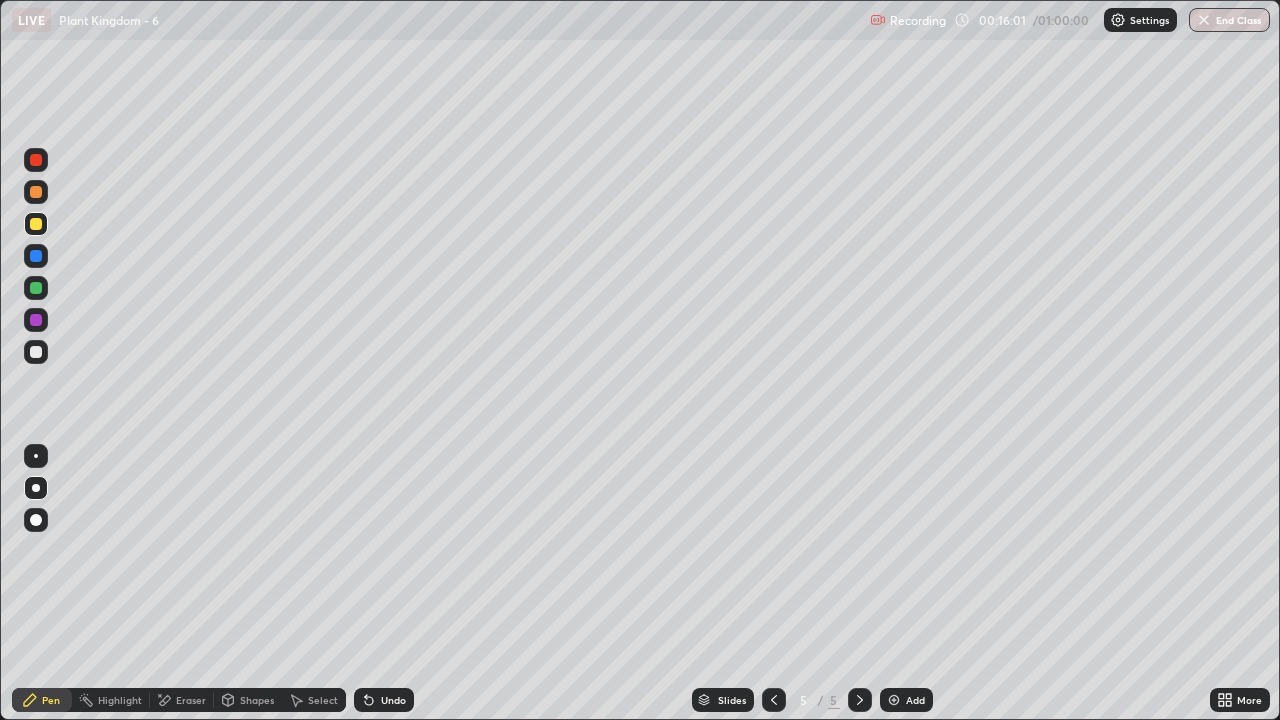 click at bounding box center (36, 288) 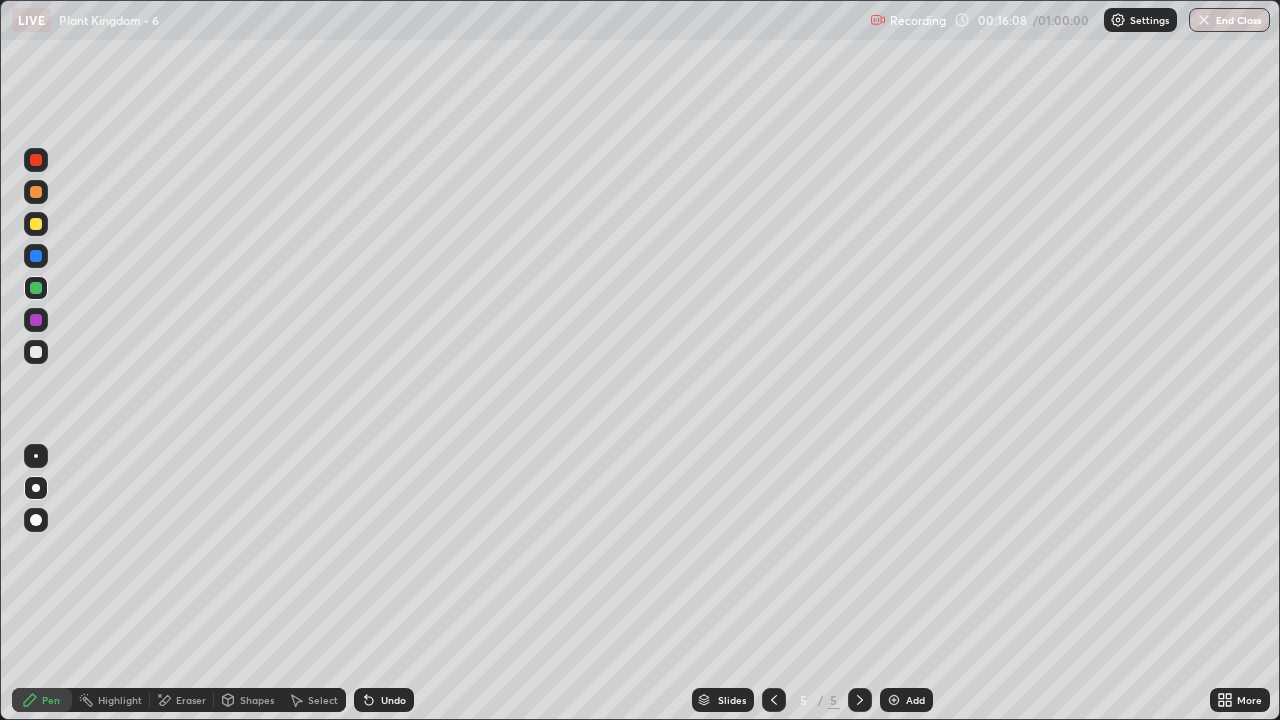 click at bounding box center (36, 224) 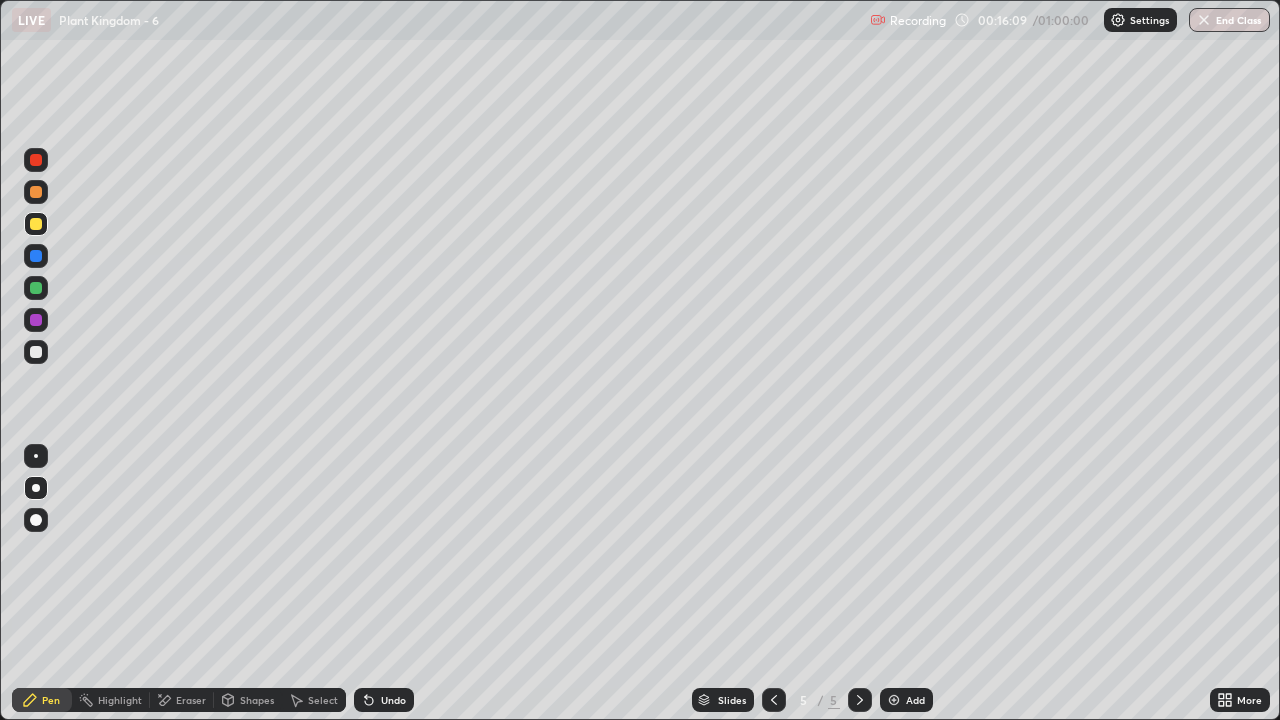 click at bounding box center (36, 192) 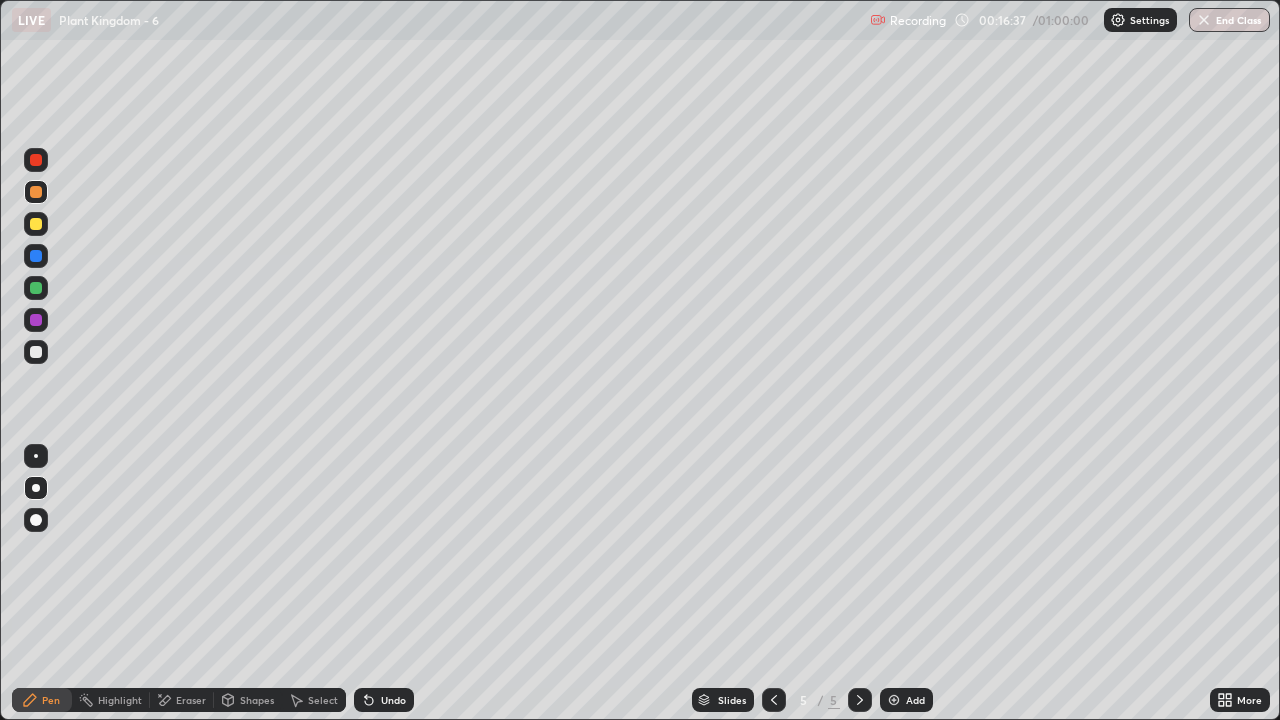click at bounding box center (36, 352) 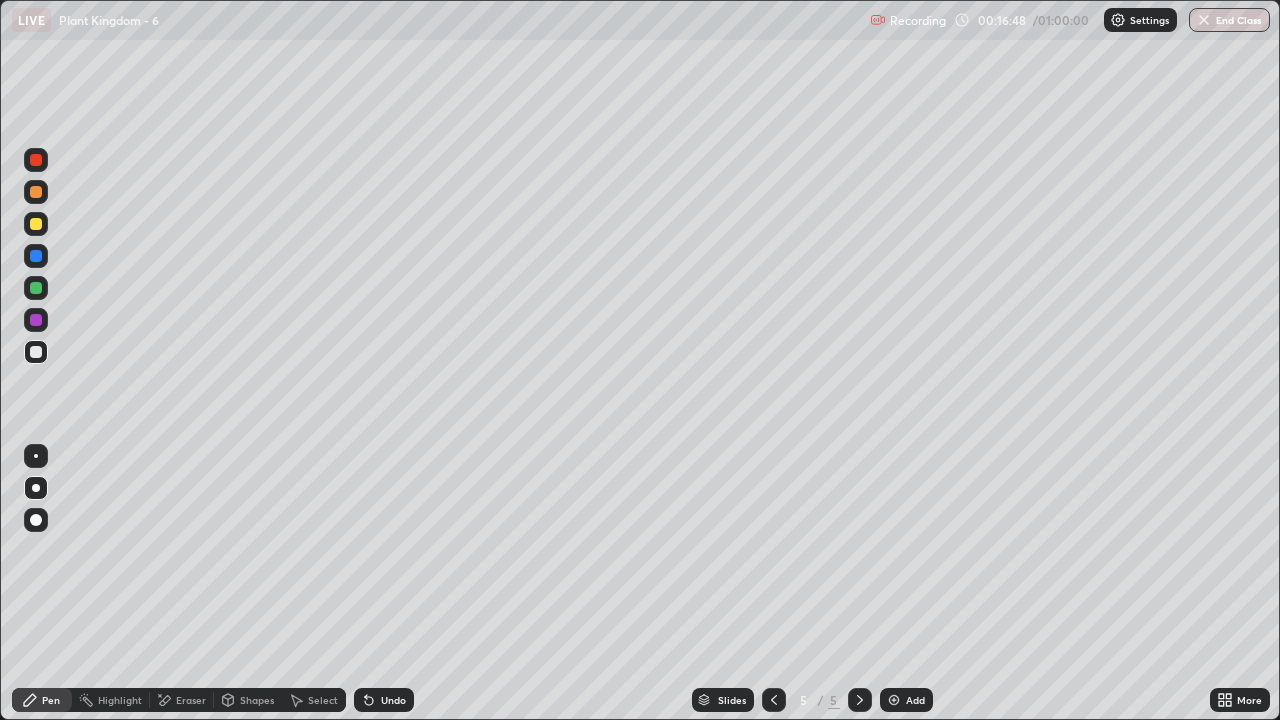 click on "Eraser" at bounding box center [191, 700] 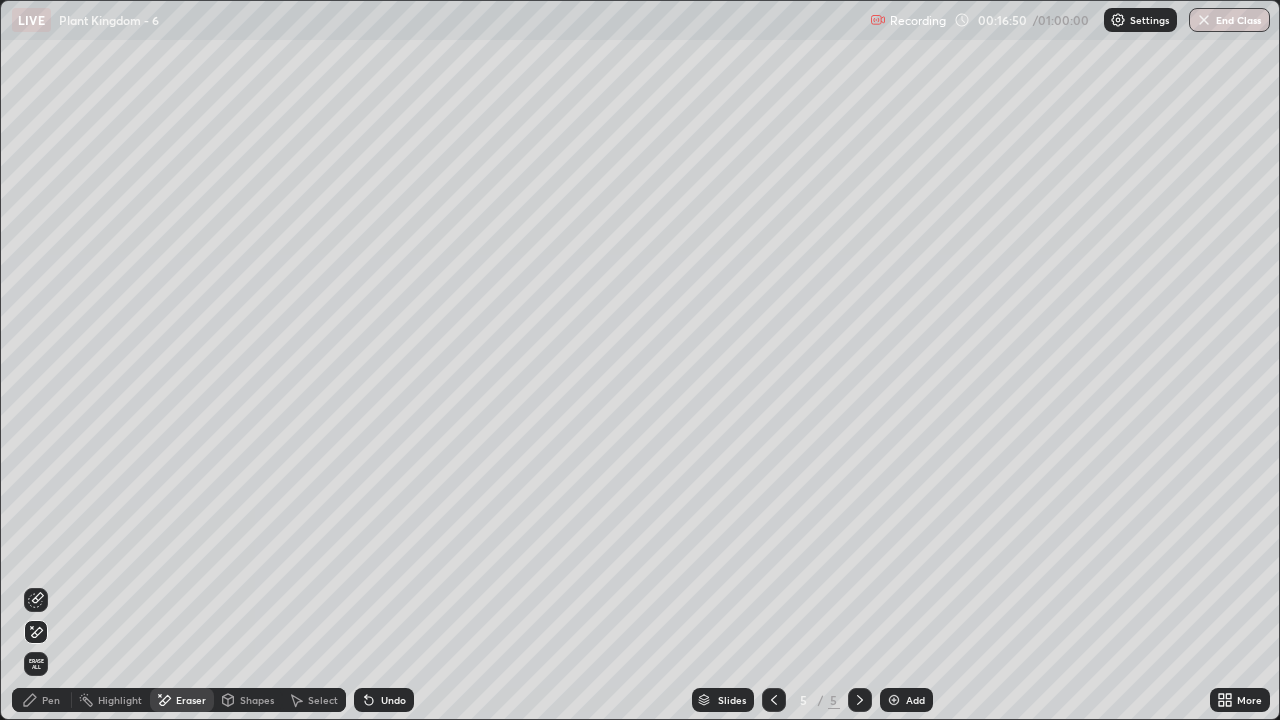 click on "Pen" at bounding box center (42, 700) 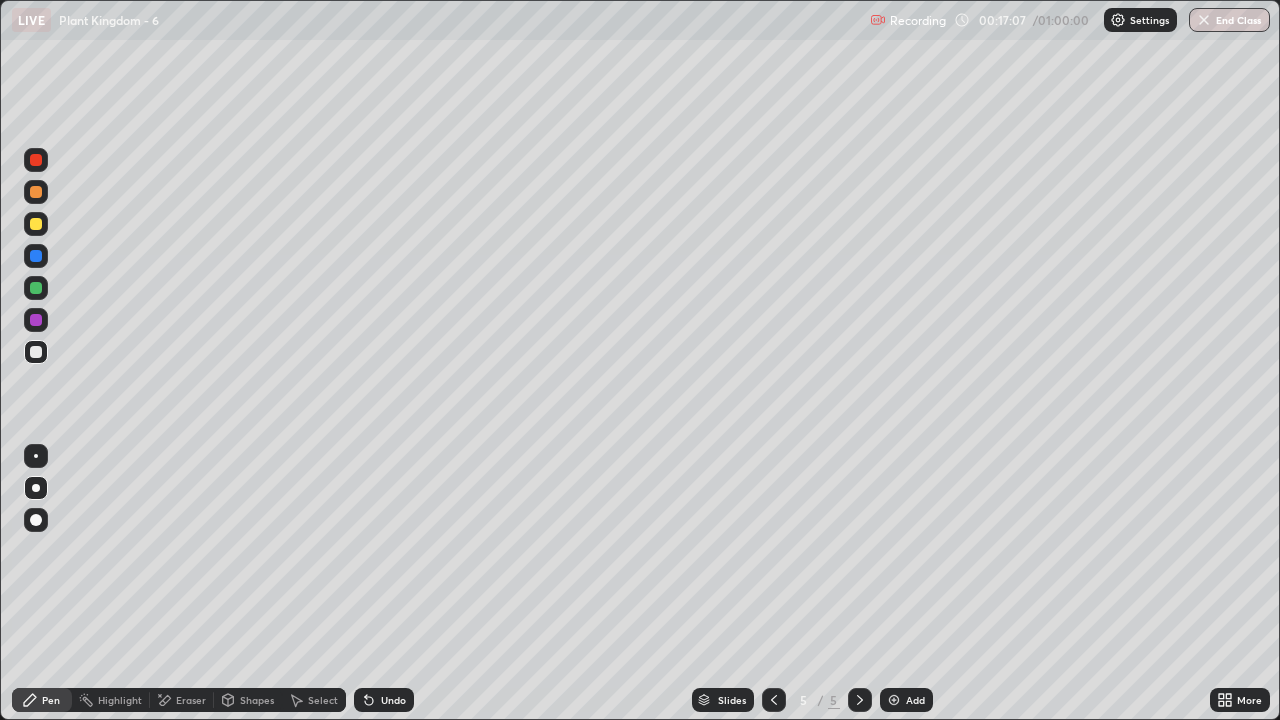 click at bounding box center [36, 160] 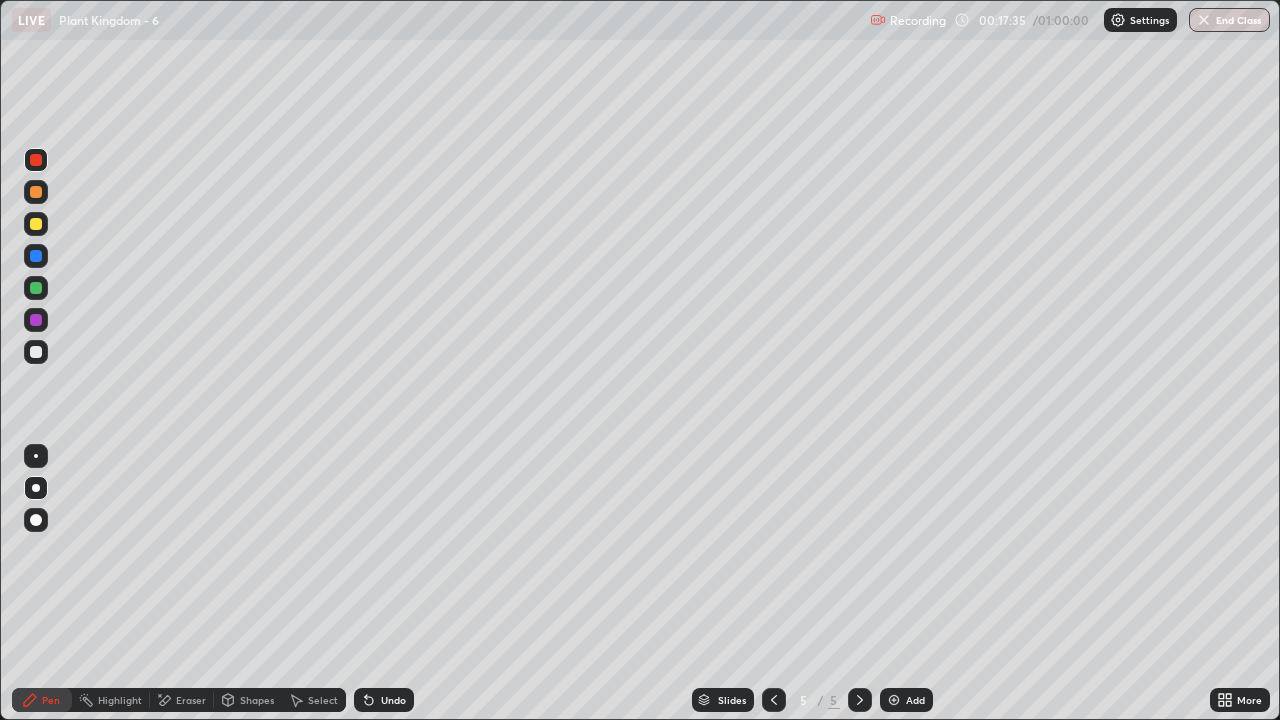 click at bounding box center [36, 224] 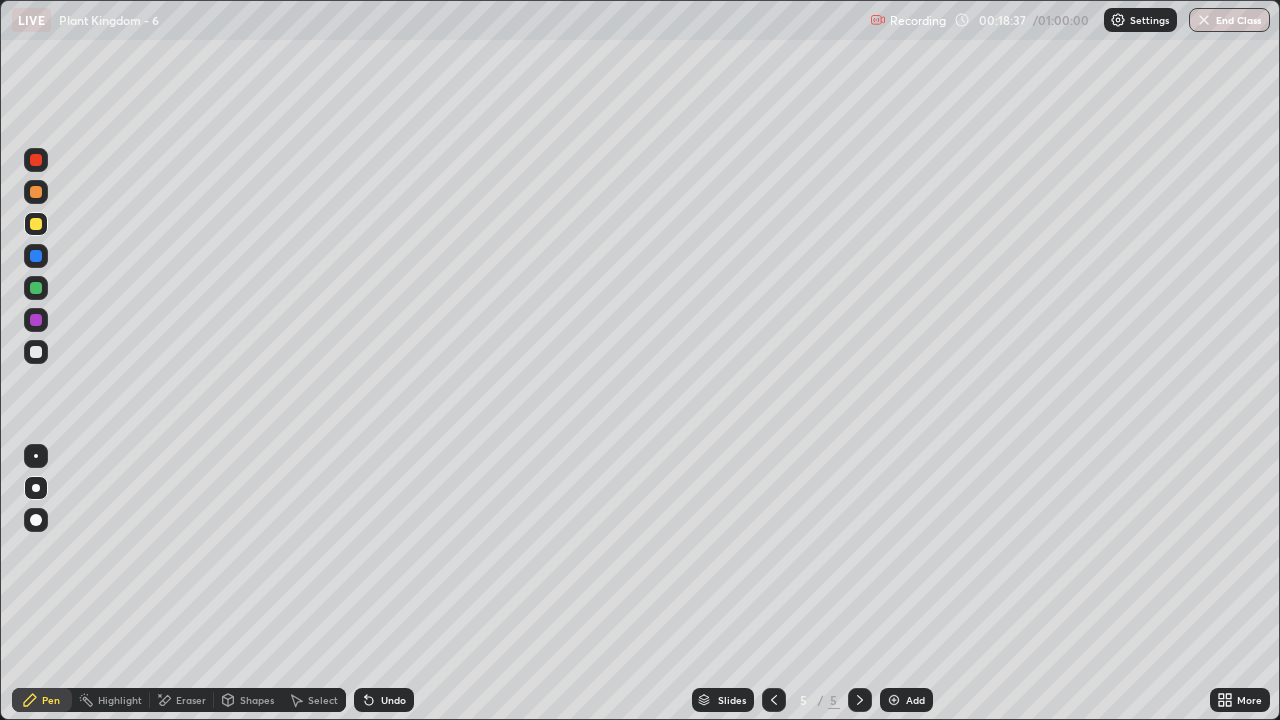 click at bounding box center (36, 288) 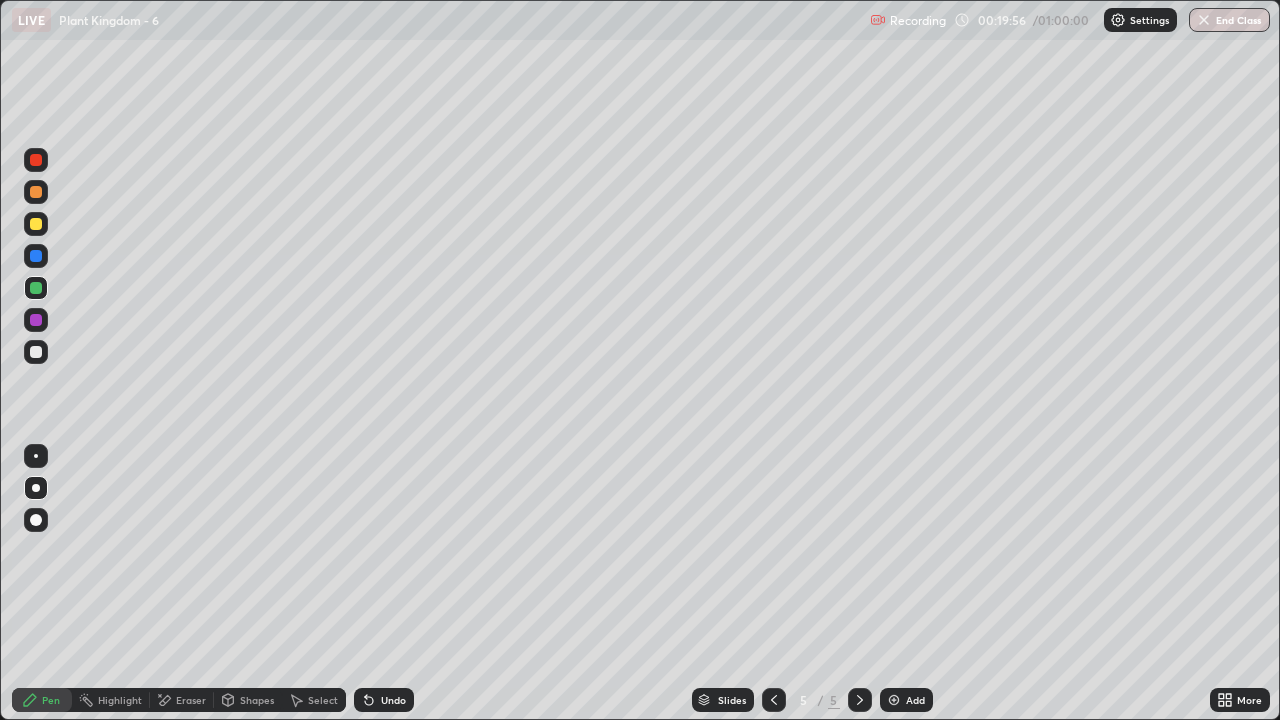 click at bounding box center [894, 700] 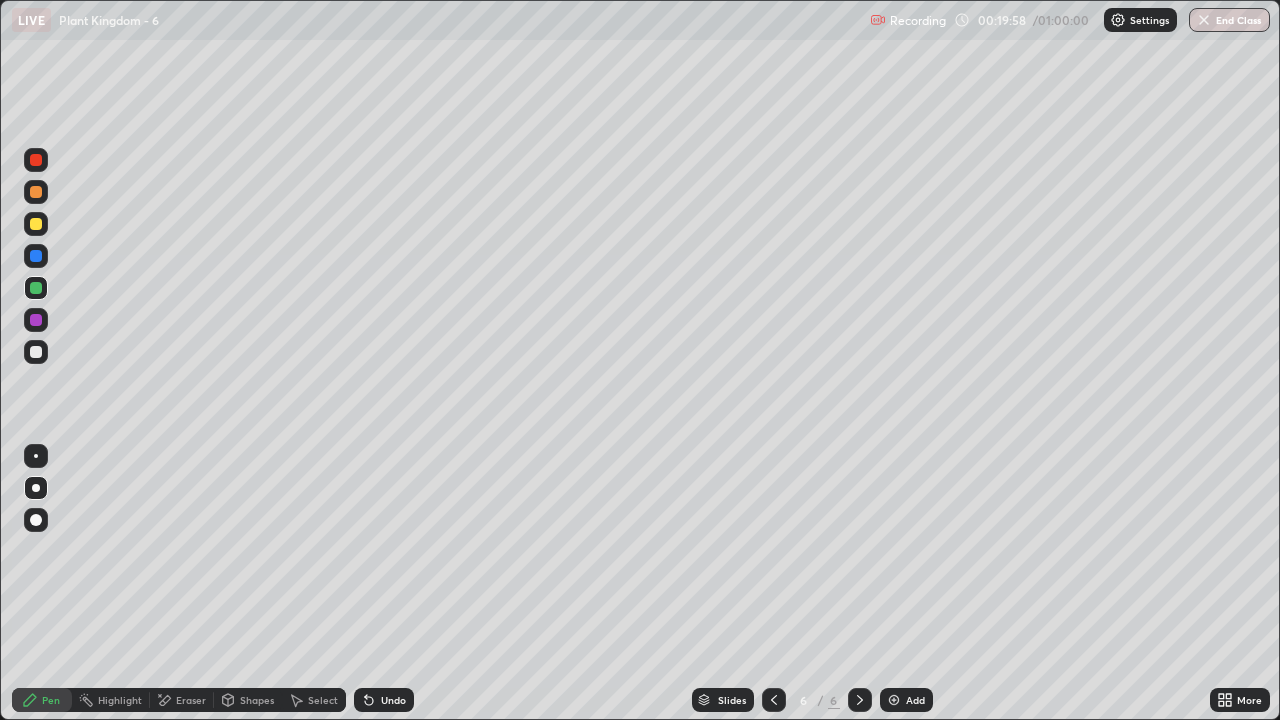 click at bounding box center [36, 224] 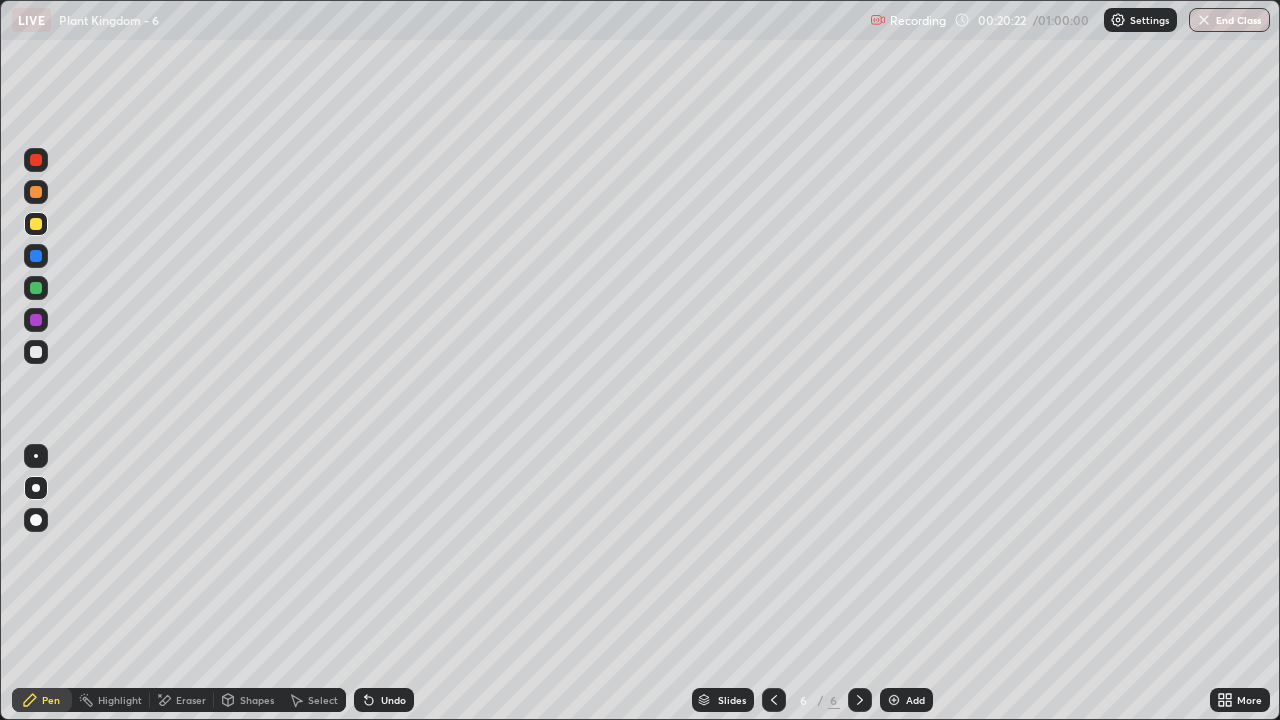 click on "Eraser" at bounding box center (182, 700) 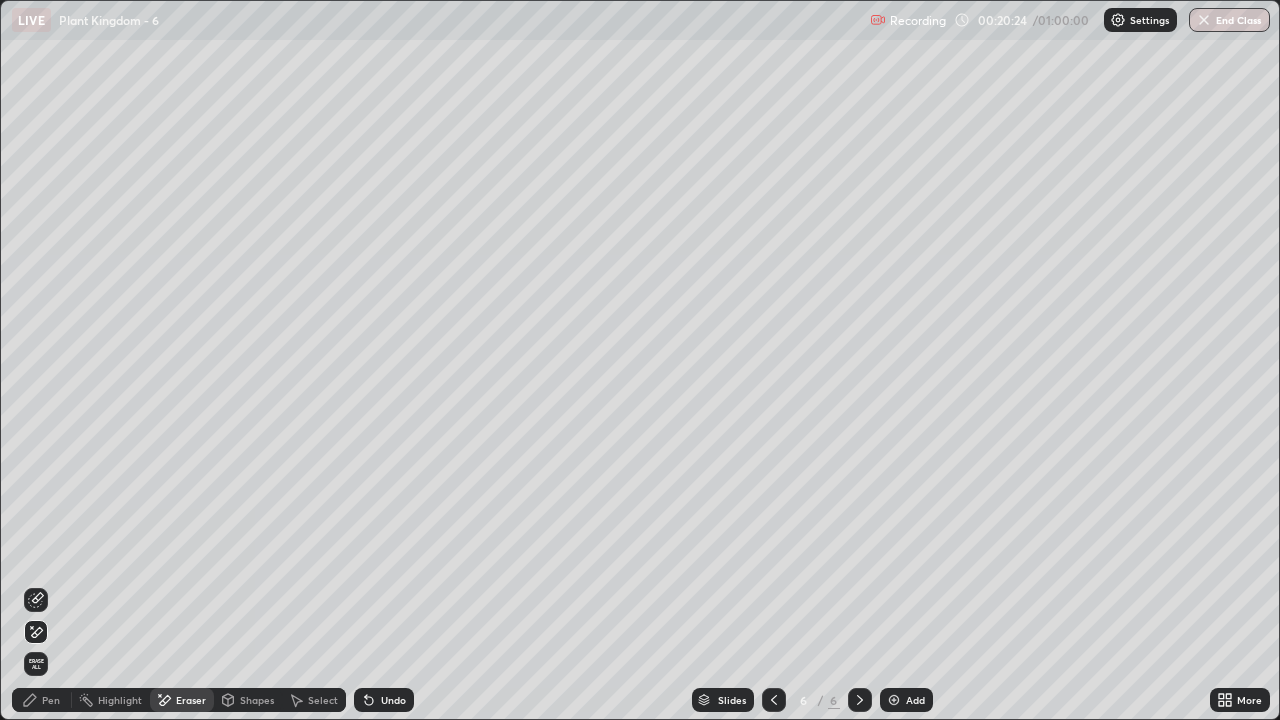 click on "Pen" at bounding box center [51, 700] 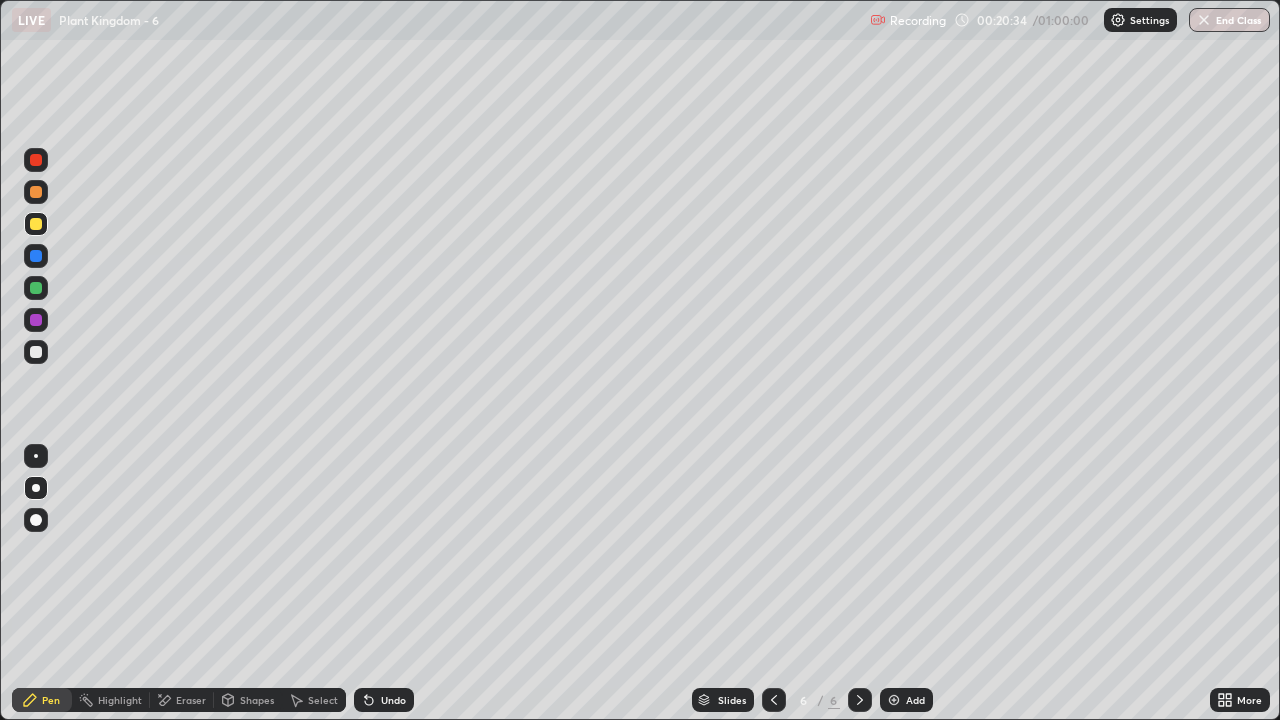 click at bounding box center [36, 160] 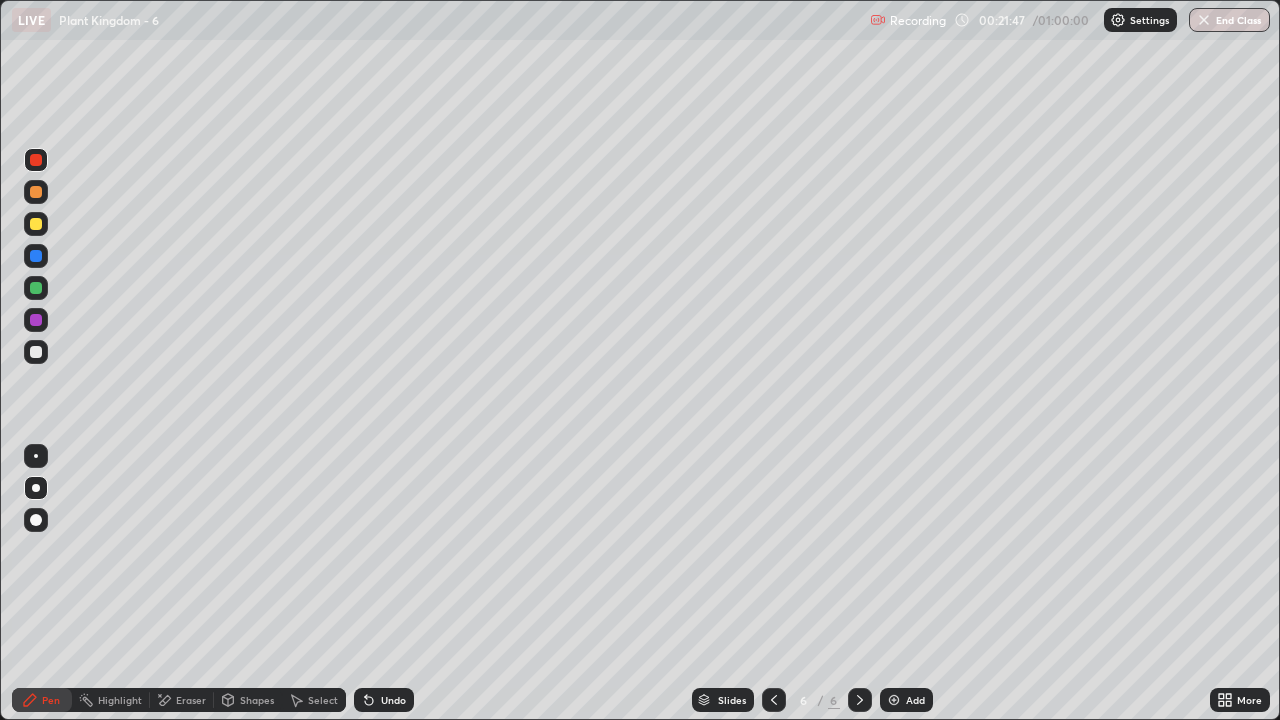 click at bounding box center (36, 320) 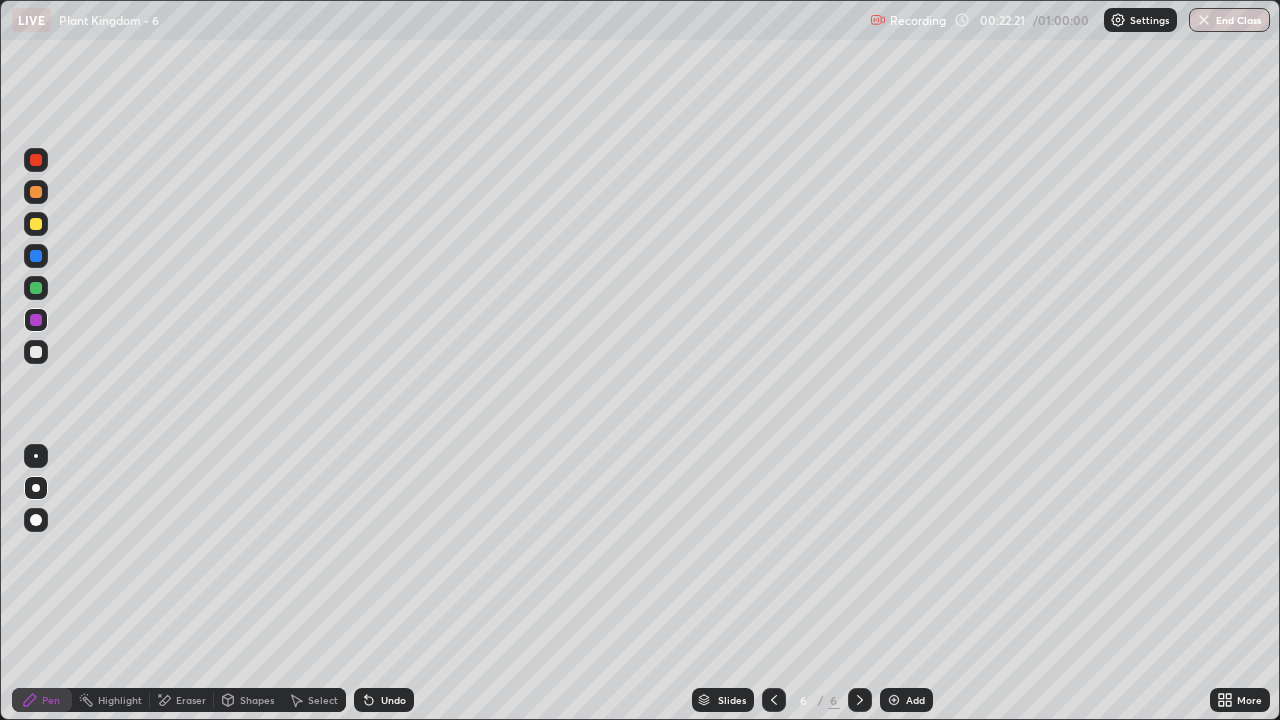 click 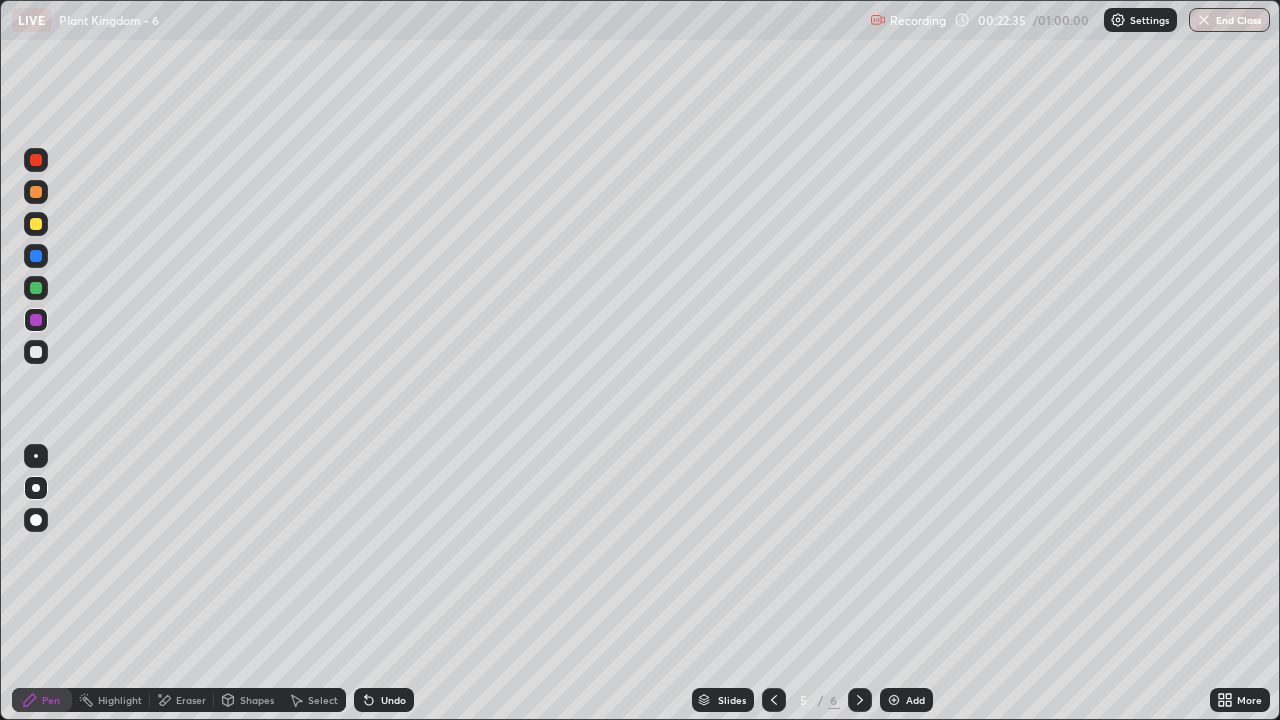 click 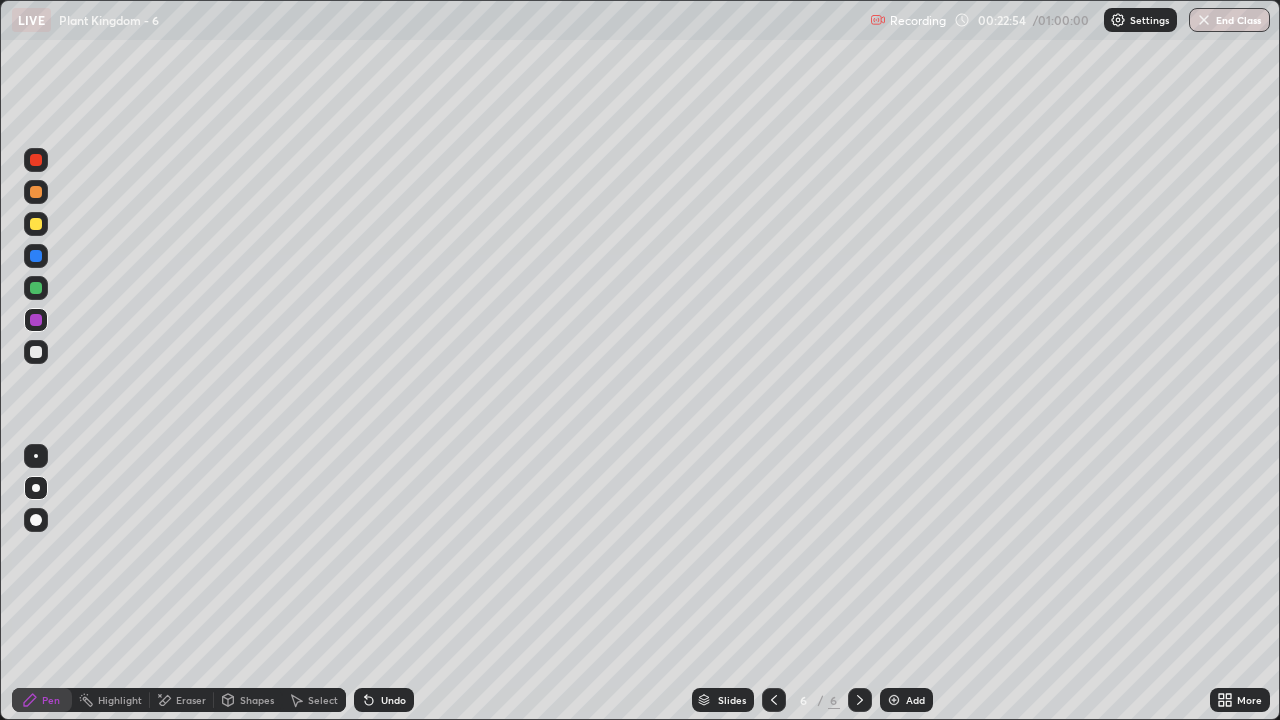 click 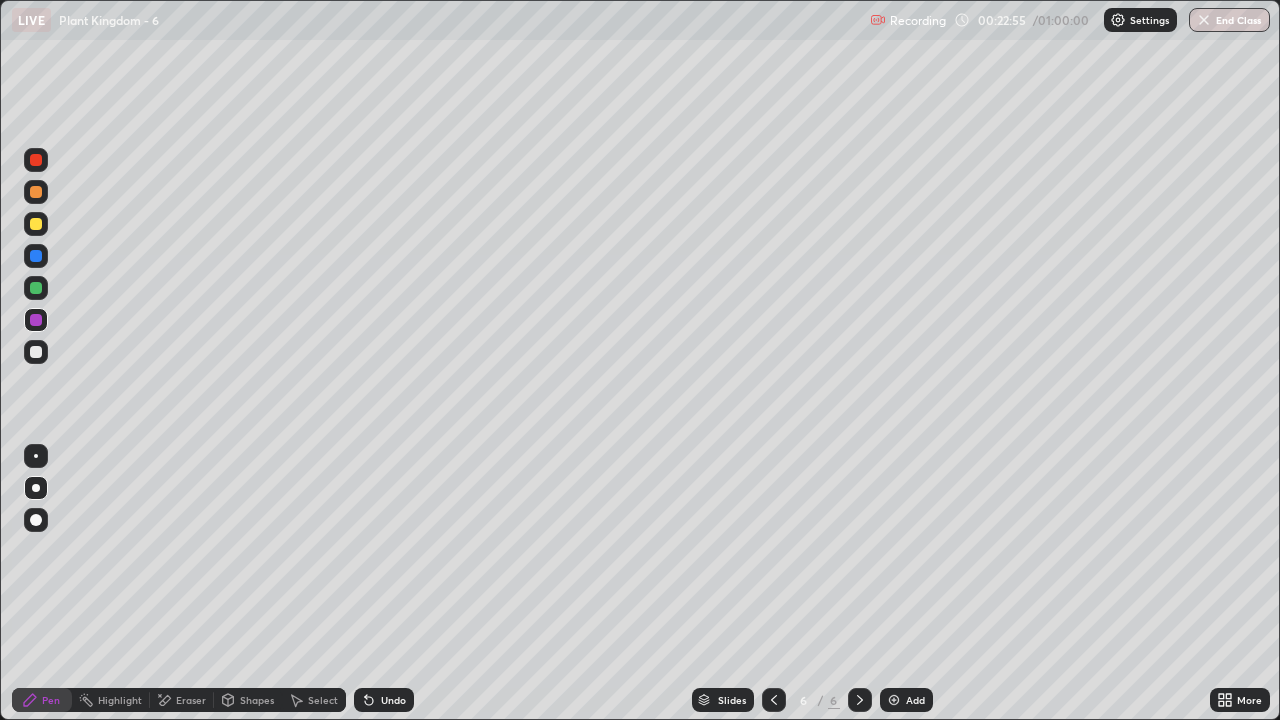 click at bounding box center [894, 700] 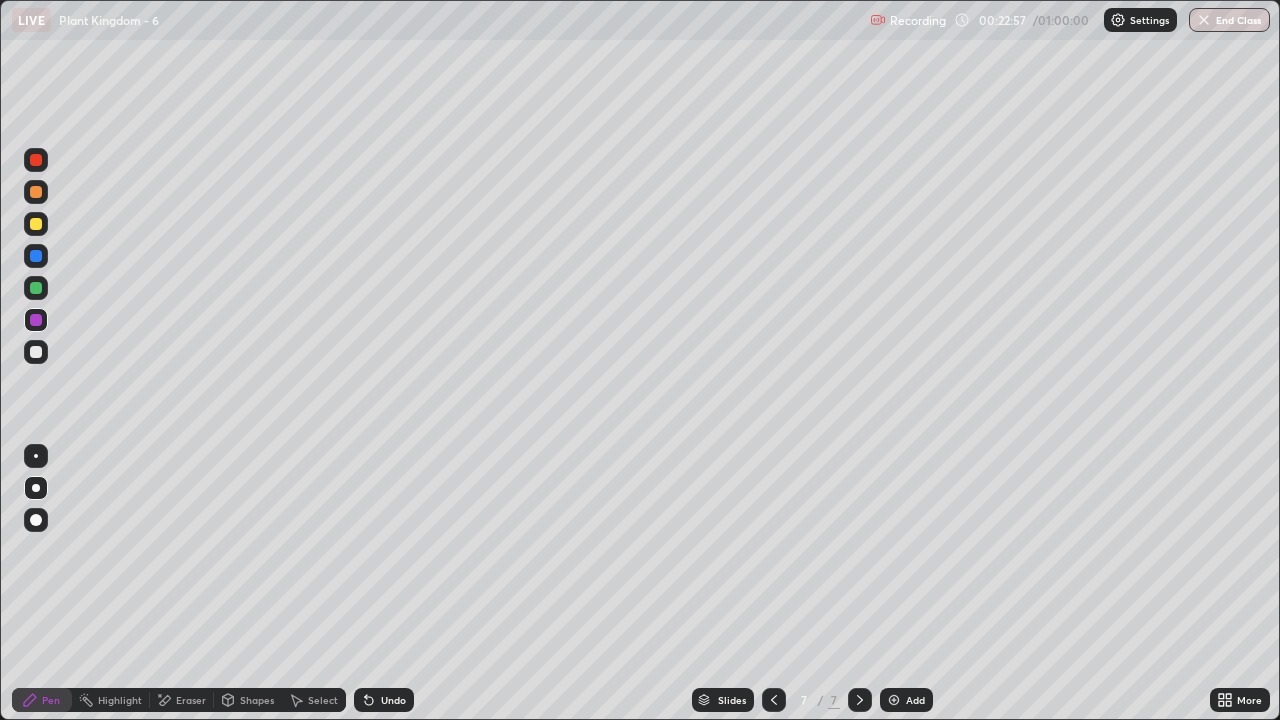 click at bounding box center (36, 160) 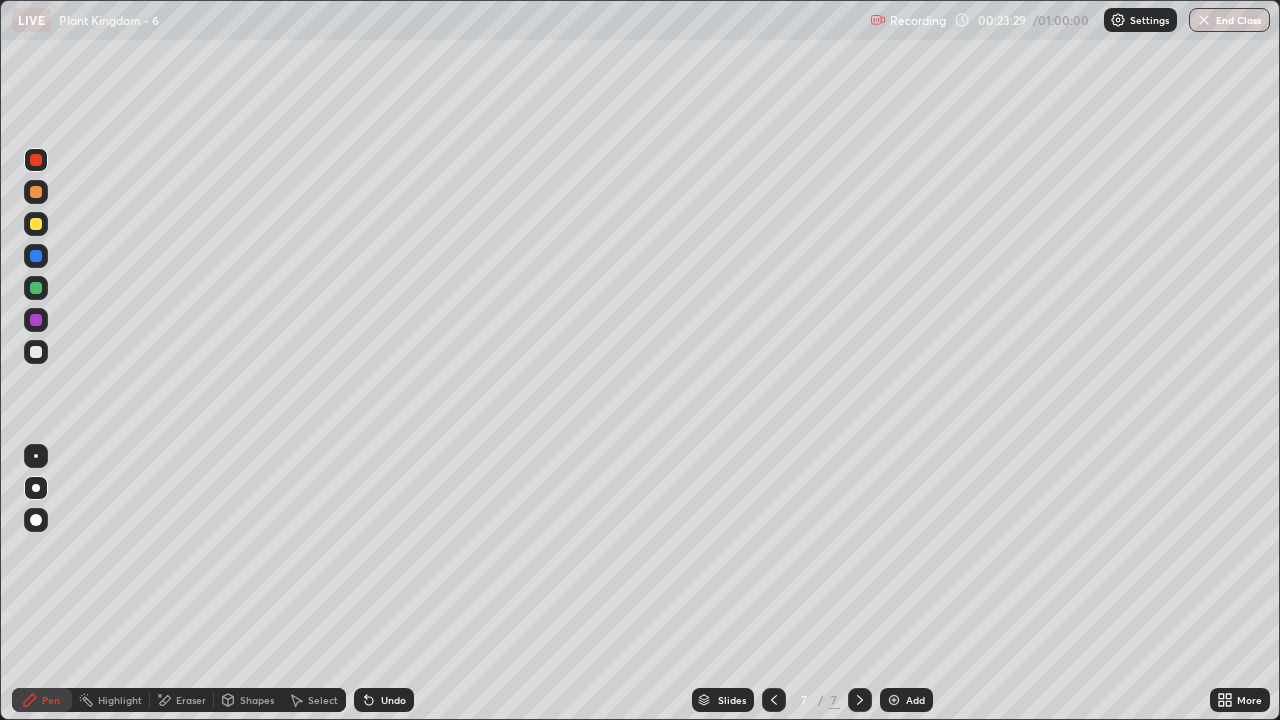 click on "Select" at bounding box center (323, 700) 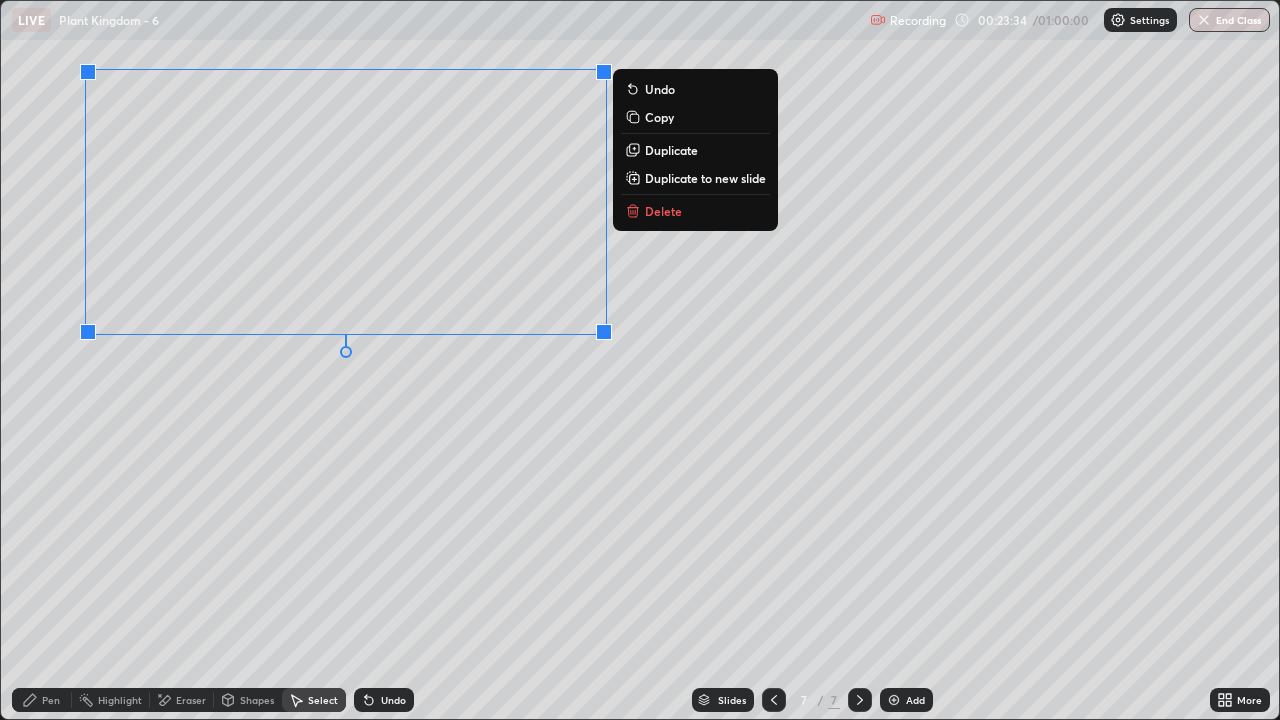 click on "0 ° Undo Copy Duplicate Duplicate to new slide Delete" at bounding box center (640, 360) 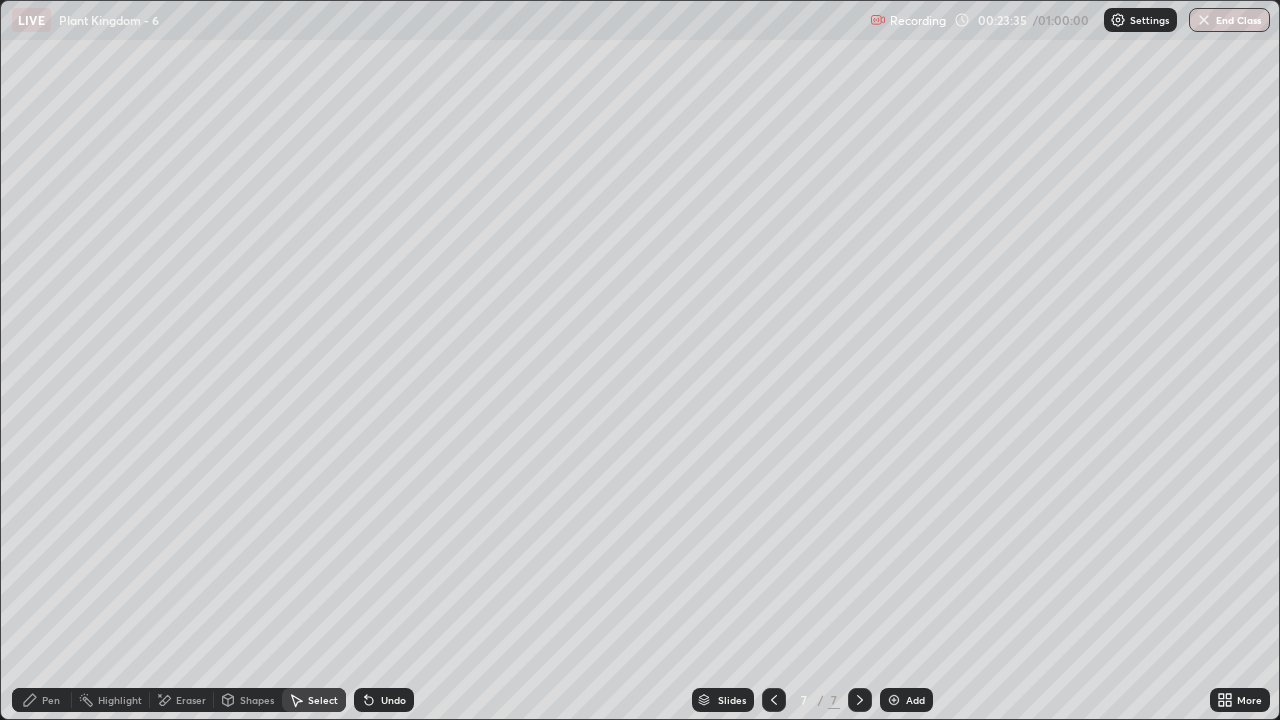 click on "Pen" at bounding box center (42, 700) 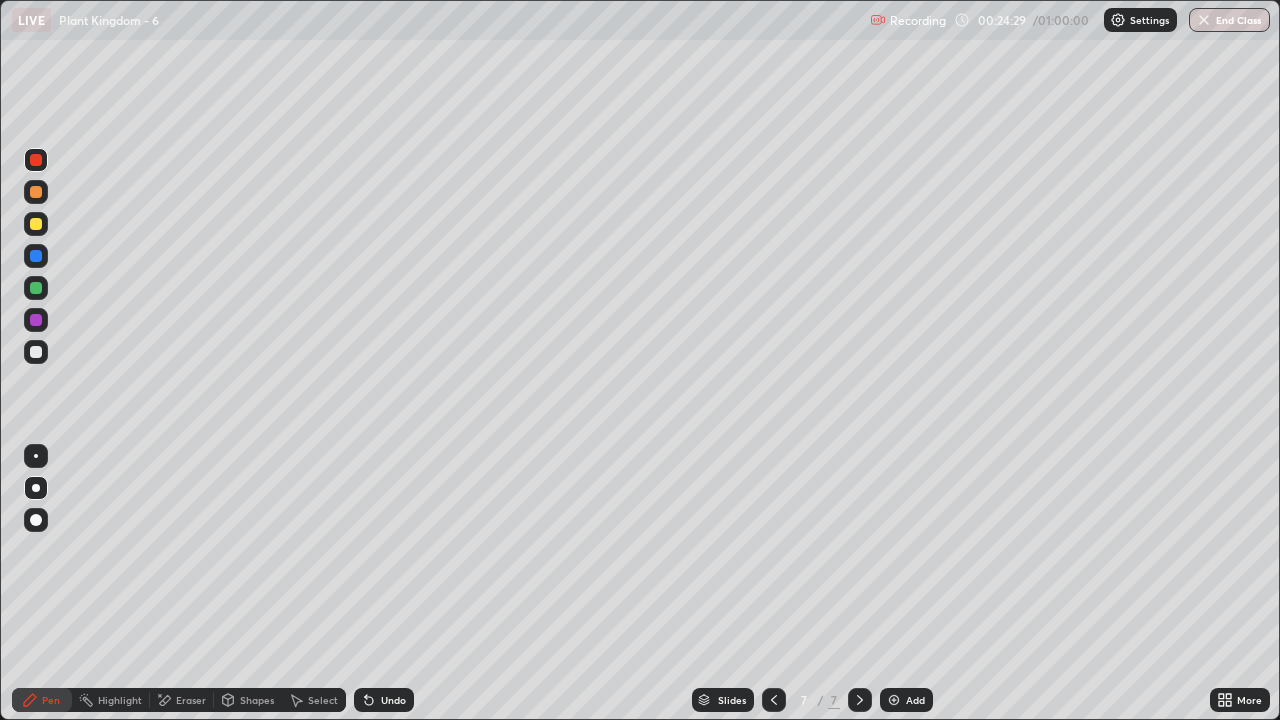 click on "Eraser" at bounding box center (191, 700) 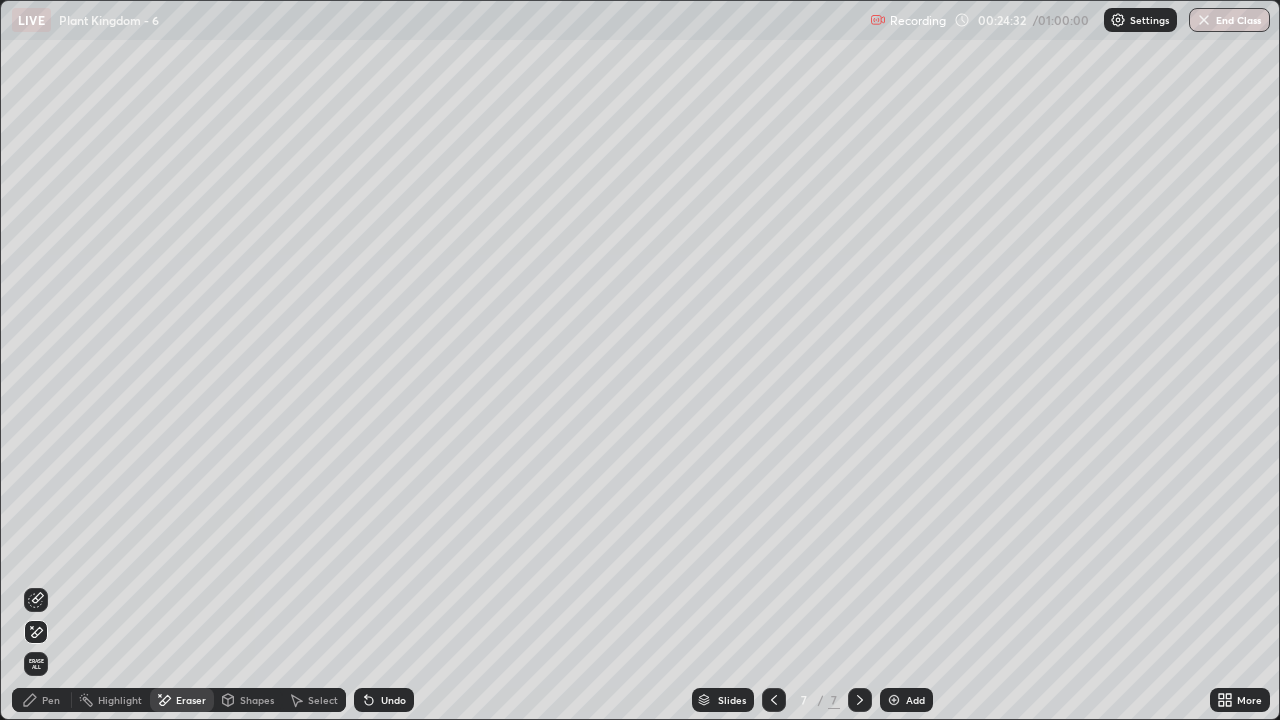 click on "Pen" at bounding box center (42, 700) 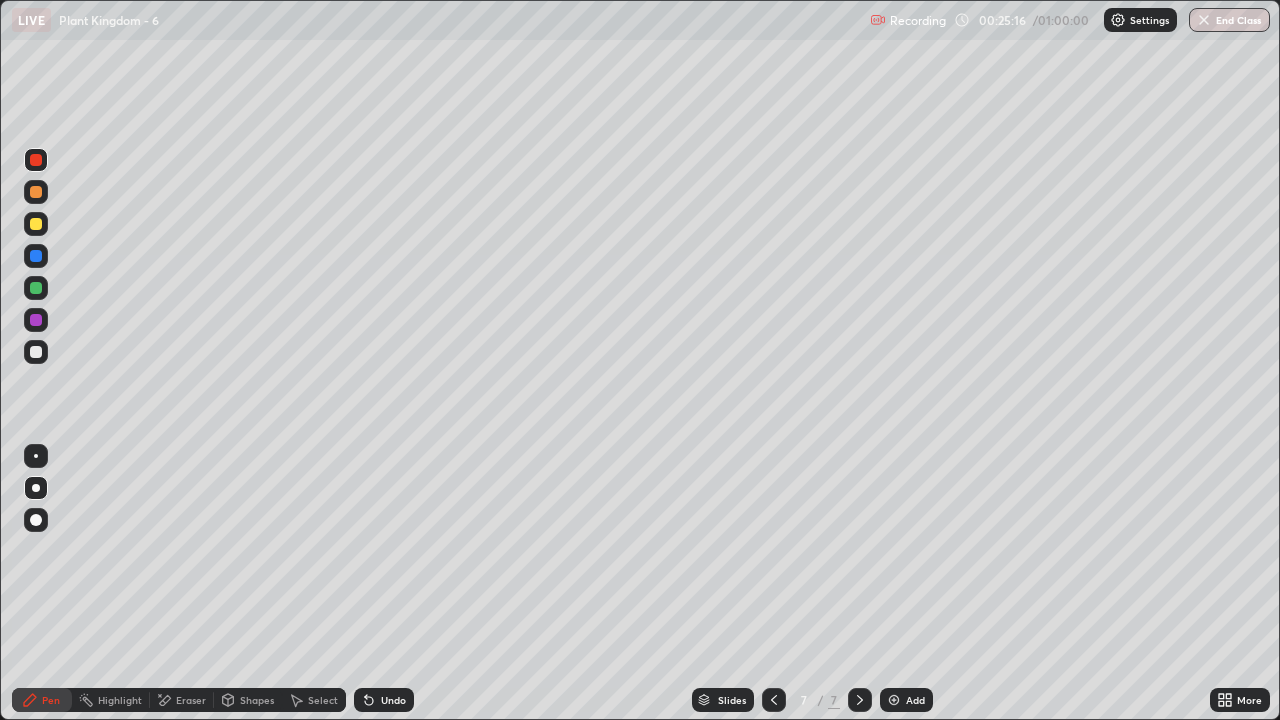 click 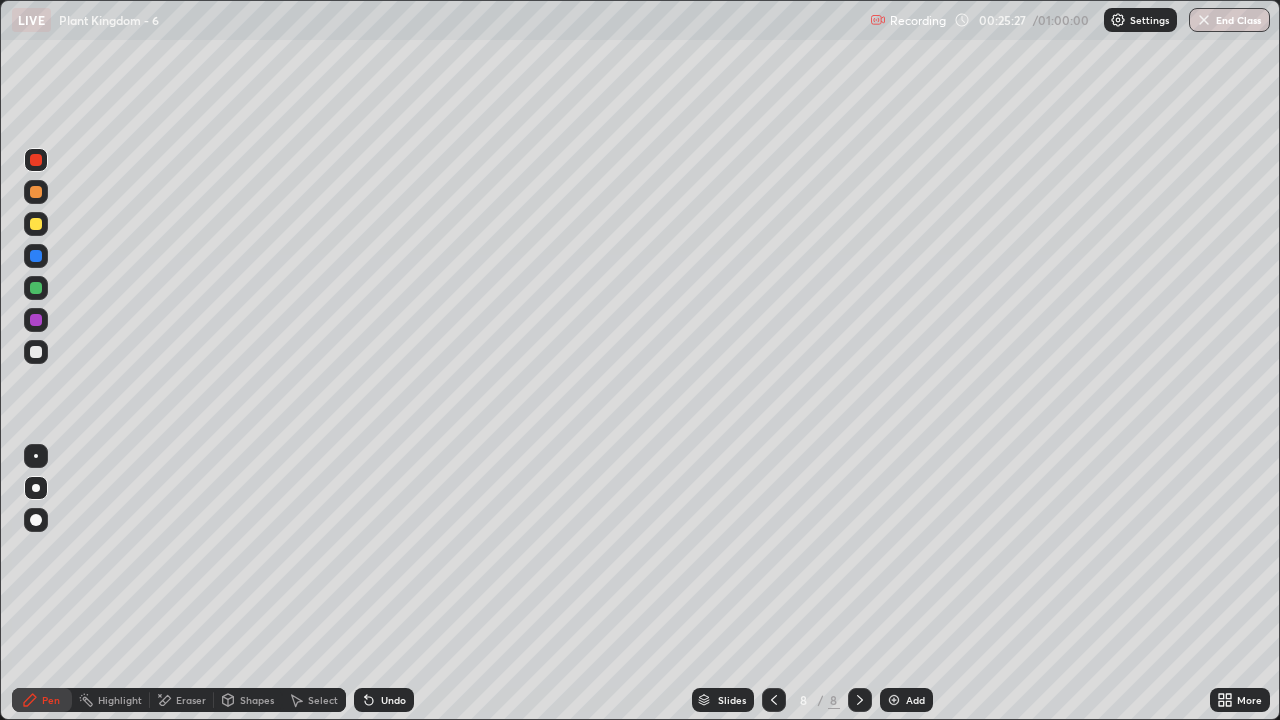 click at bounding box center [774, 700] 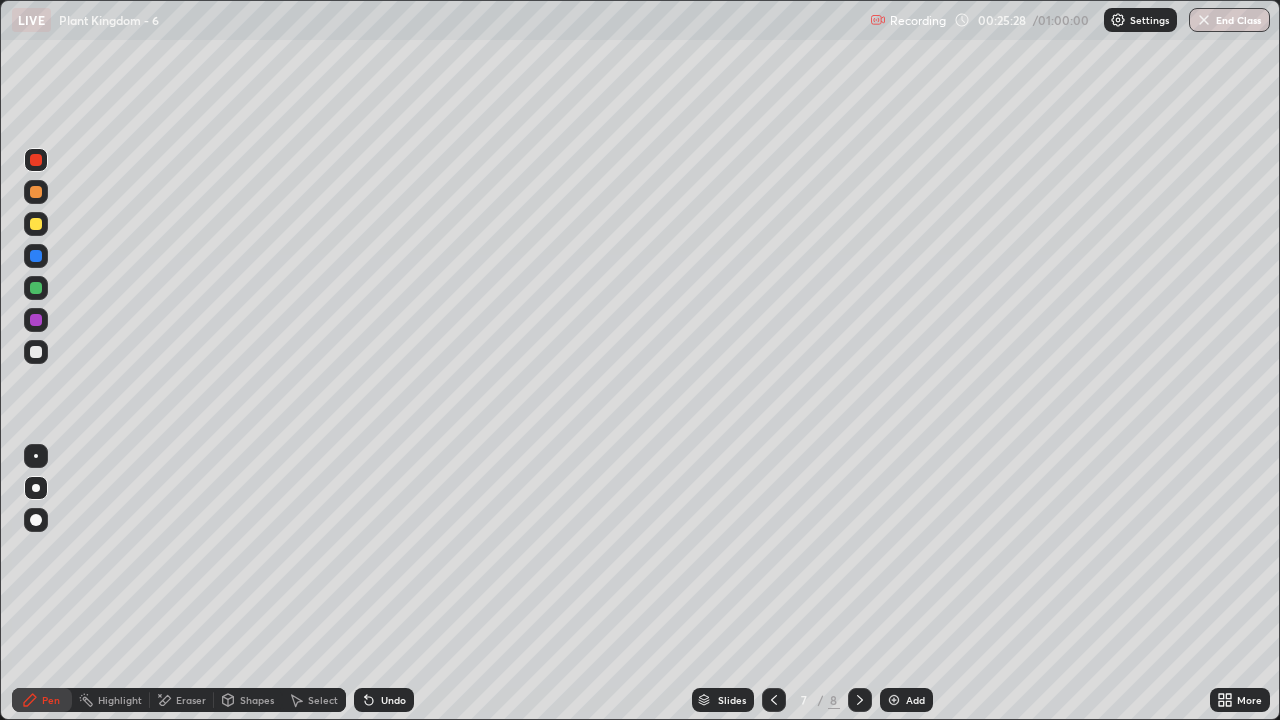 click 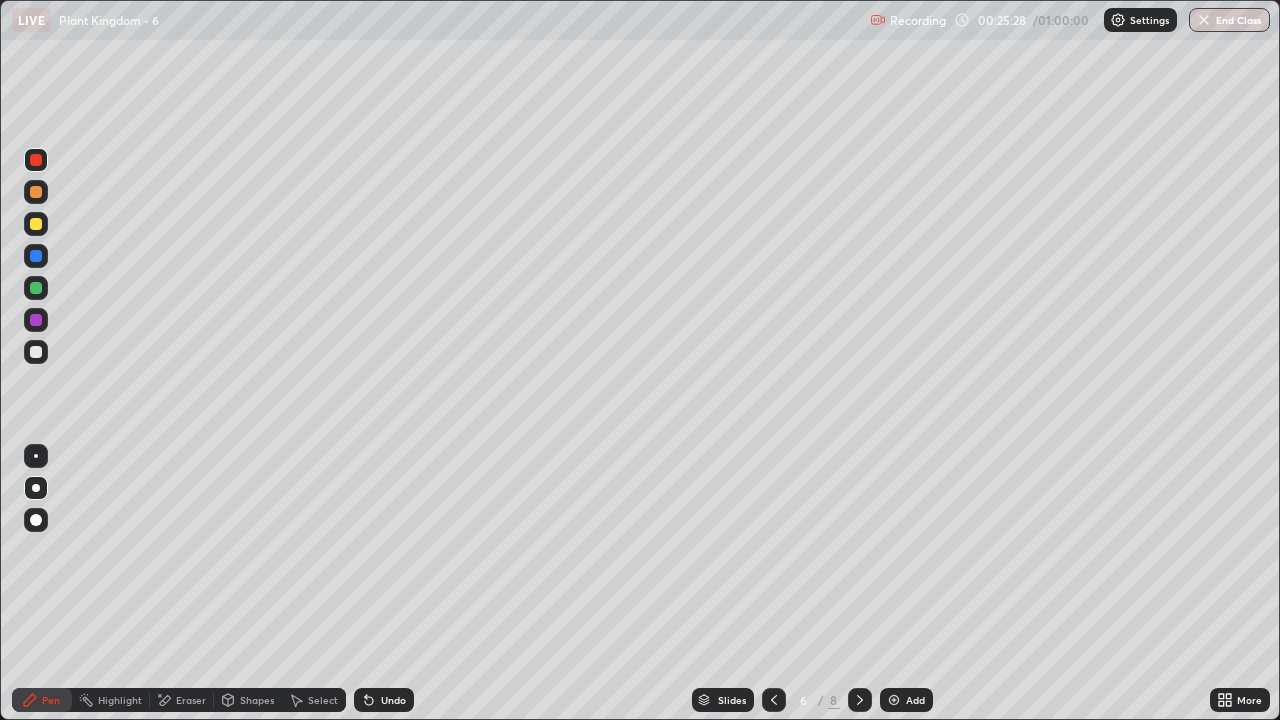 click 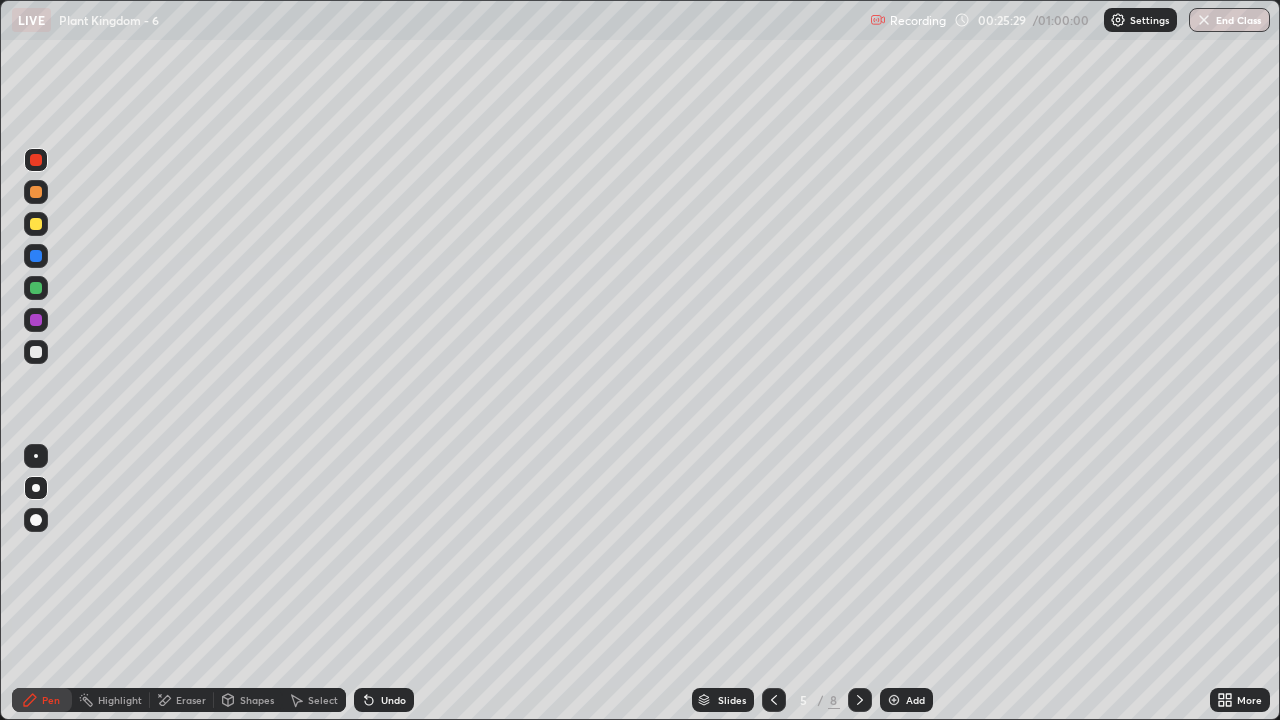 click 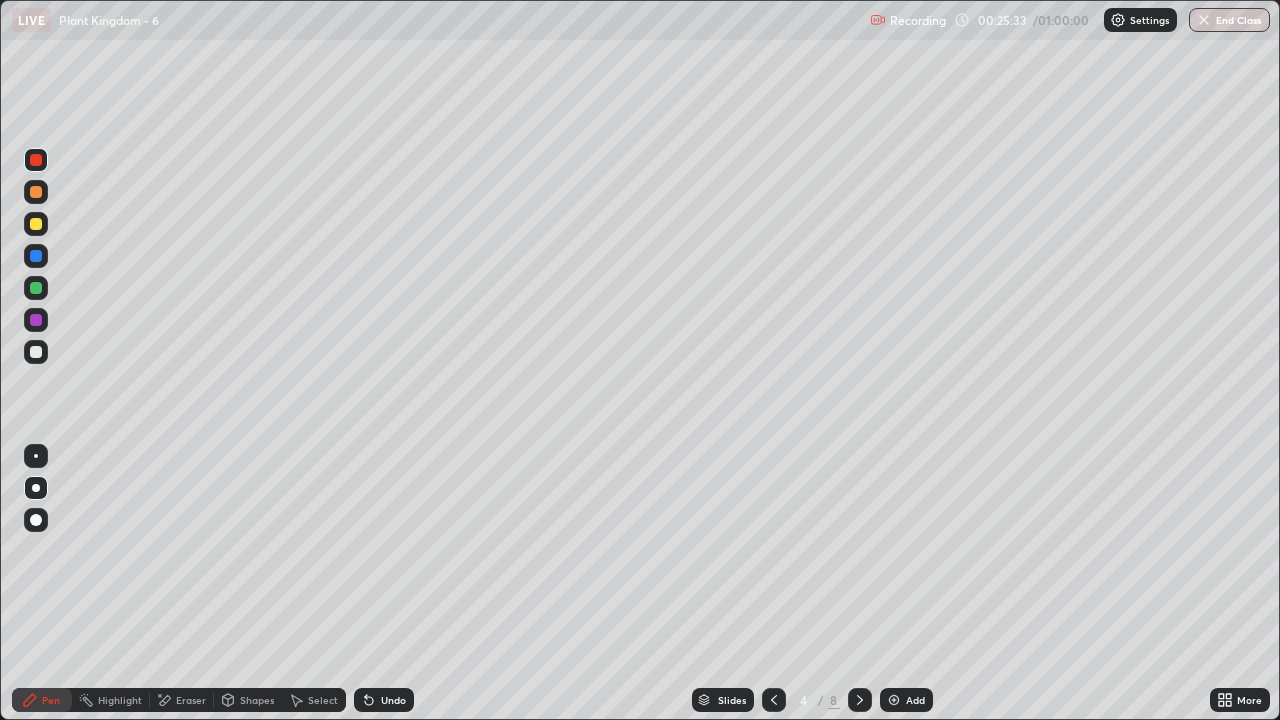click at bounding box center [36, 288] 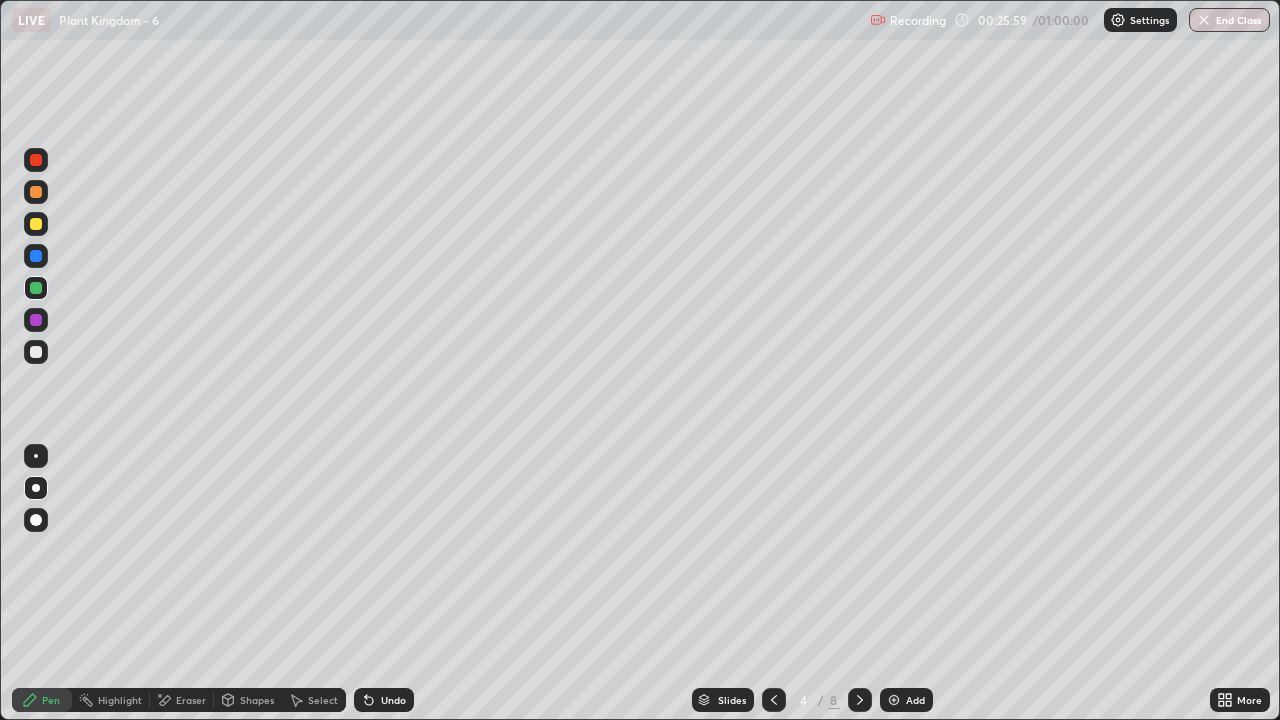 click at bounding box center [36, 352] 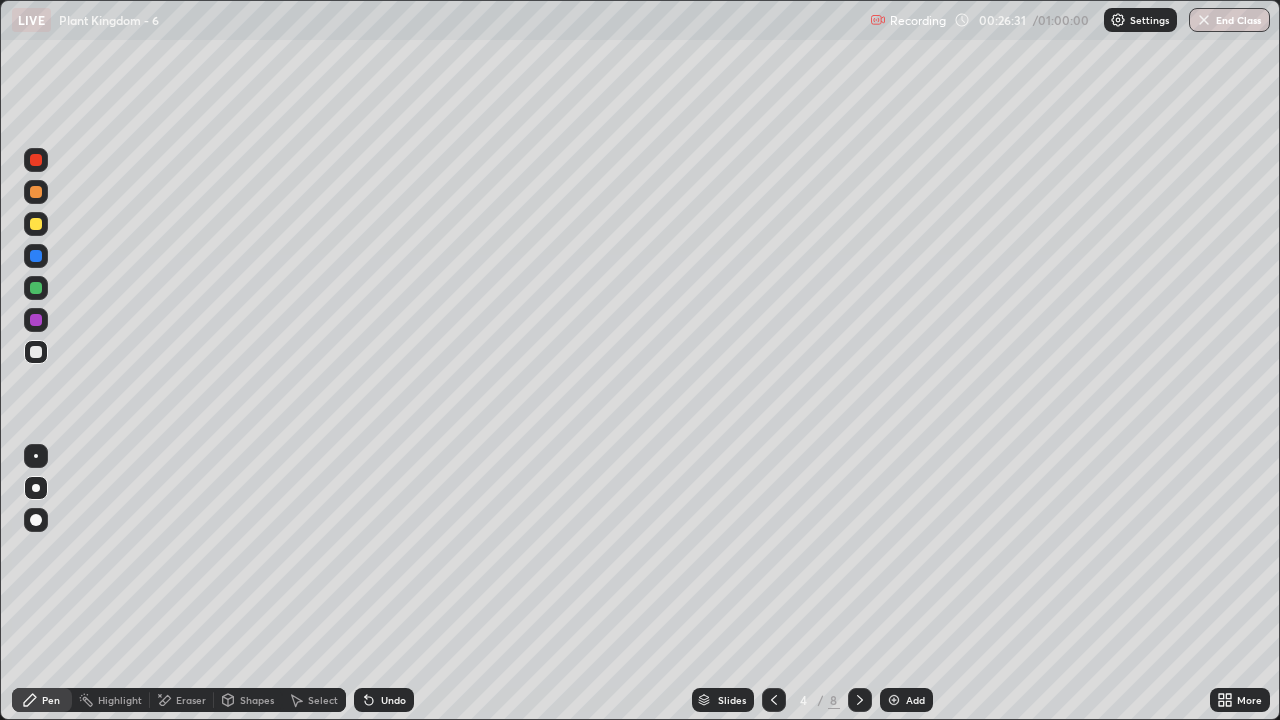 click 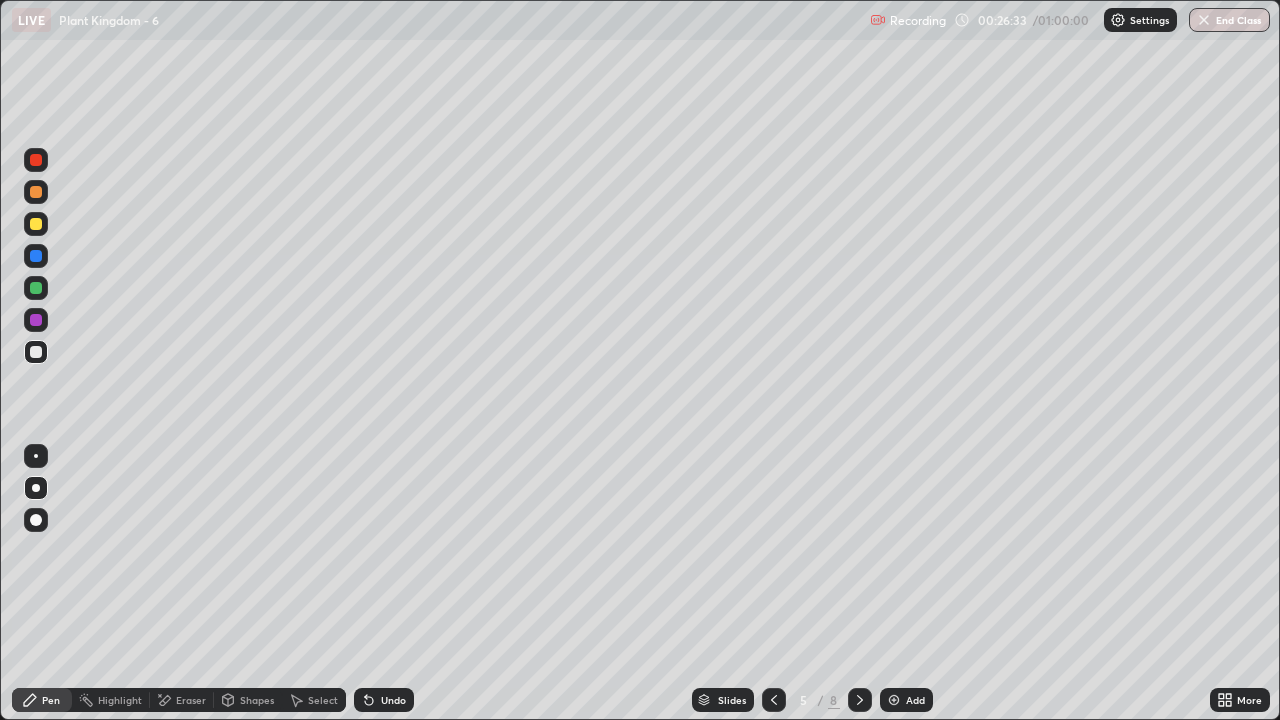 click 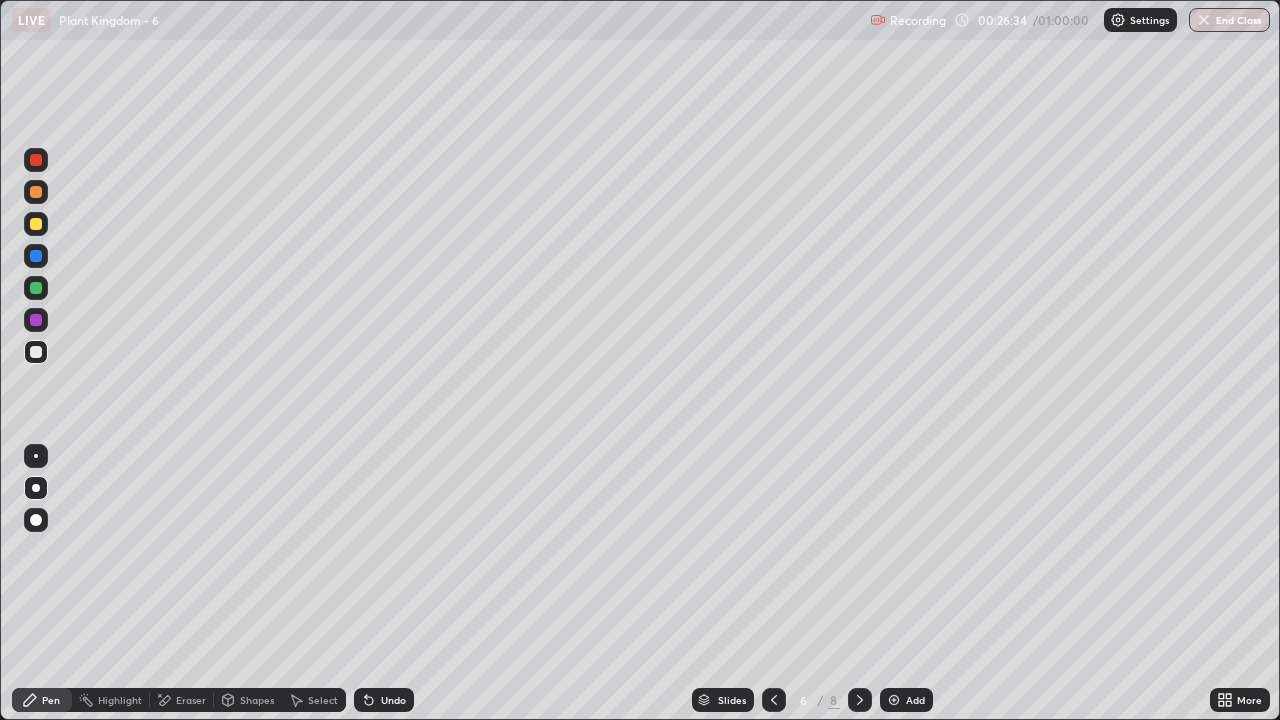 click 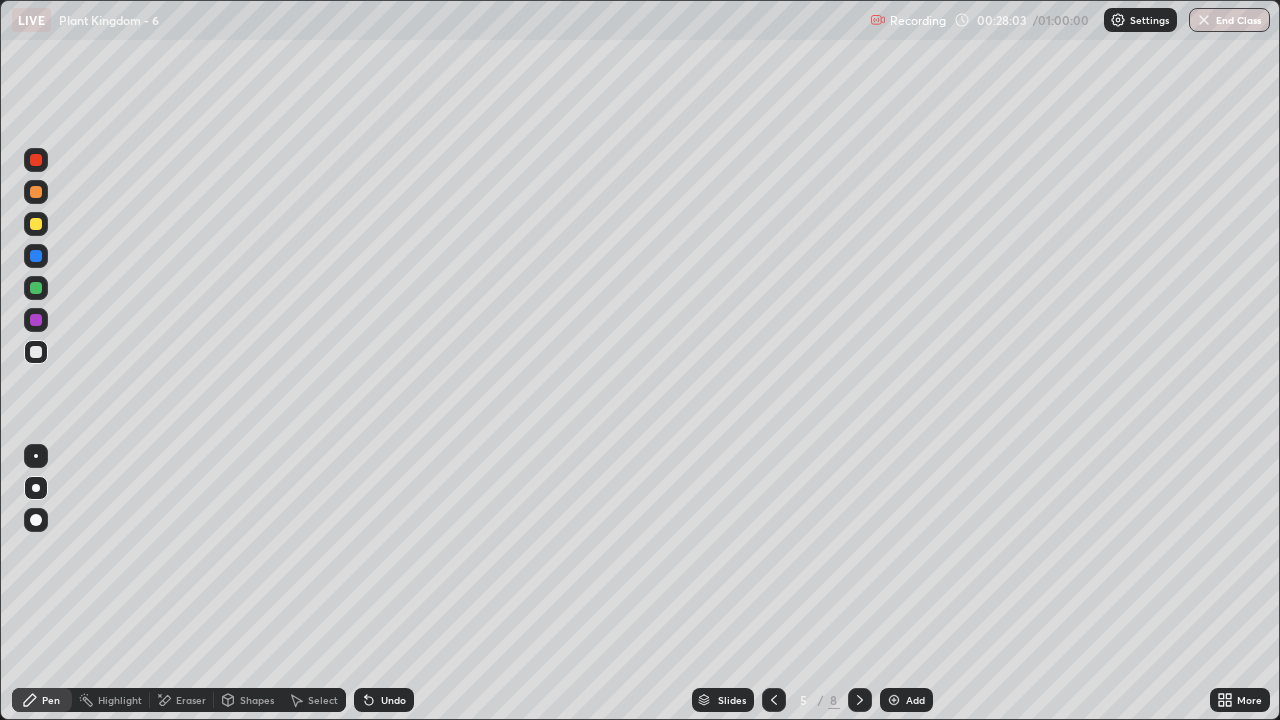 click 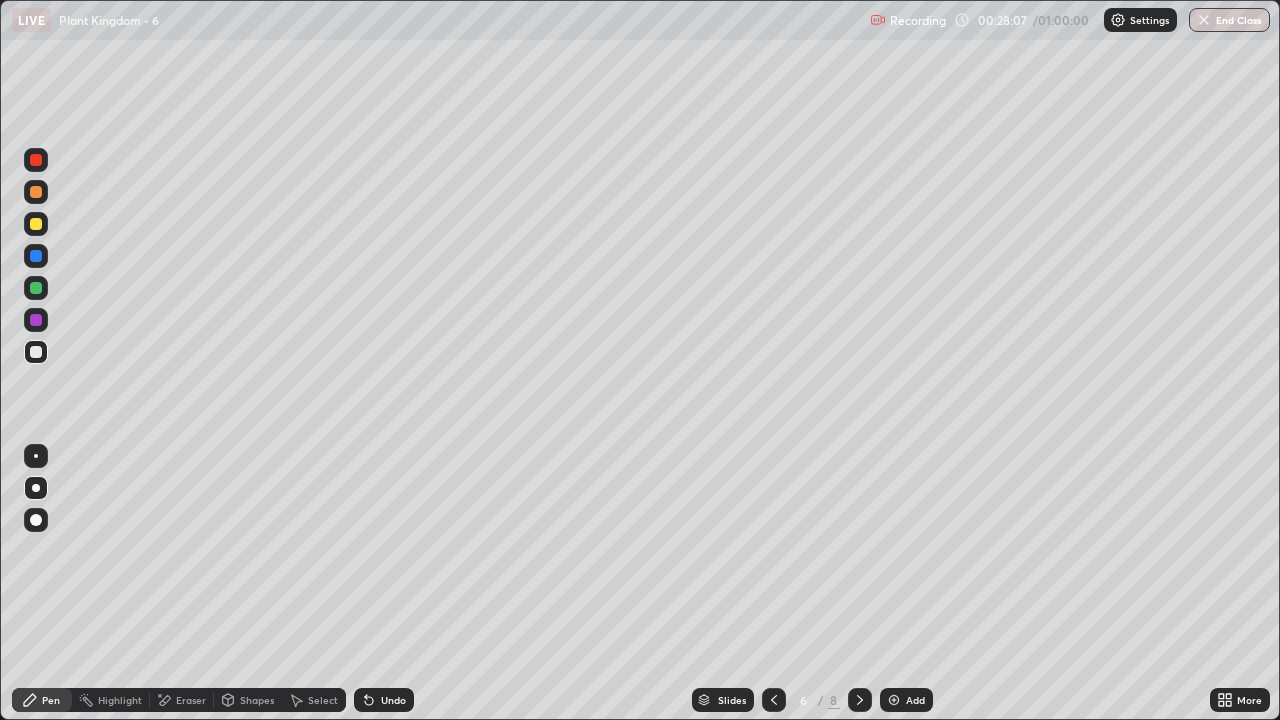 click 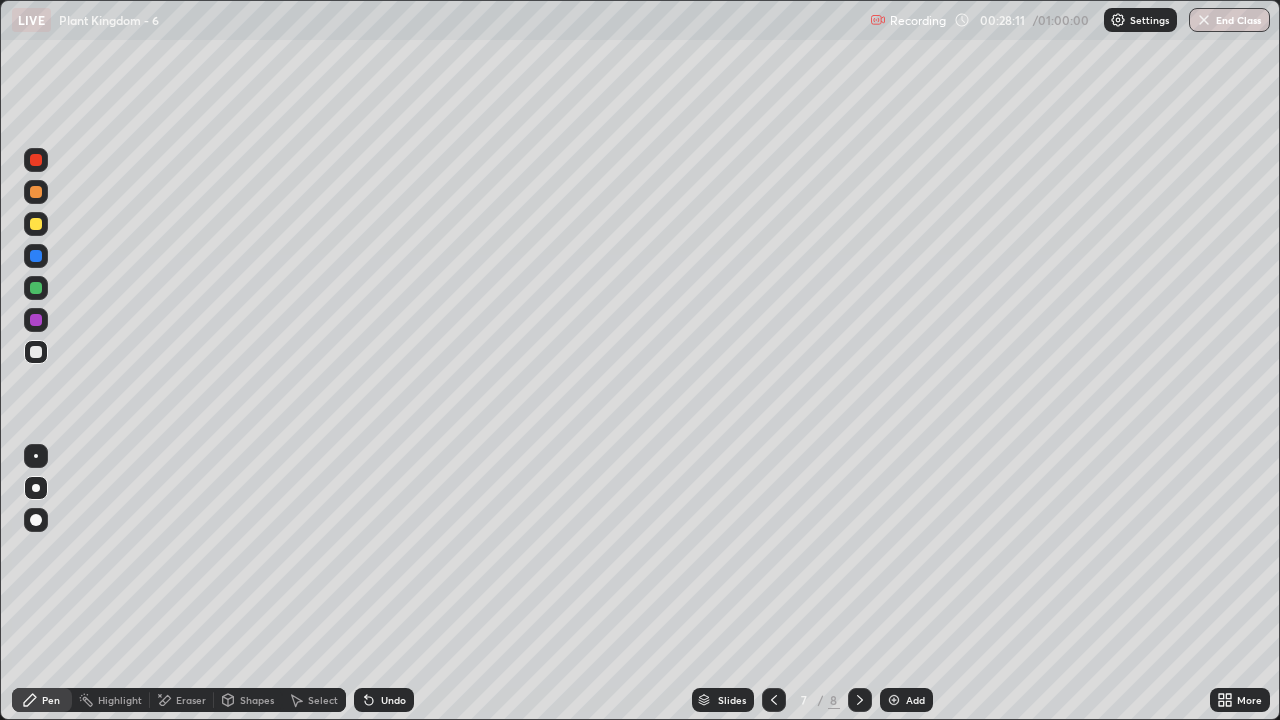 click 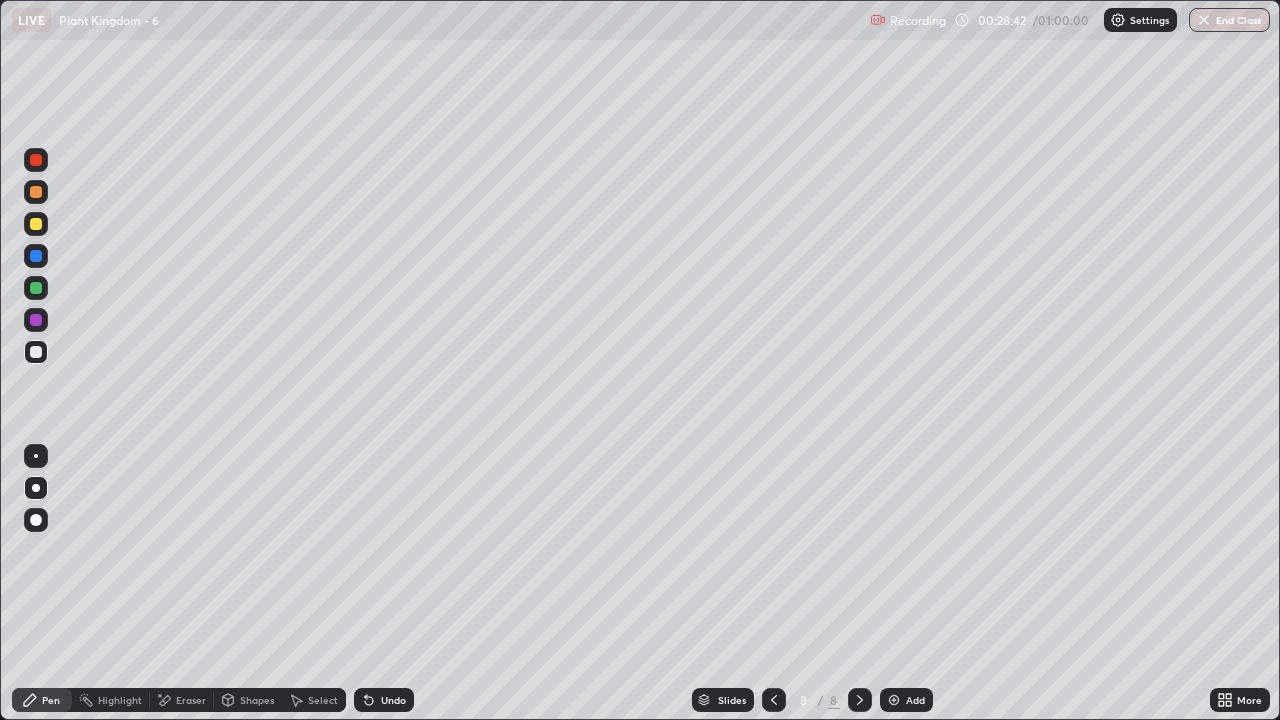 click on "Select" at bounding box center [323, 700] 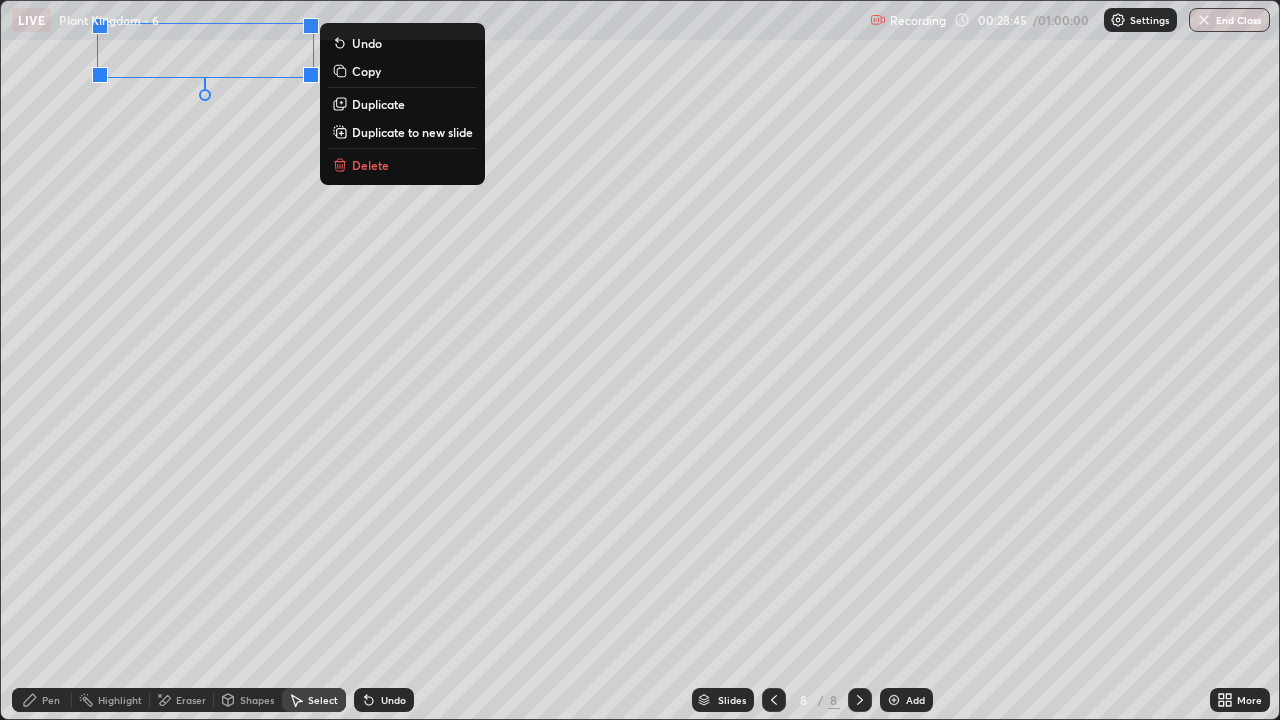click on "0 ° Undo Copy Duplicate Duplicate to new slide Delete" at bounding box center (640, 360) 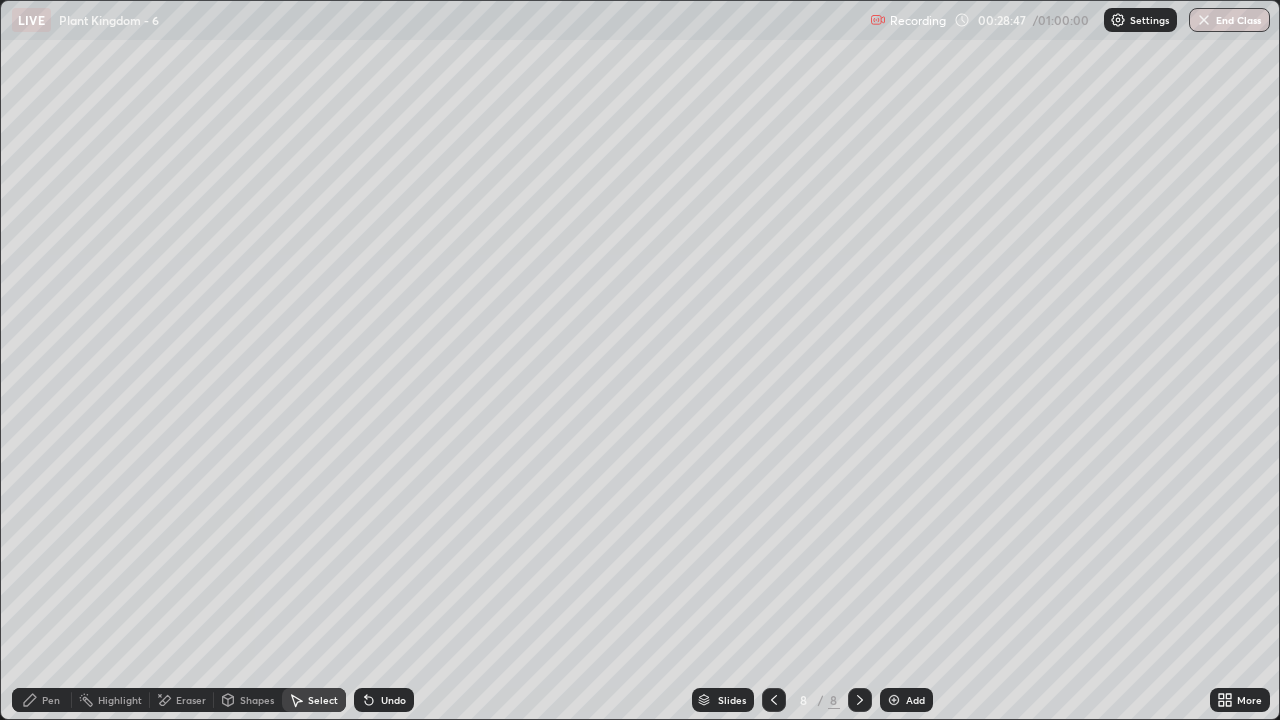 click on "Pen" at bounding box center [51, 700] 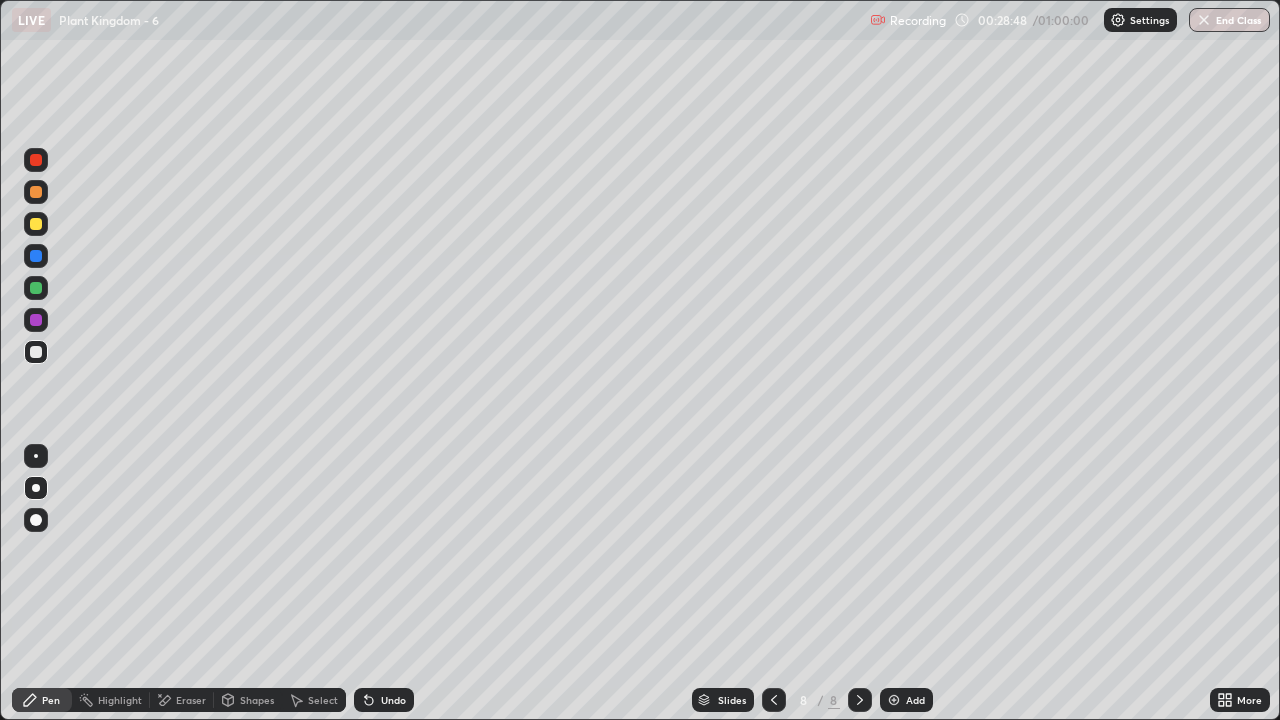 click at bounding box center (36, 224) 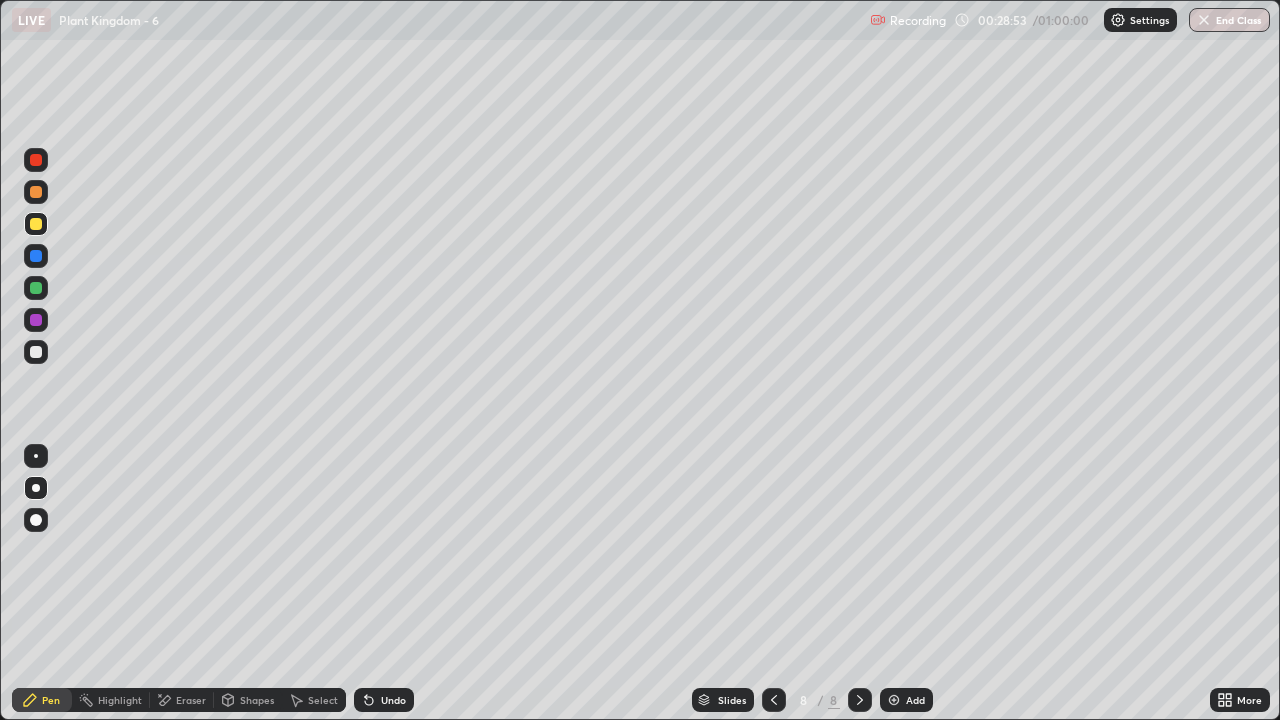 click on "Eraser" at bounding box center [191, 700] 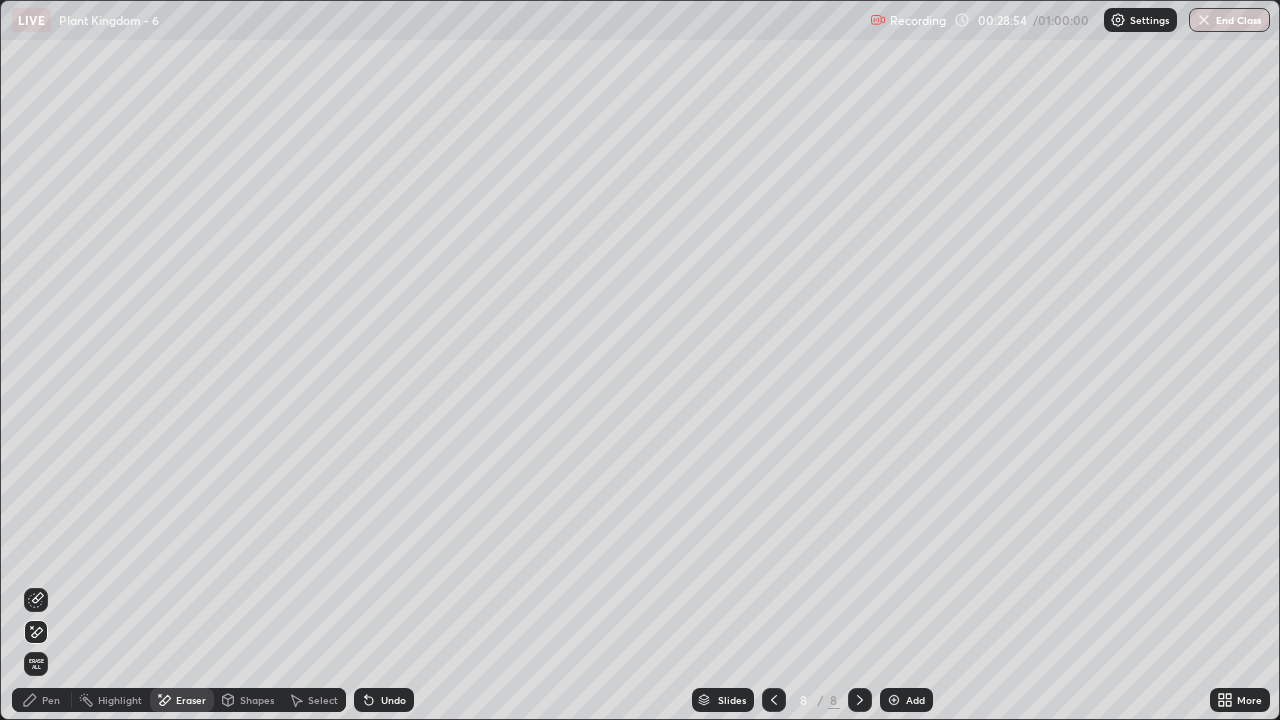 click on "Pen" at bounding box center (42, 700) 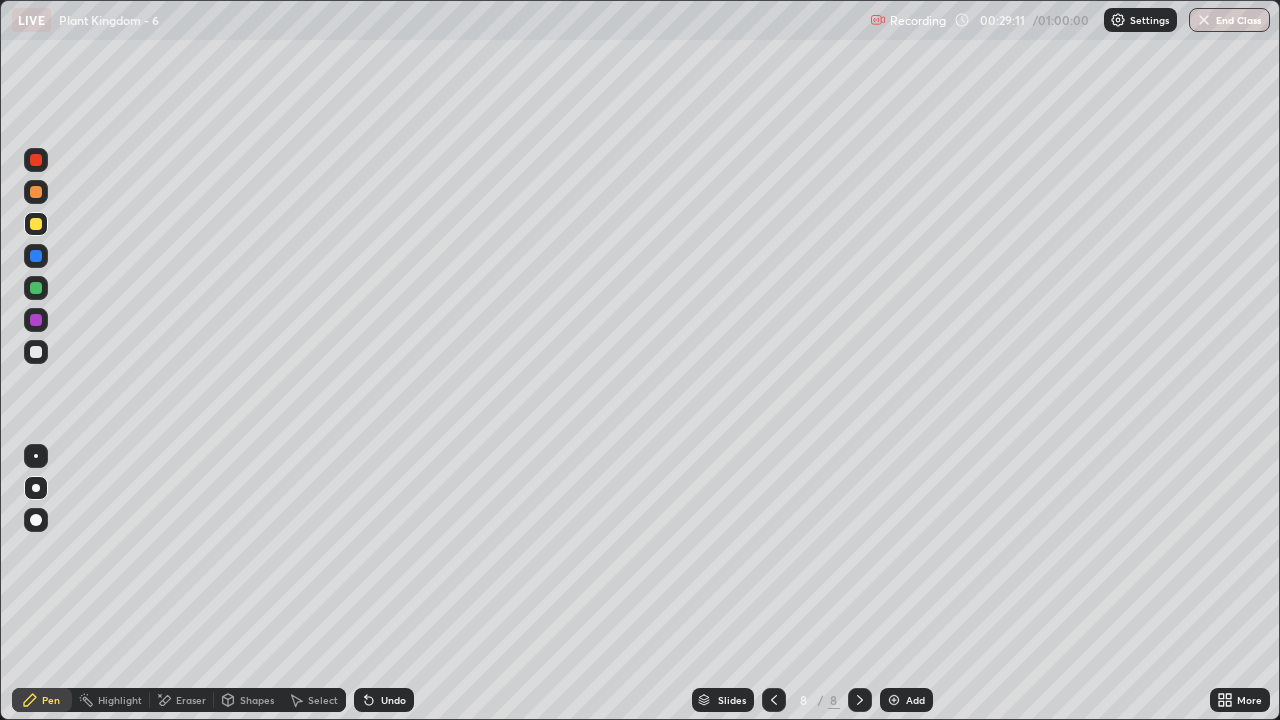 click at bounding box center (36, 160) 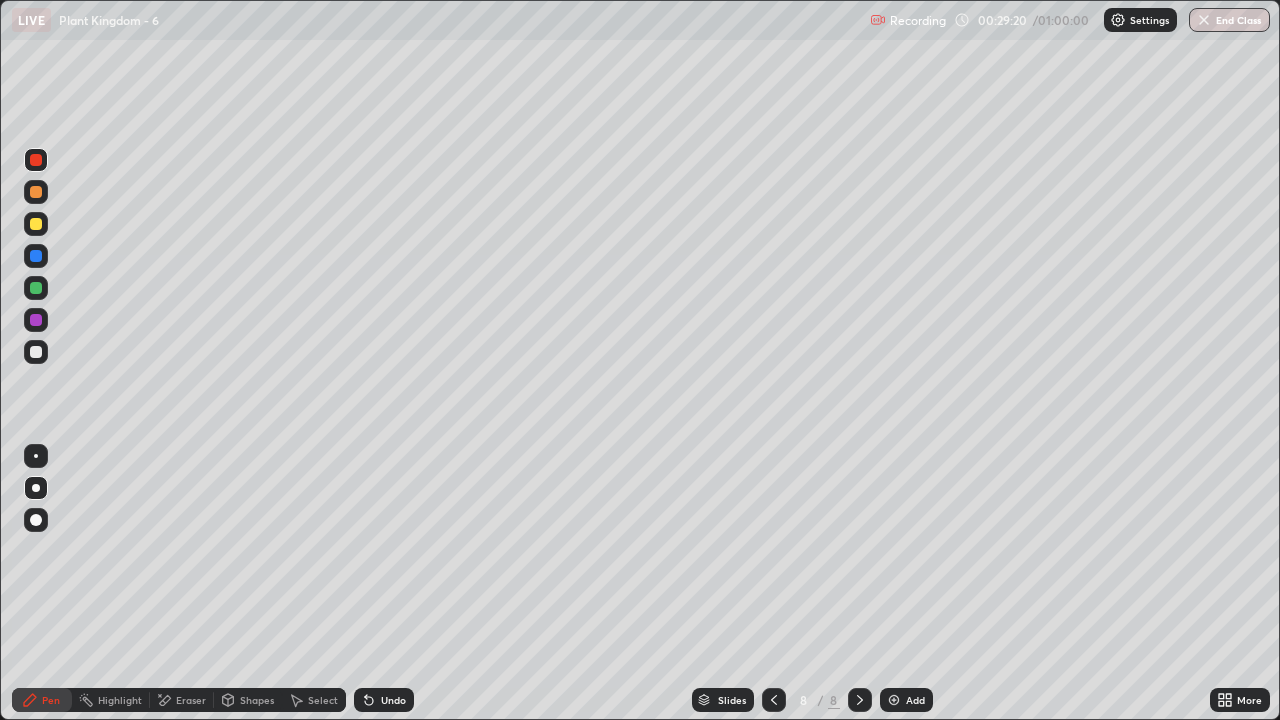 click at bounding box center (36, 320) 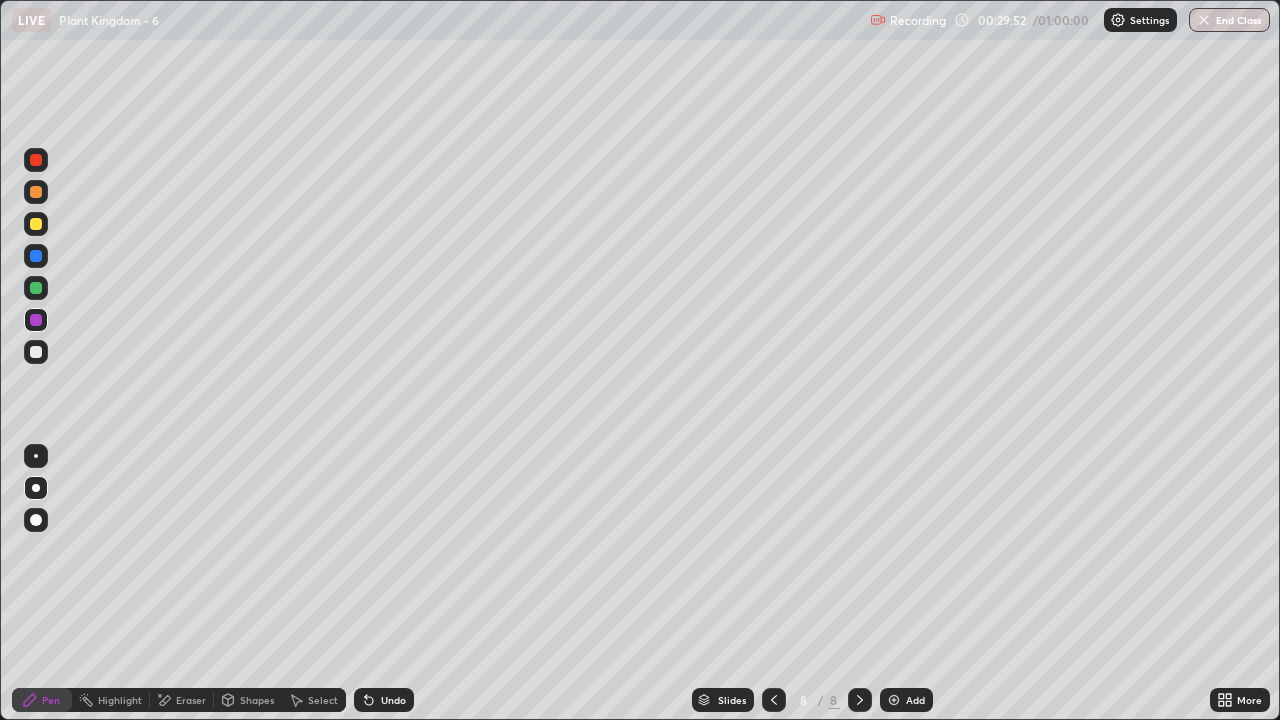 click at bounding box center (36, 488) 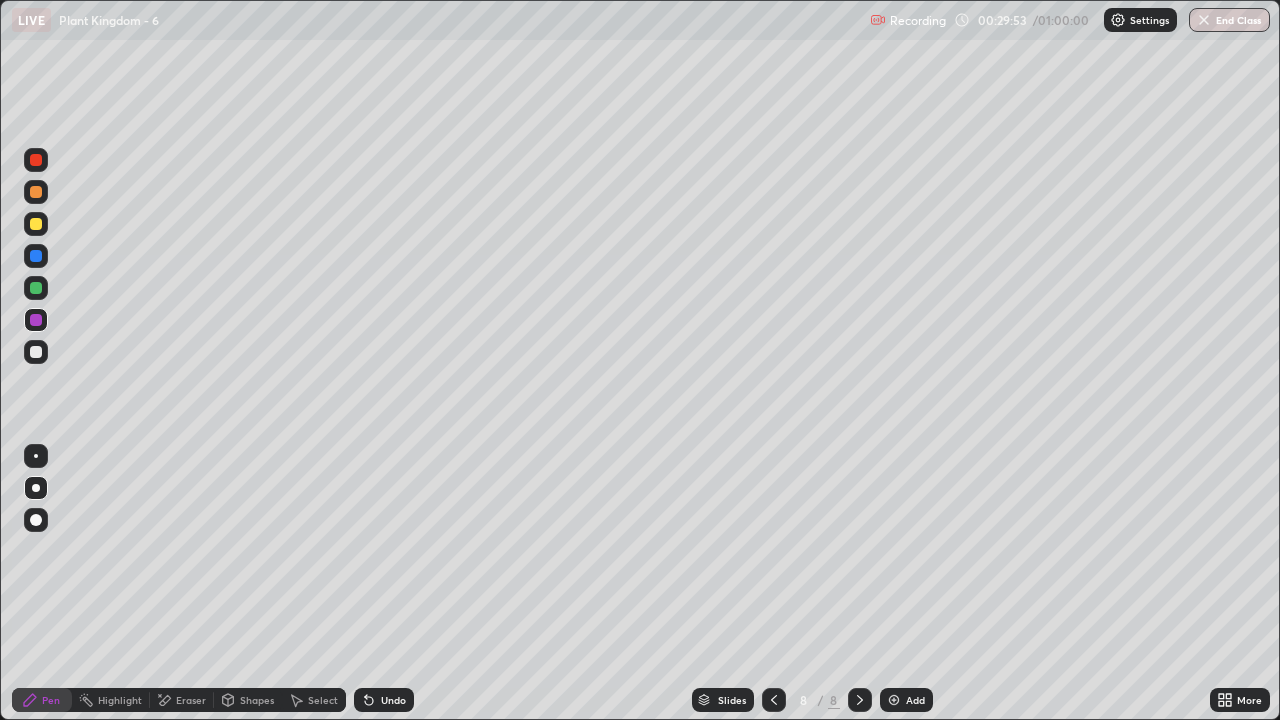 click at bounding box center (36, 352) 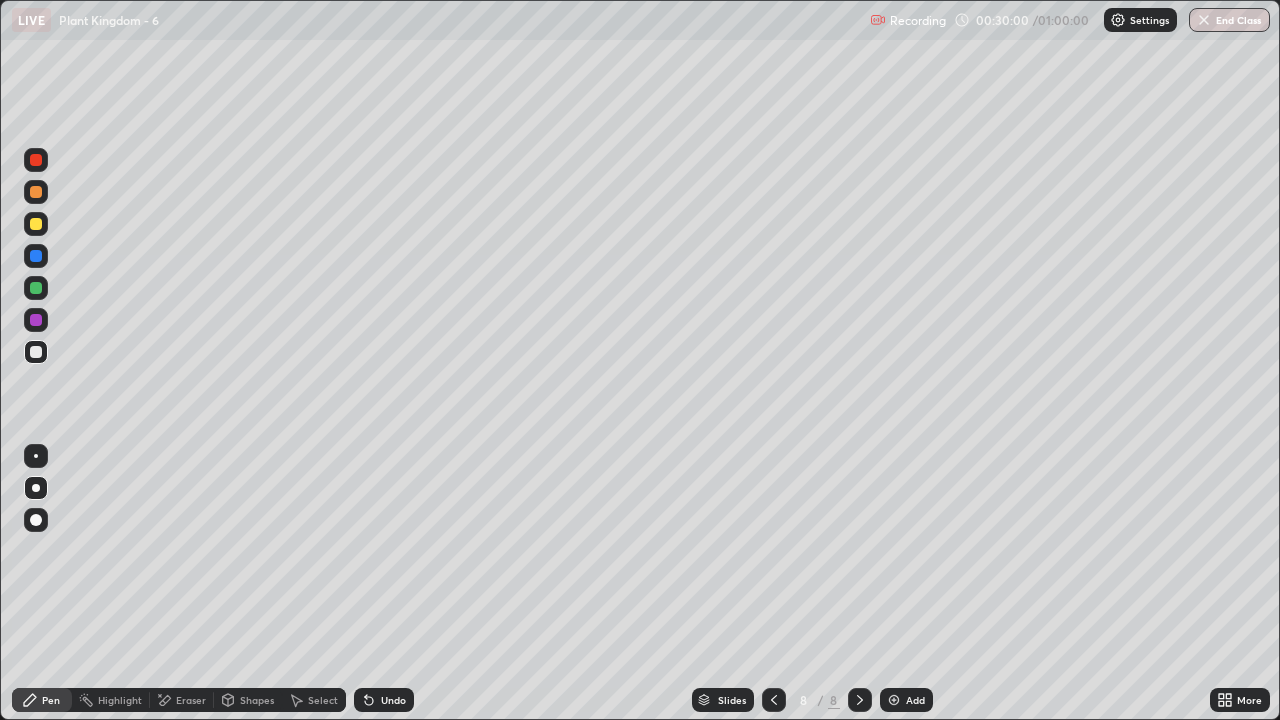click at bounding box center (36, 192) 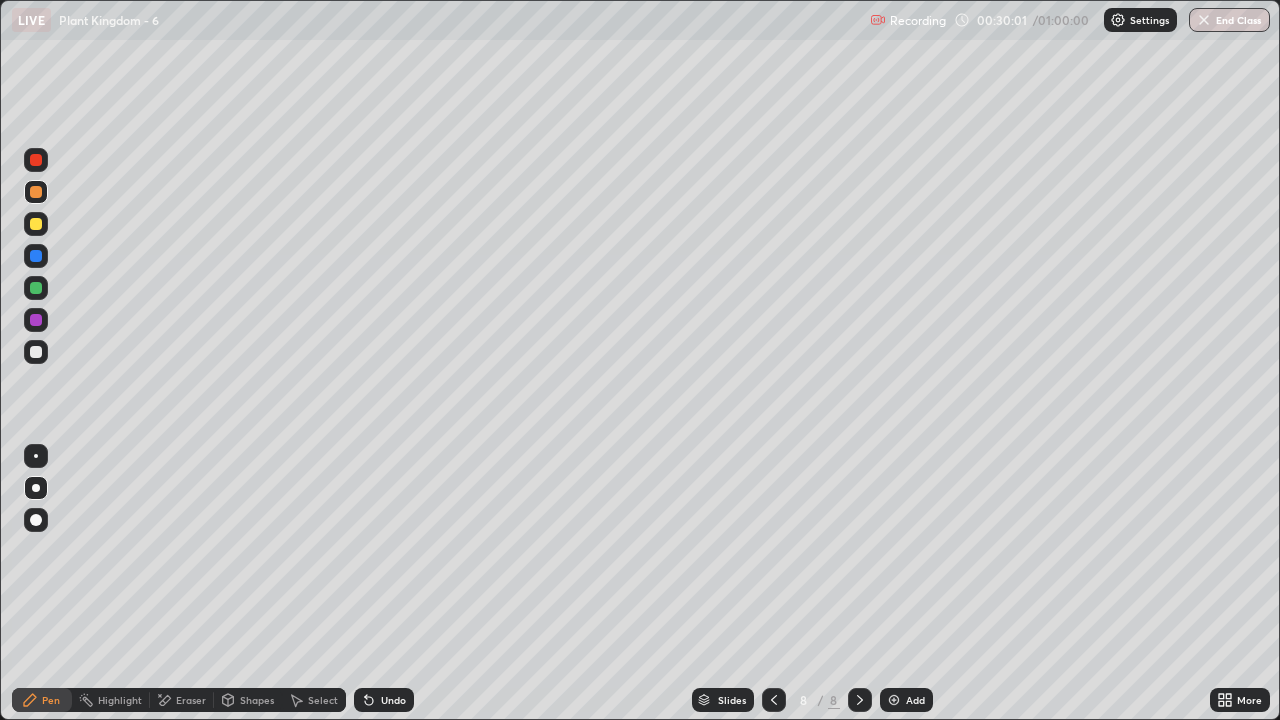 click at bounding box center [36, 456] 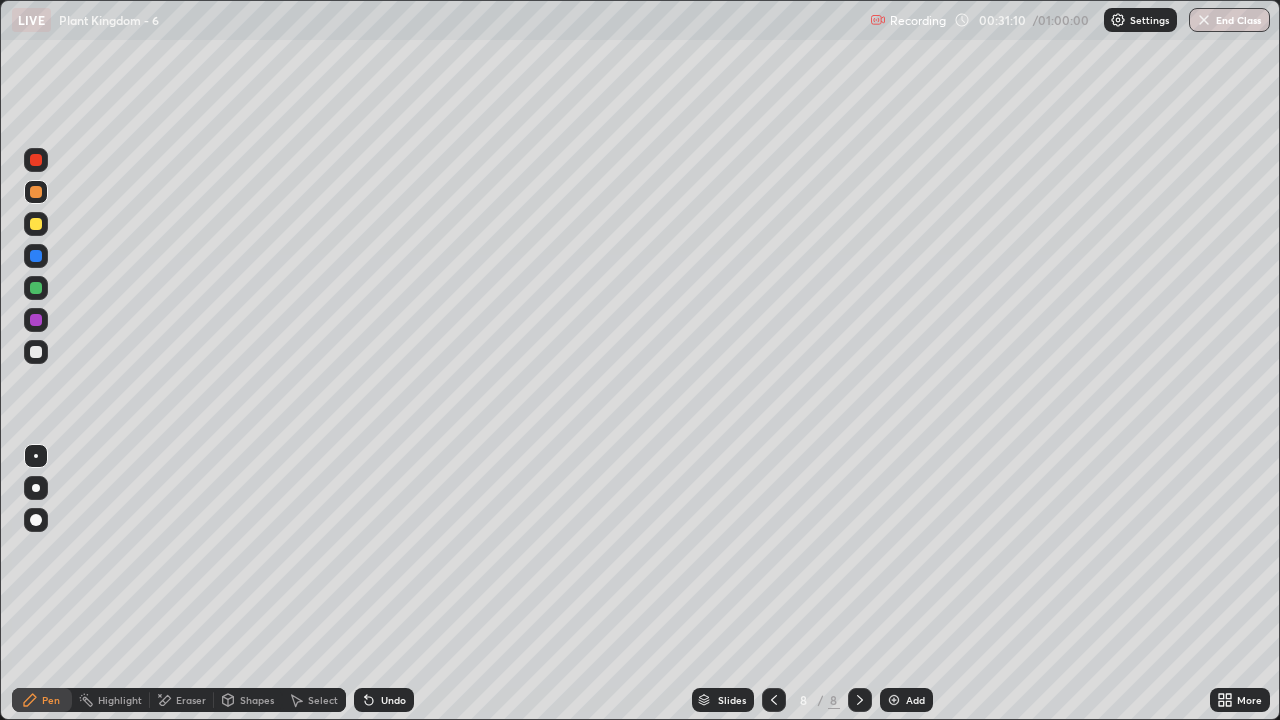 click at bounding box center [36, 160] 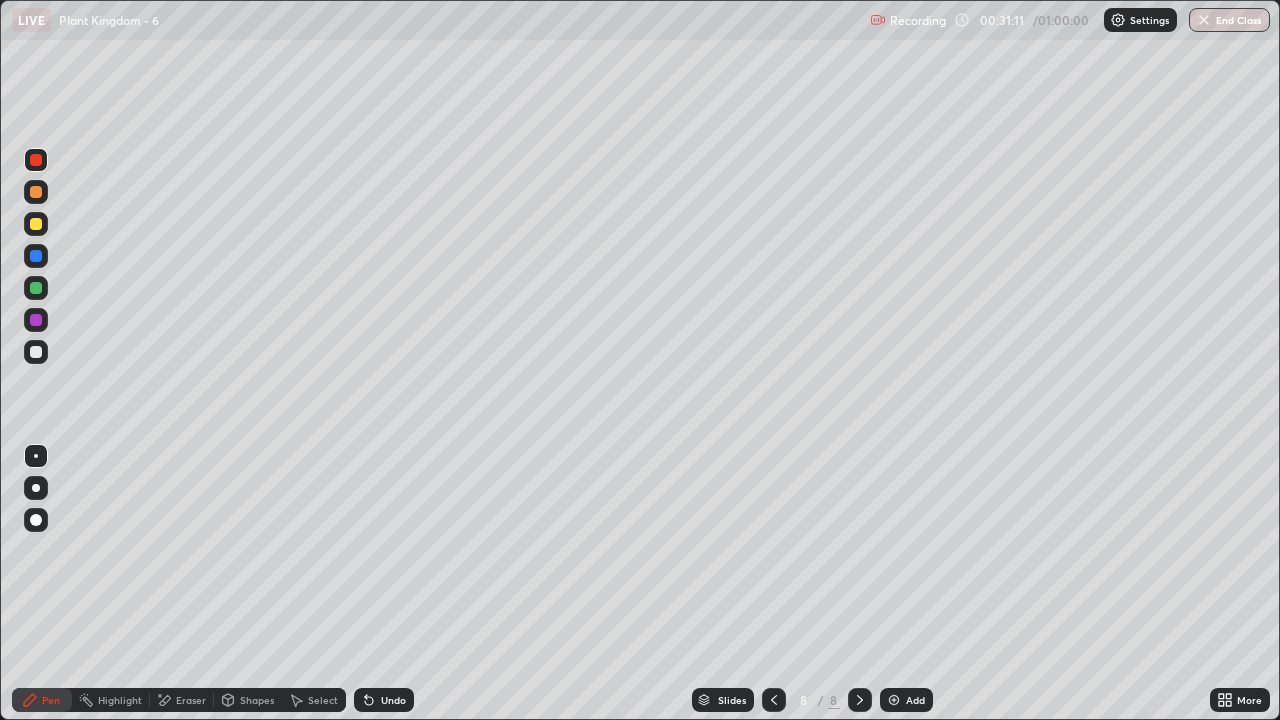 click at bounding box center (36, 488) 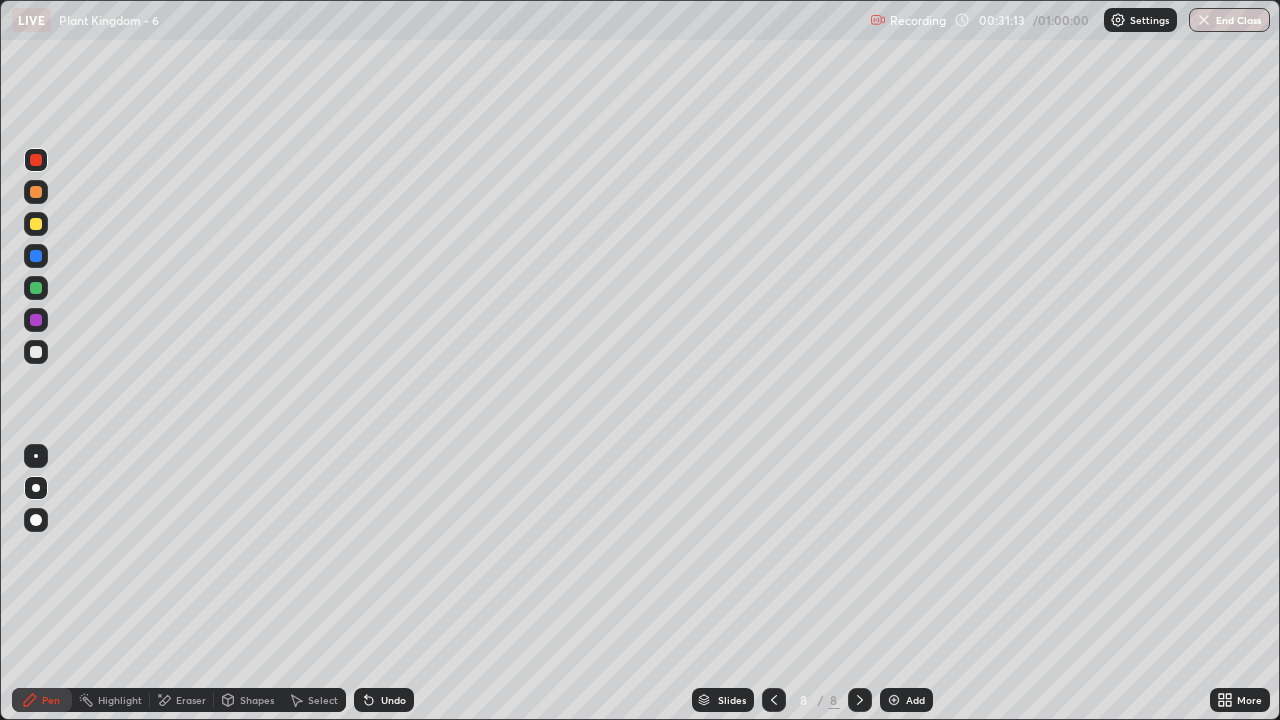 click at bounding box center [36, 320] 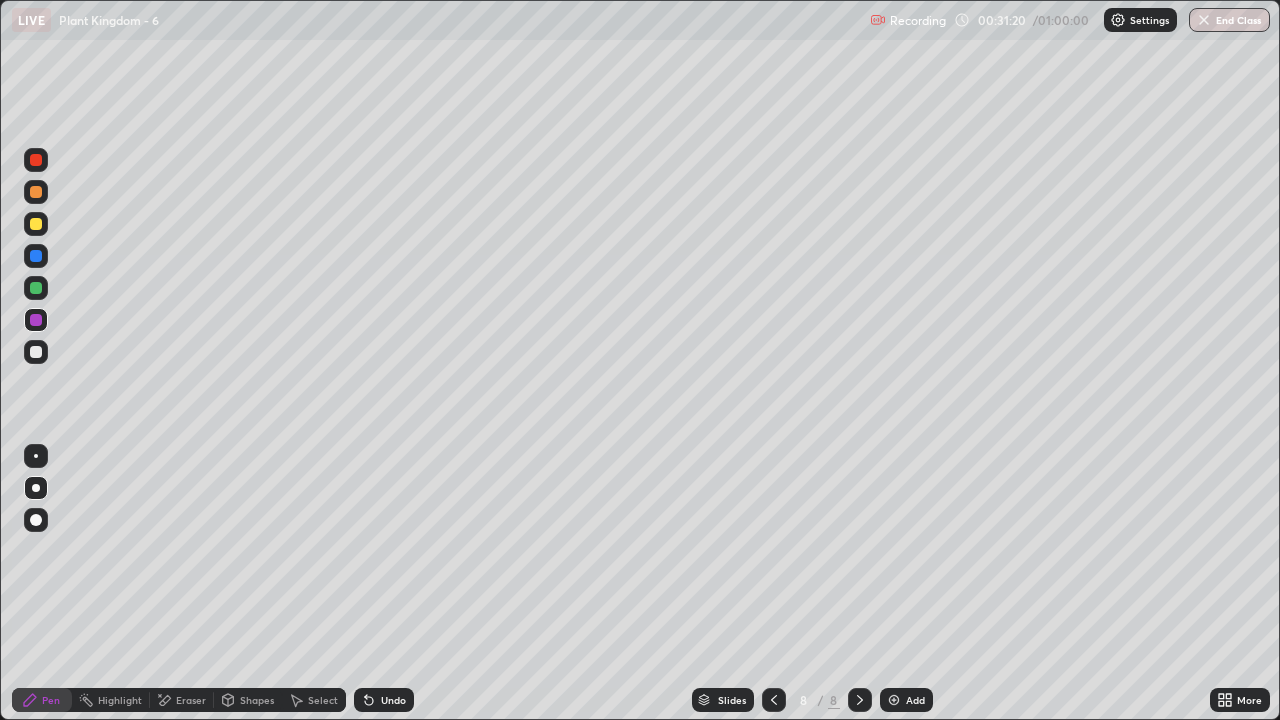click at bounding box center [36, 456] 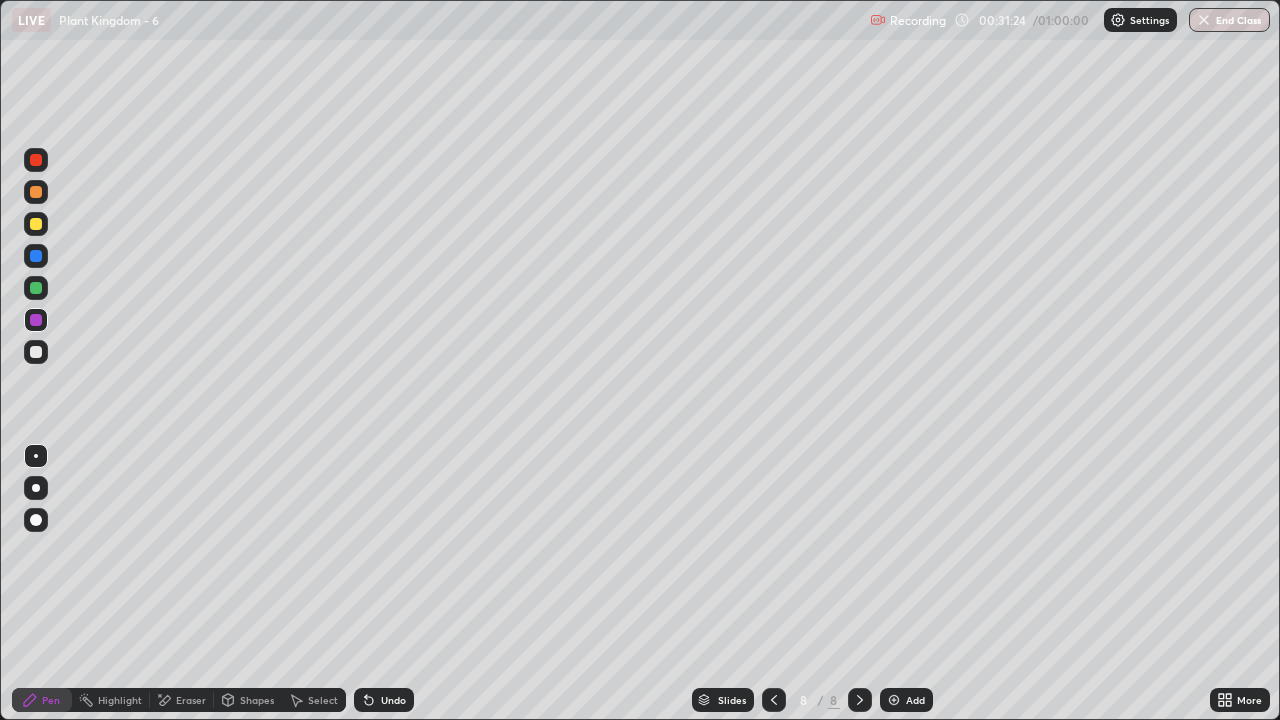click at bounding box center (36, 224) 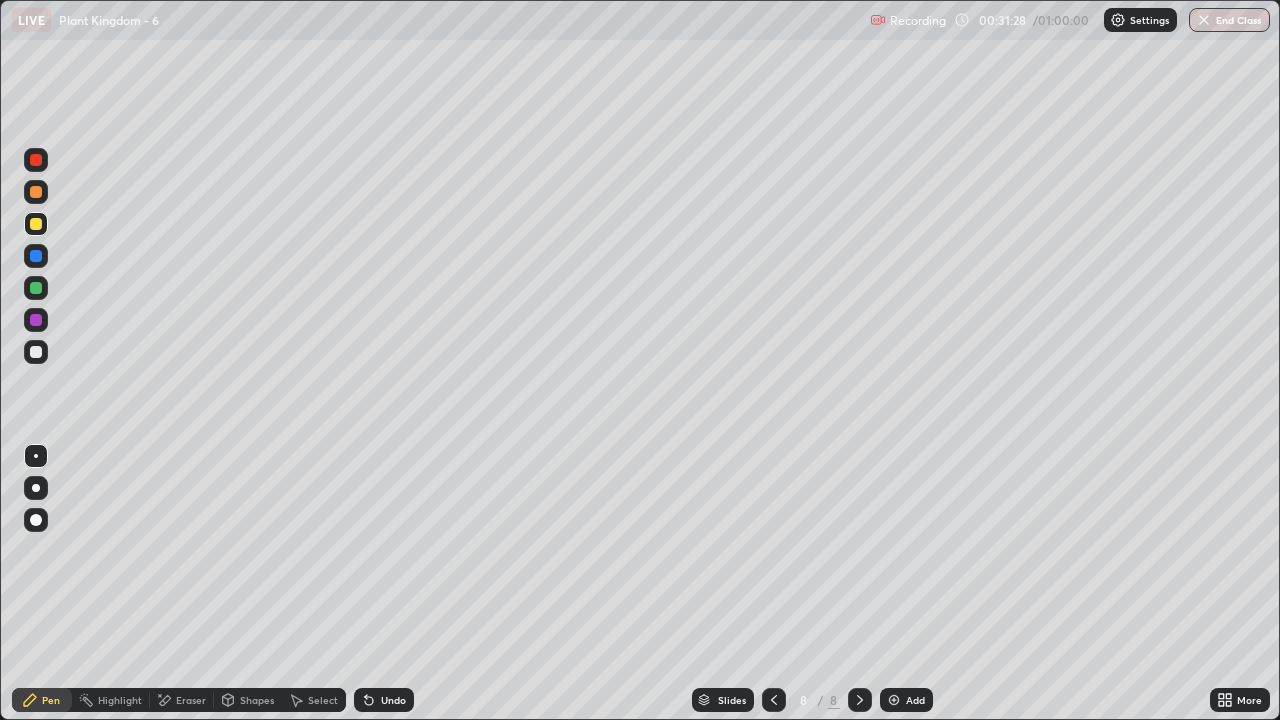click on "Eraser" at bounding box center (182, 700) 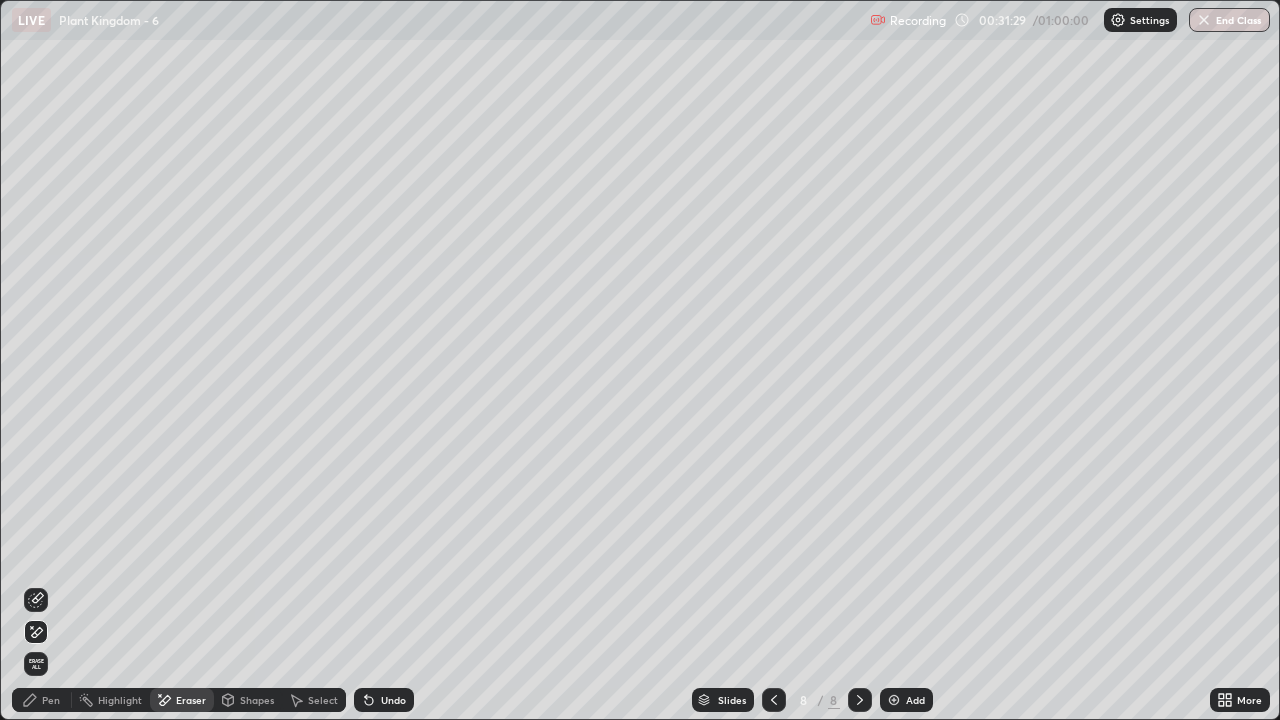 click on "Pen" at bounding box center (51, 700) 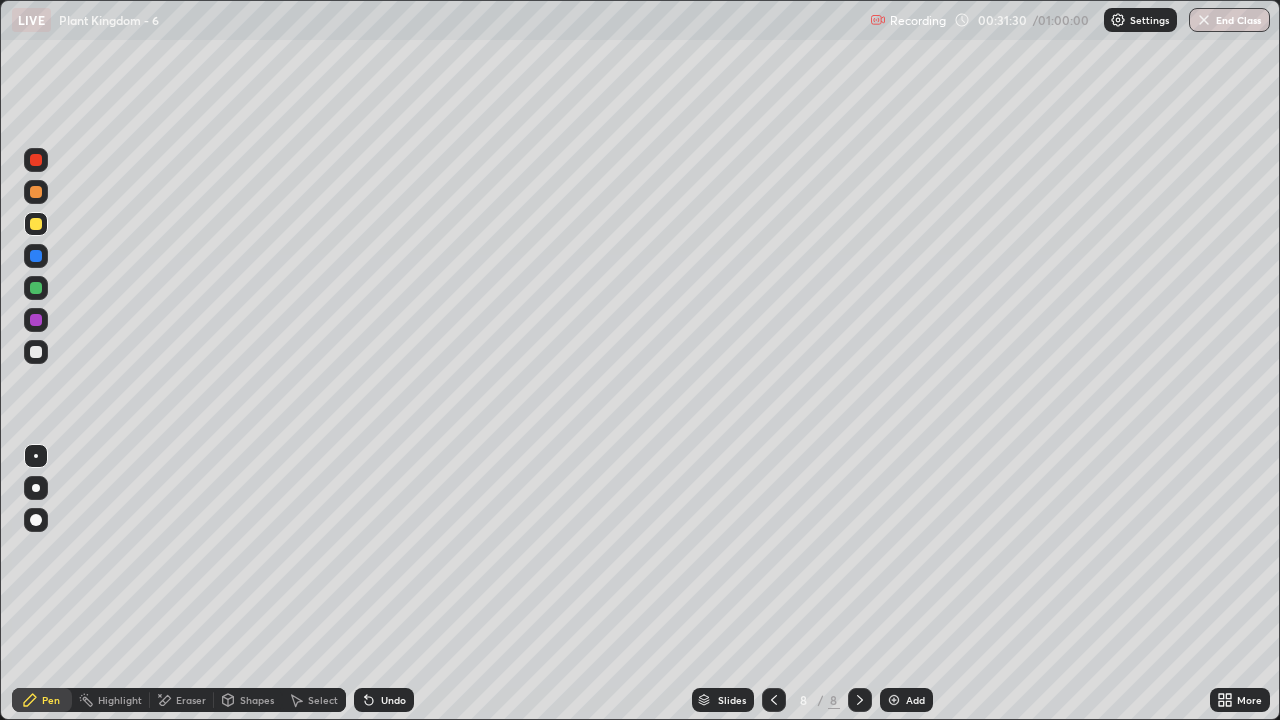 click at bounding box center [36, 520] 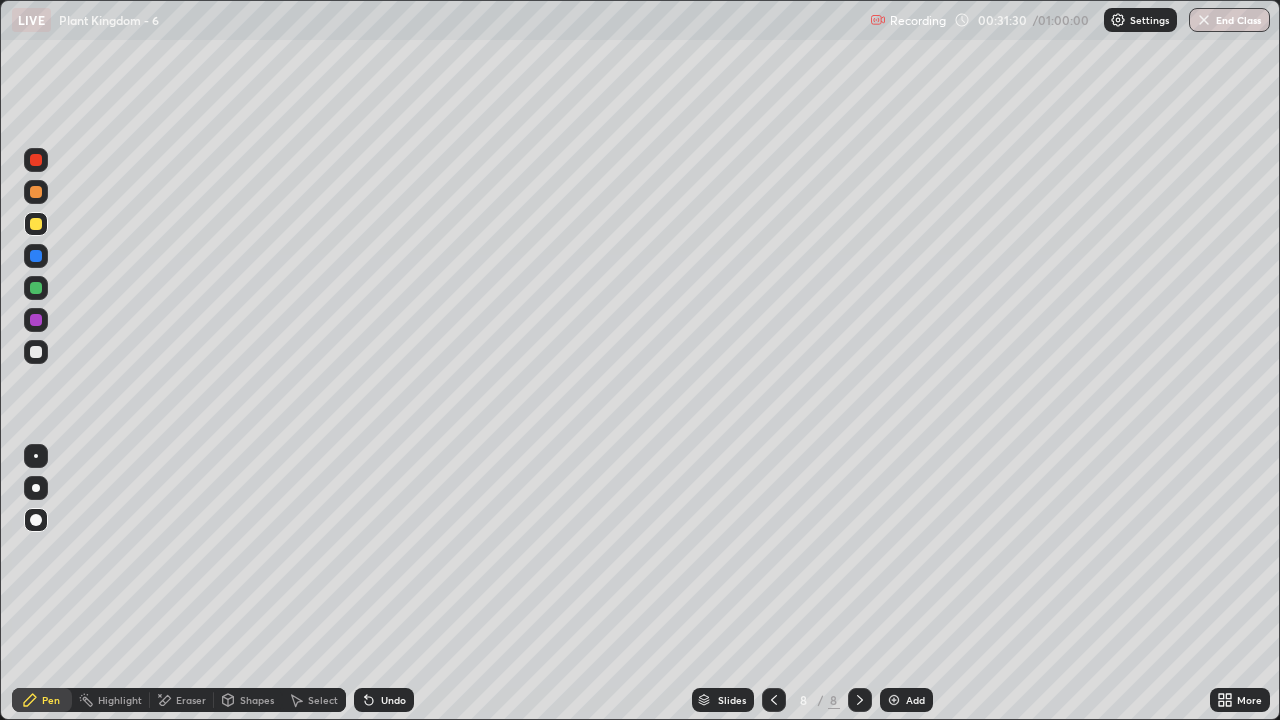 click at bounding box center [36, 488] 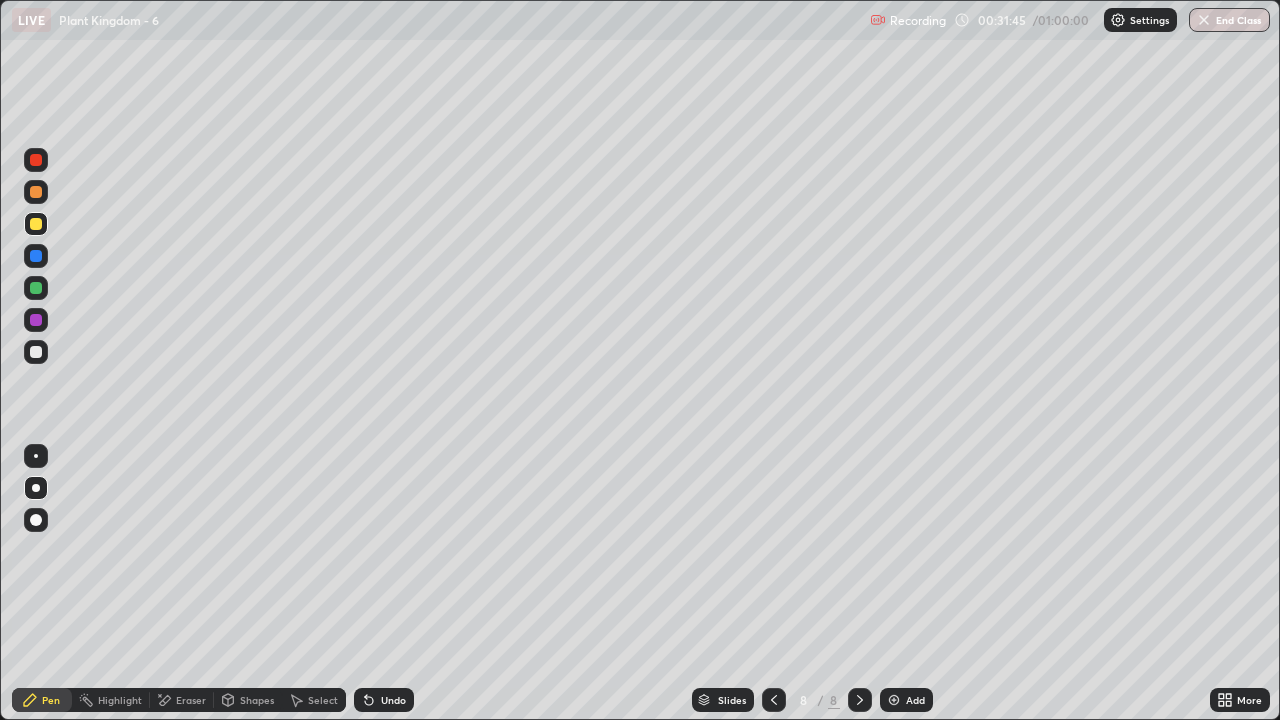 click at bounding box center (36, 352) 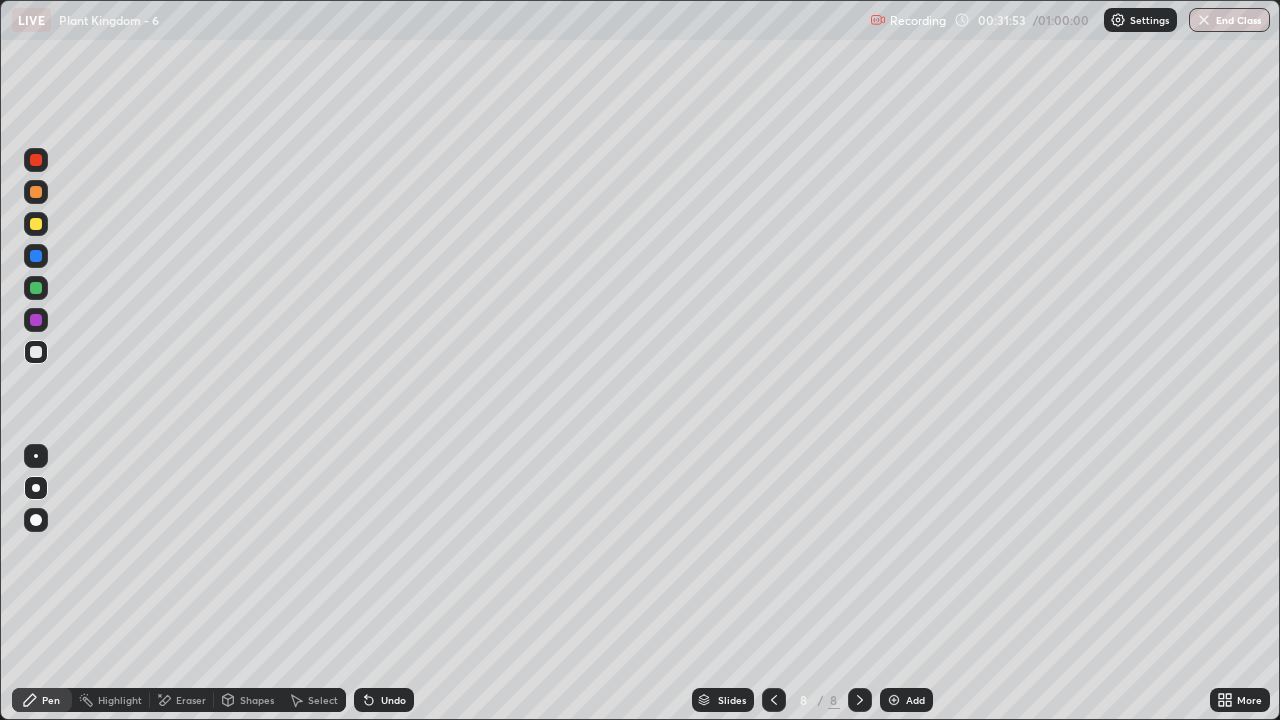 click at bounding box center [36, 192] 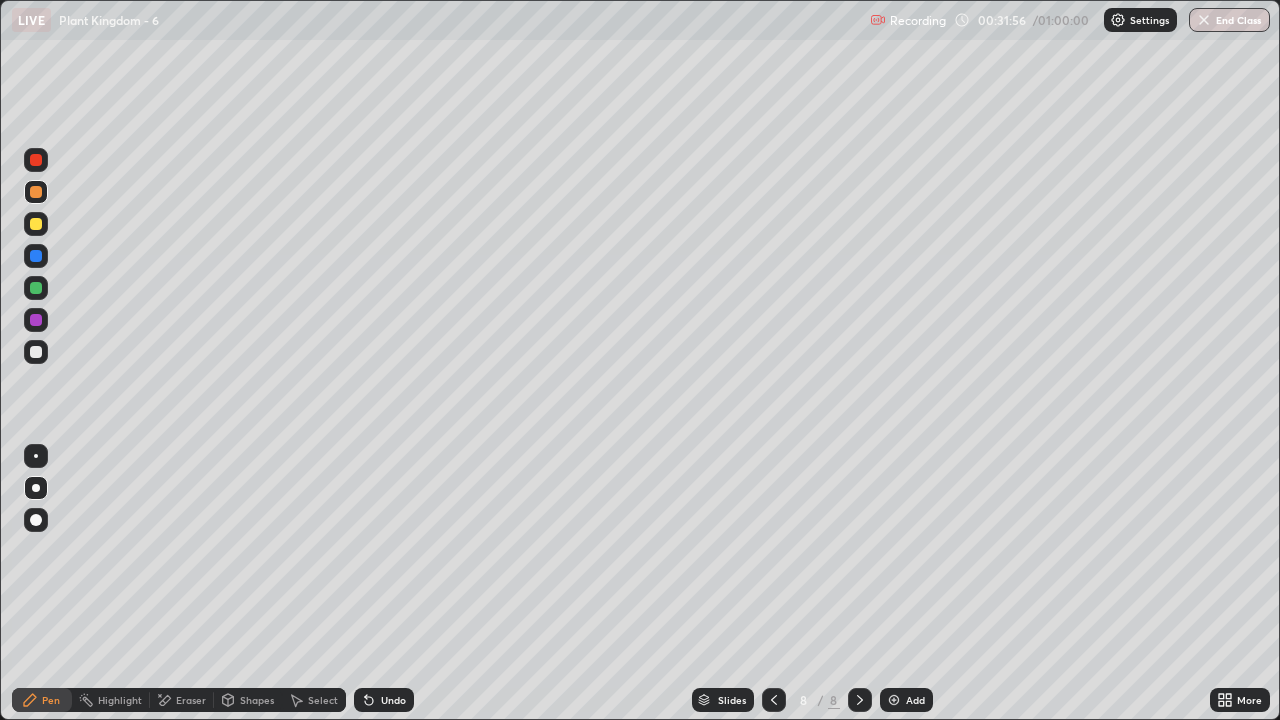 click at bounding box center (36, 456) 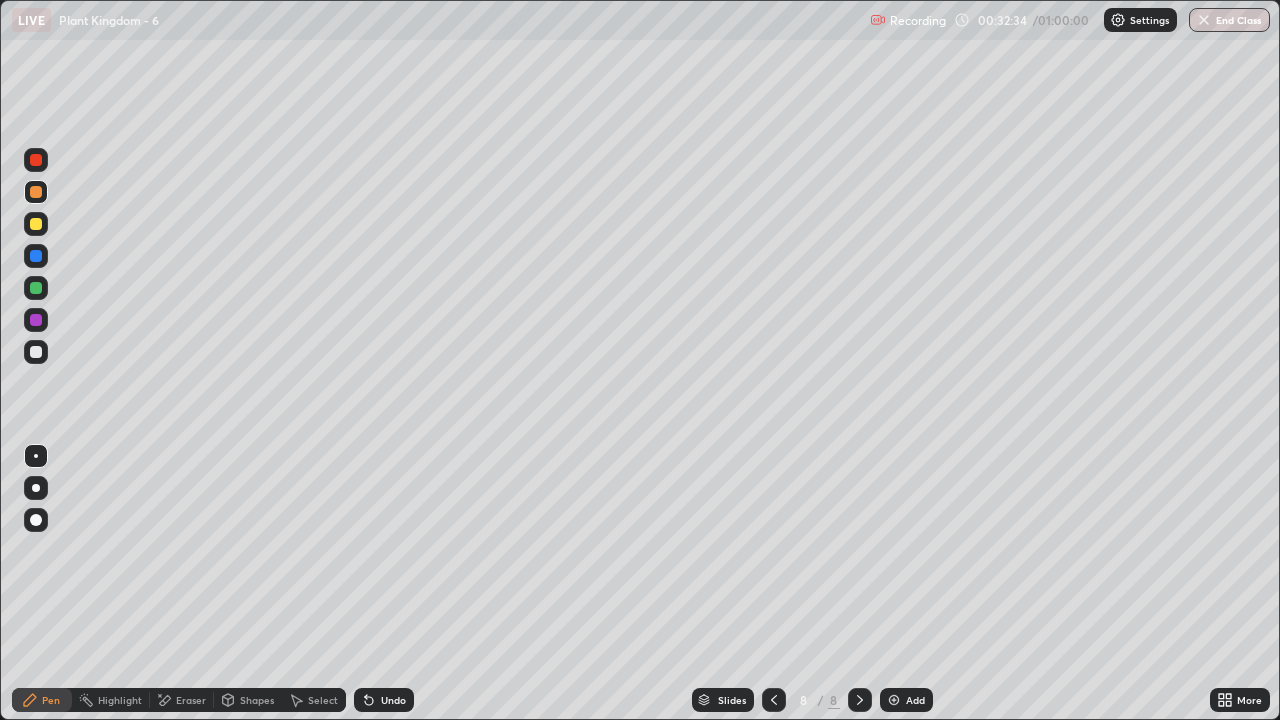 click at bounding box center [36, 488] 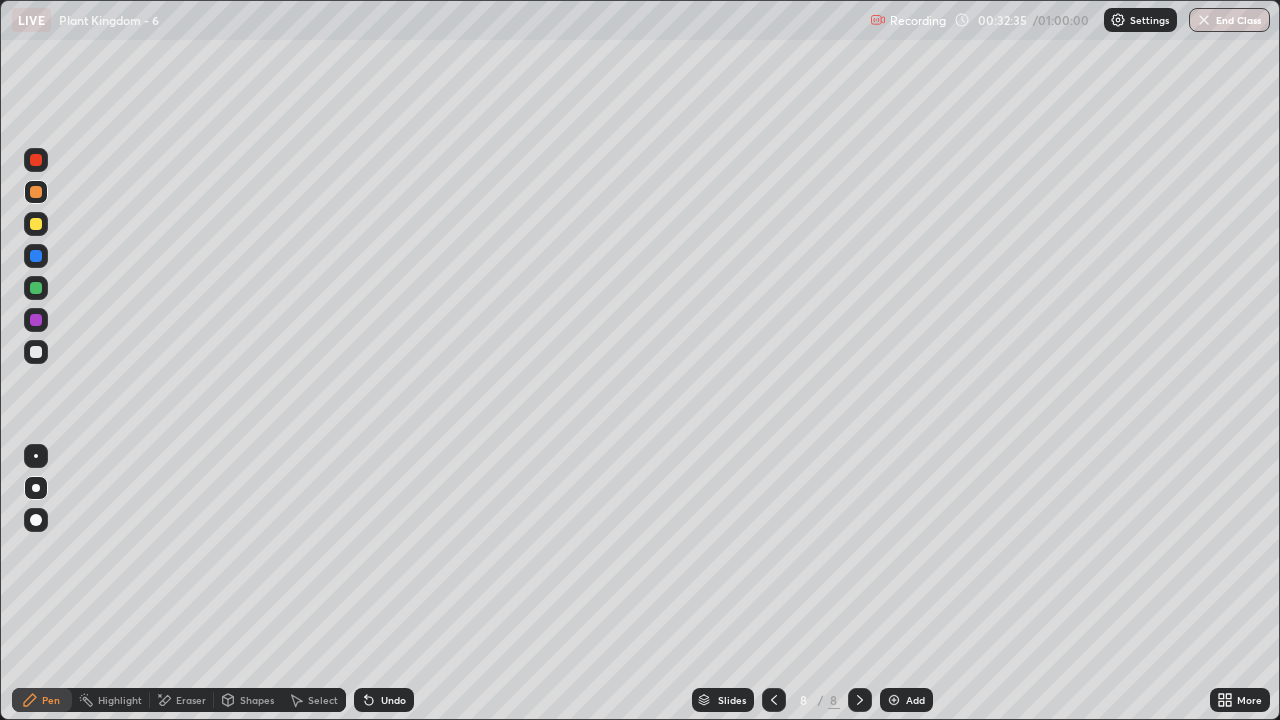 click at bounding box center (36, 288) 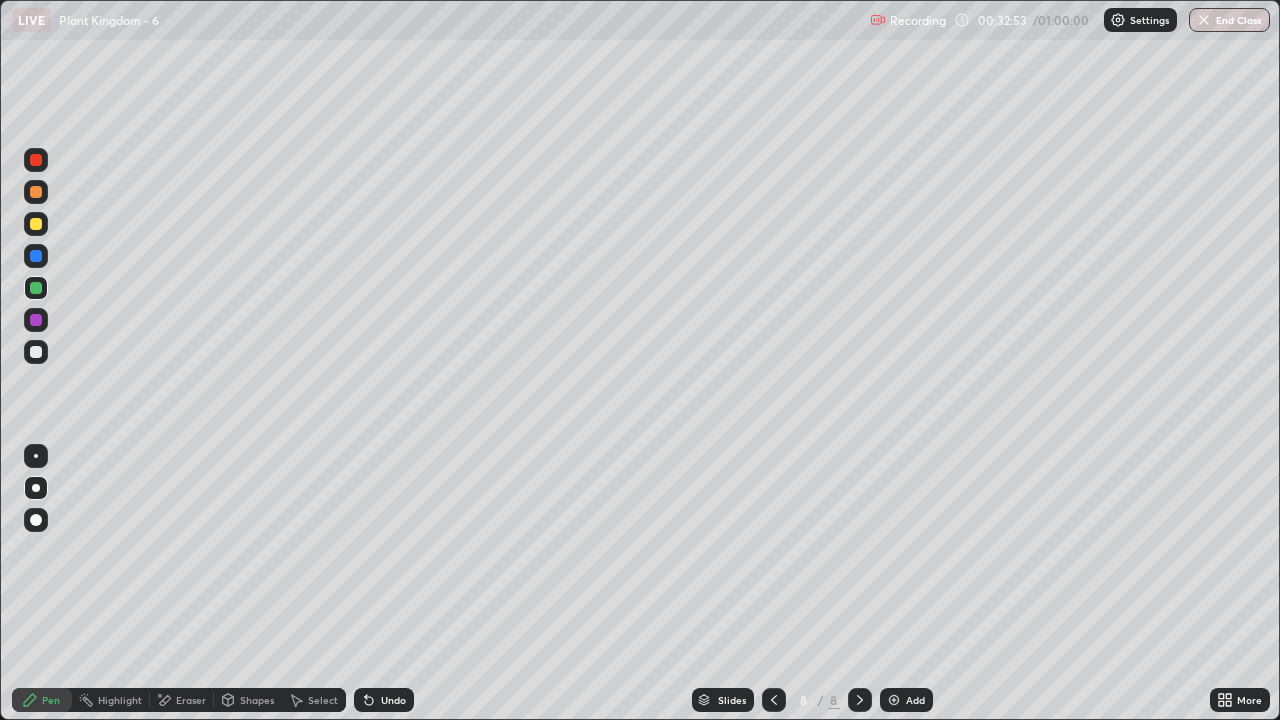 click at bounding box center [36, 352] 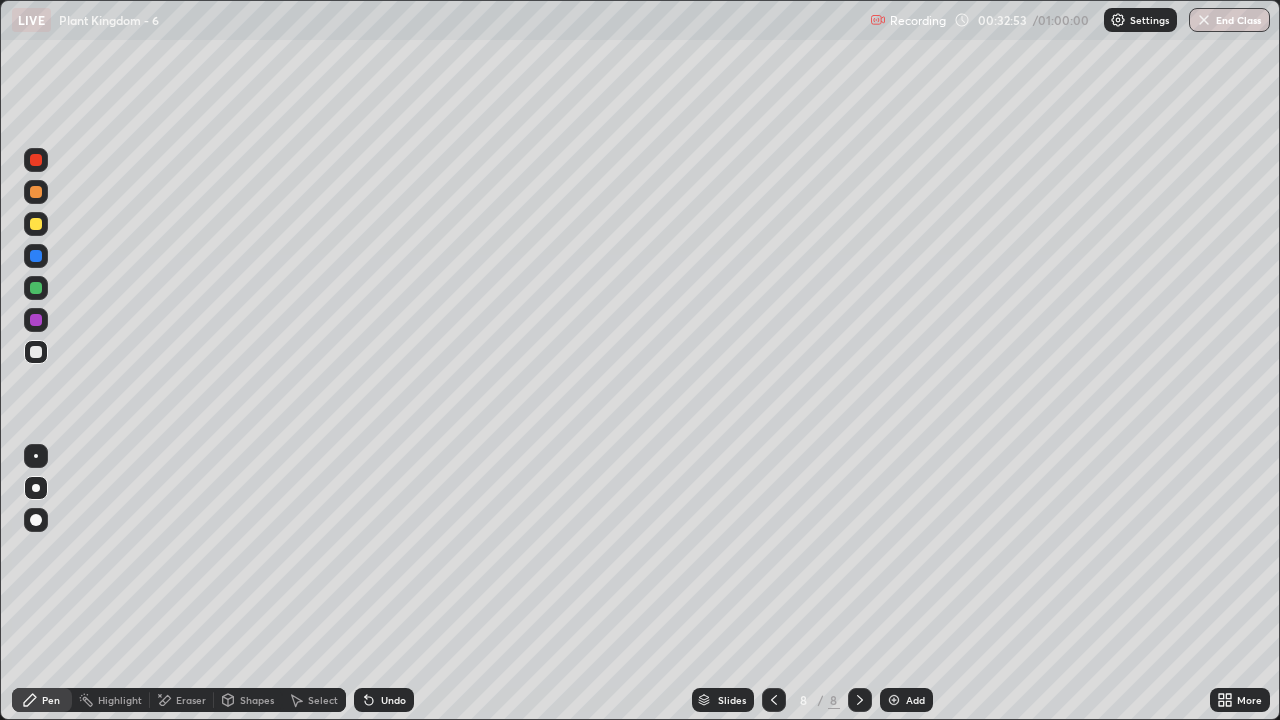 click at bounding box center (36, 456) 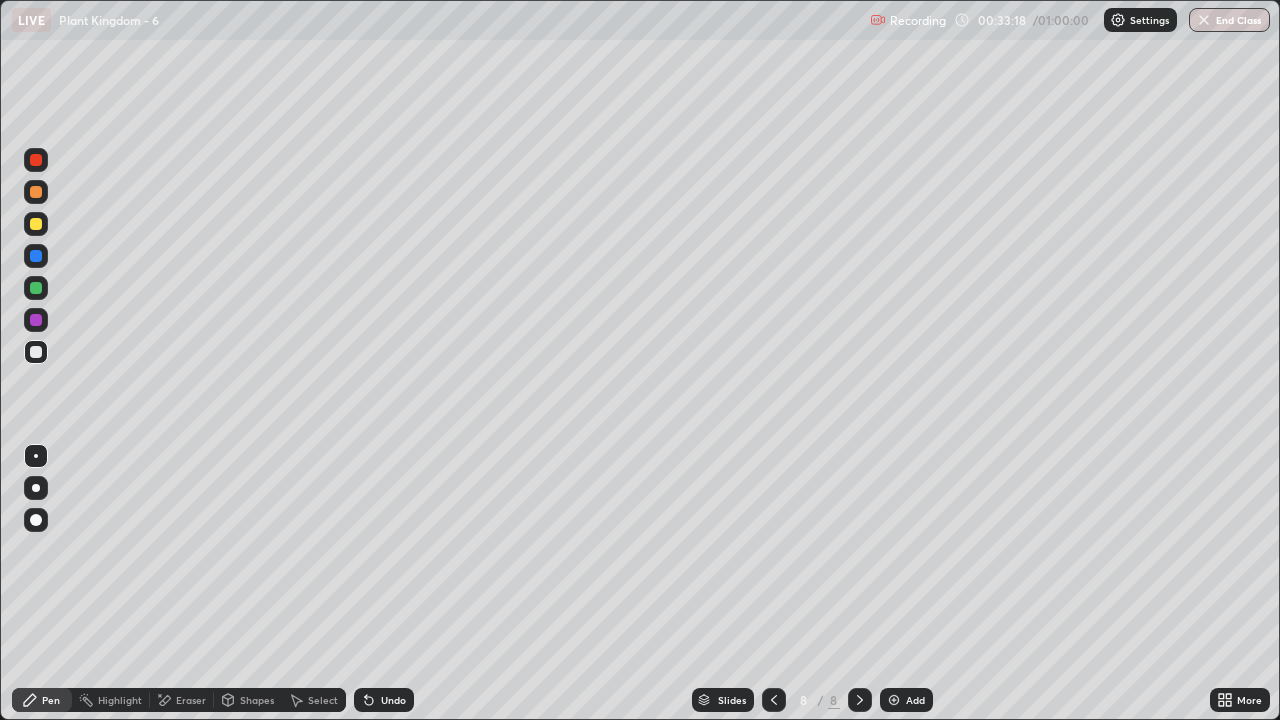 click on "Select" at bounding box center (314, 700) 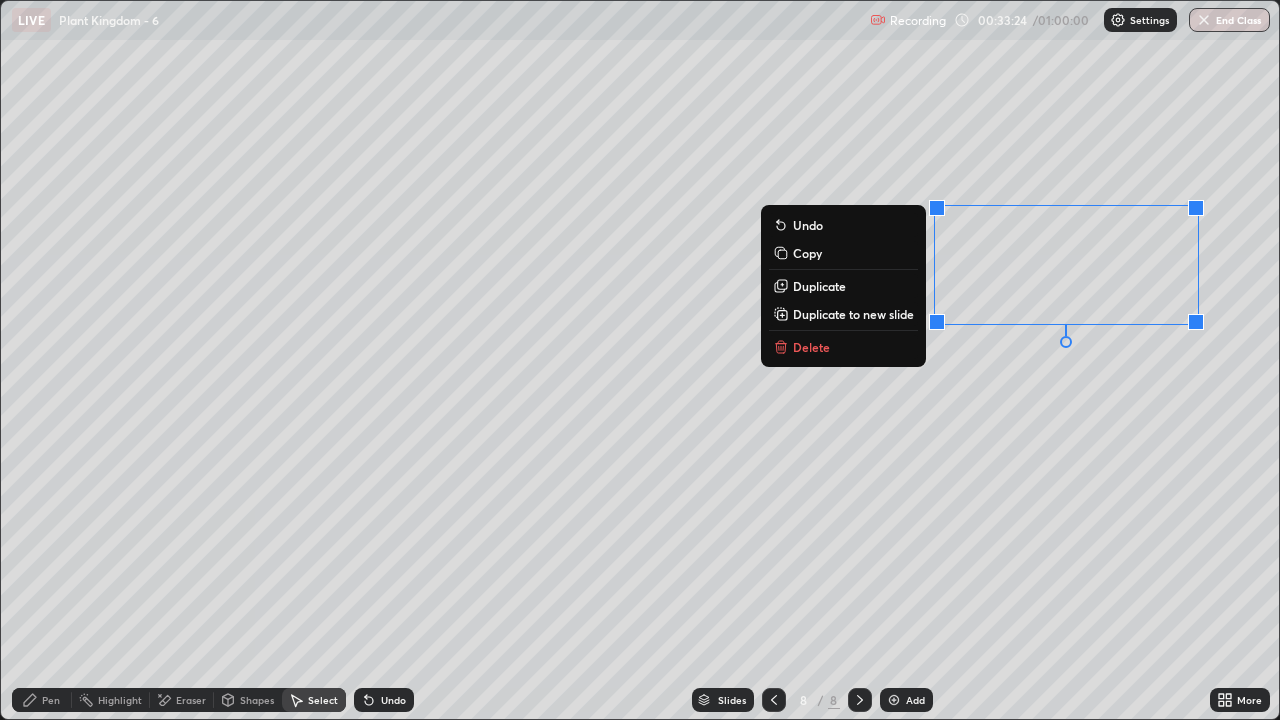click on "Copy" at bounding box center (843, 253) 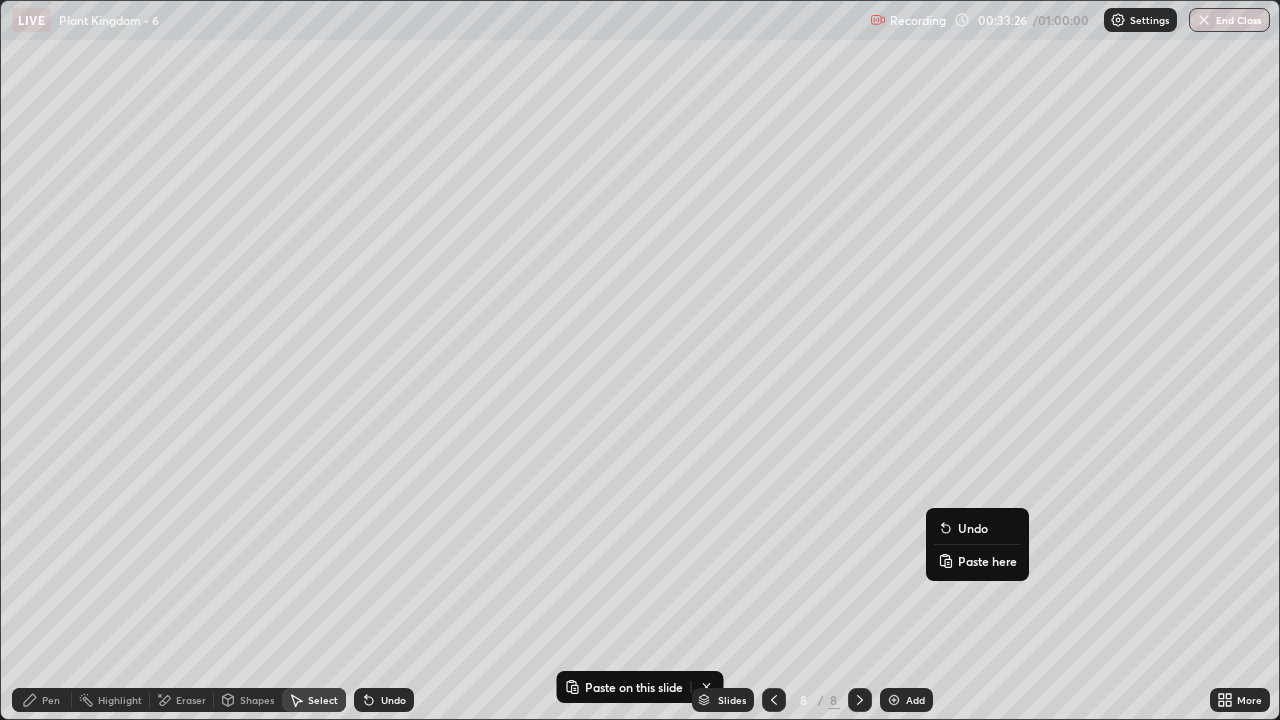 click on "Paste here" at bounding box center (987, 561) 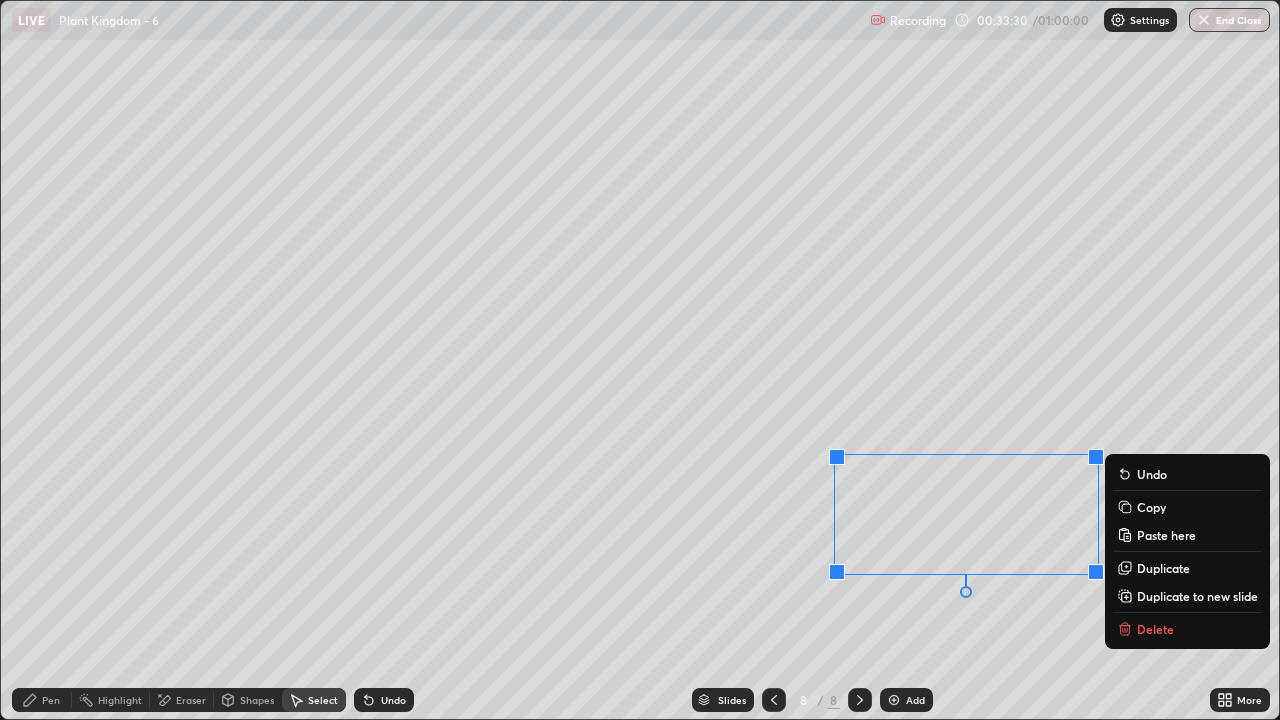 click on "0 ° Undo Copy Paste here Duplicate Duplicate to new slide Delete" at bounding box center (640, 360) 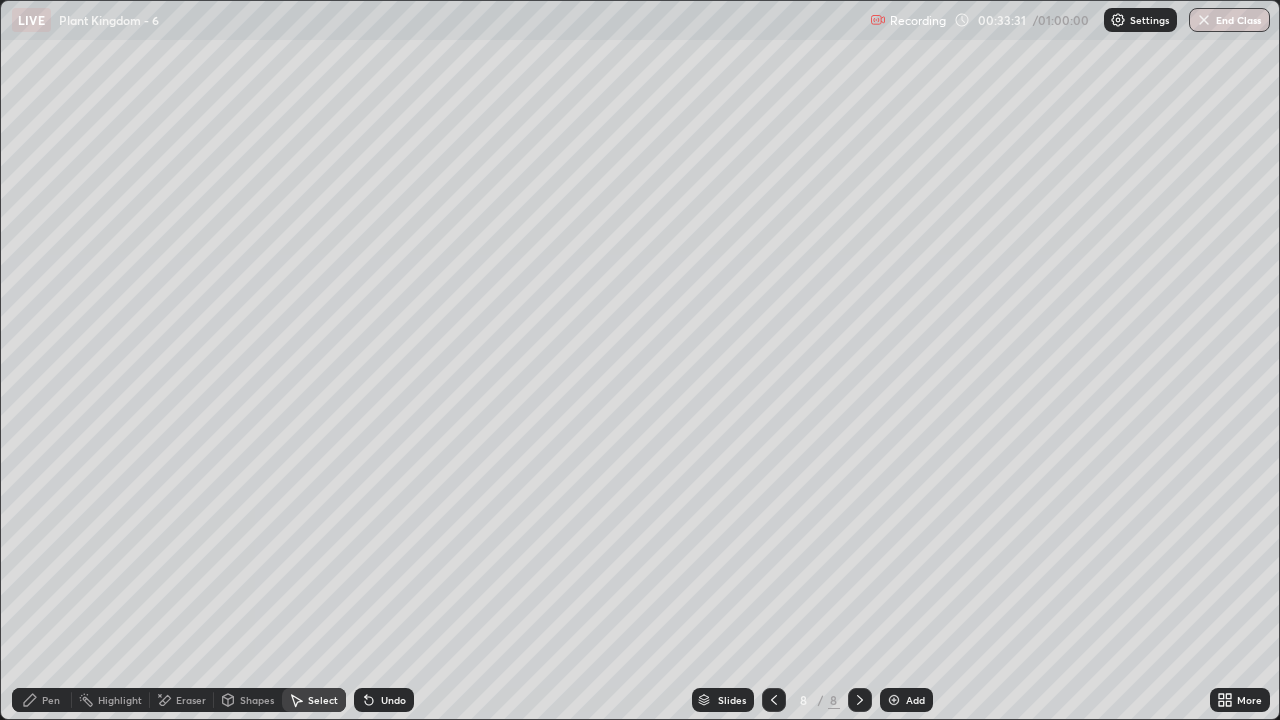 click on "Pen" at bounding box center [42, 700] 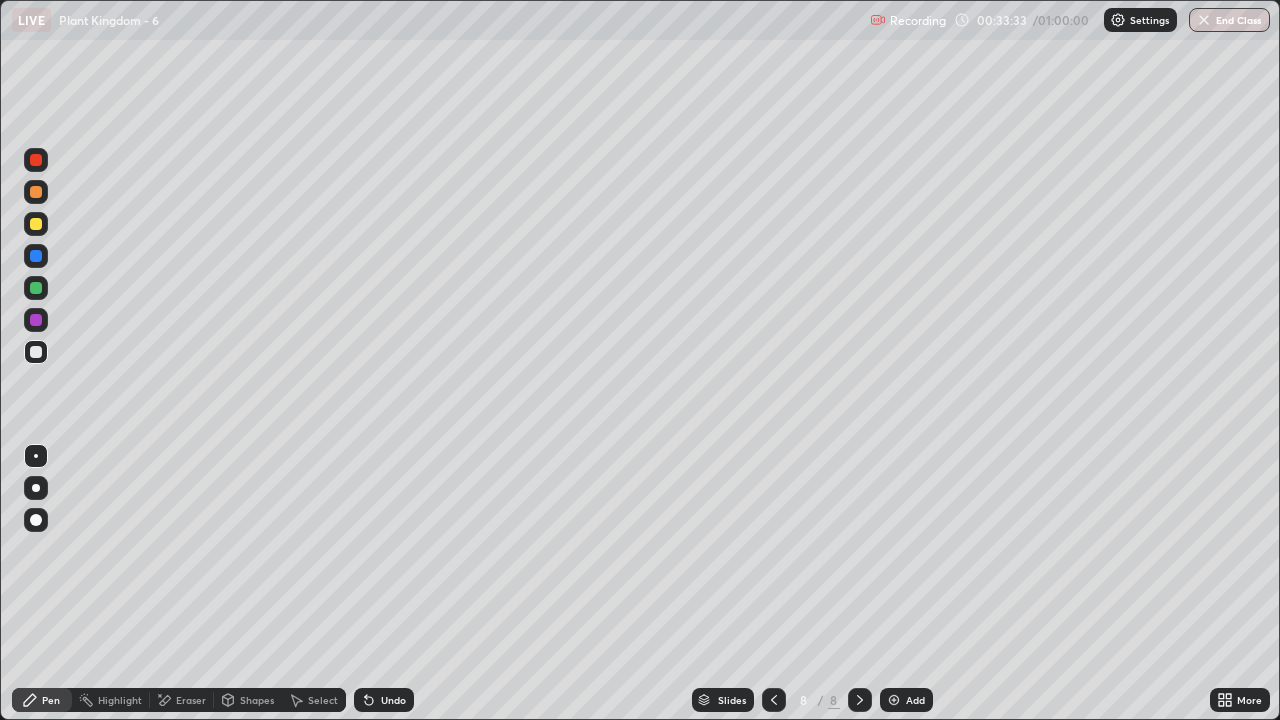 click on "Eraser" at bounding box center [191, 700] 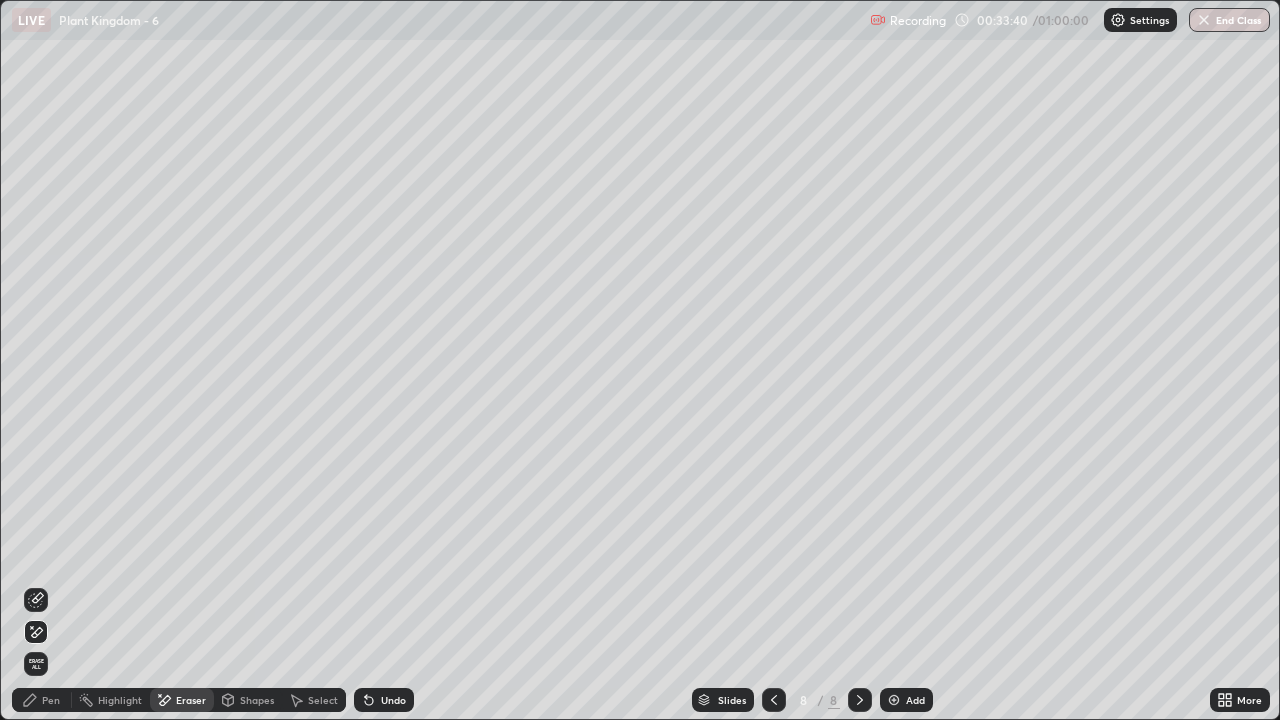 click on "Pen" at bounding box center [51, 700] 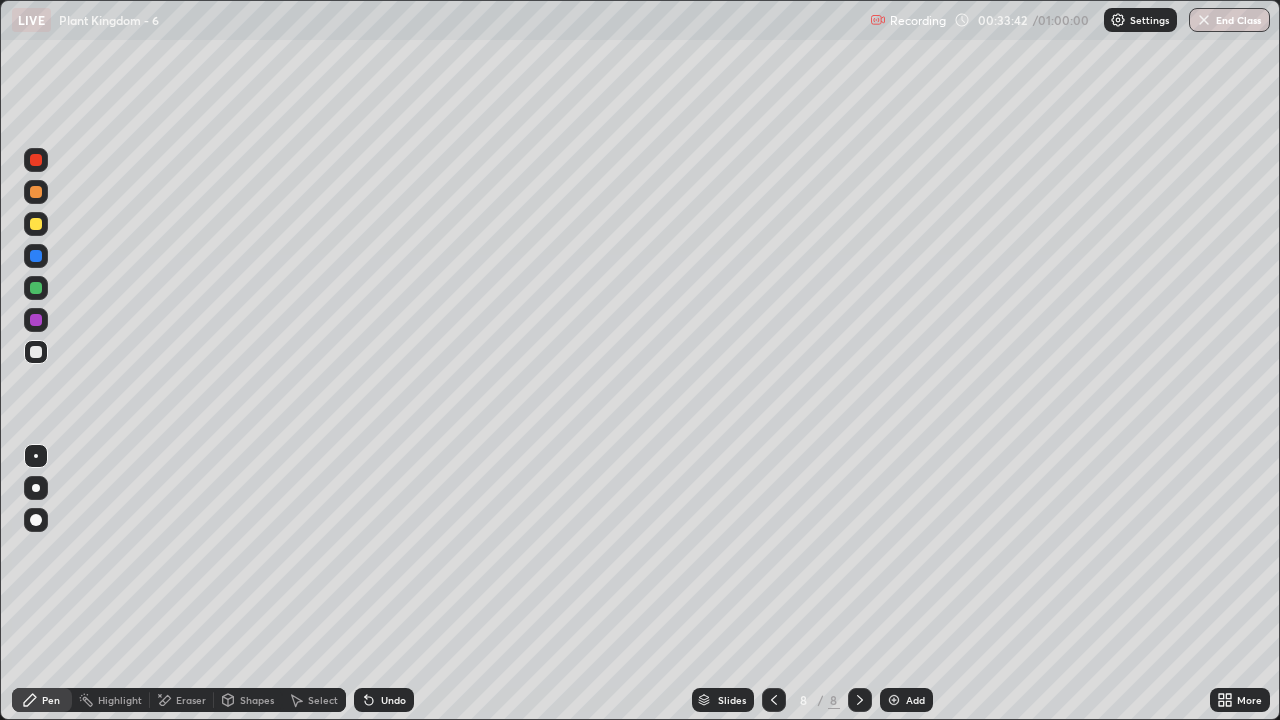 click at bounding box center (36, 192) 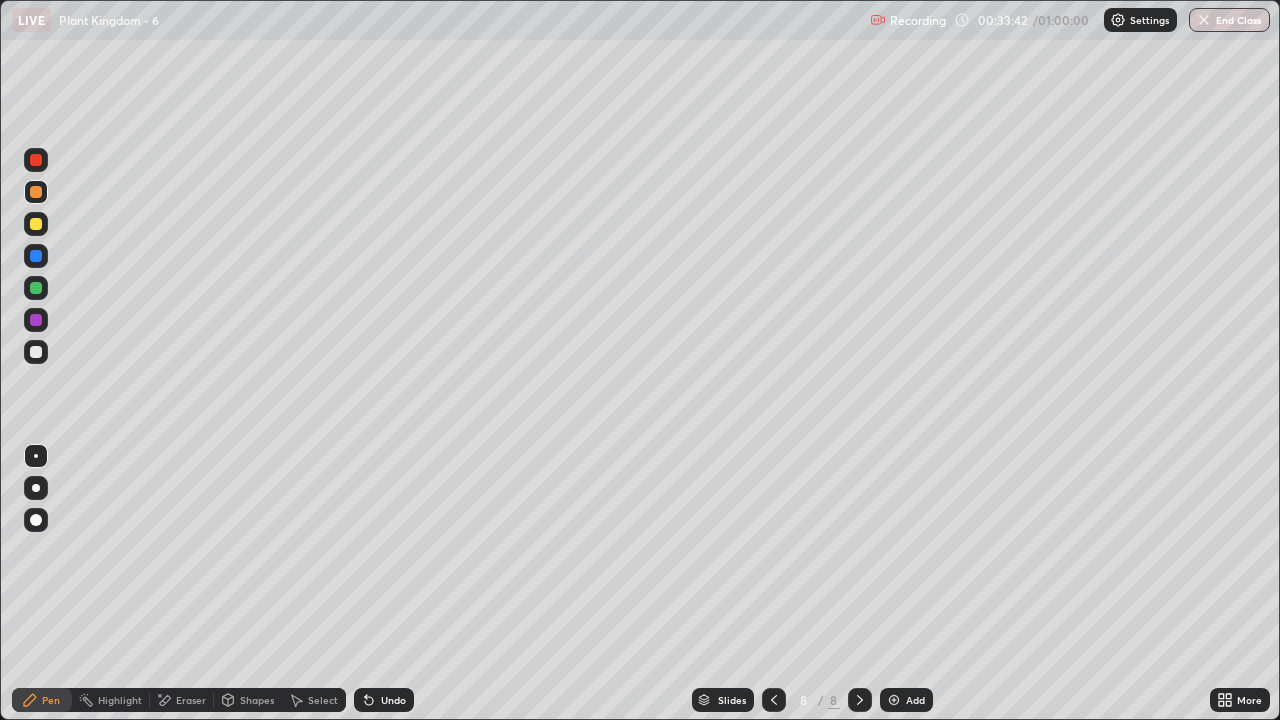 click at bounding box center (36, 488) 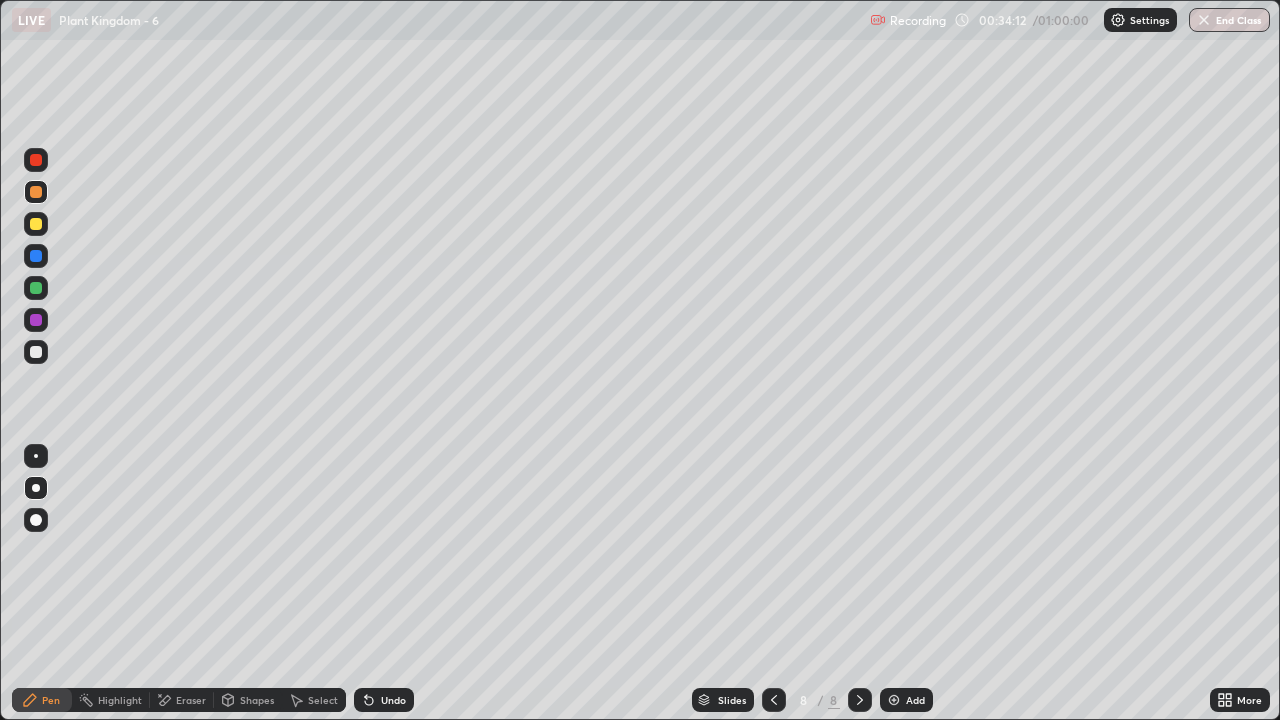 click at bounding box center (36, 352) 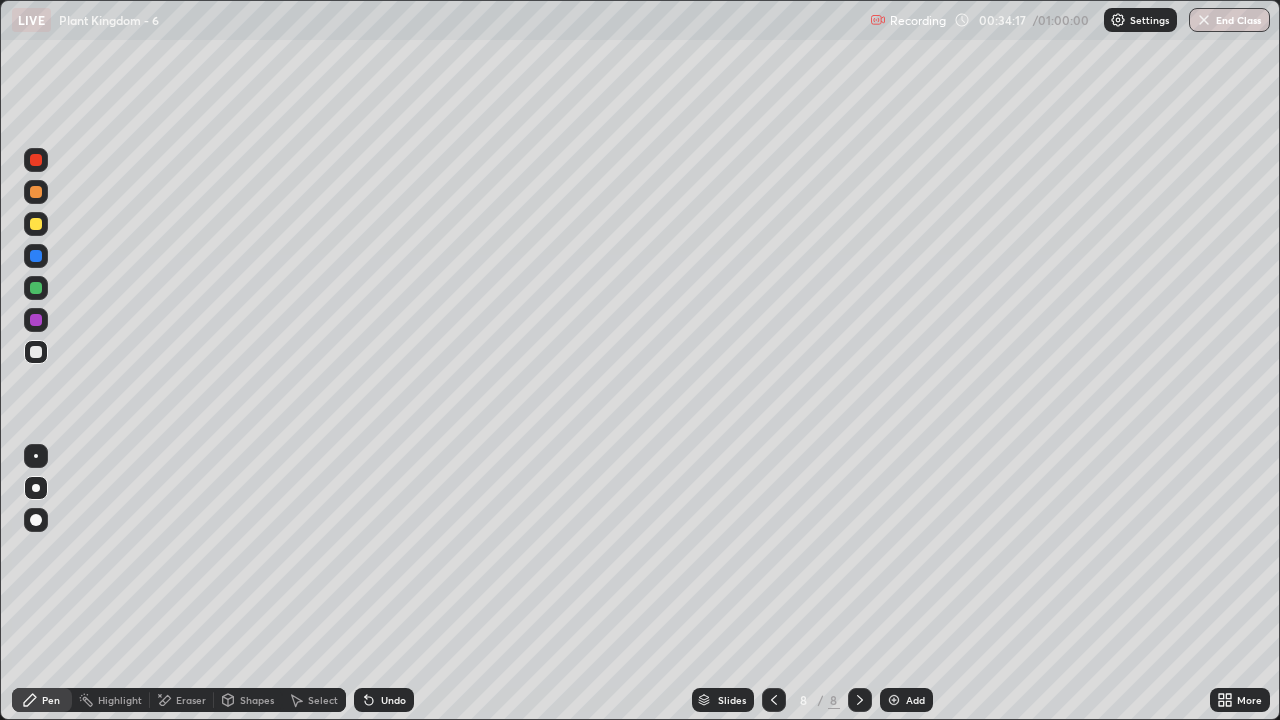 click at bounding box center [36, 160] 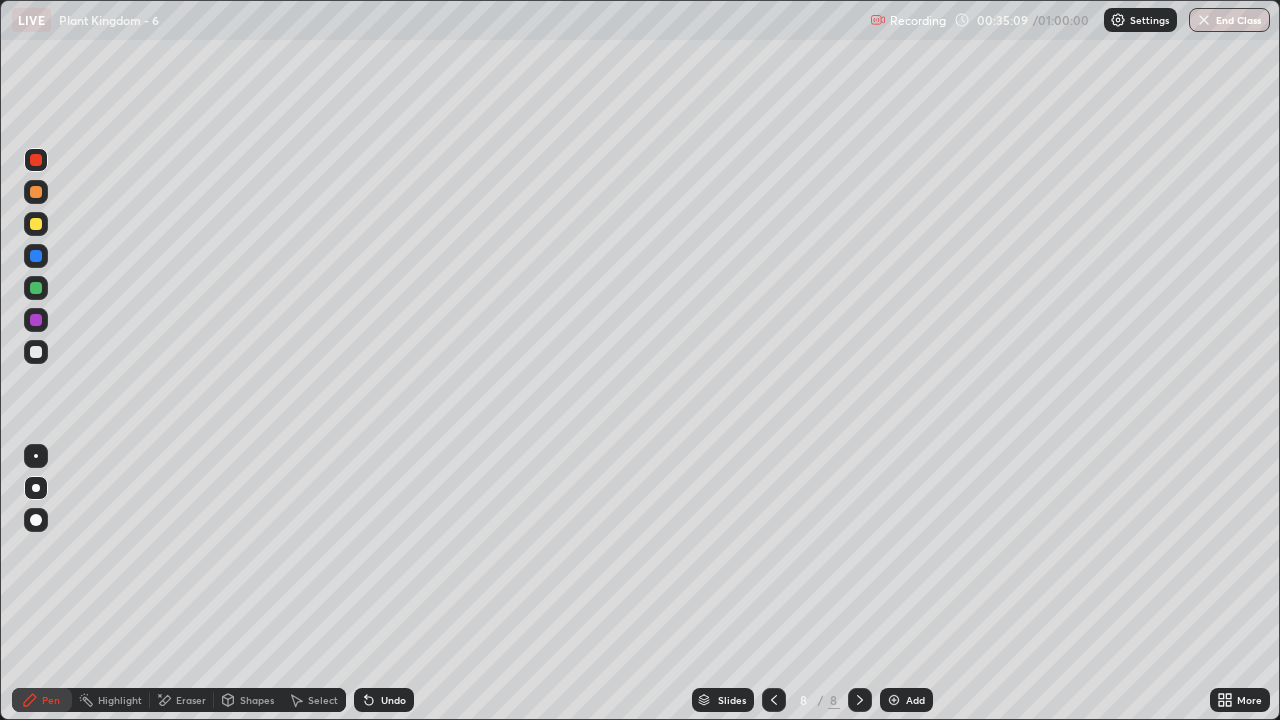 click on "Select" at bounding box center (323, 700) 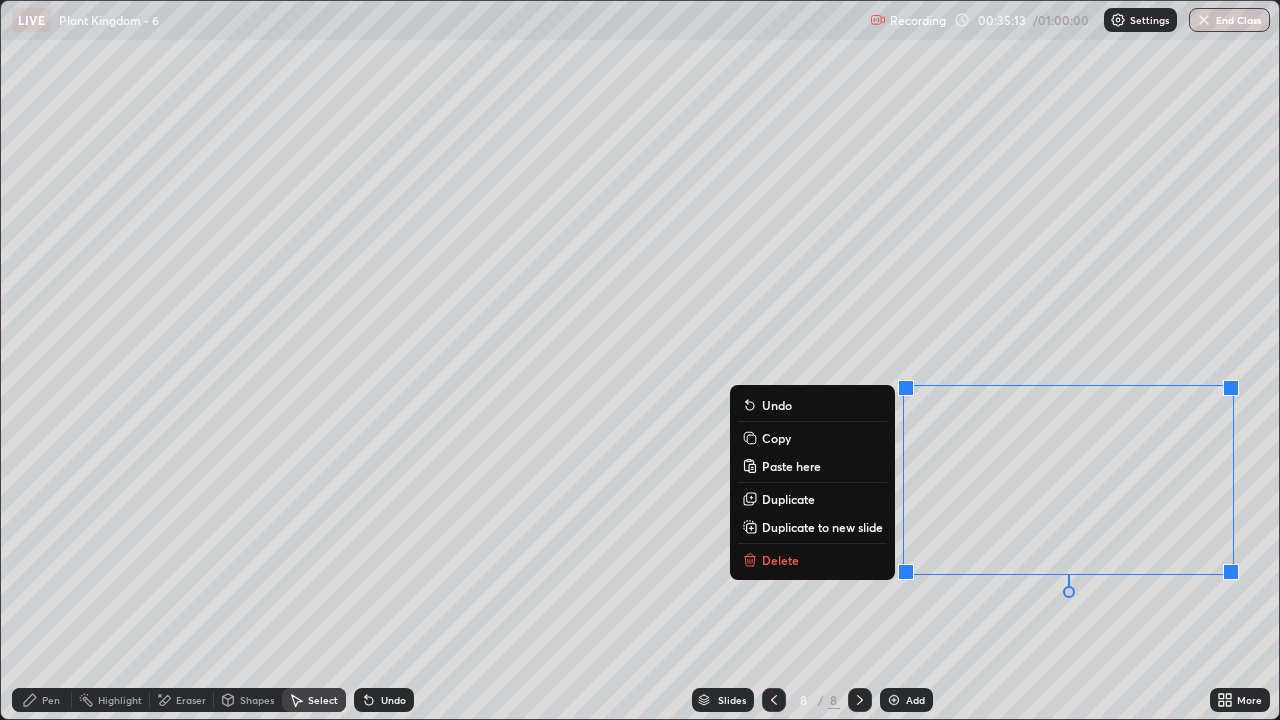 click on "Copy" at bounding box center [812, 438] 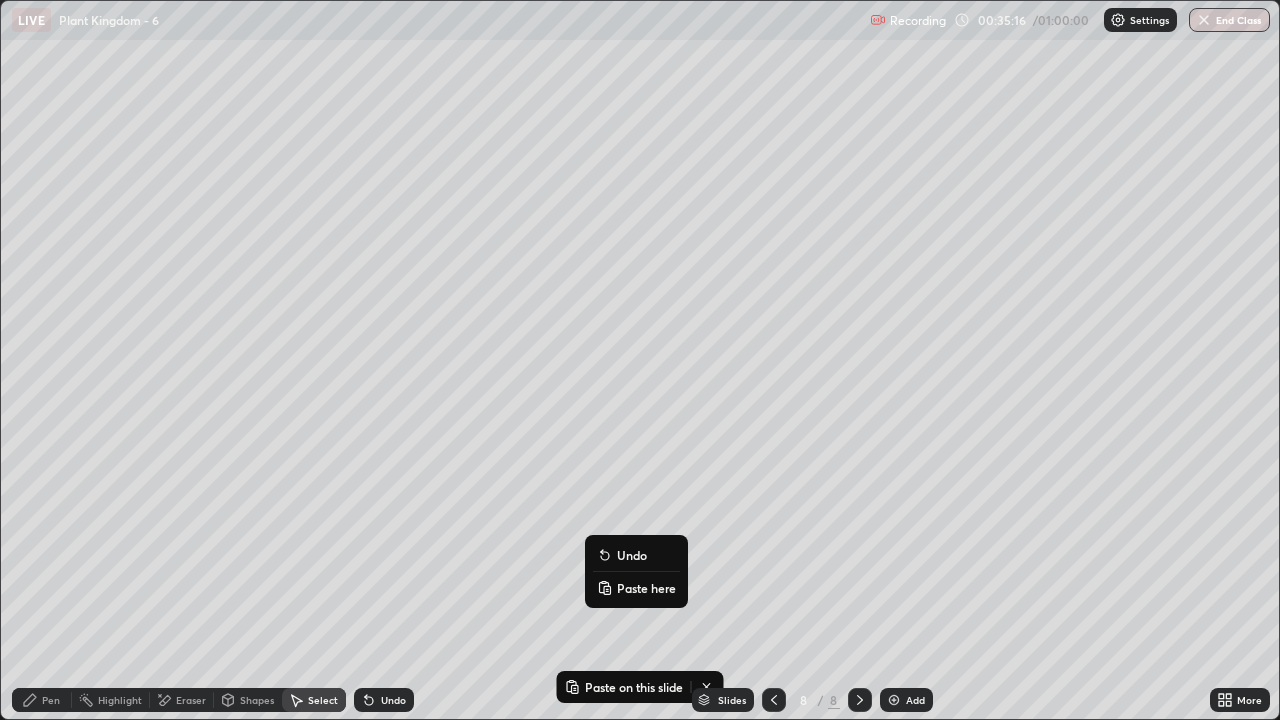 click on "Paste here" at bounding box center [646, 588] 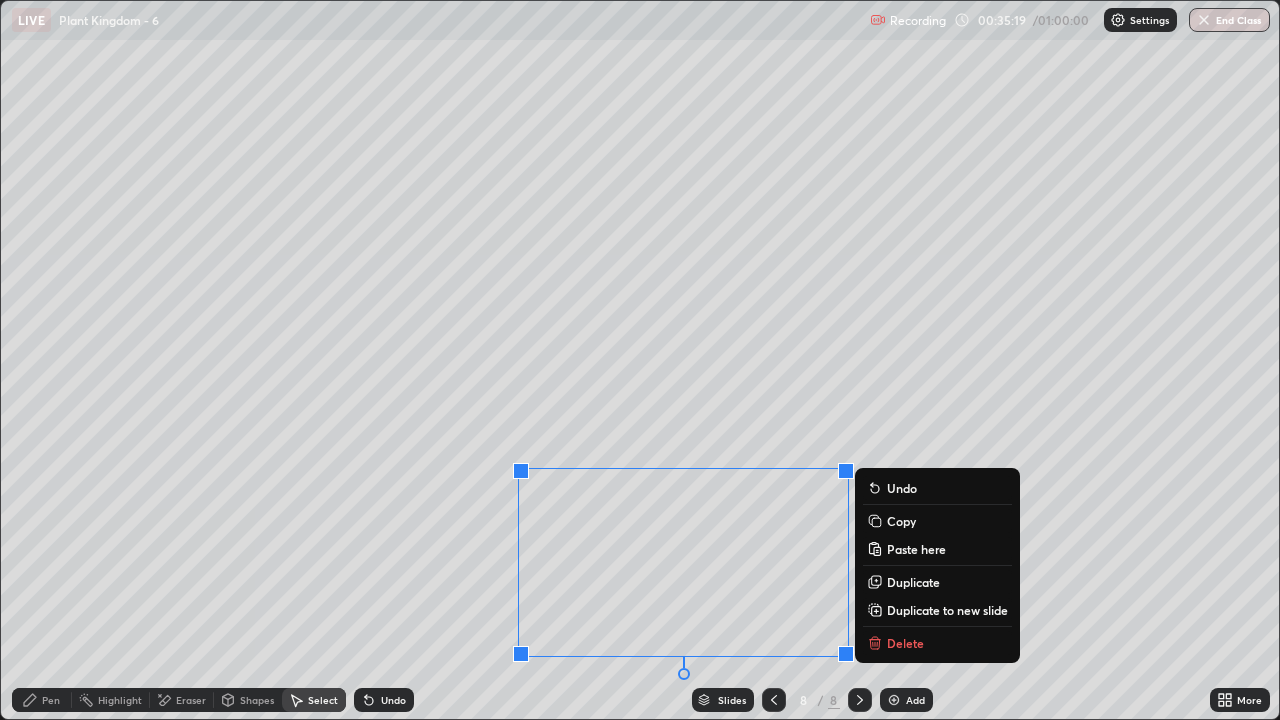 click on "Eraser" at bounding box center [191, 700] 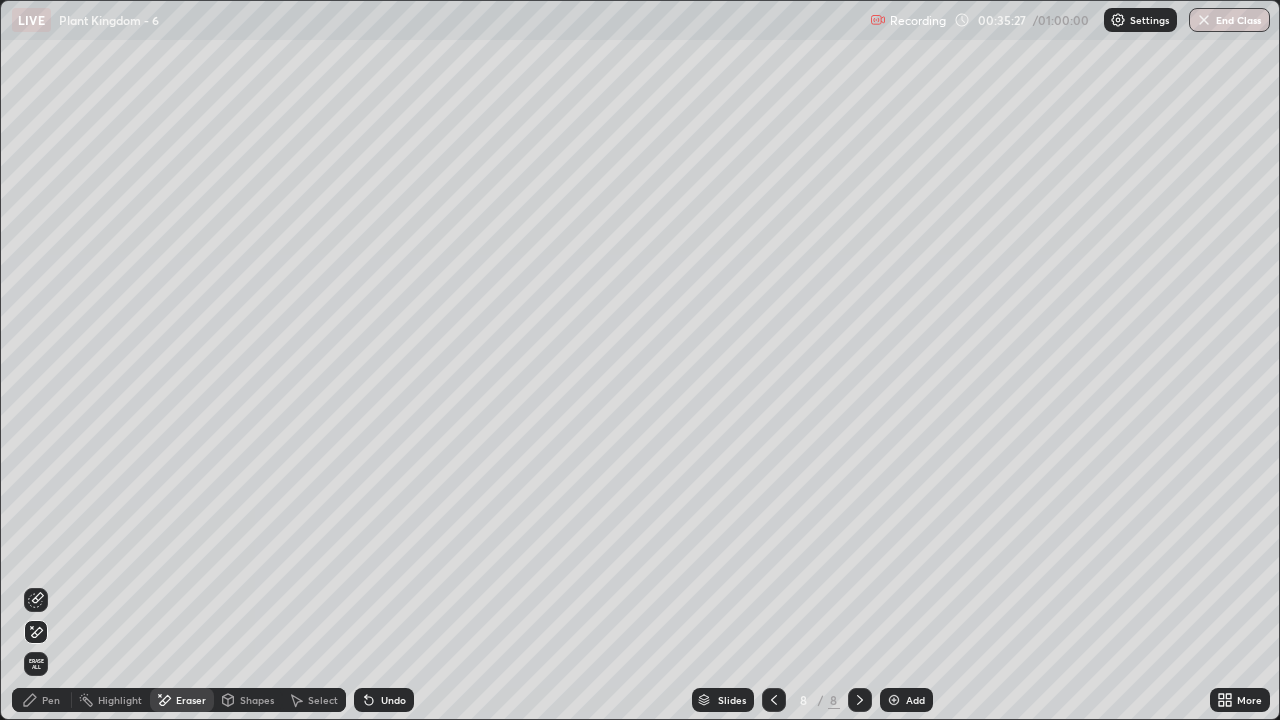 click on "Select" at bounding box center [323, 700] 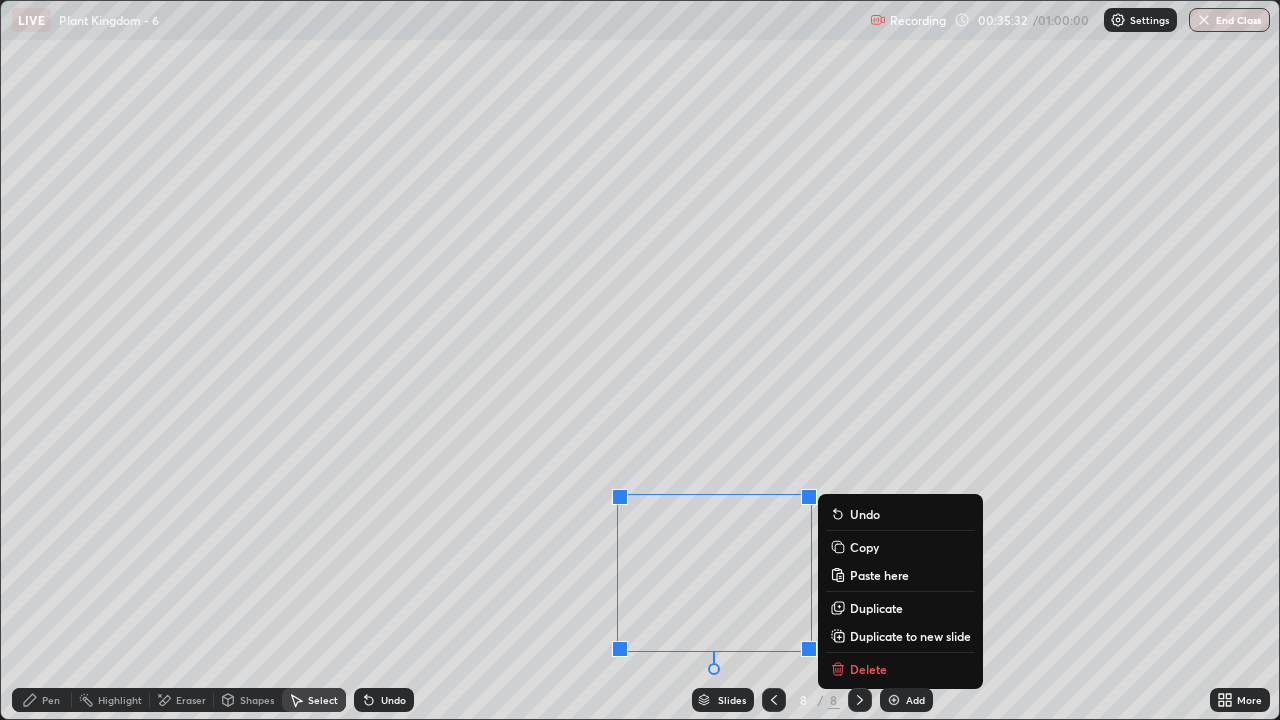 click on "0 ° Undo Copy Paste here Duplicate Duplicate to new slide Delete" at bounding box center (640, 360) 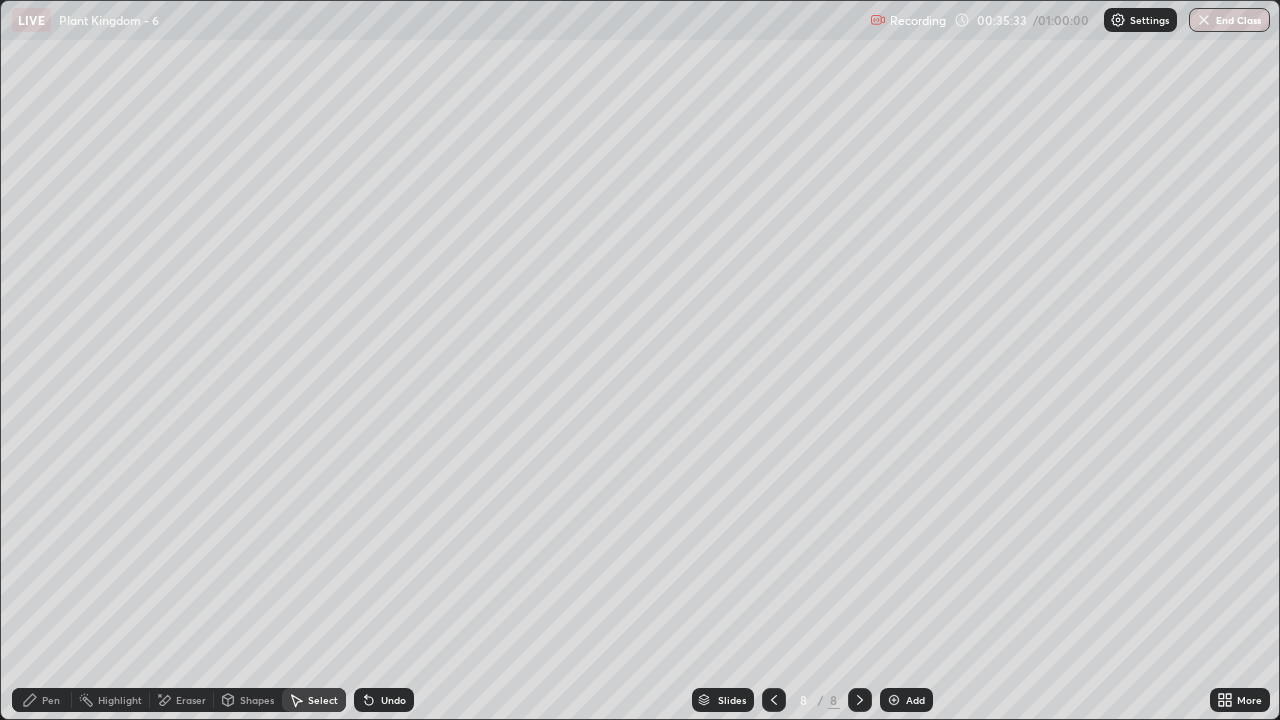 click on "Pen" at bounding box center [42, 700] 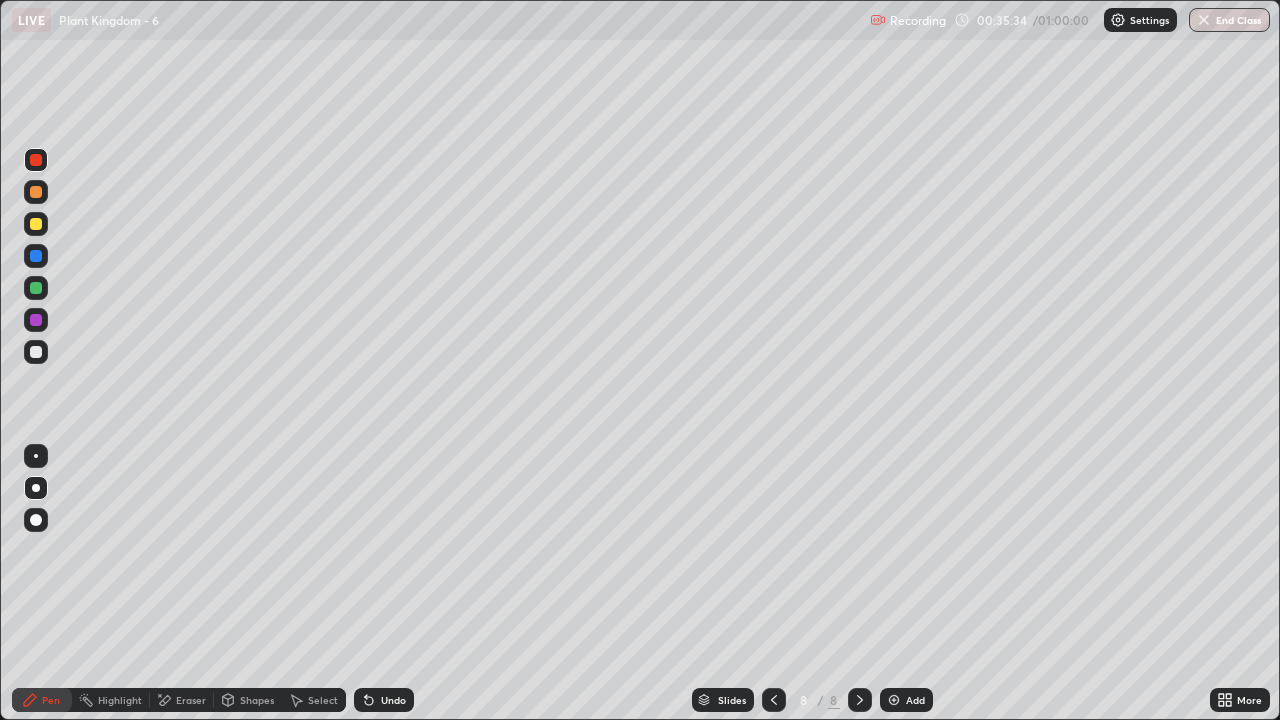 click at bounding box center [36, 352] 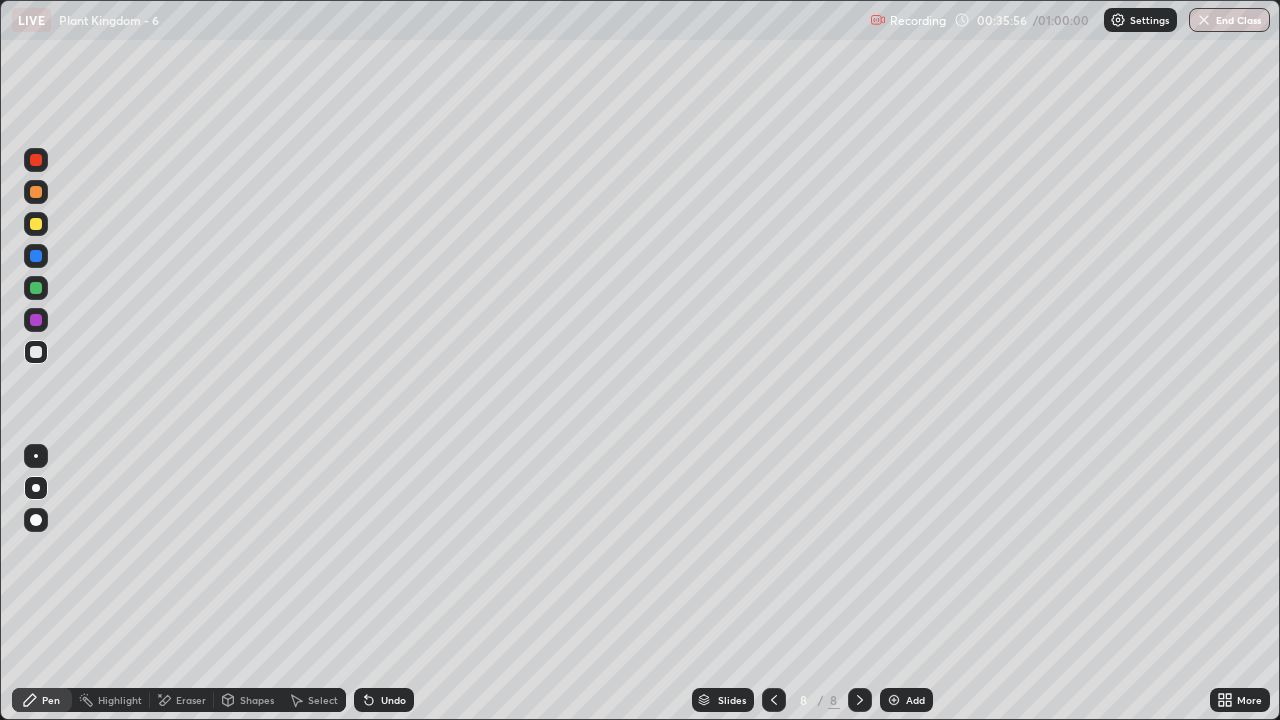 click at bounding box center [36, 320] 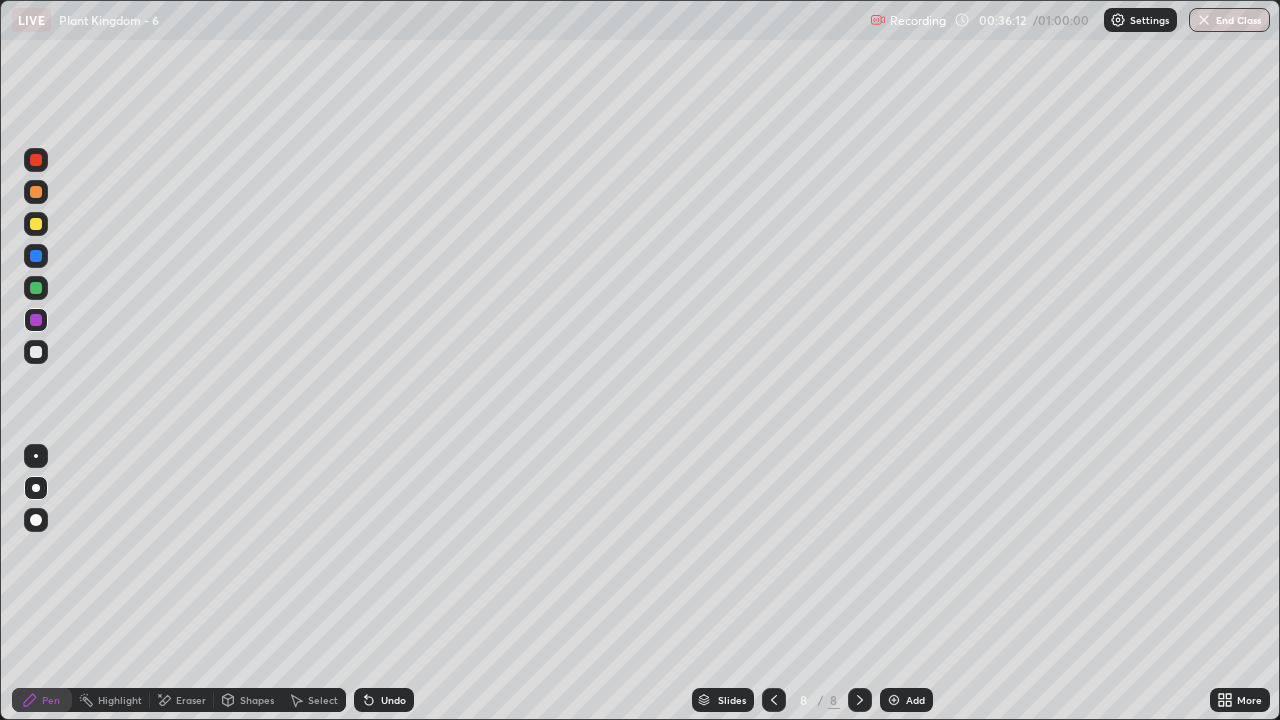 click at bounding box center [36, 352] 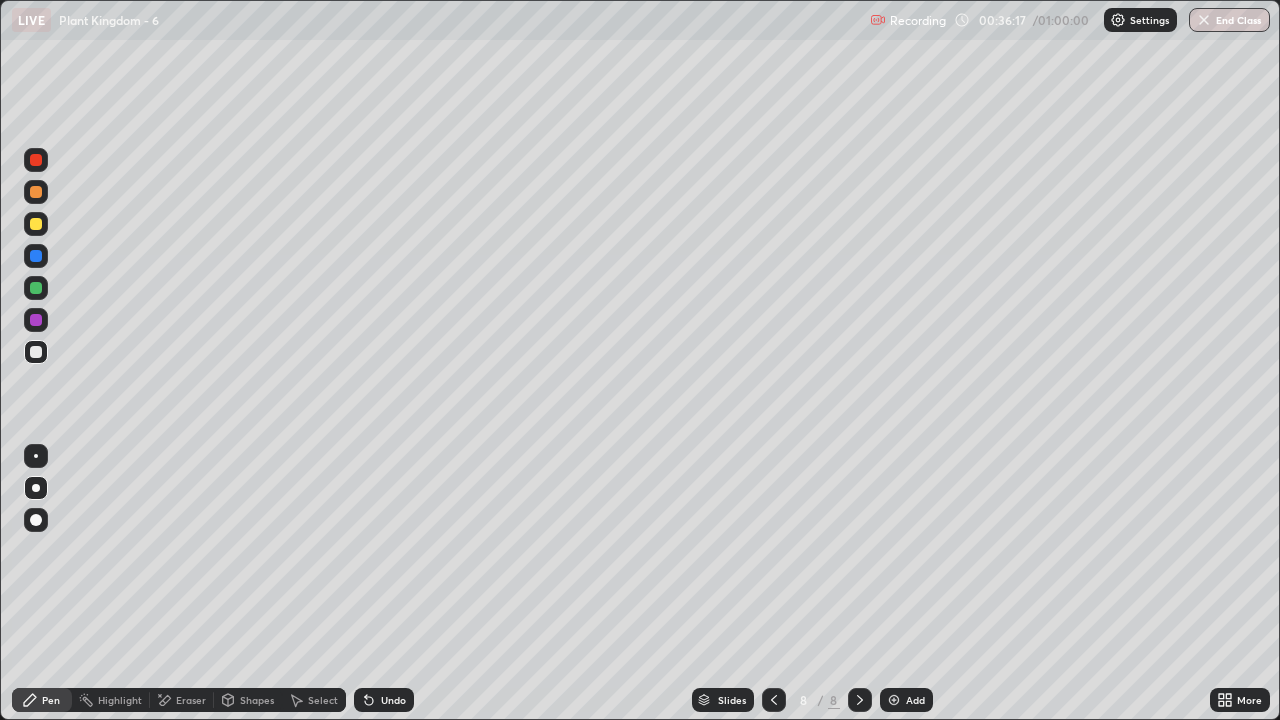 click at bounding box center (36, 288) 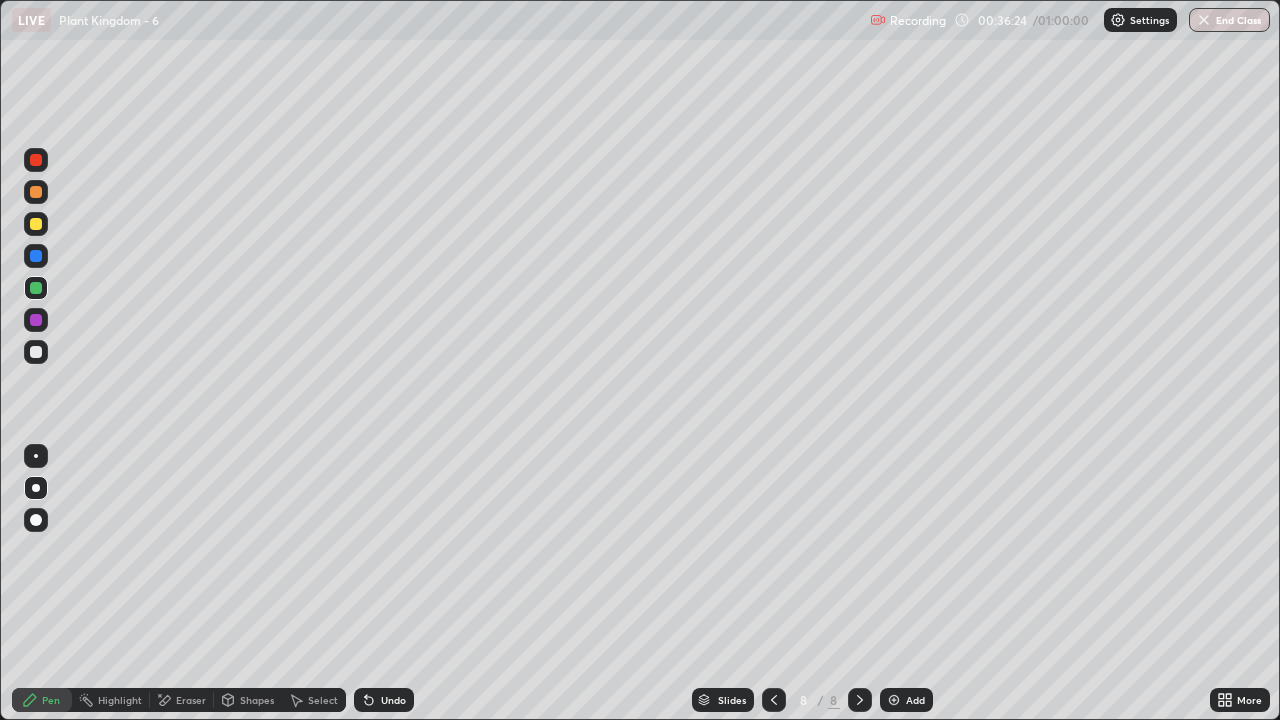 click at bounding box center [36, 192] 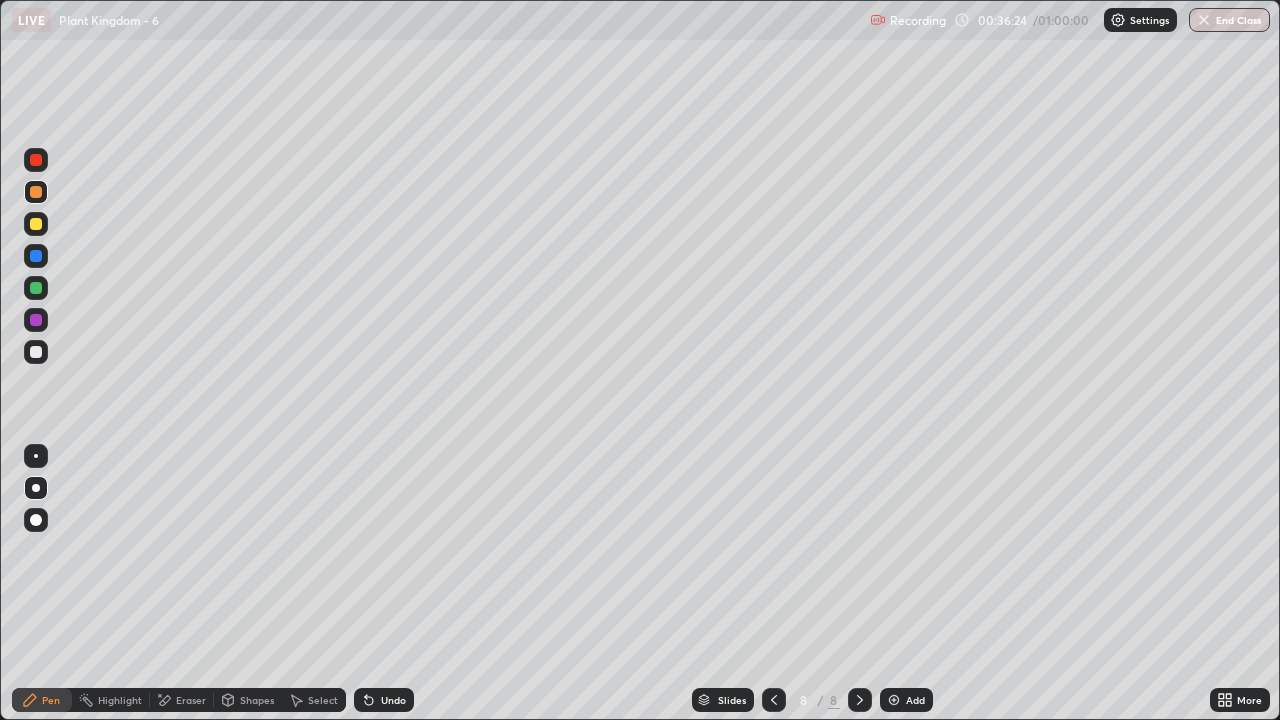 click at bounding box center (36, 224) 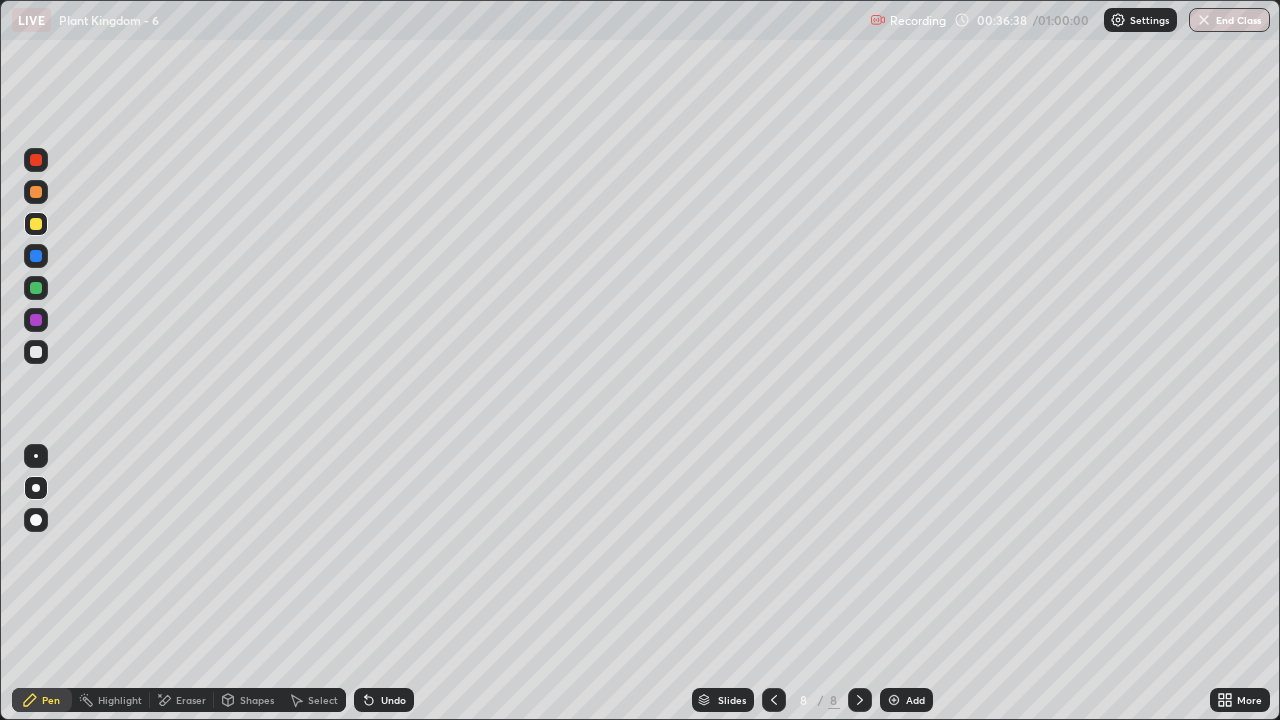 click on "Eraser" at bounding box center (182, 700) 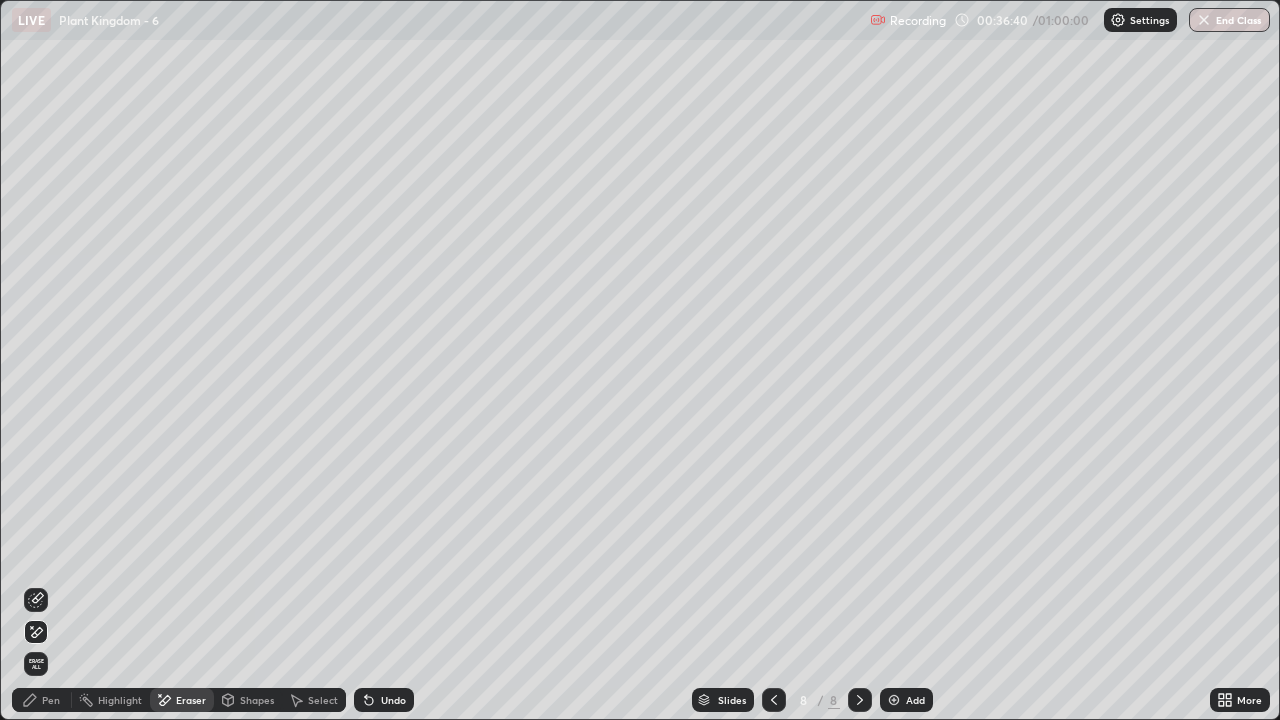 click on "Undo" at bounding box center [393, 700] 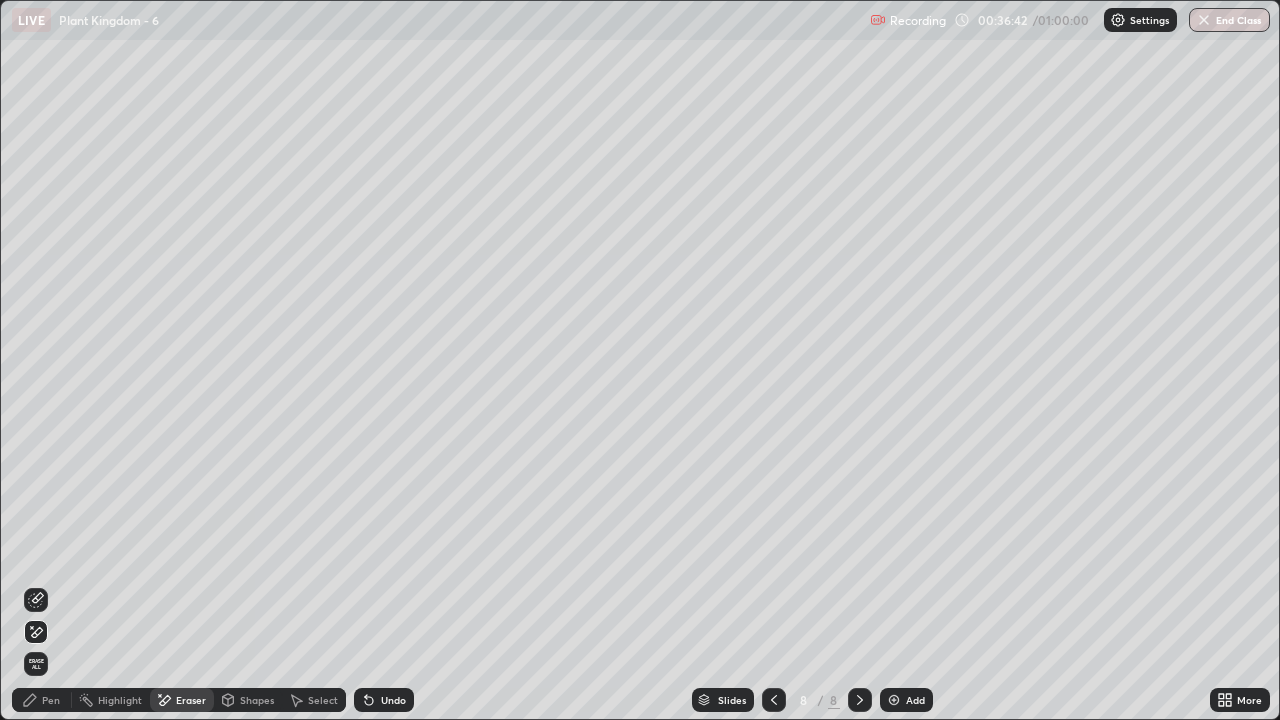 click on "Pen" at bounding box center [51, 700] 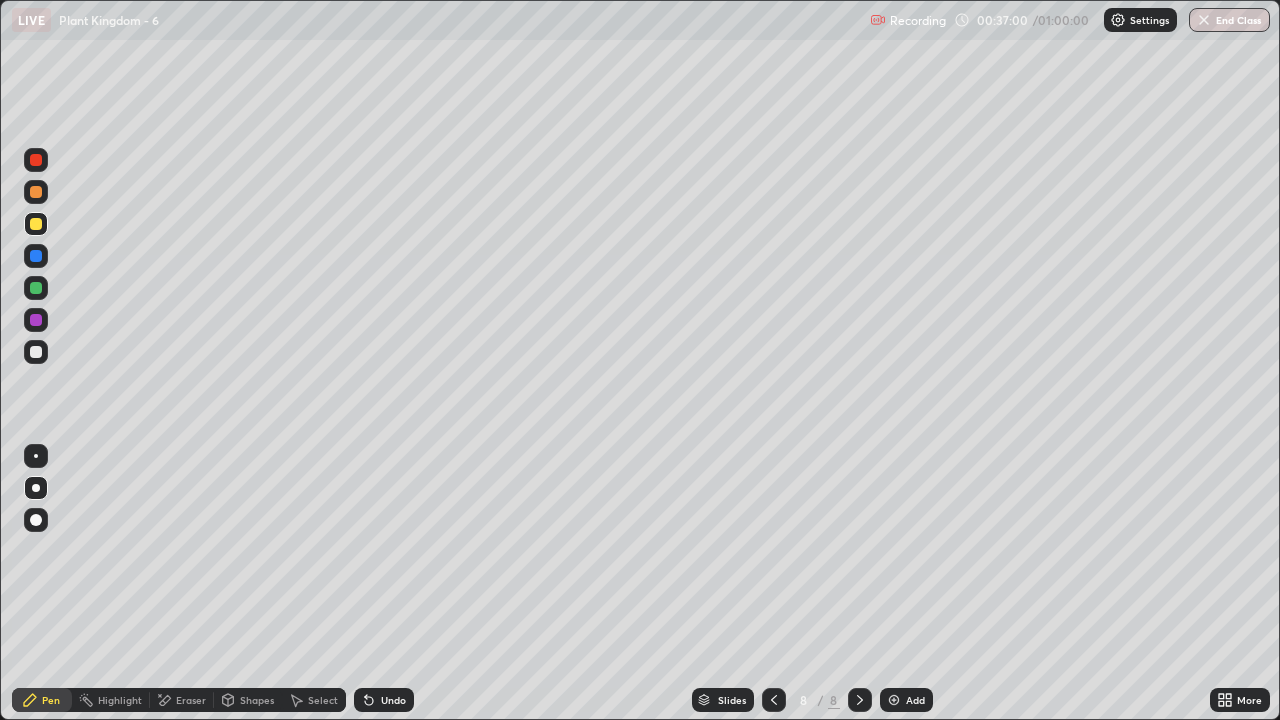 click at bounding box center (36, 352) 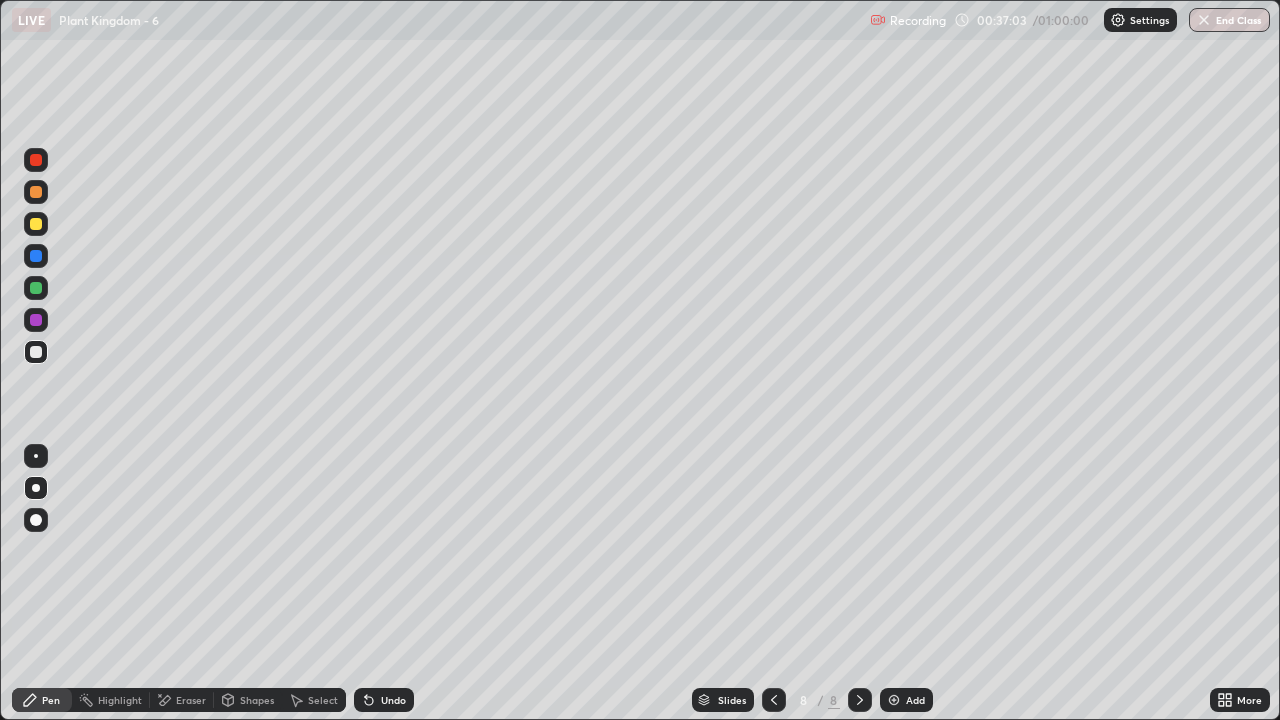 click at bounding box center (36, 160) 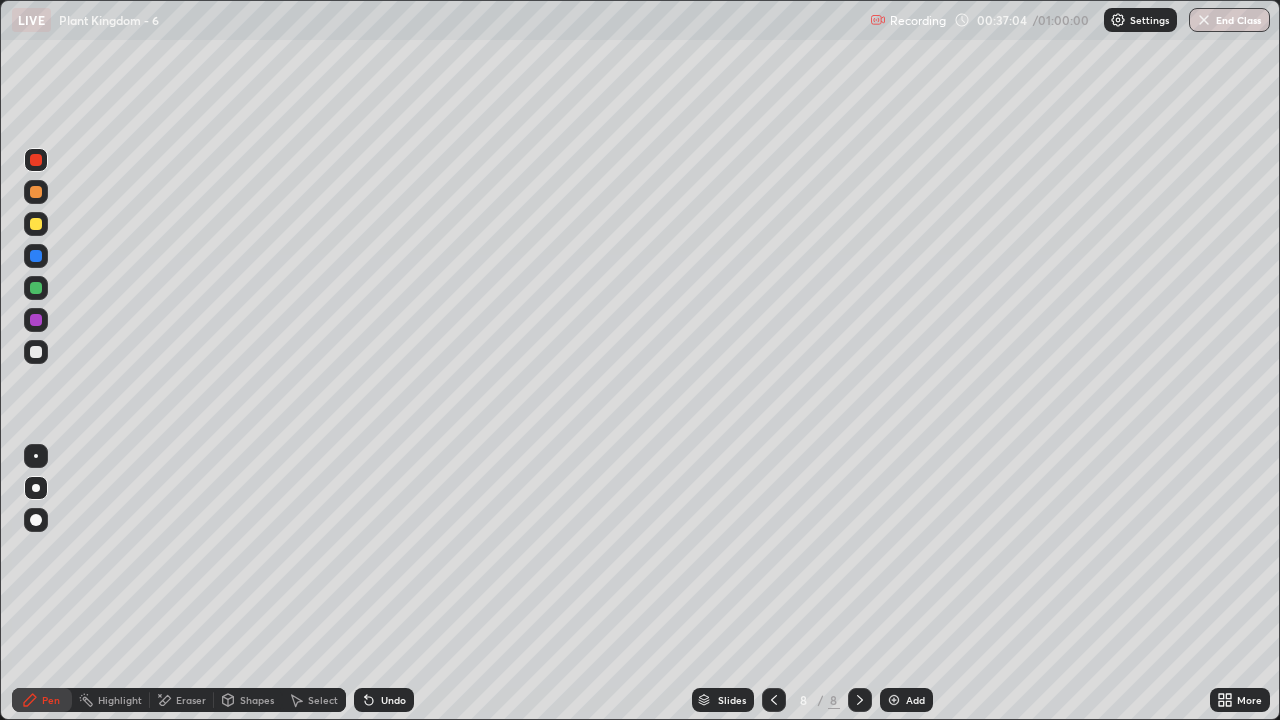 click at bounding box center [36, 456] 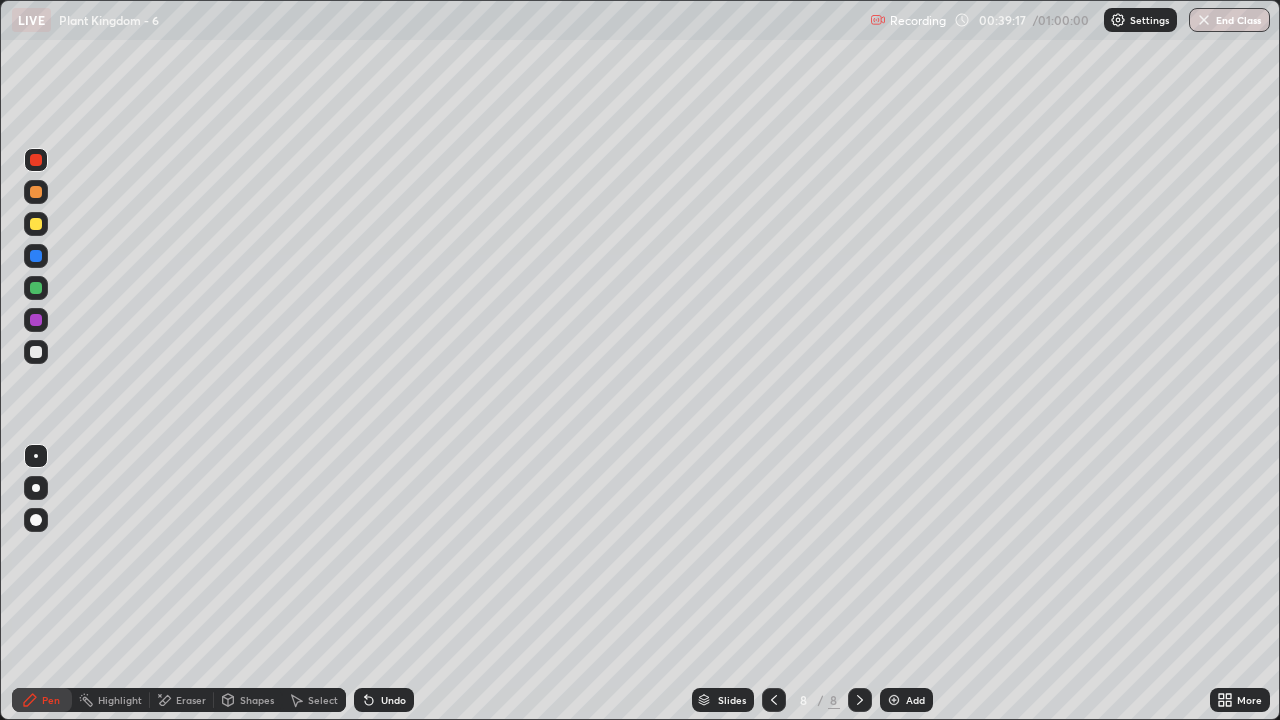 click at bounding box center [894, 700] 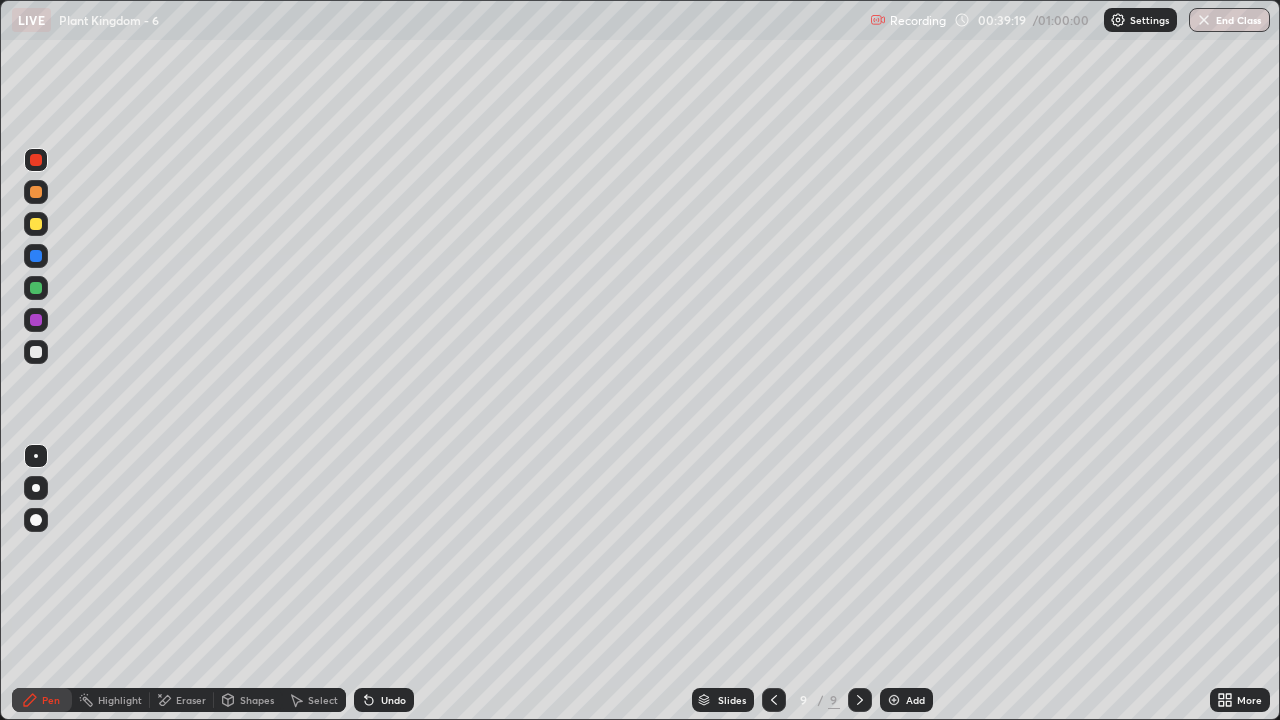 click at bounding box center [36, 488] 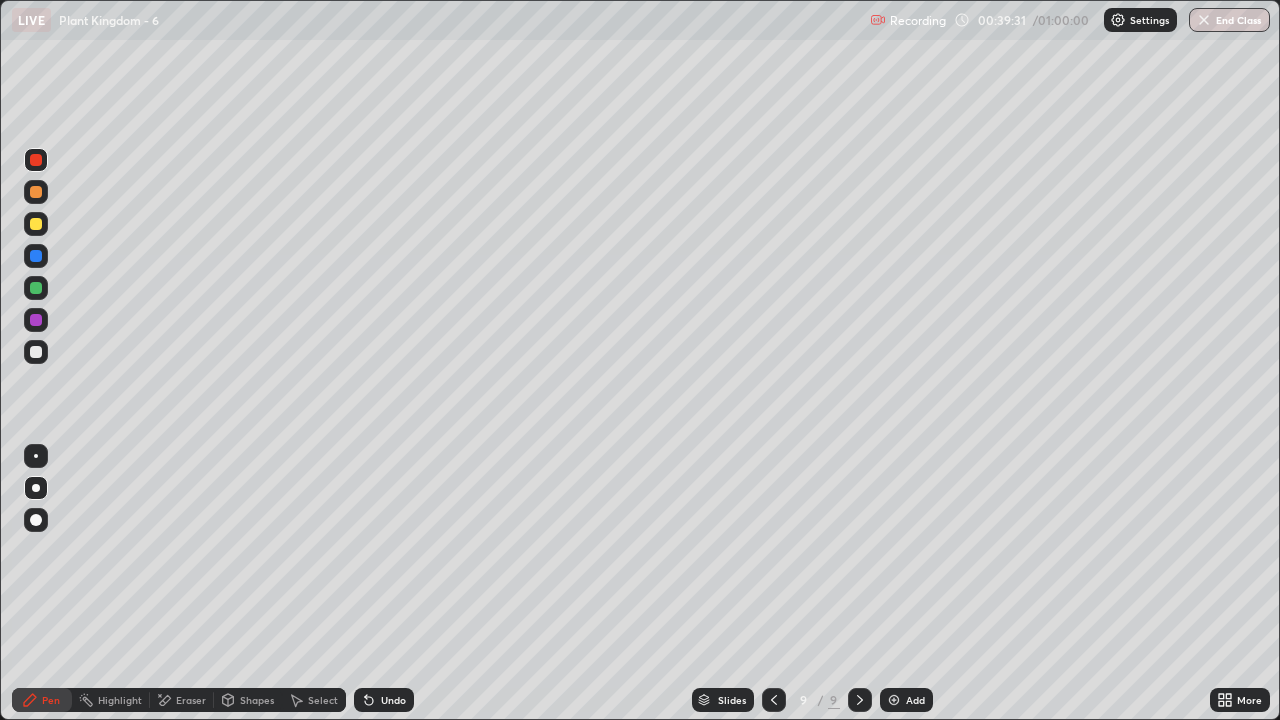 click 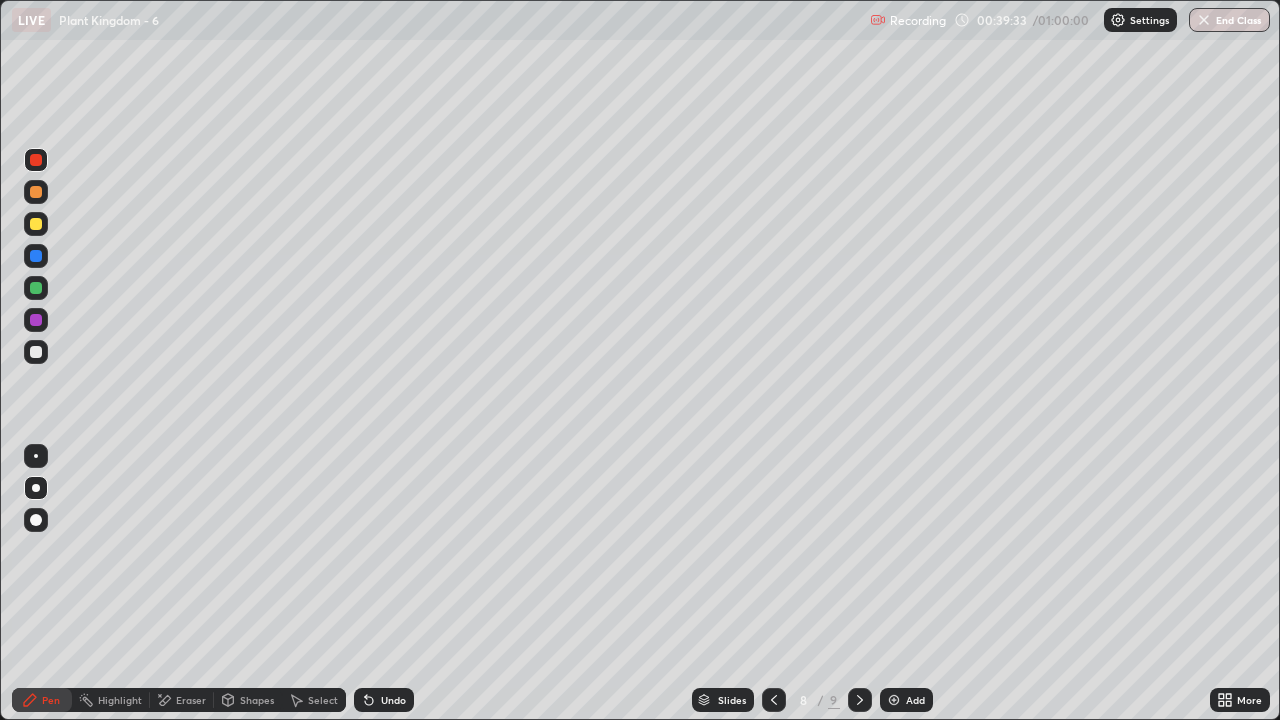 click on "Select" at bounding box center [323, 700] 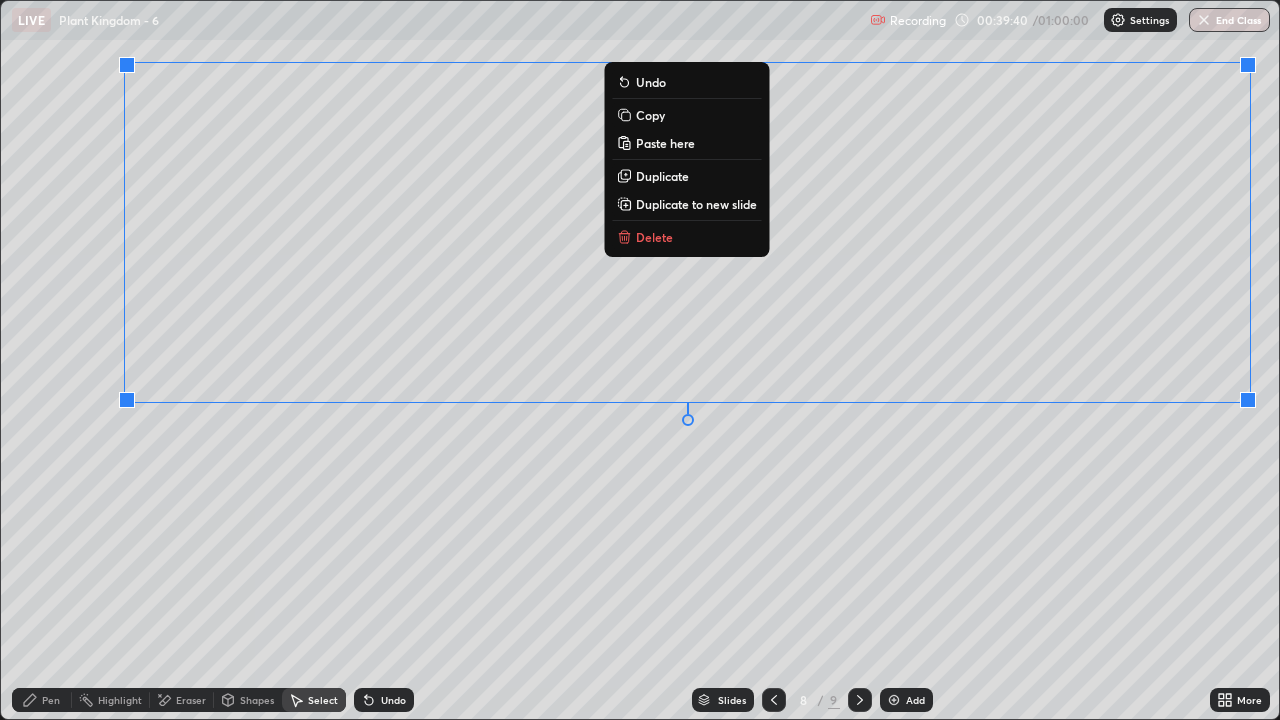 click on "Copy" at bounding box center (686, 115) 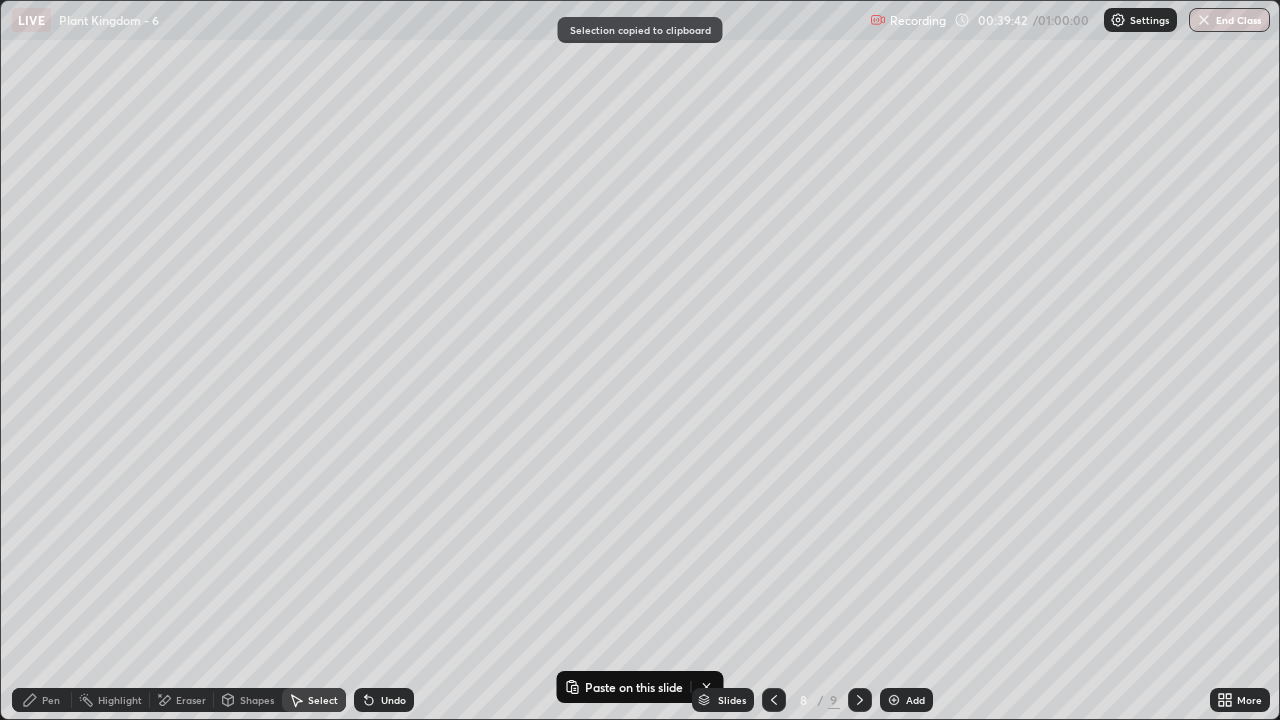 click 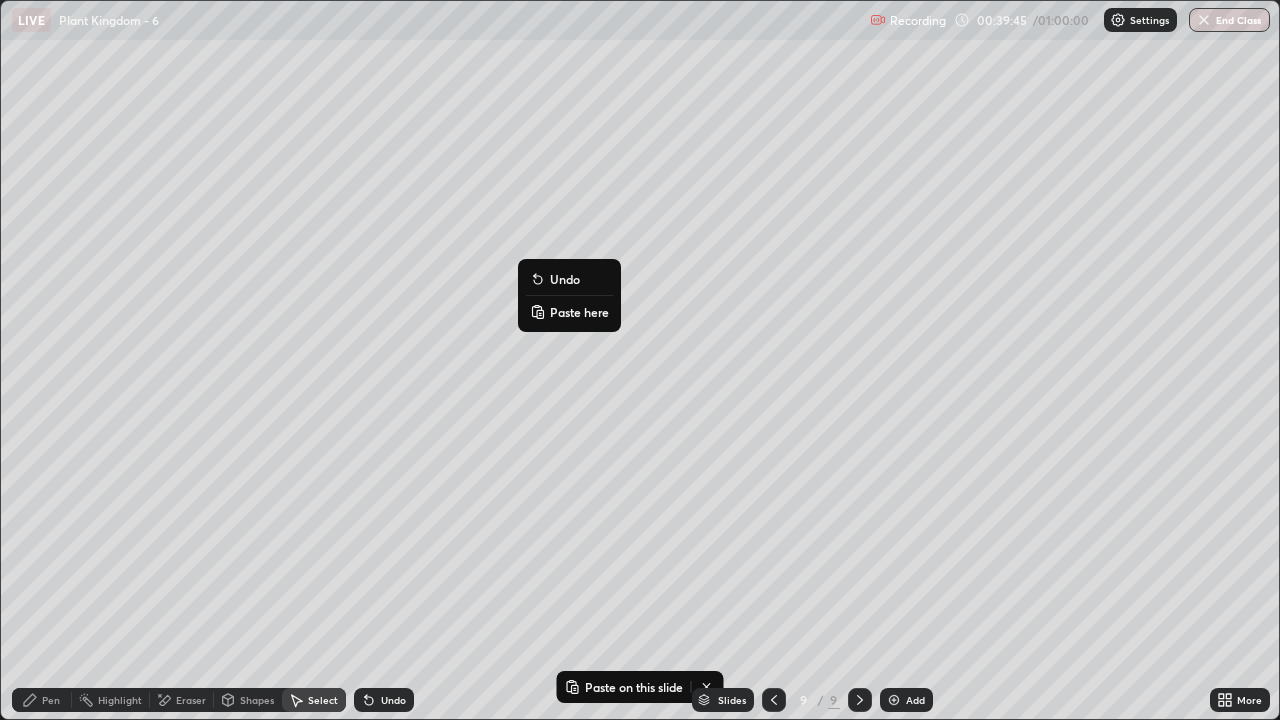 click on "Paste here" at bounding box center [579, 312] 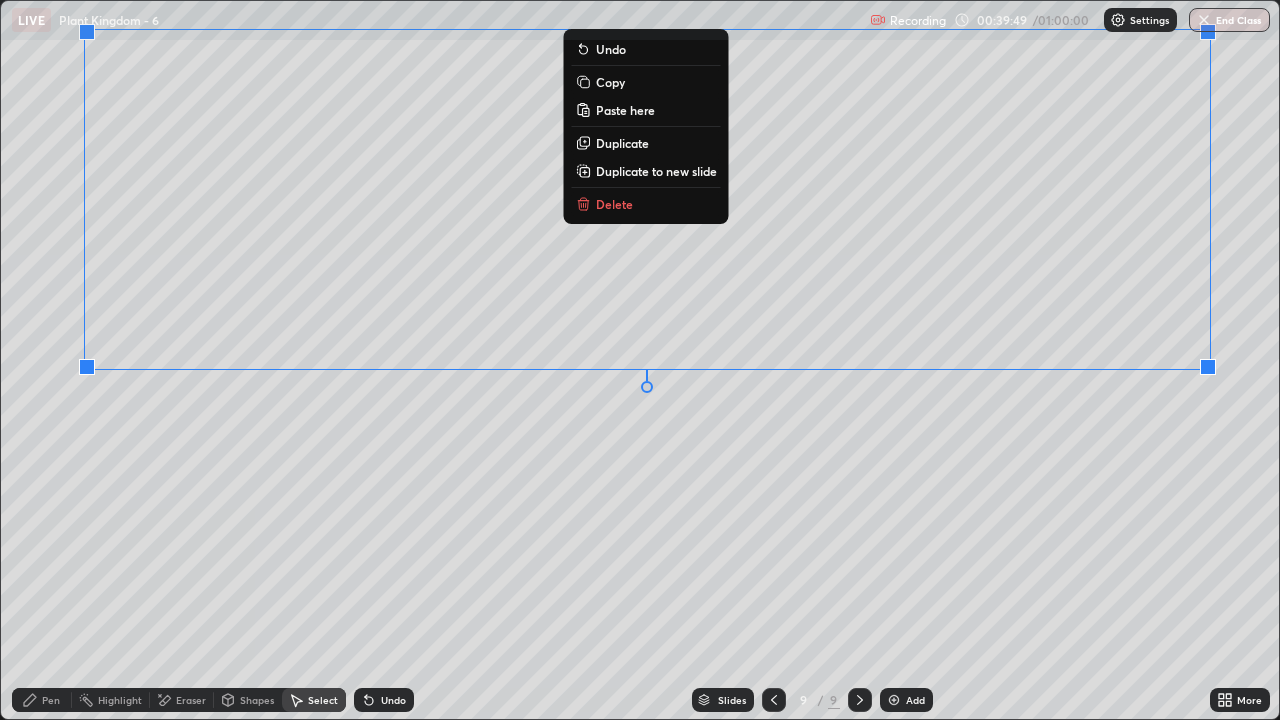 click on "0 ° Undo Copy Paste here Duplicate Duplicate to new slide Delete" at bounding box center (640, 360) 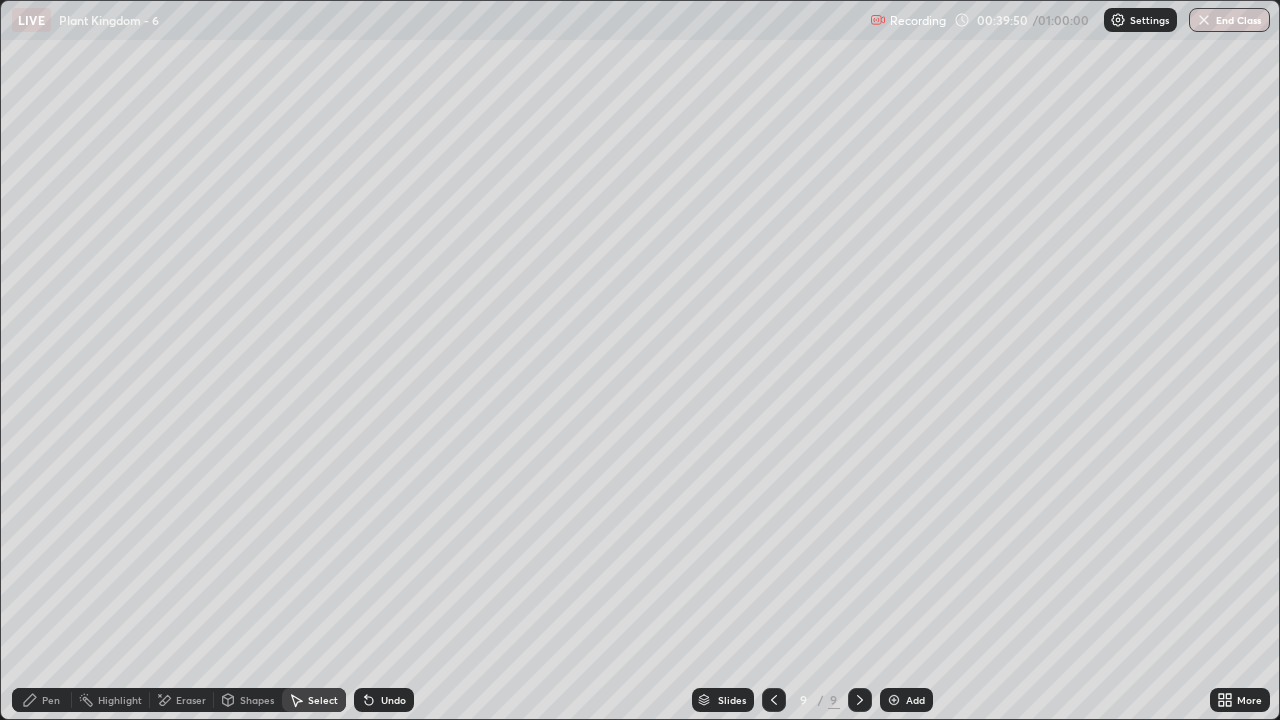 click on "Pen" at bounding box center (51, 700) 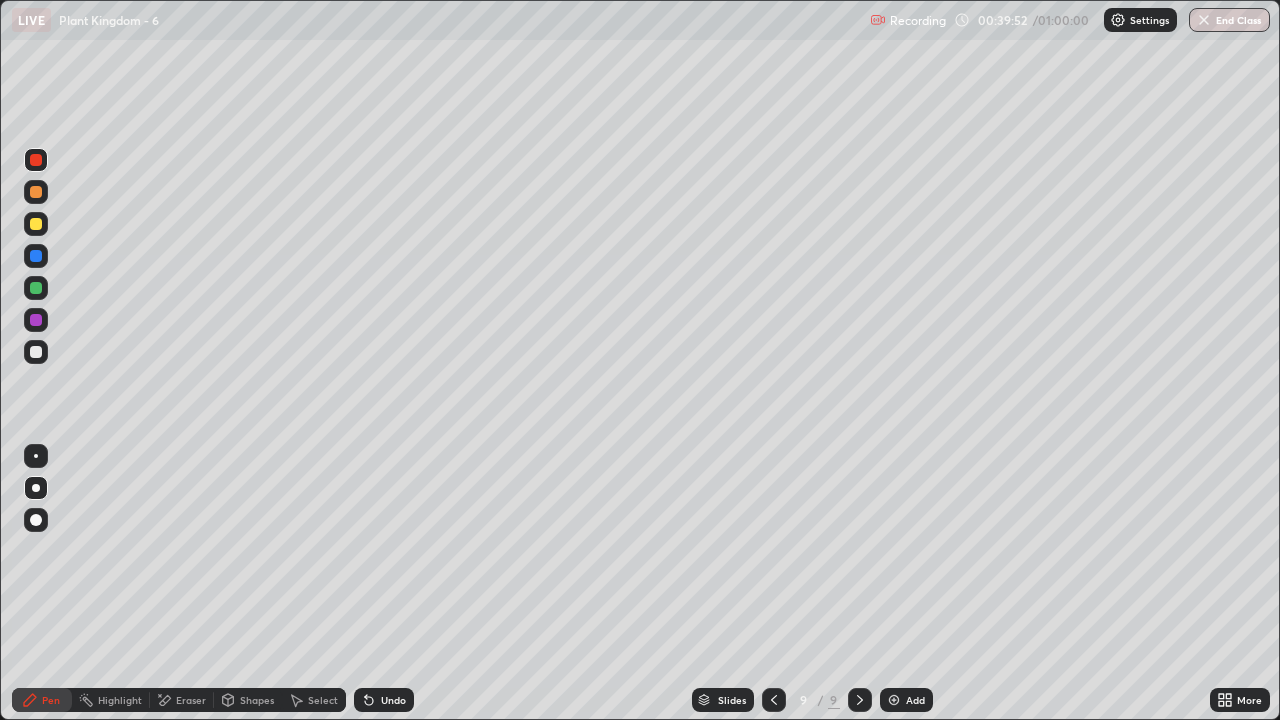 click on "Eraser" at bounding box center [191, 700] 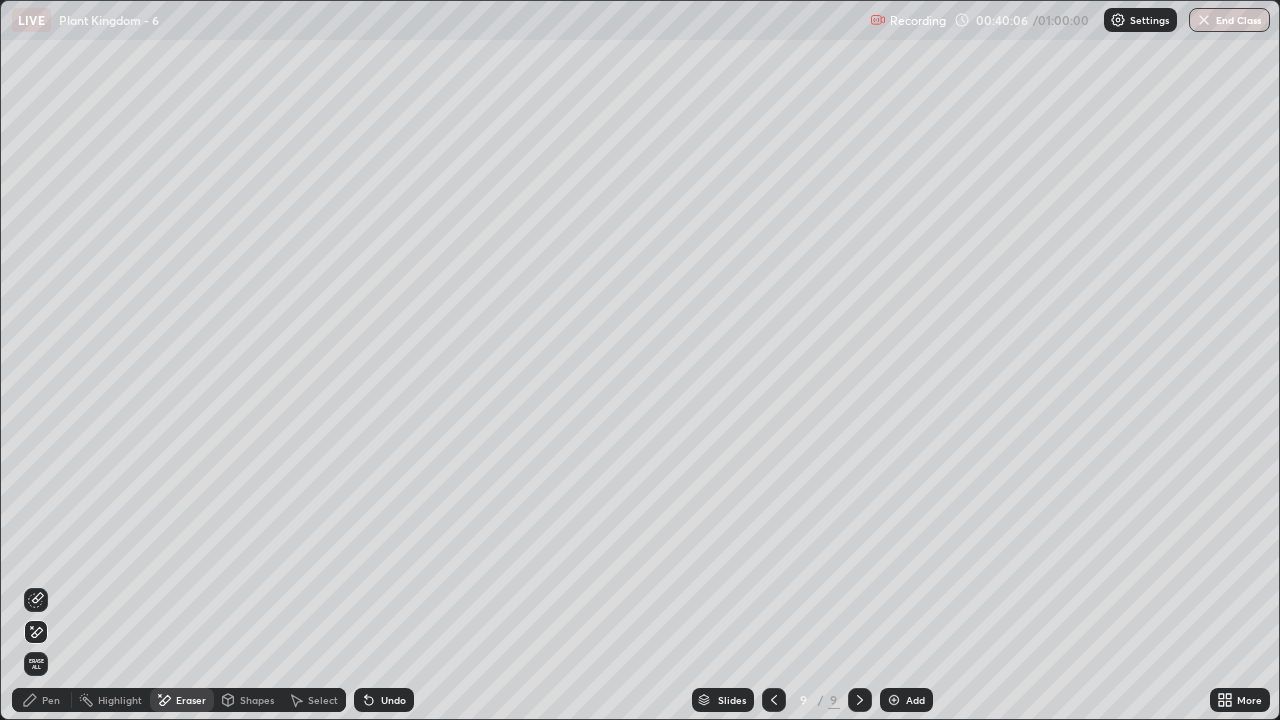 click on "Undo" at bounding box center [393, 700] 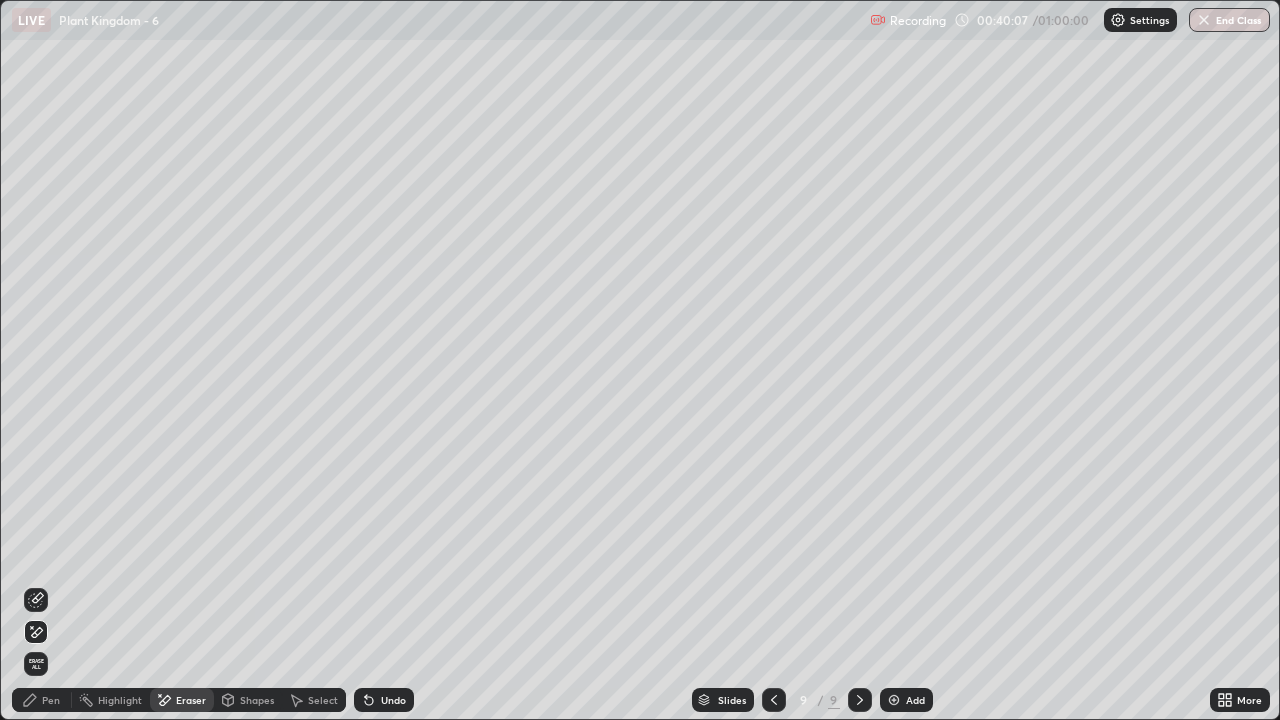 click on "Undo" at bounding box center (393, 700) 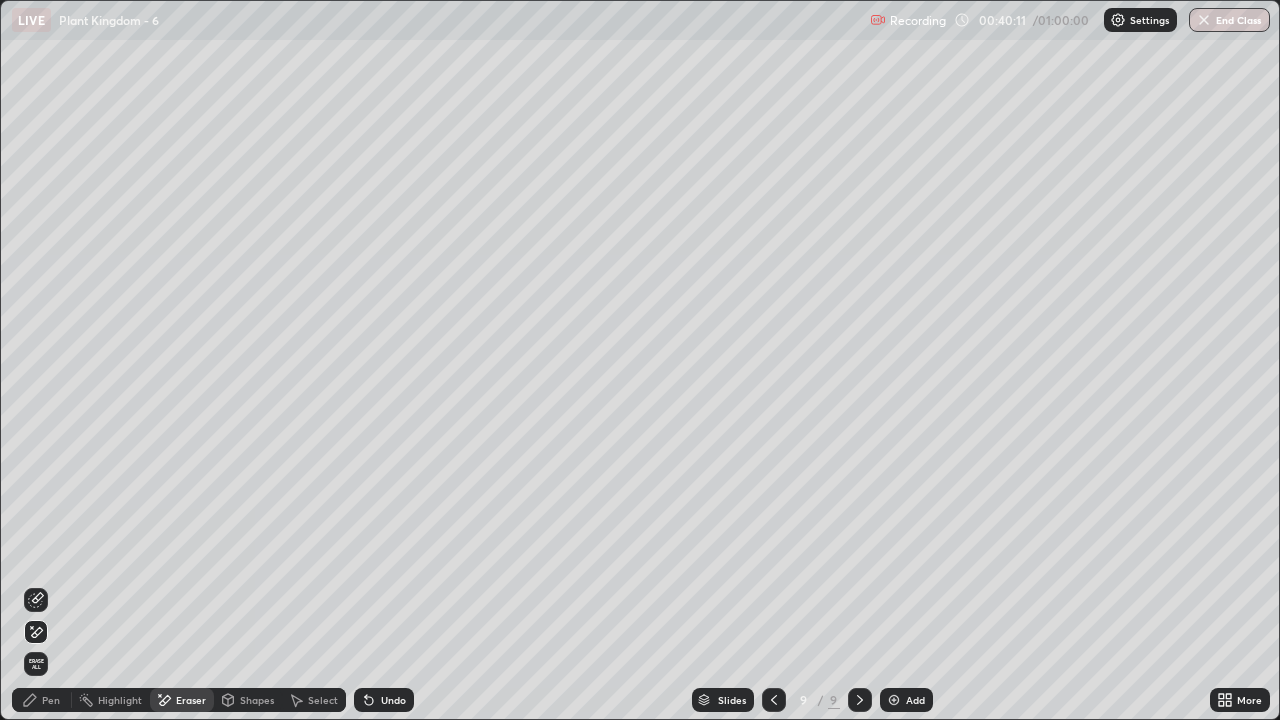 click 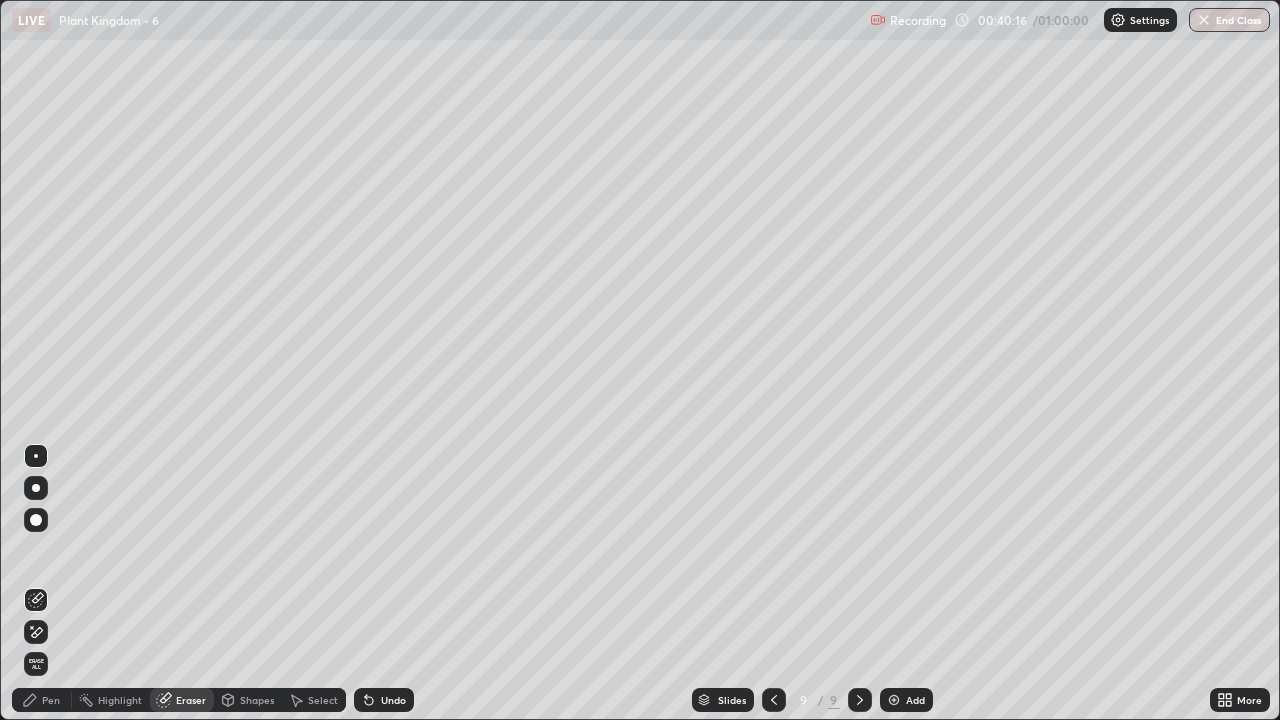 click on "Pen" at bounding box center [51, 700] 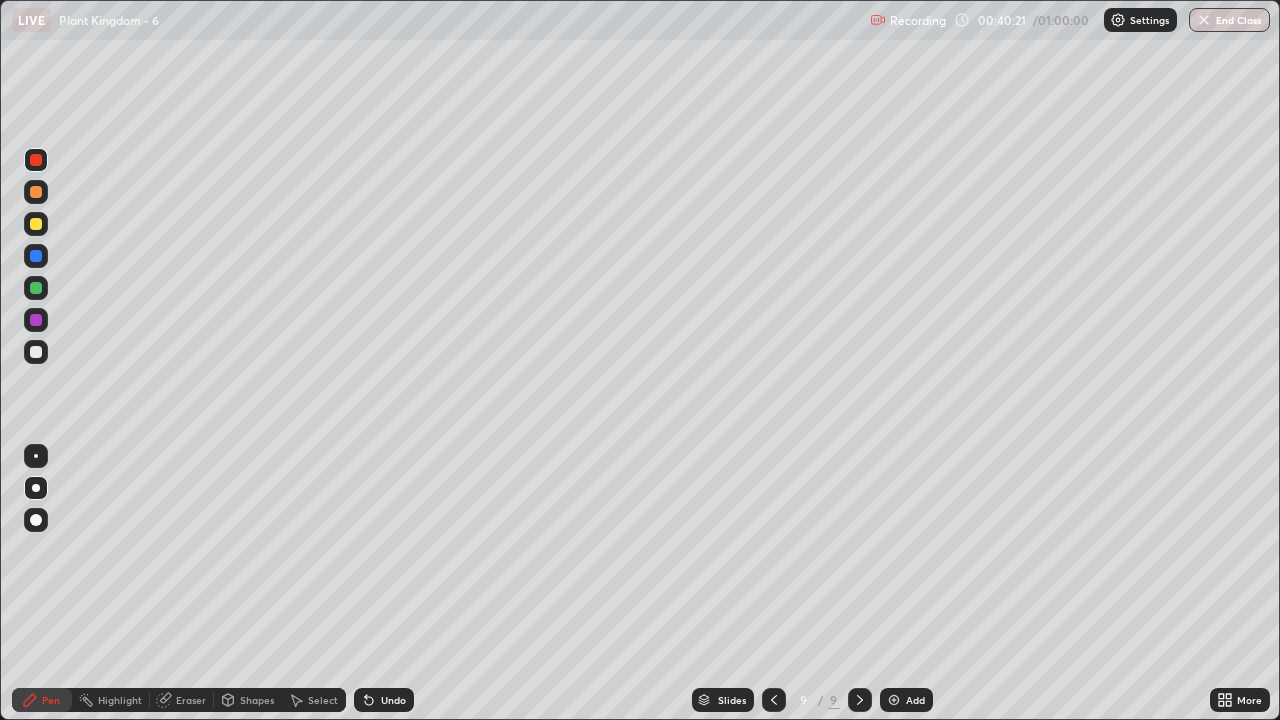 click on "Select" at bounding box center (323, 700) 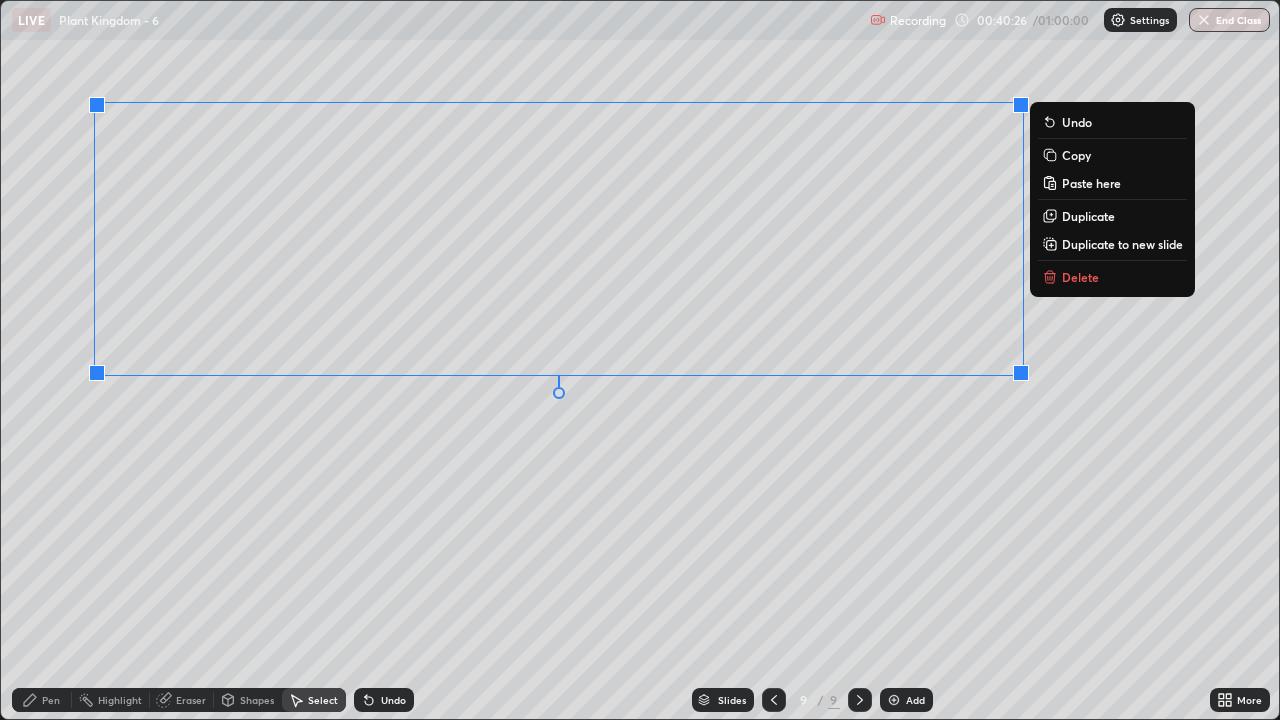 click on "0 ° Undo Copy Paste here Duplicate Duplicate to new slide Delete" at bounding box center (640, 360) 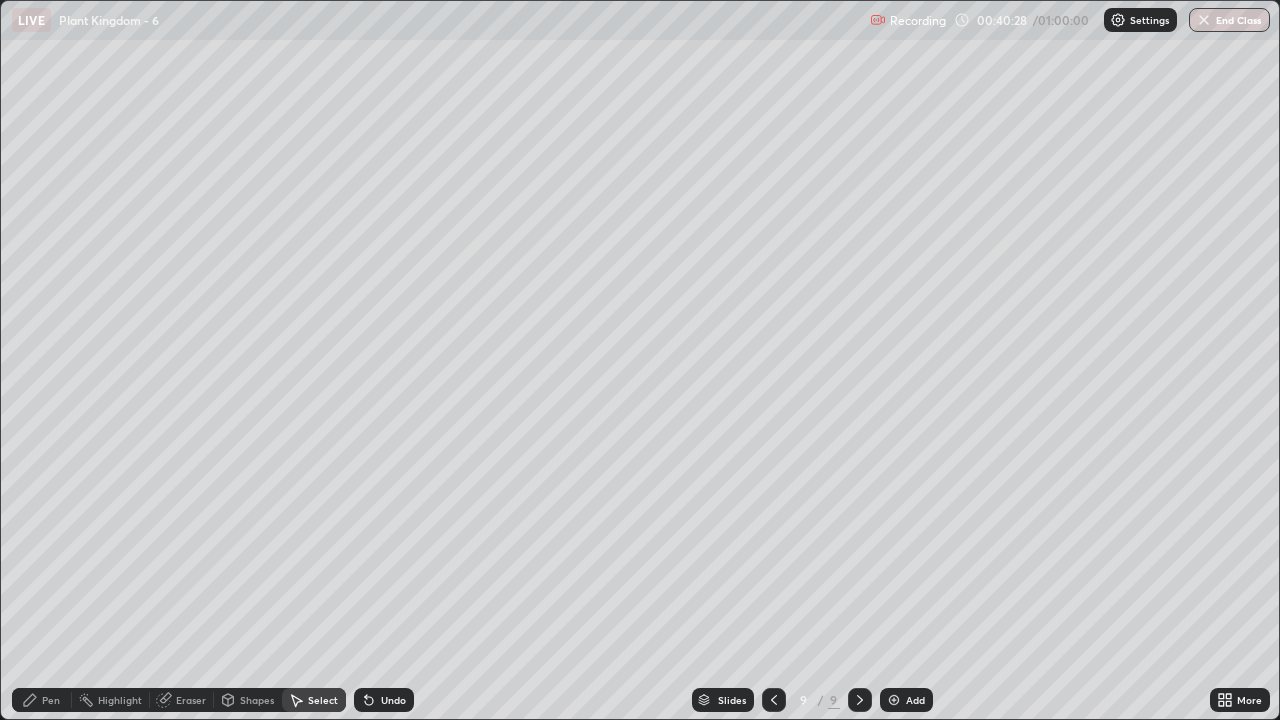click on "Eraser" at bounding box center [191, 700] 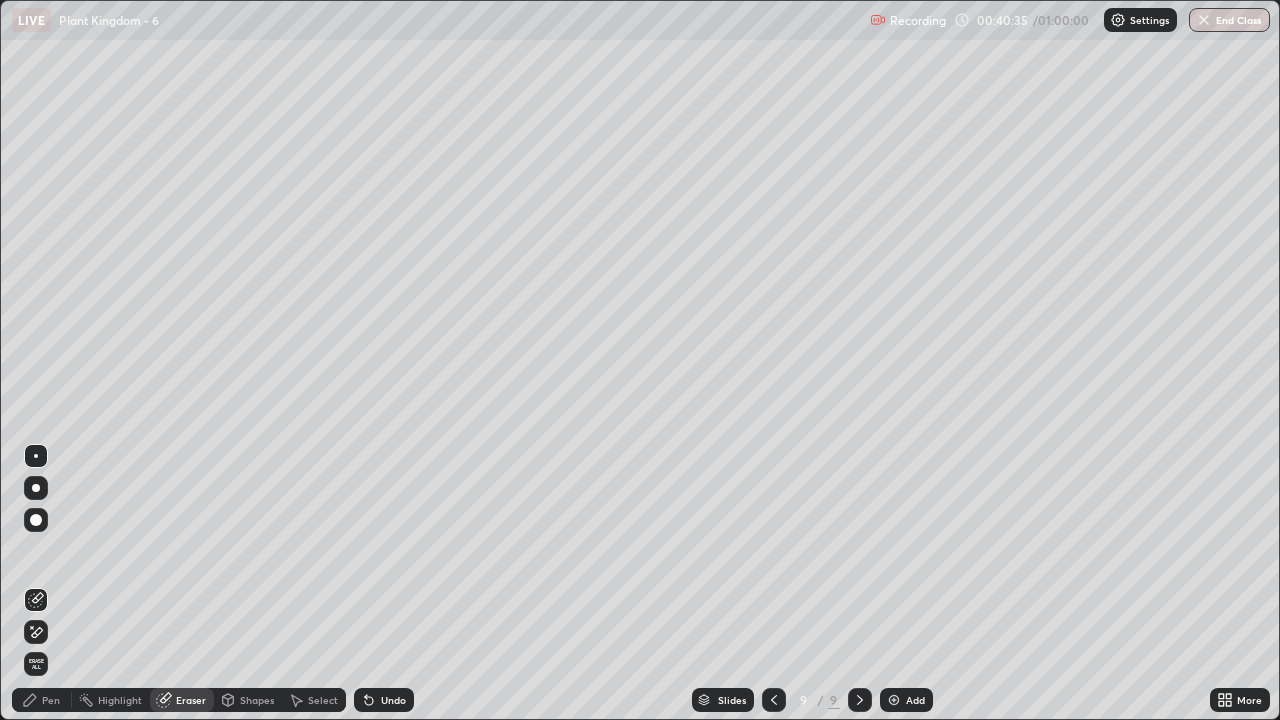 click on "Pen" at bounding box center (51, 700) 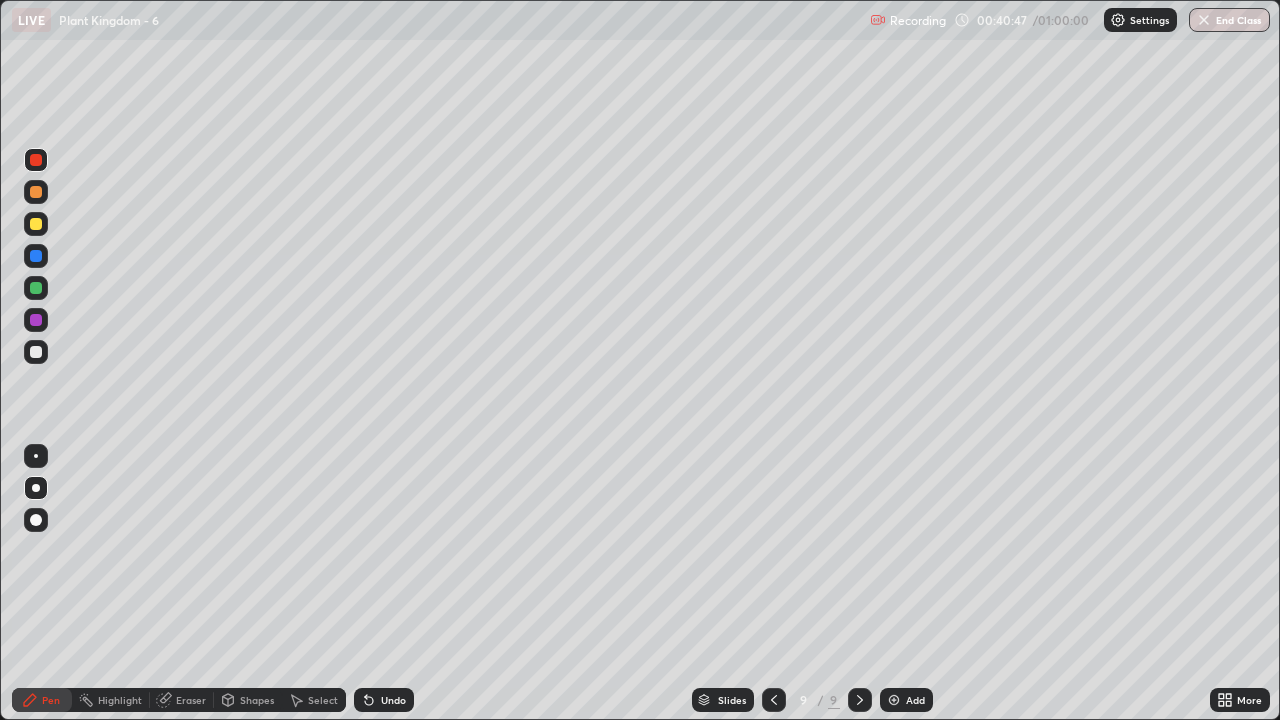 click on "Eraser" at bounding box center [191, 700] 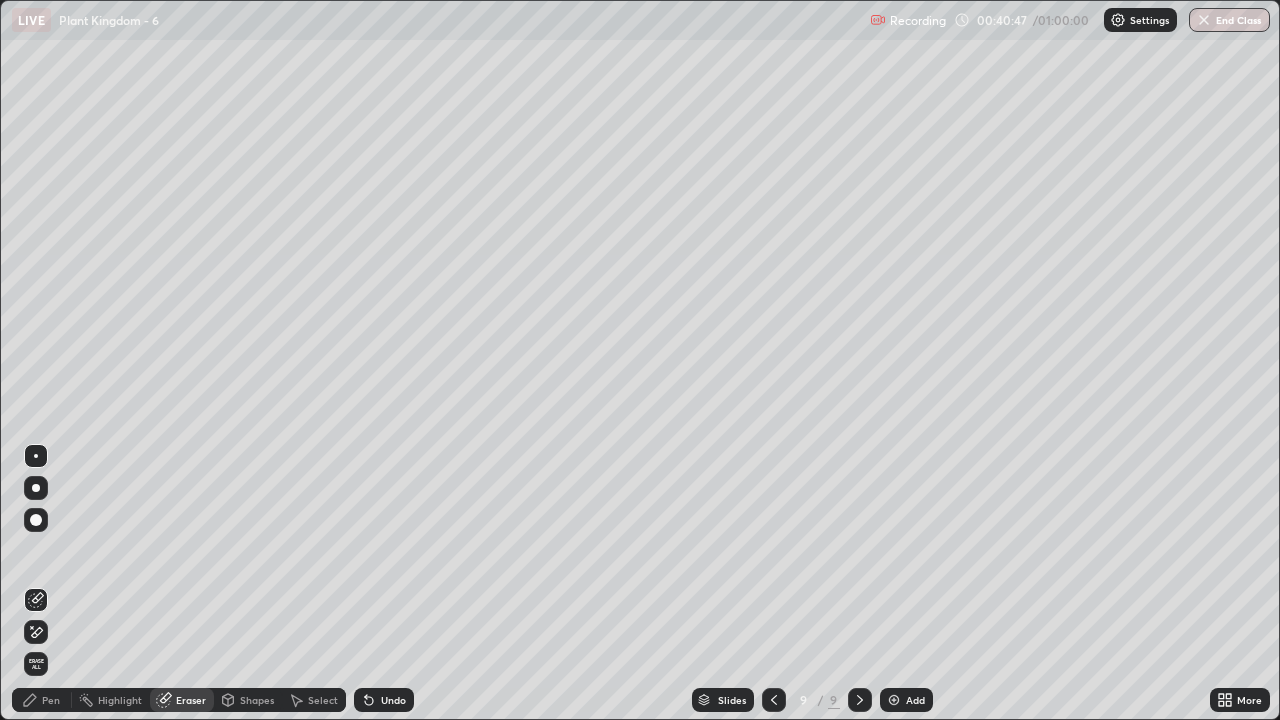 click 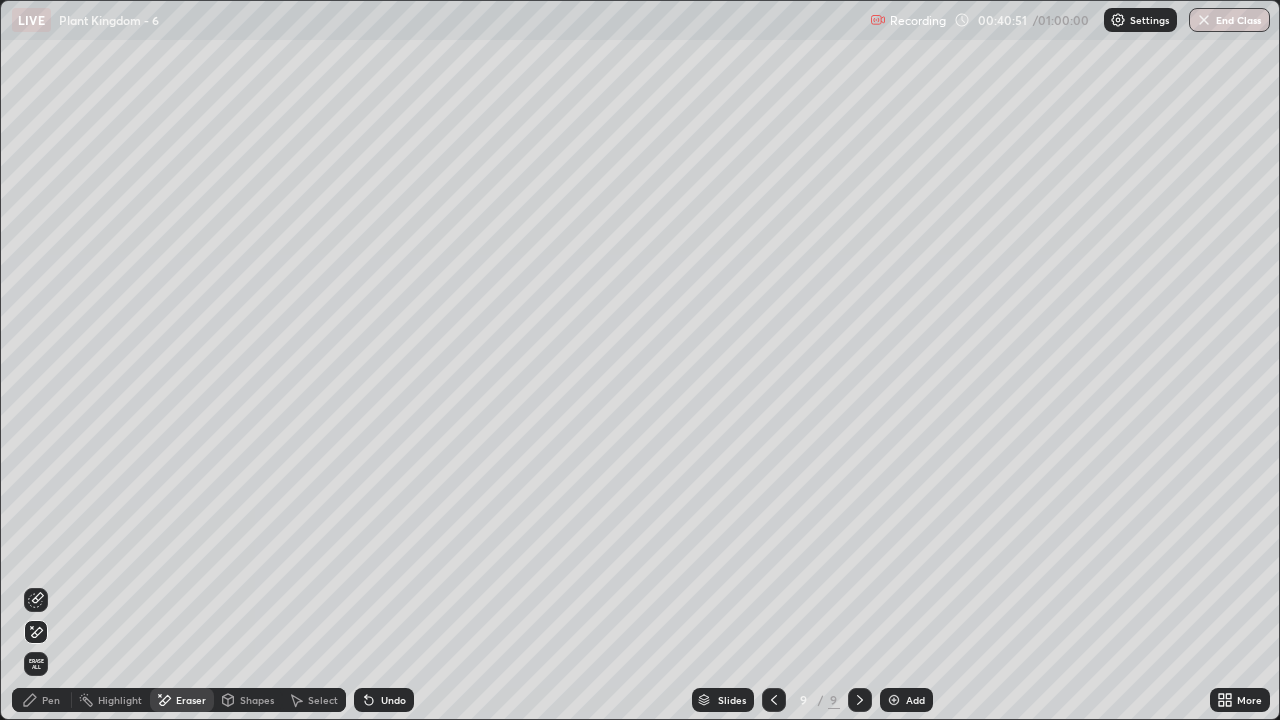 click on "Pen" at bounding box center [51, 700] 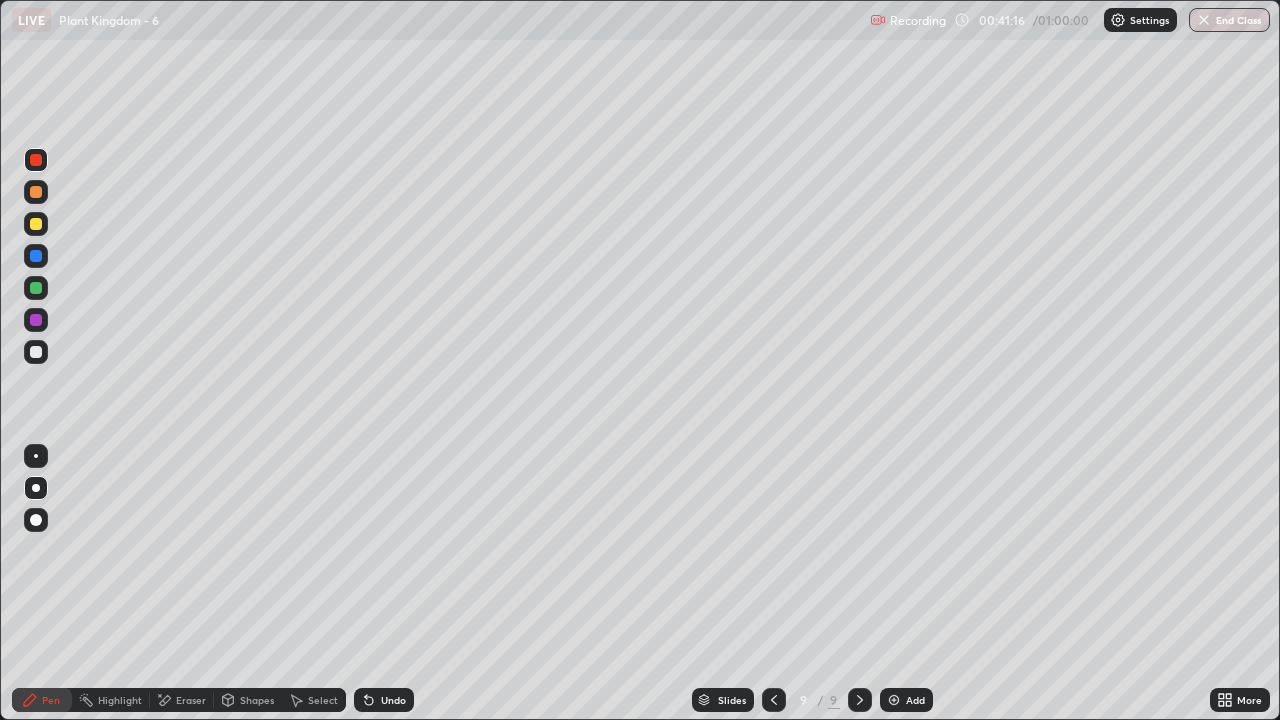 click at bounding box center (36, 456) 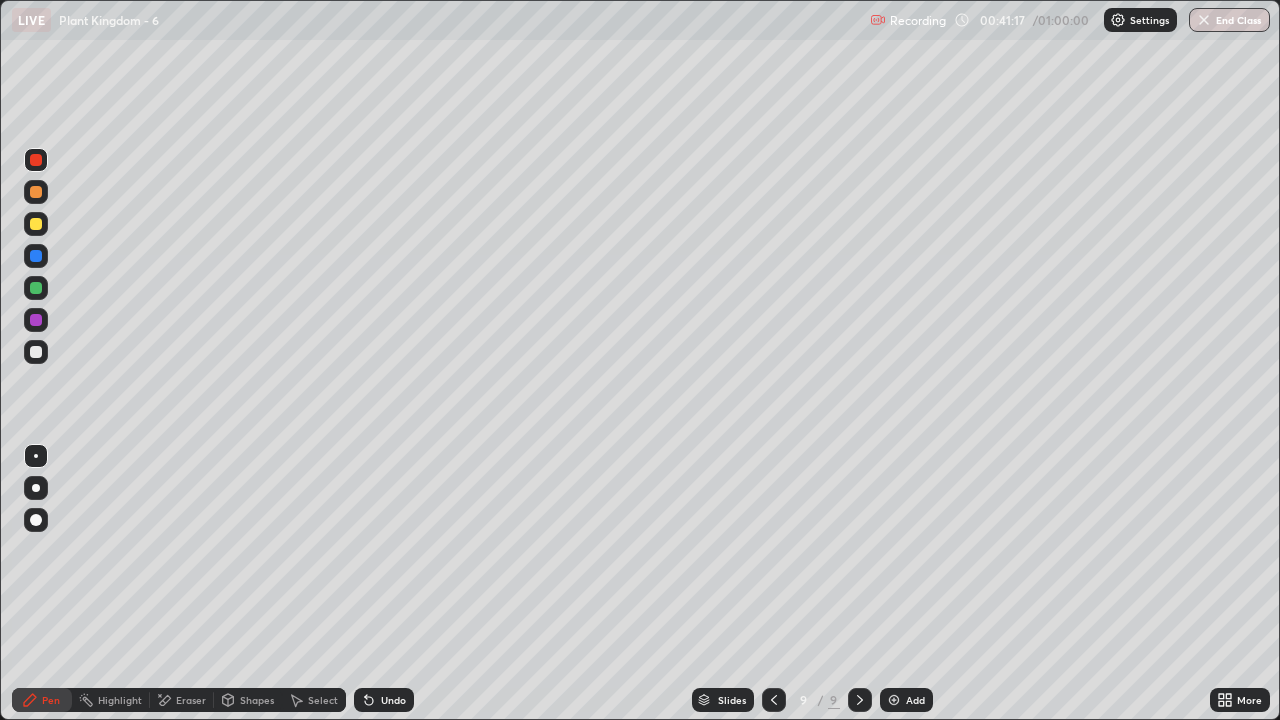 click at bounding box center [36, 192] 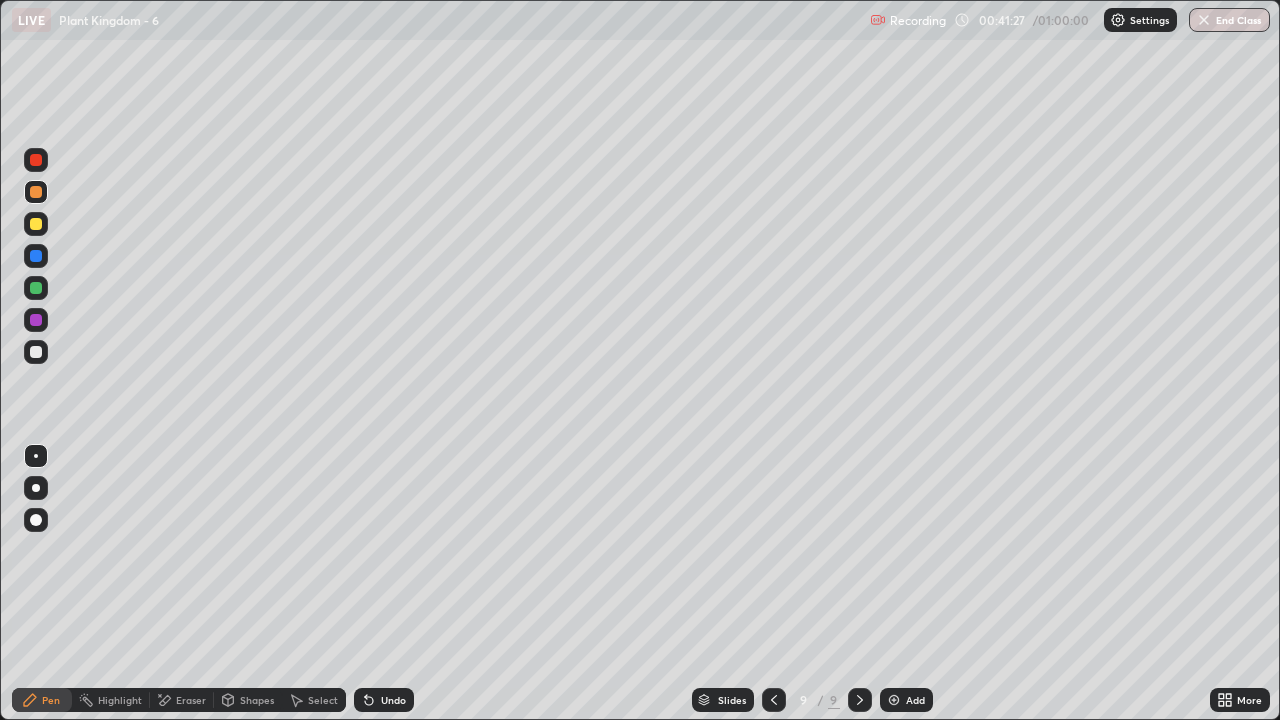 click at bounding box center (36, 488) 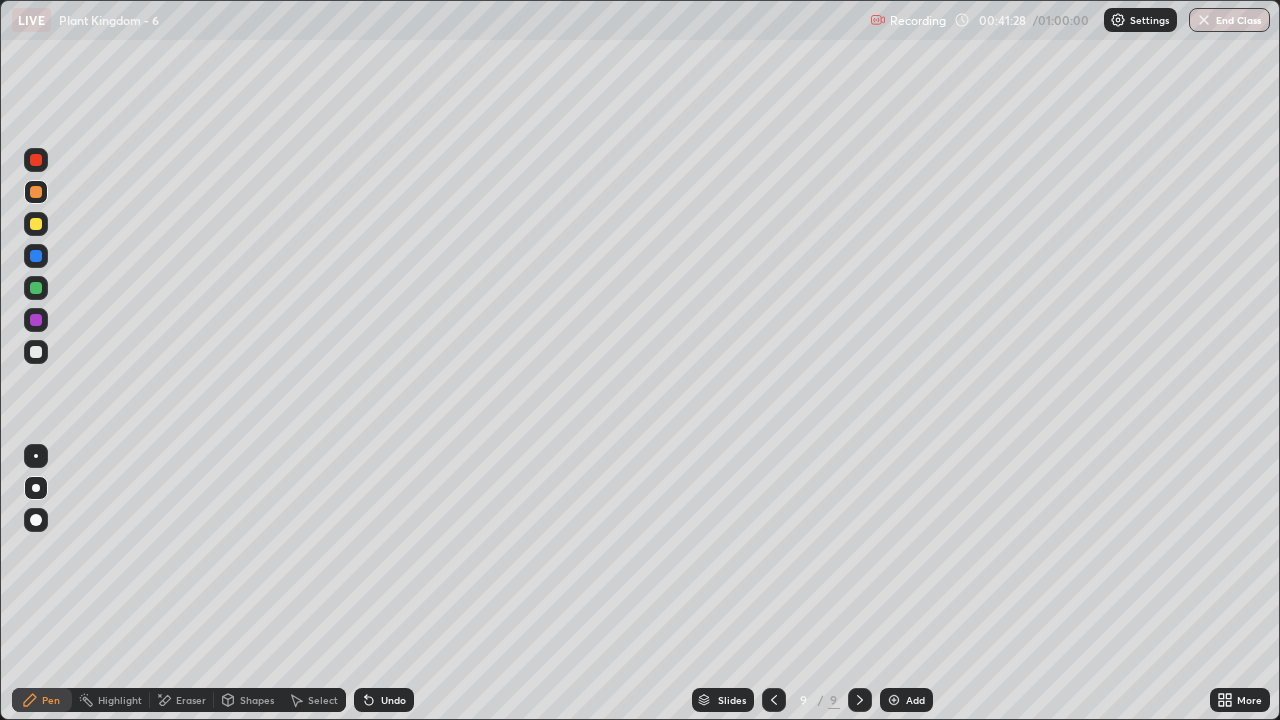 click at bounding box center [36, 224] 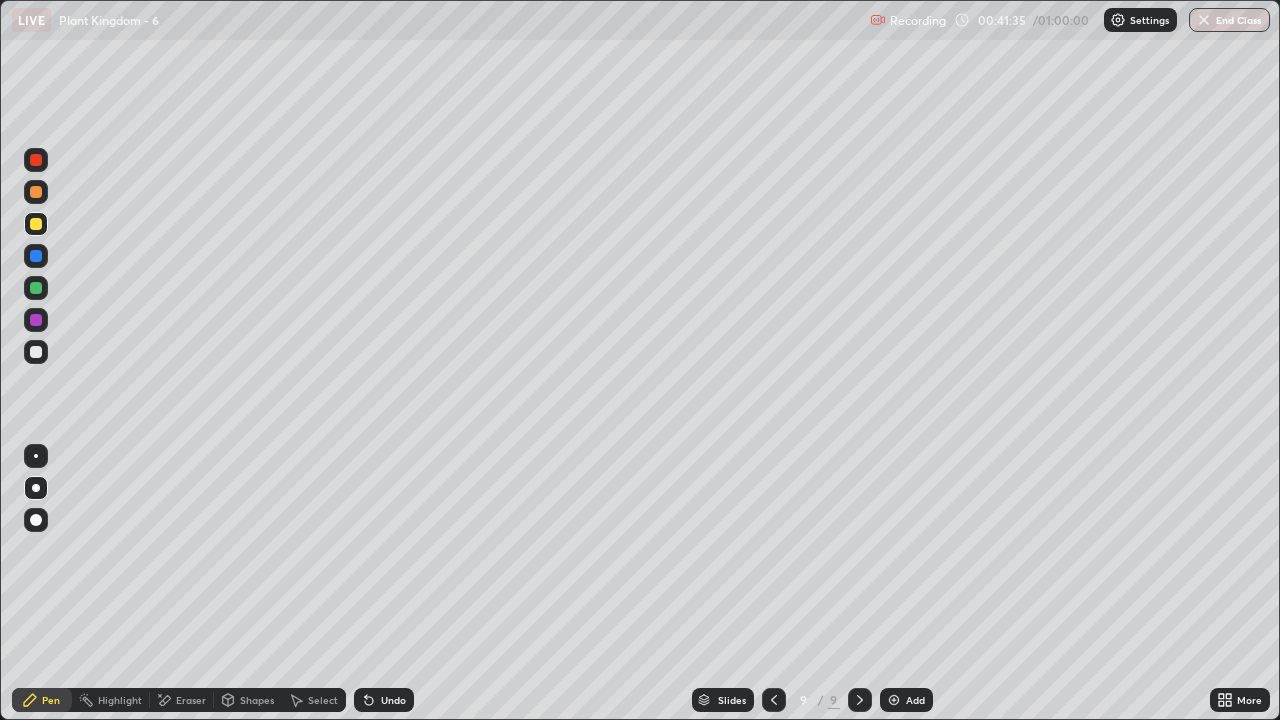click on "Eraser" at bounding box center (191, 700) 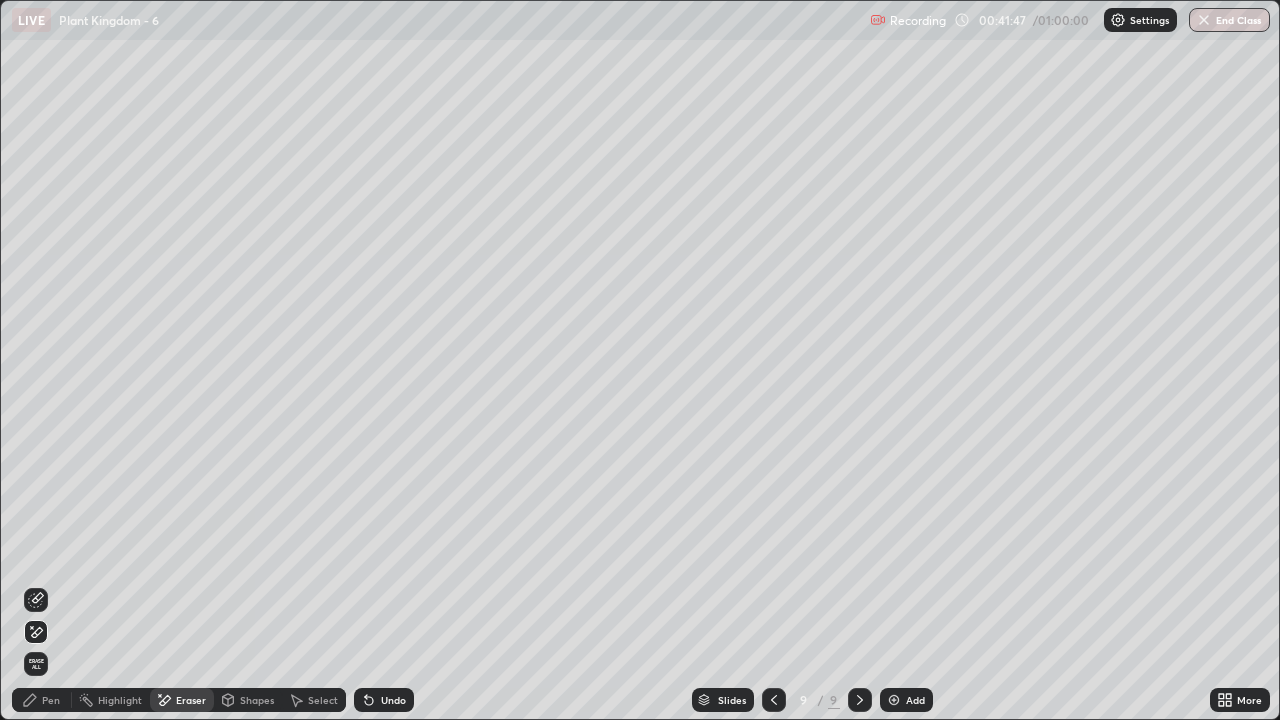 click on "Pen" at bounding box center (51, 700) 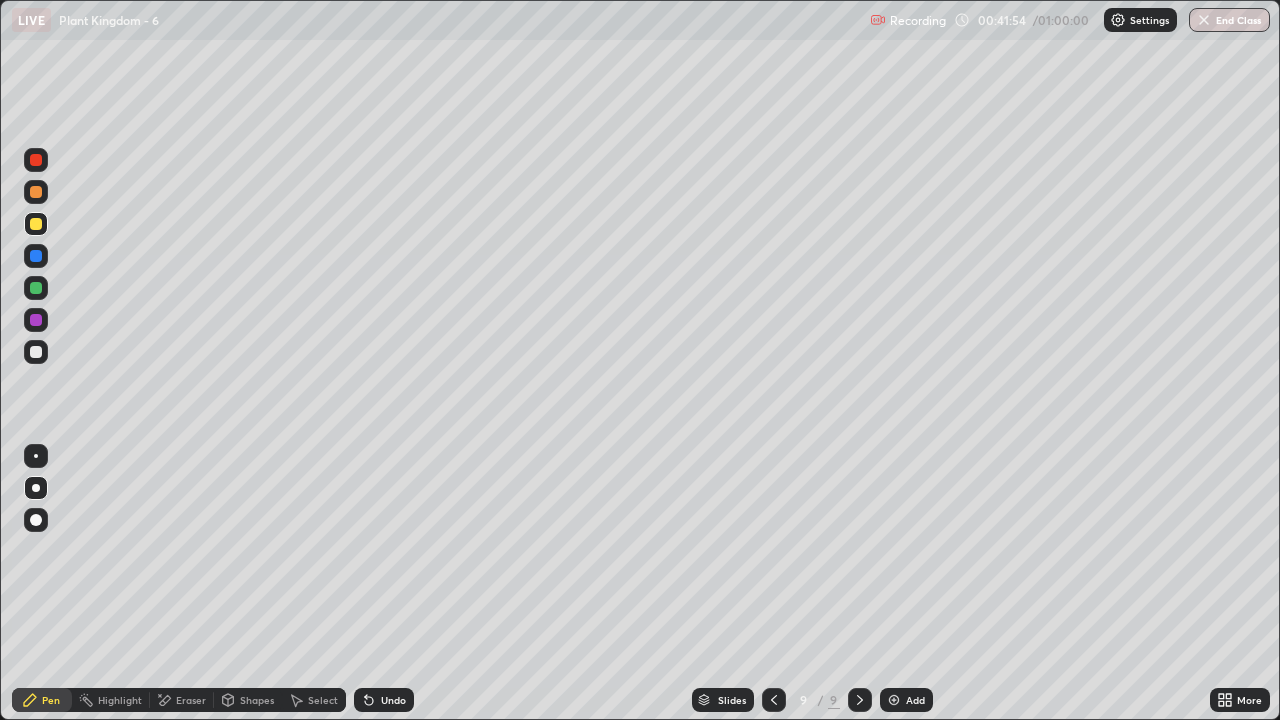 click at bounding box center [36, 160] 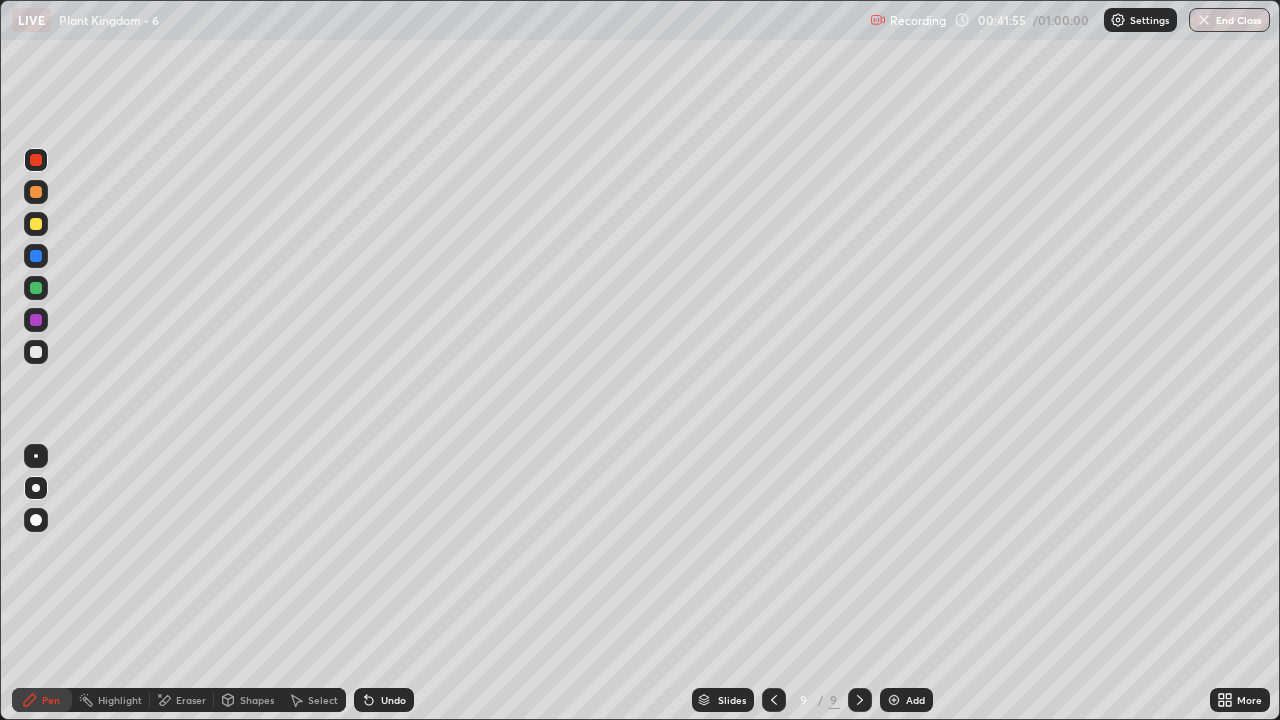 click at bounding box center [36, 320] 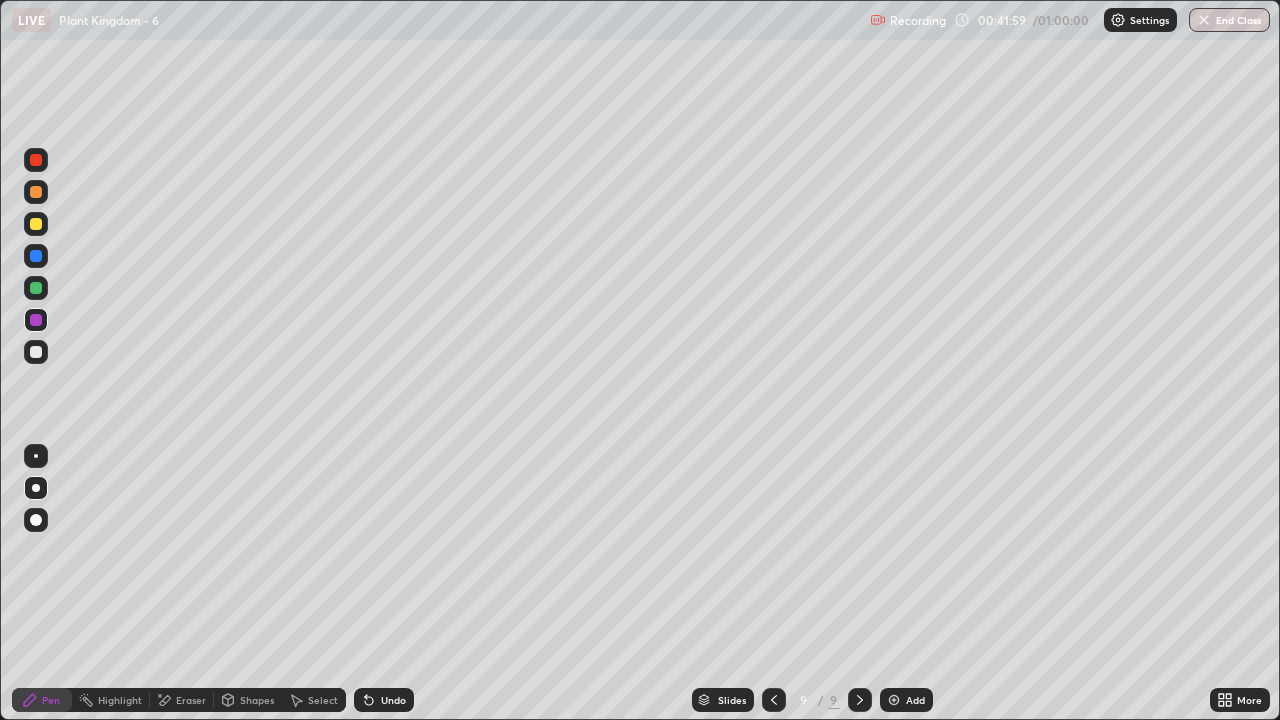 click at bounding box center (36, 456) 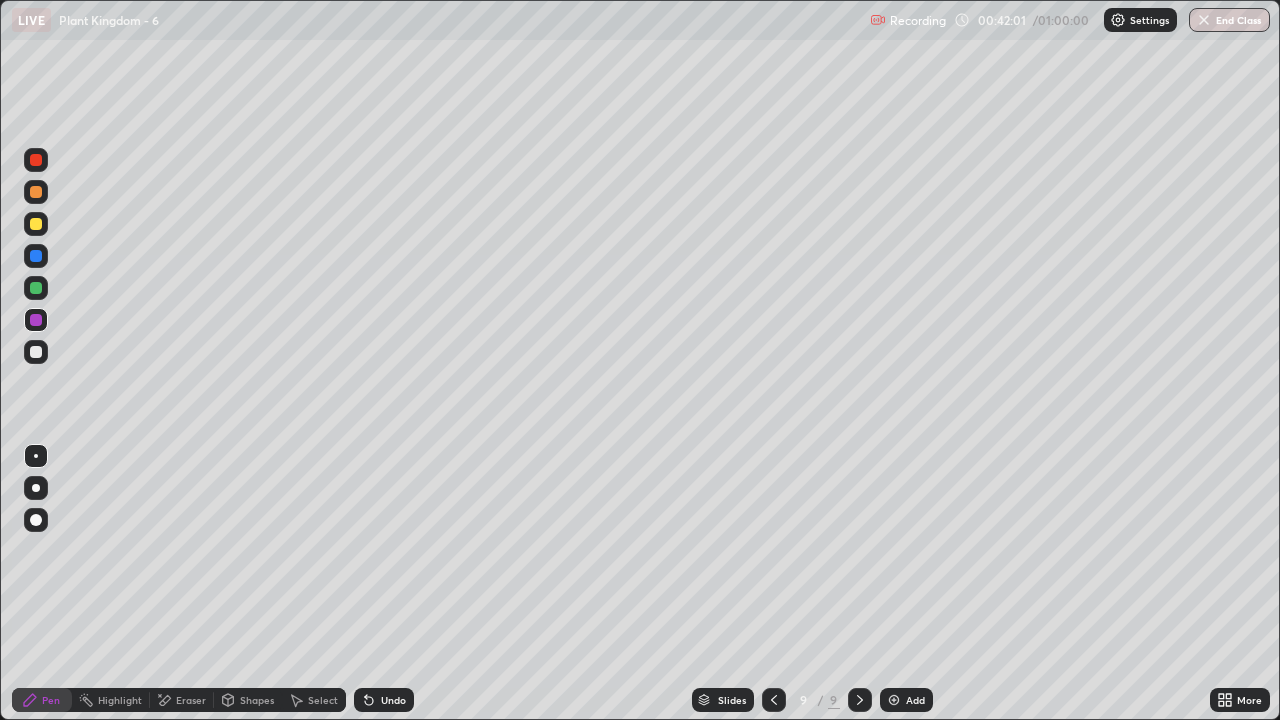 click at bounding box center (36, 160) 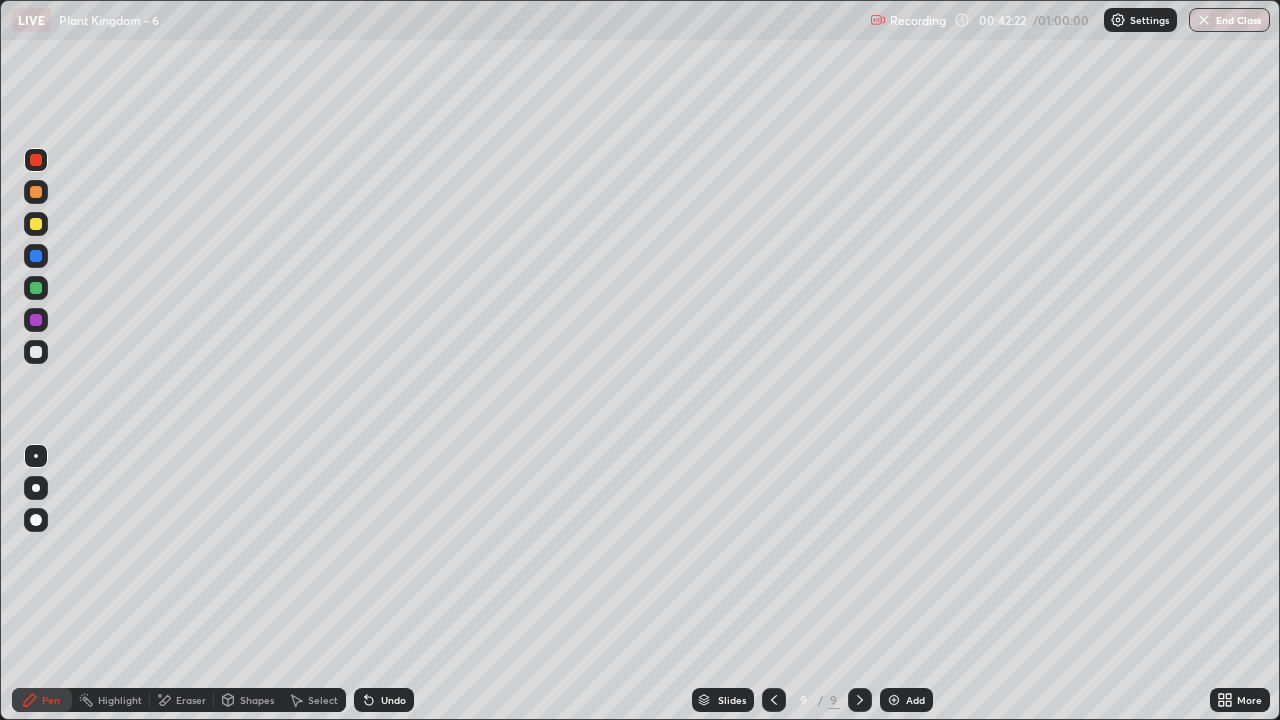 click on "Select" at bounding box center [323, 700] 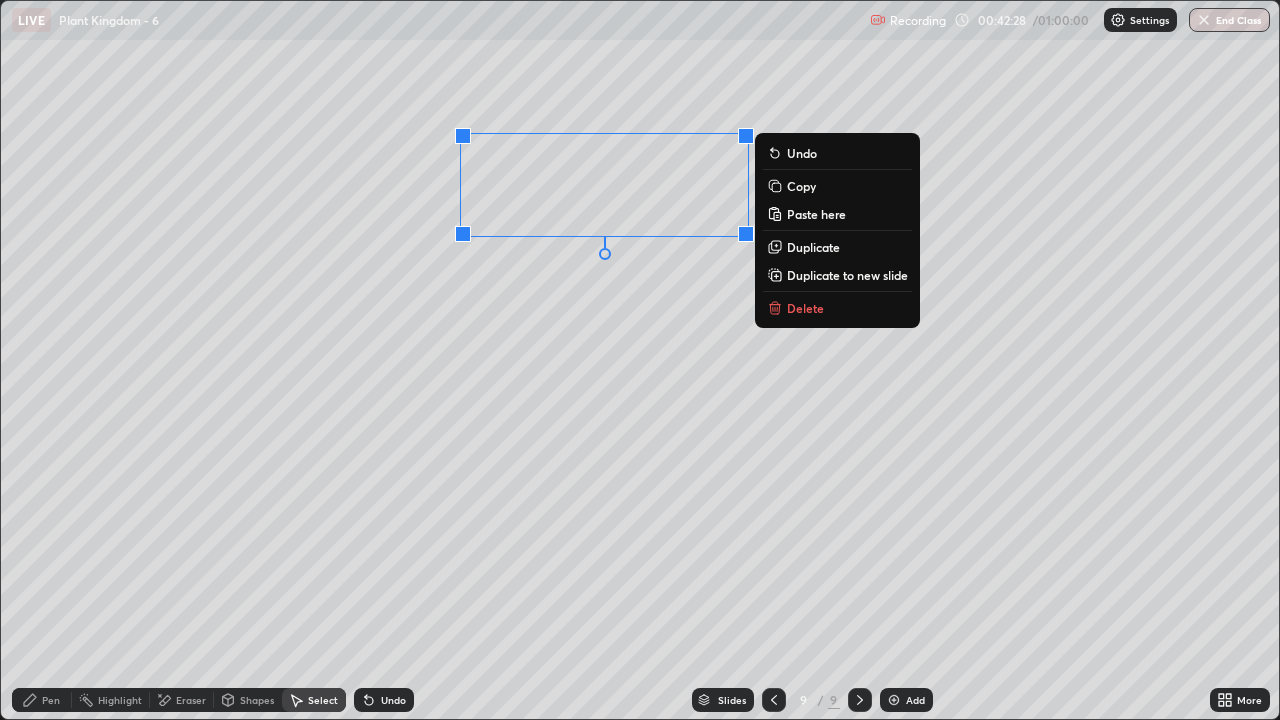 click on "Copy" at bounding box center (801, 186) 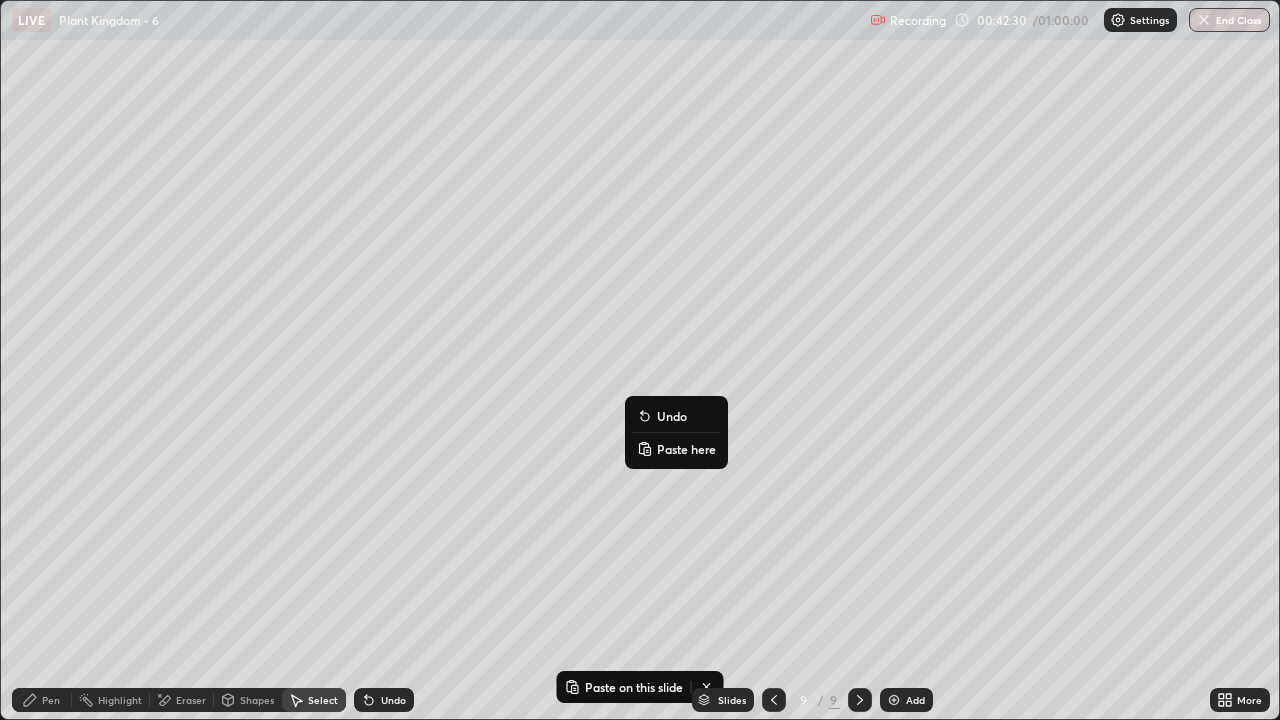 click on "Paste here" at bounding box center [686, 449] 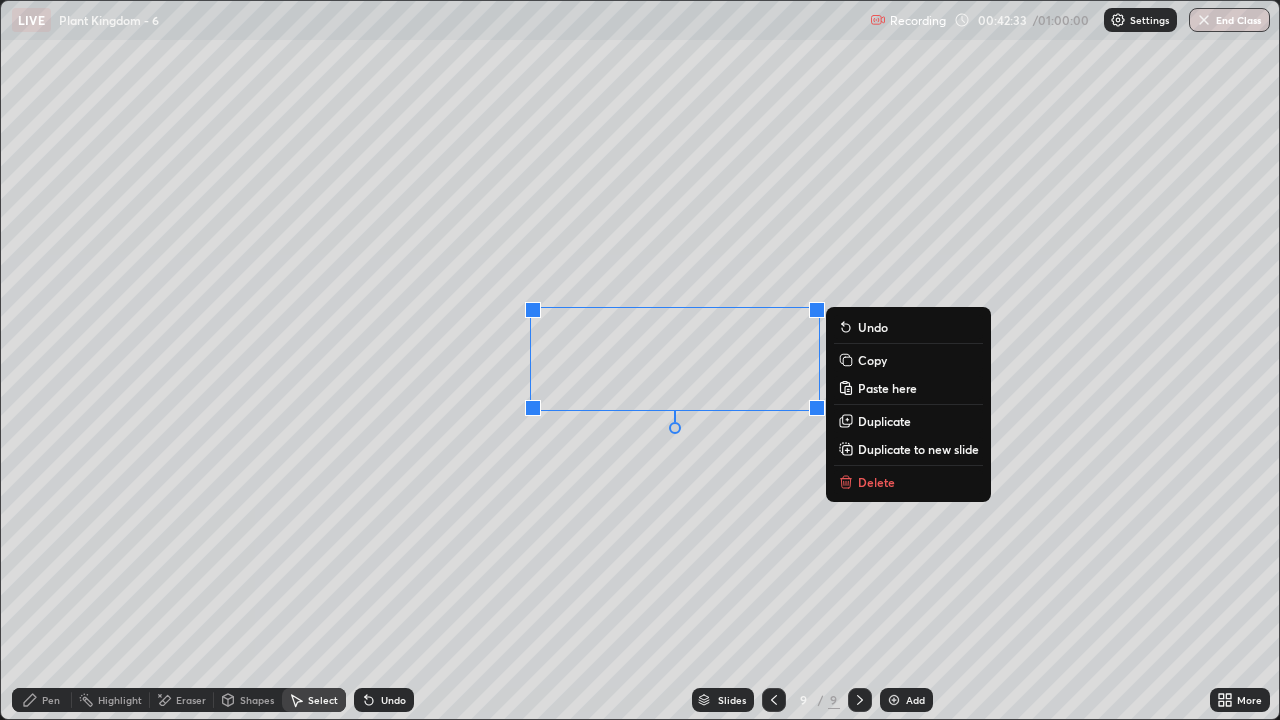 click on "0 ° Undo Copy Paste here Duplicate Duplicate to new slide Delete" at bounding box center (640, 360) 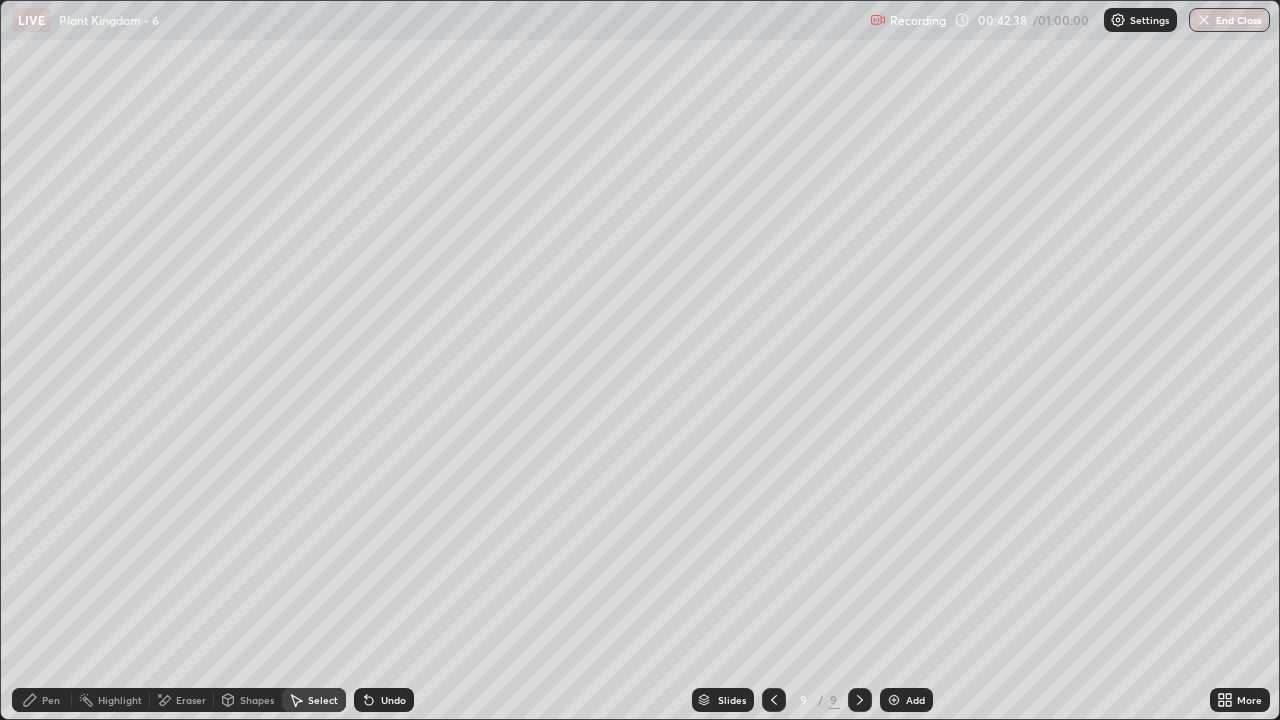 click on "Pen" at bounding box center [51, 700] 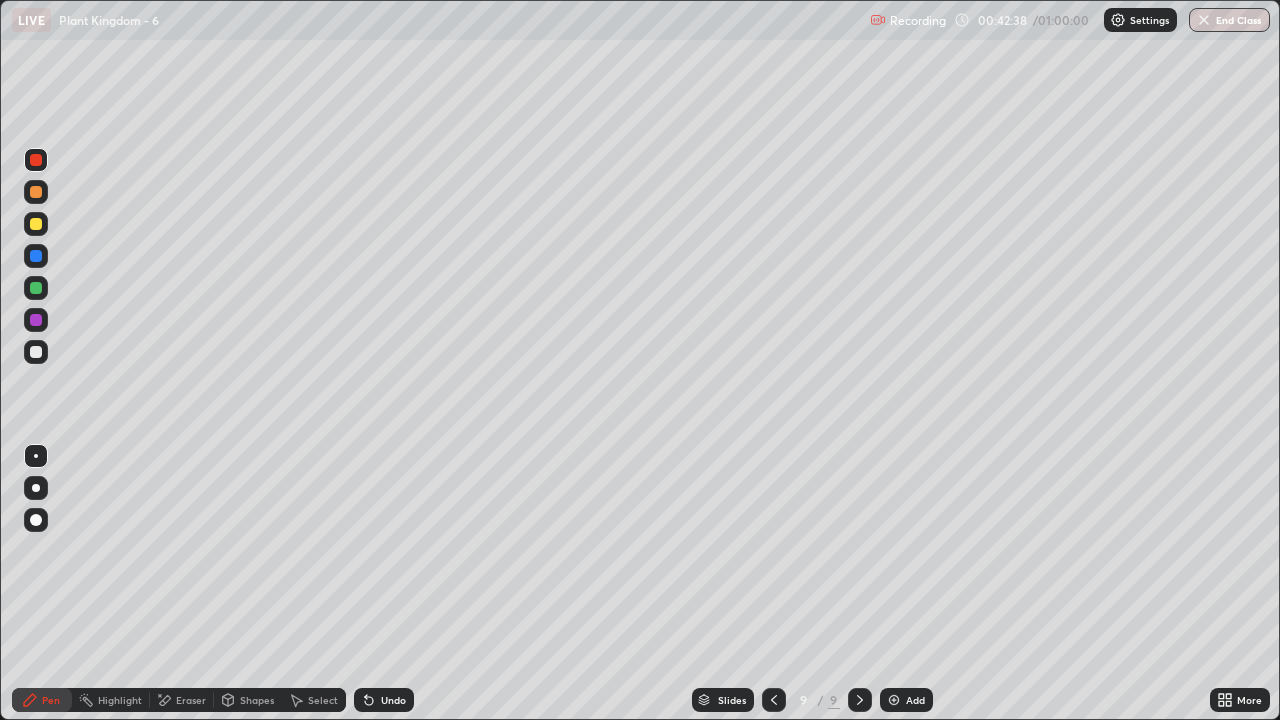 click at bounding box center (36, 192) 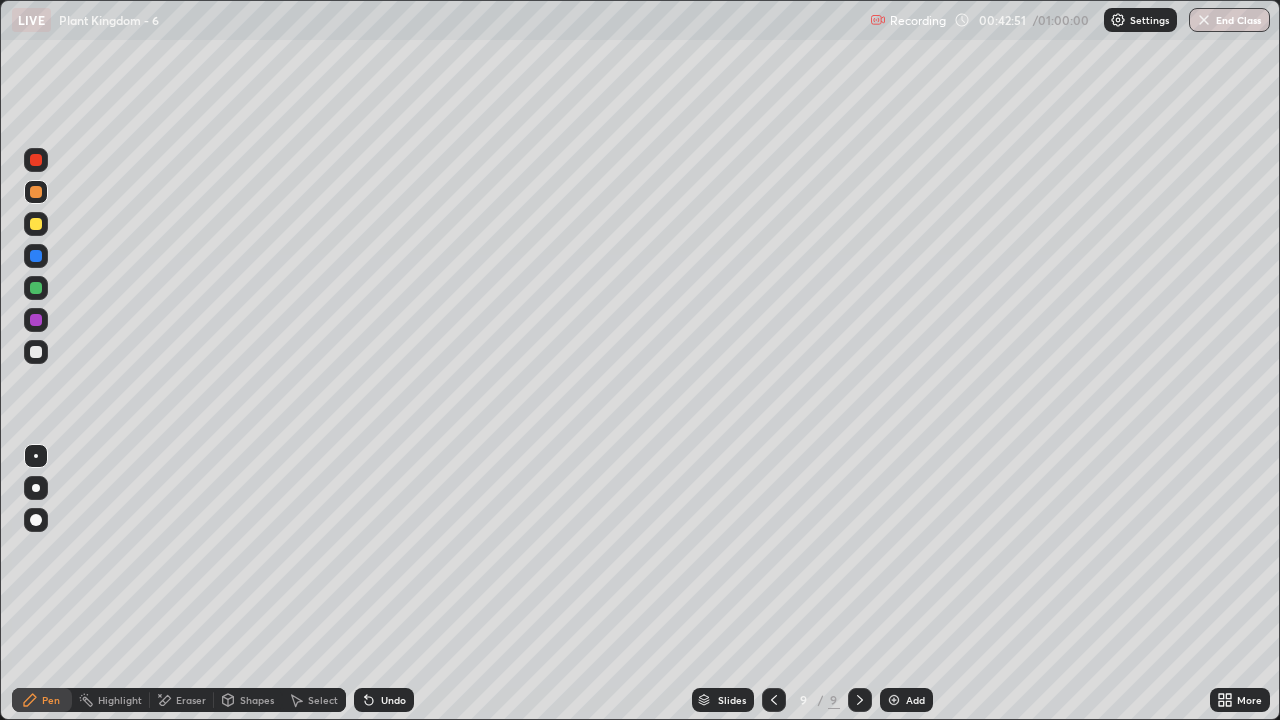click at bounding box center (36, 224) 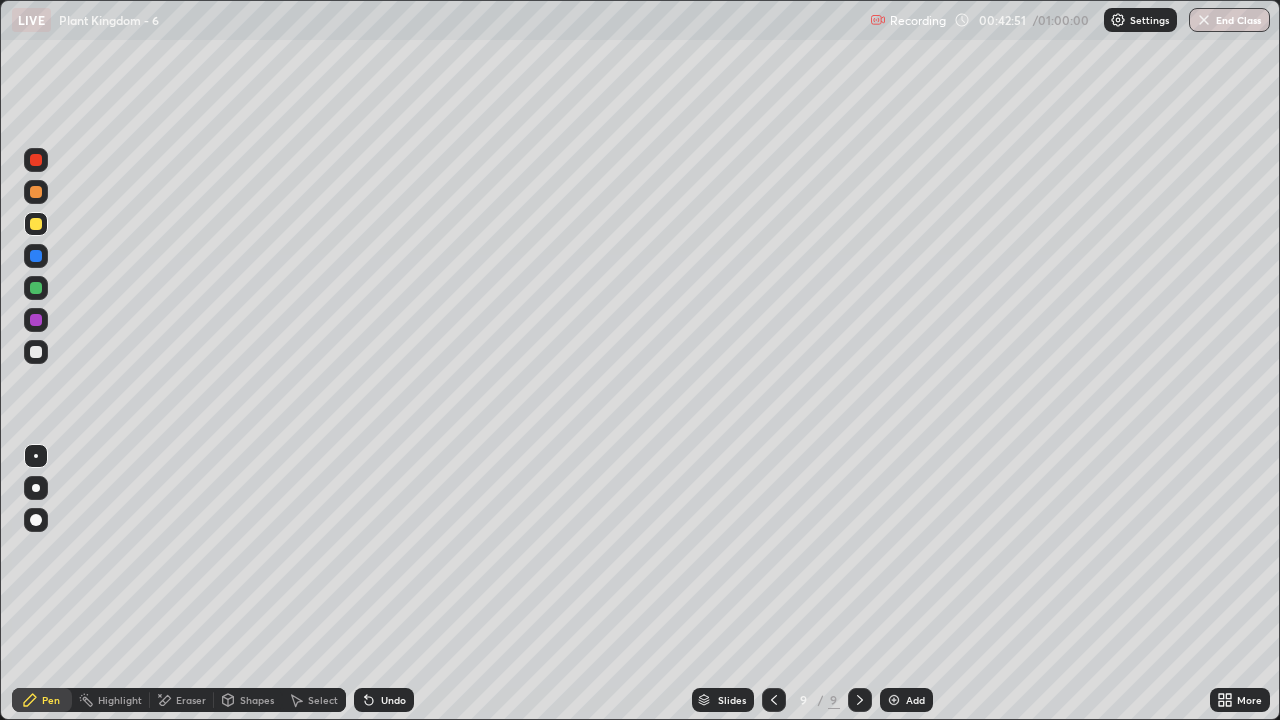 click at bounding box center (36, 488) 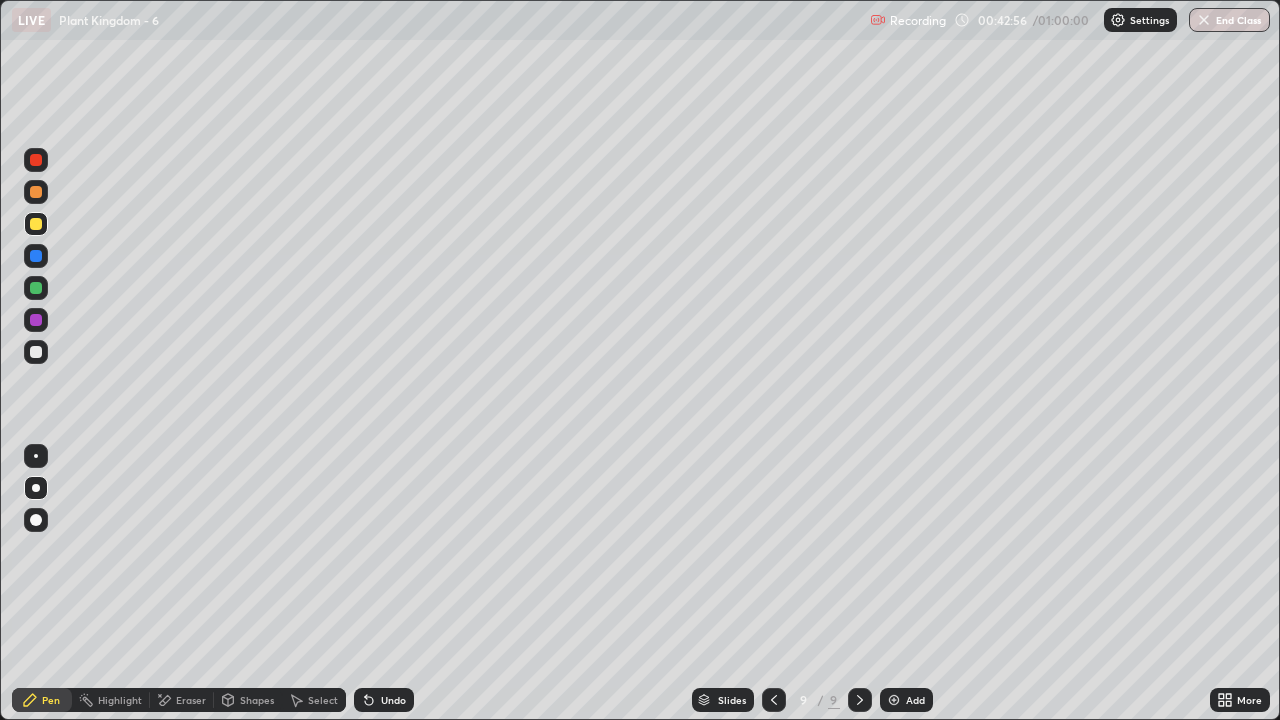 click on "Select" at bounding box center (323, 700) 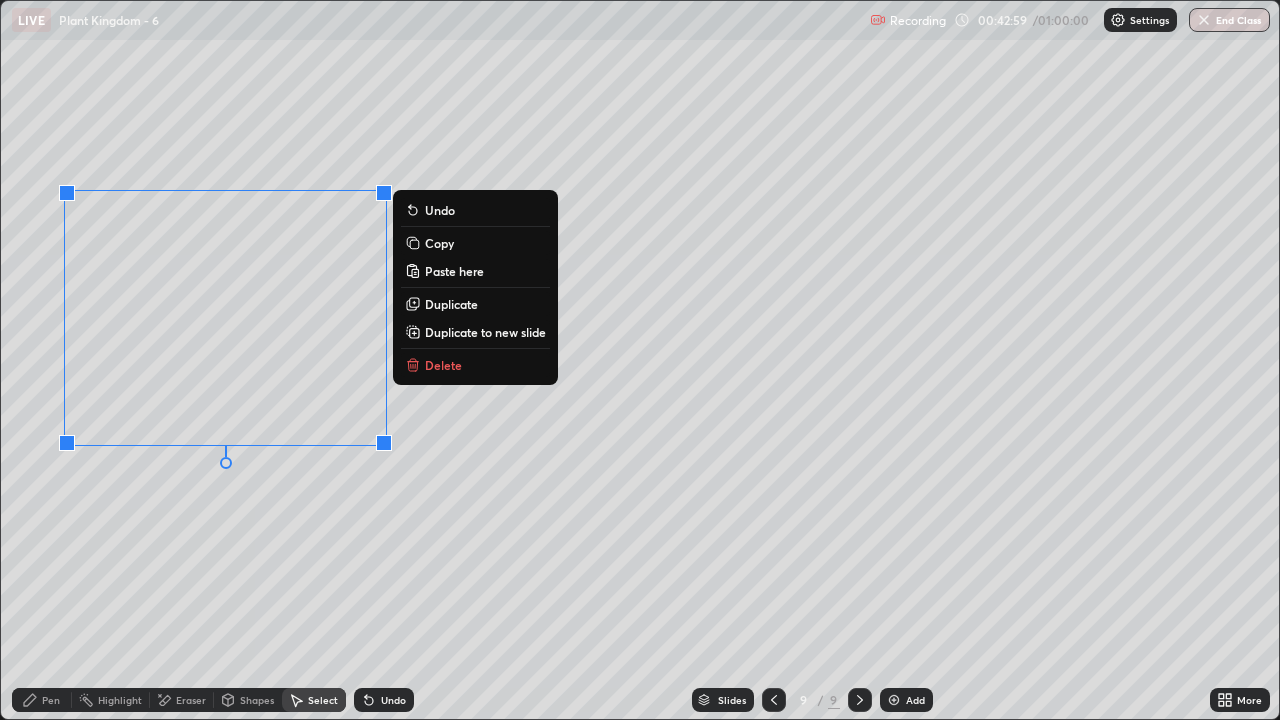 click on "Copy" at bounding box center [439, 243] 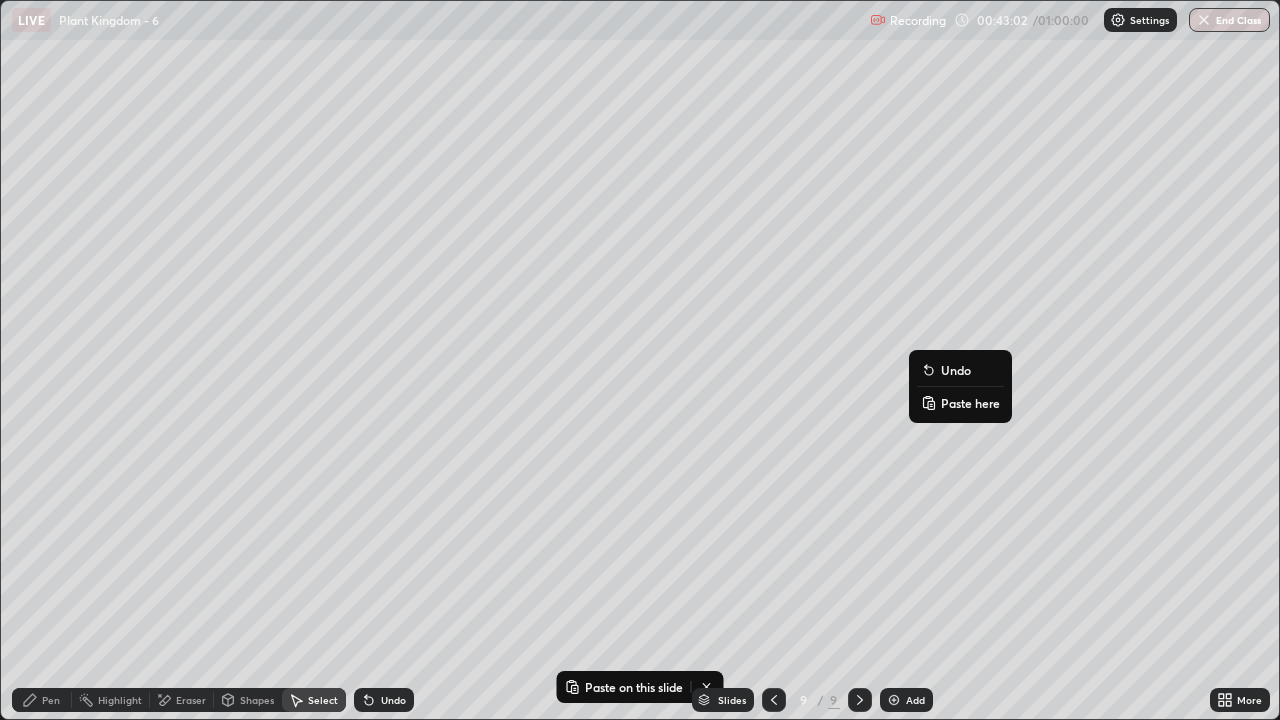 click on "Paste here" at bounding box center [970, 403] 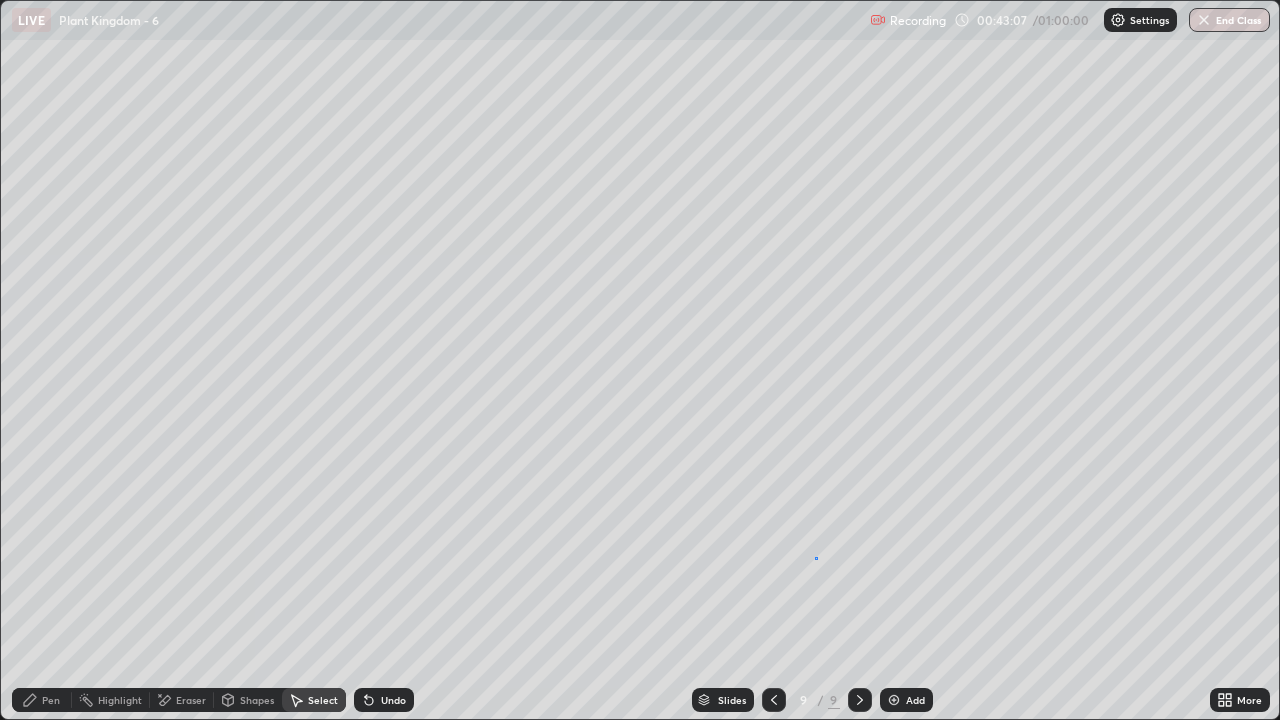 click on "0 ° Undo Copy Paste here Duplicate Duplicate to new slide Delete" at bounding box center [640, 360] 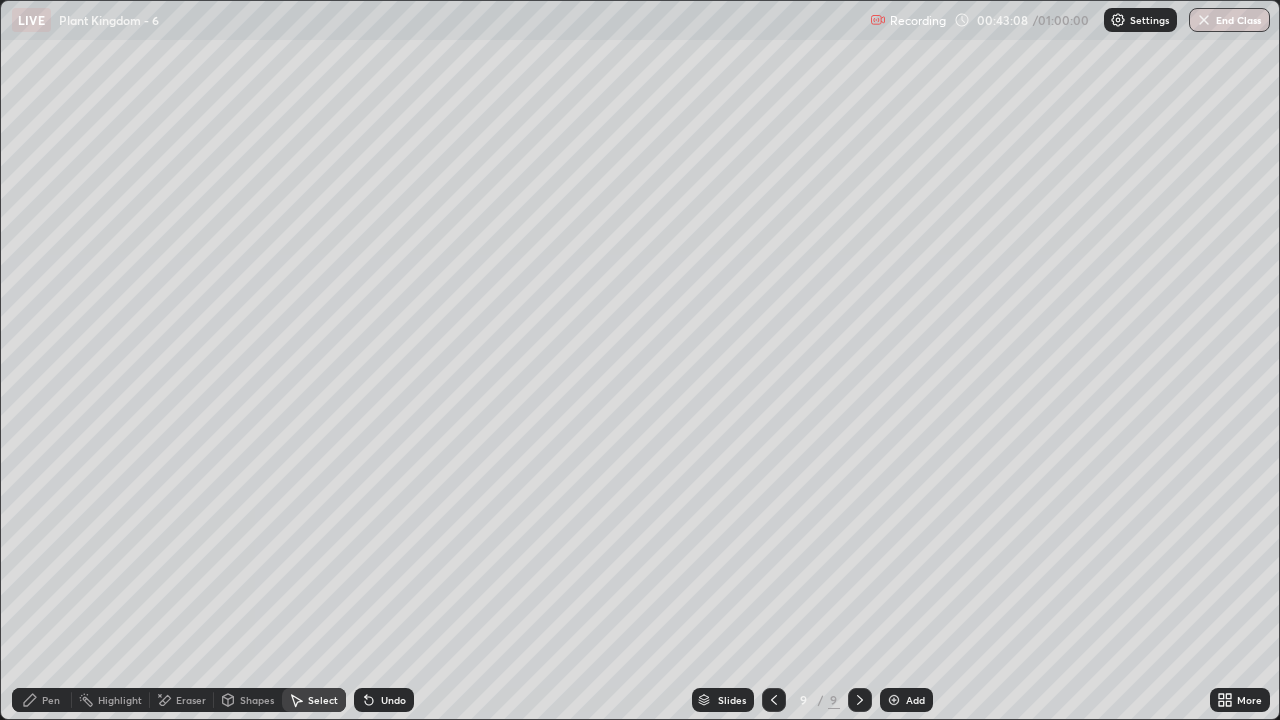 click on "Eraser" at bounding box center [191, 700] 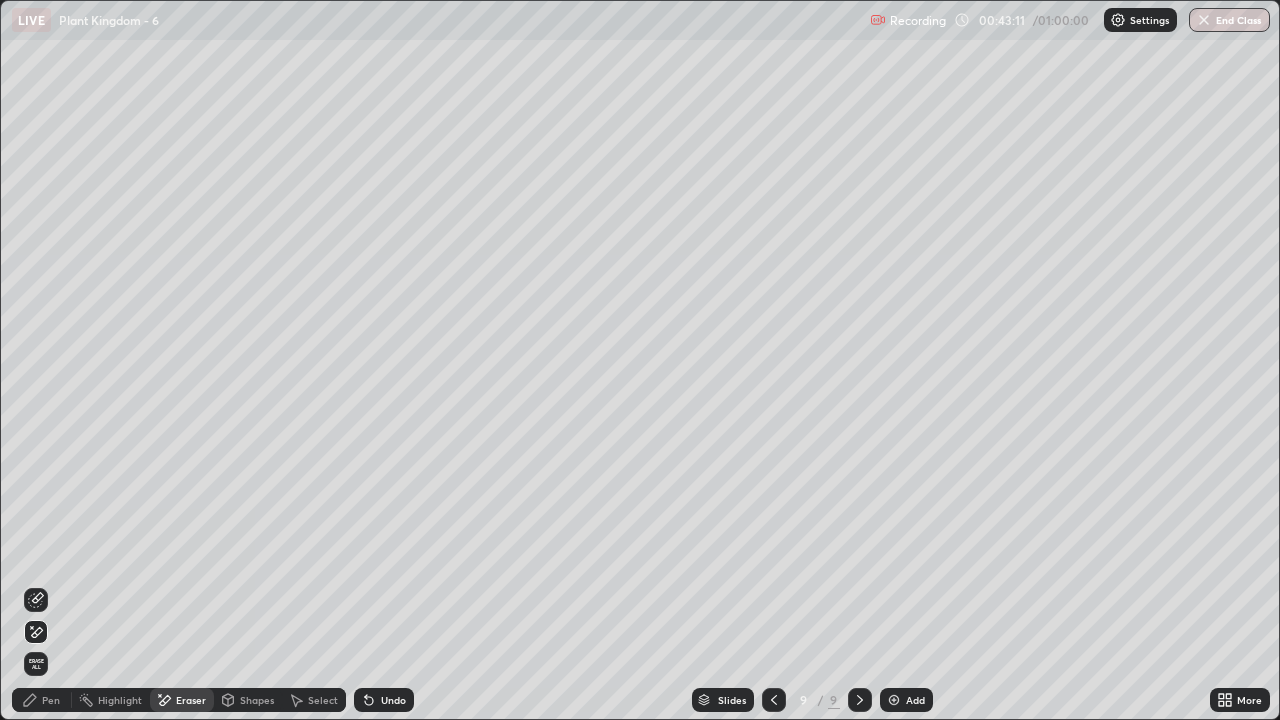 click on "Pen" at bounding box center [51, 700] 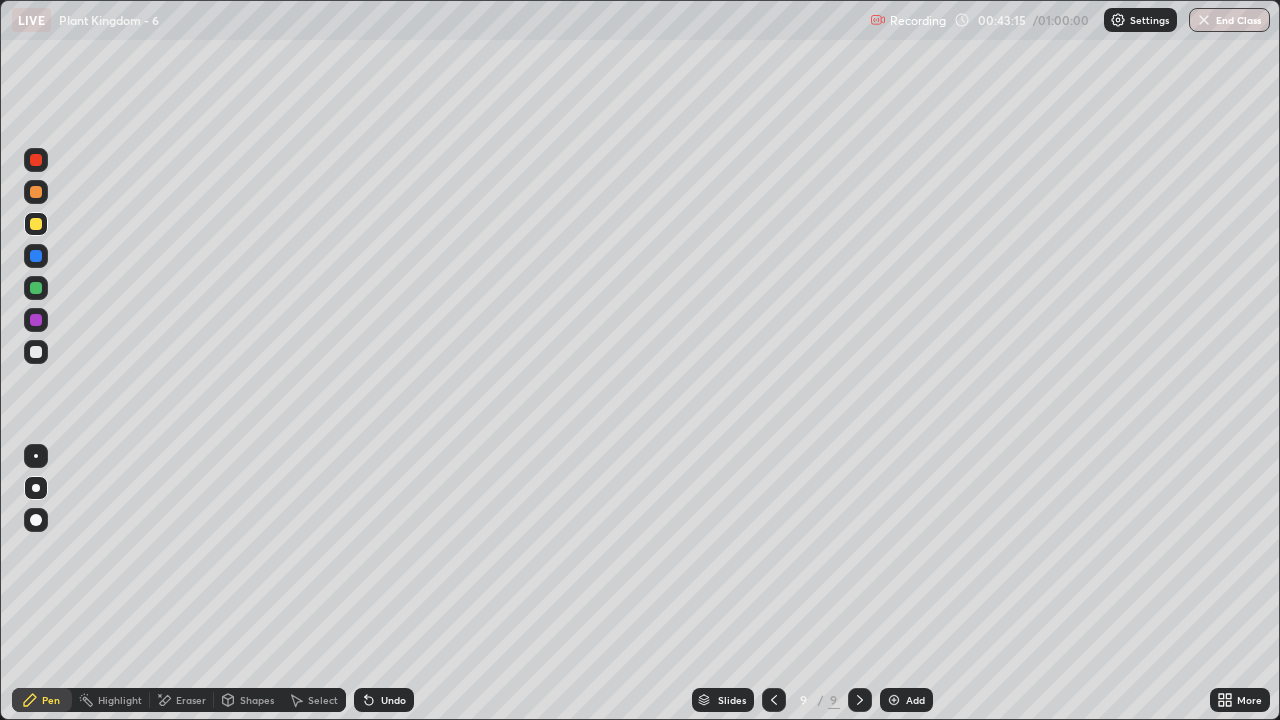 click on "Eraser" at bounding box center (191, 700) 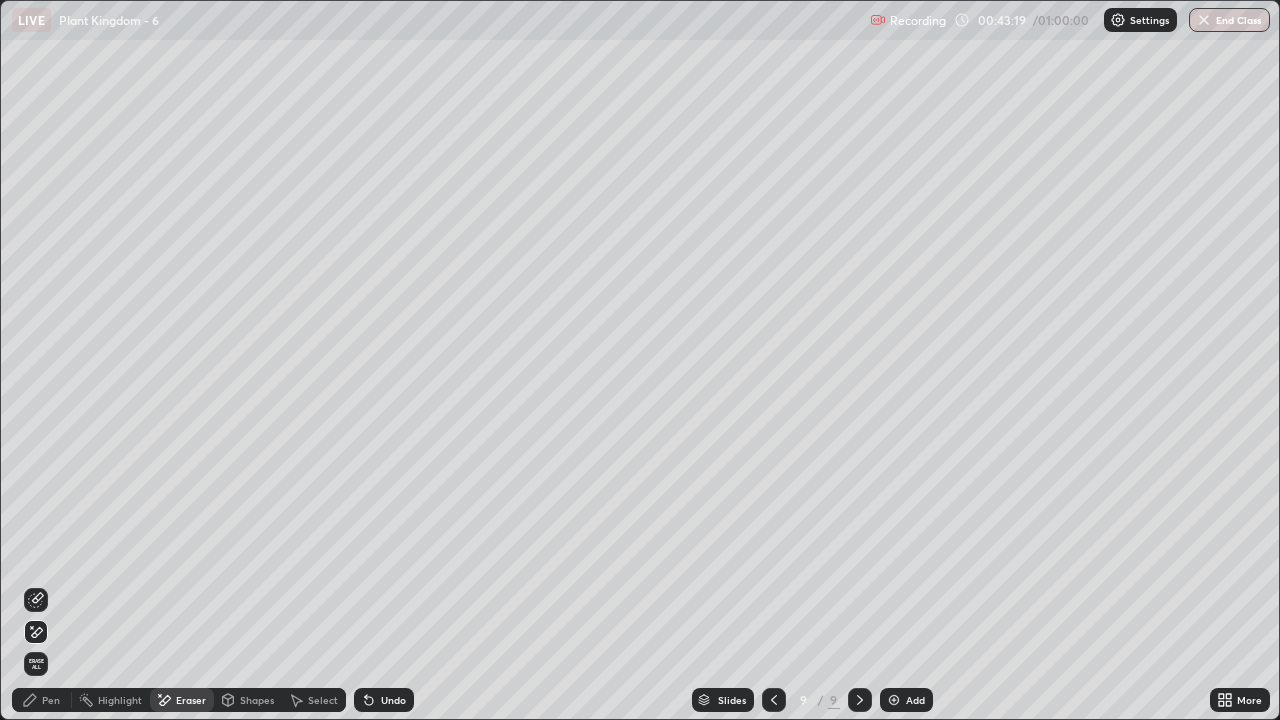 click on "Pen" at bounding box center (51, 700) 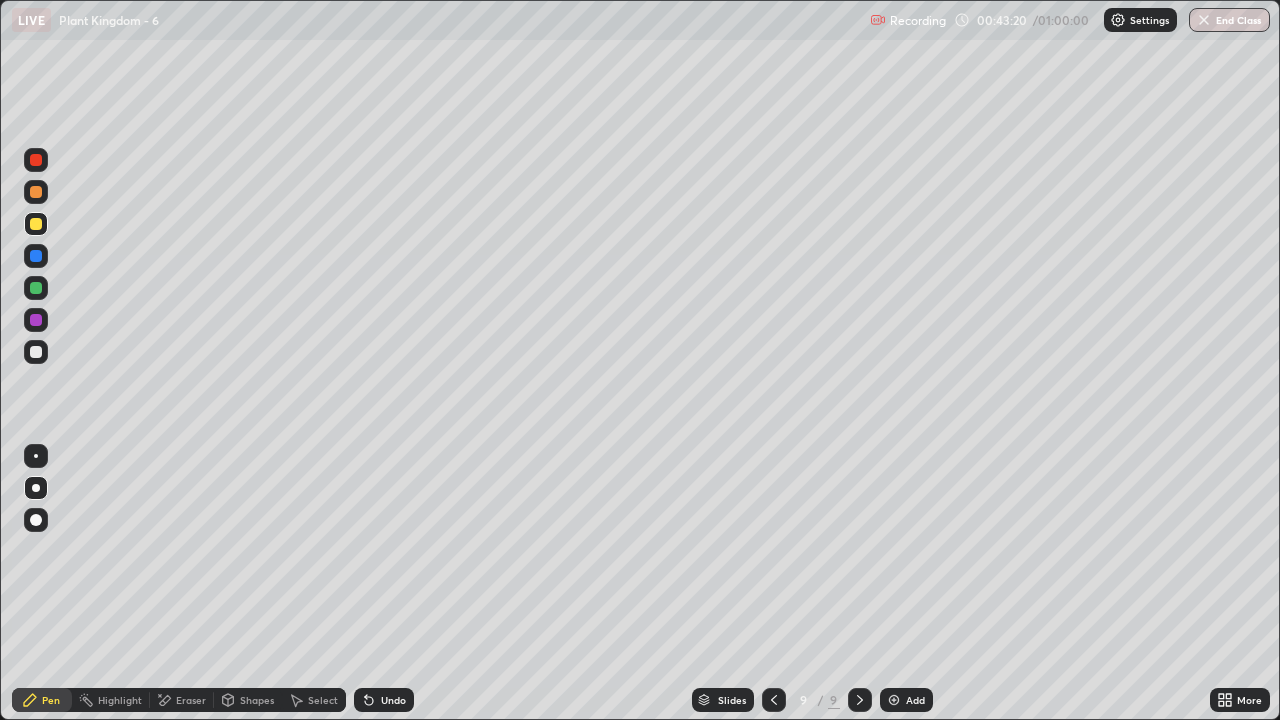 click at bounding box center (36, 288) 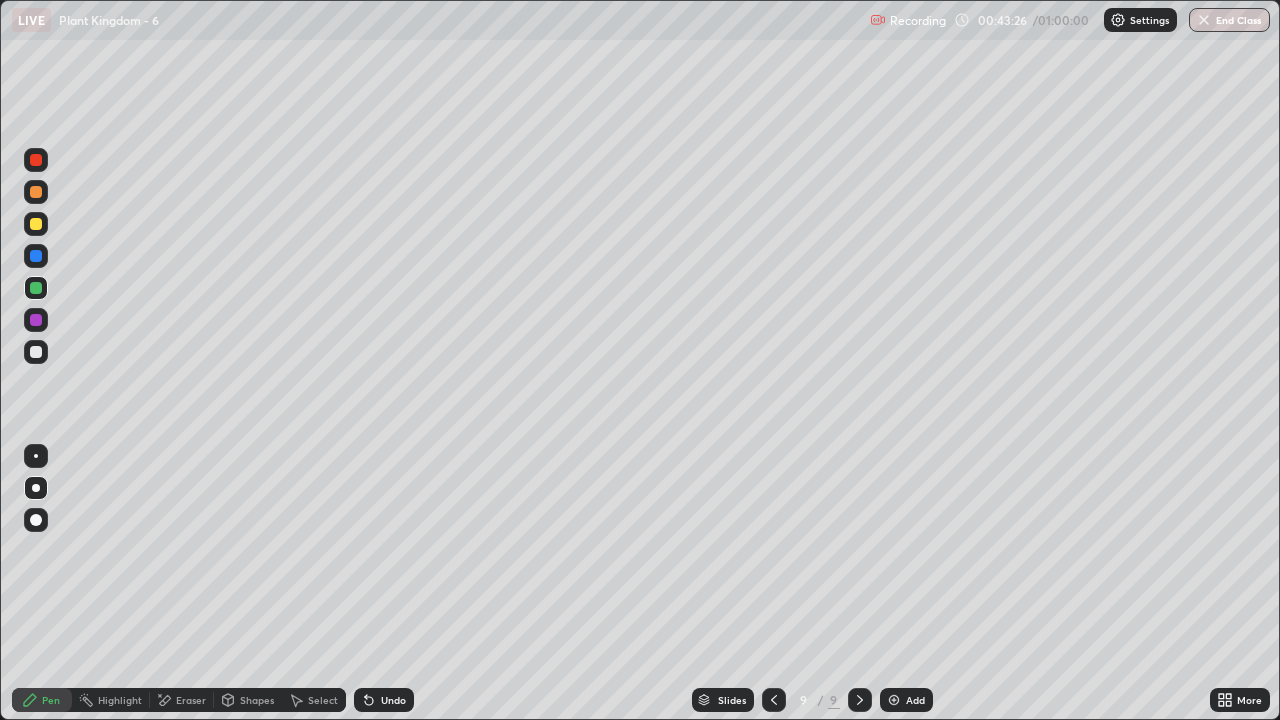 click on "Eraser" at bounding box center [191, 700] 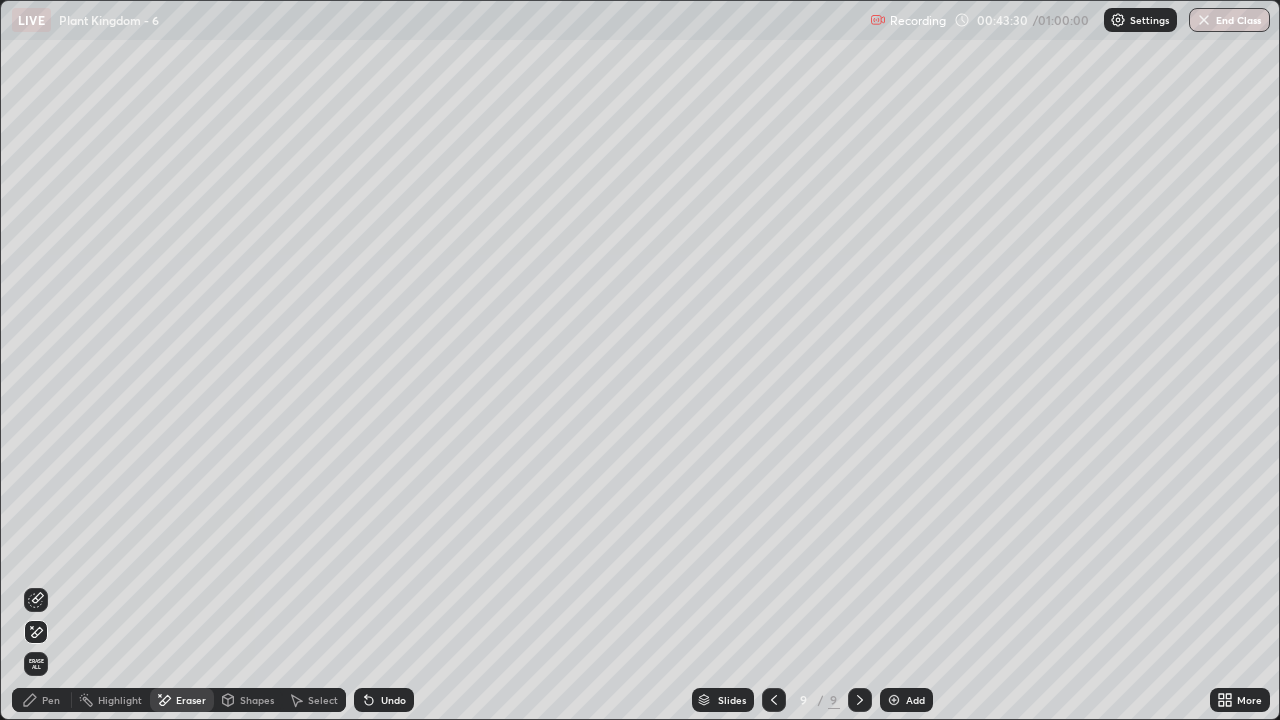 click on "Pen" at bounding box center (51, 700) 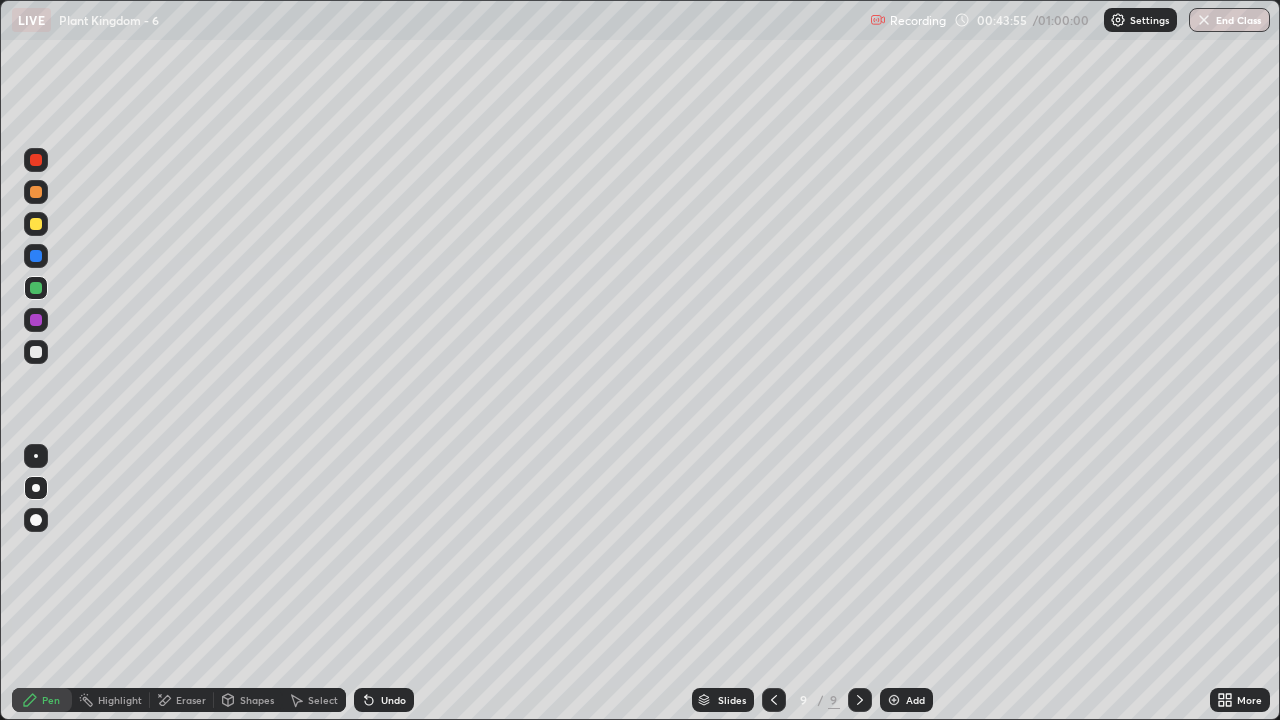 click at bounding box center (36, 352) 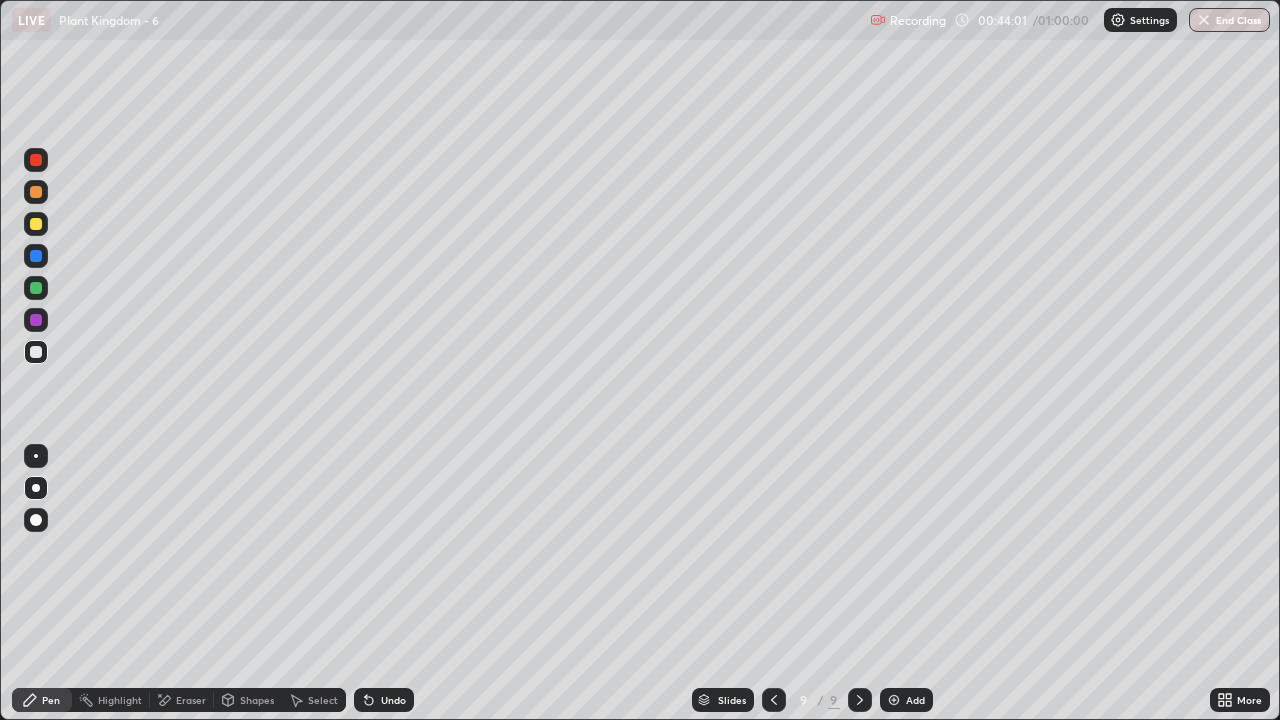click at bounding box center (36, 192) 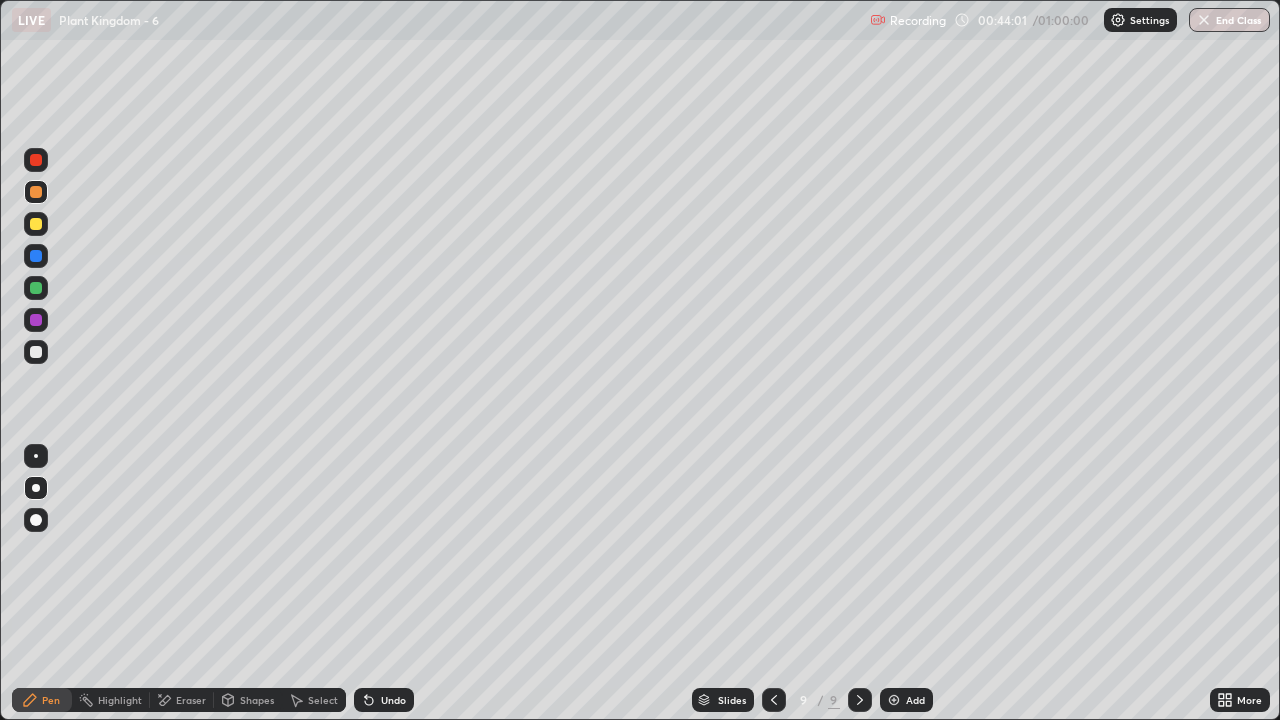 click at bounding box center [36, 456] 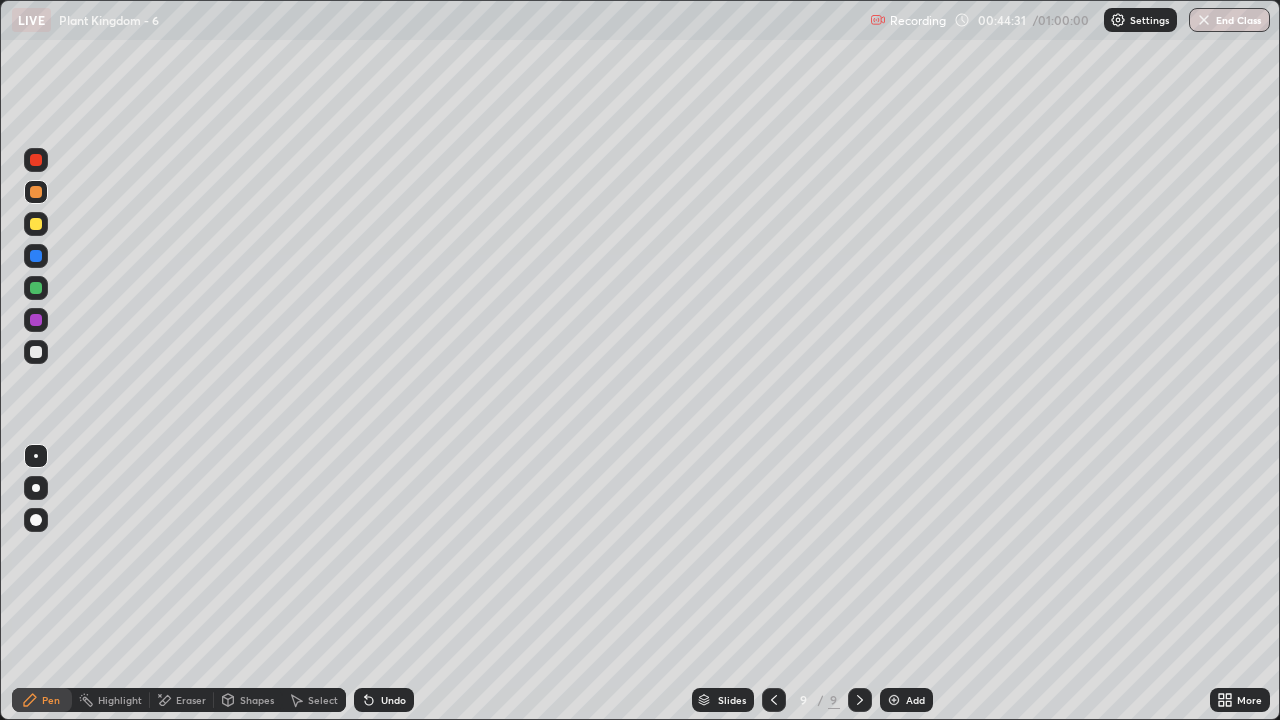 click at bounding box center [36, 288] 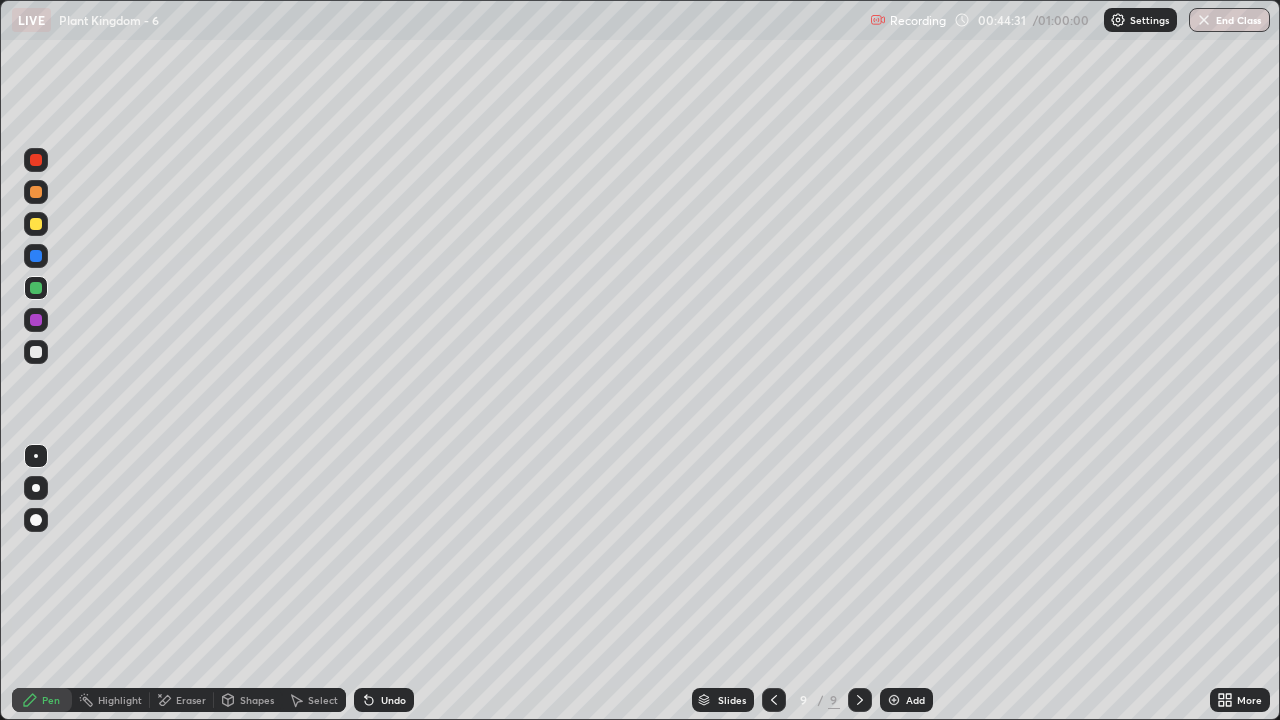 click at bounding box center [36, 488] 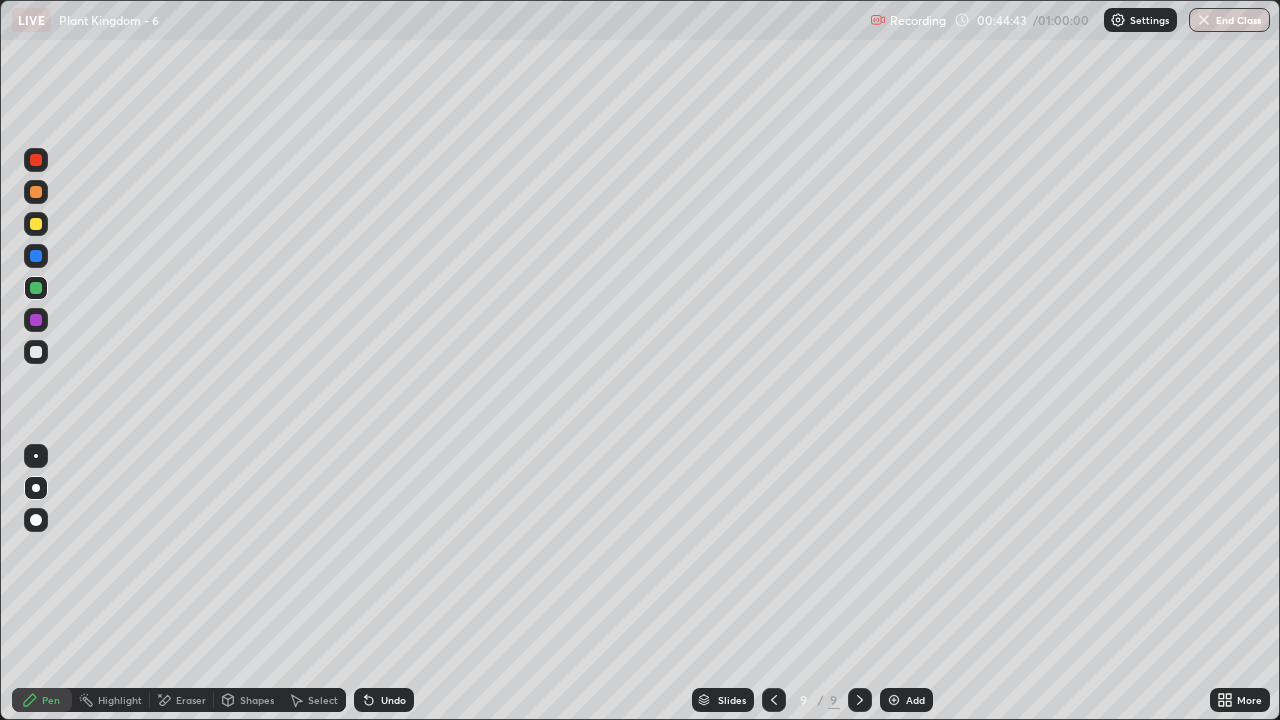 click at bounding box center (36, 320) 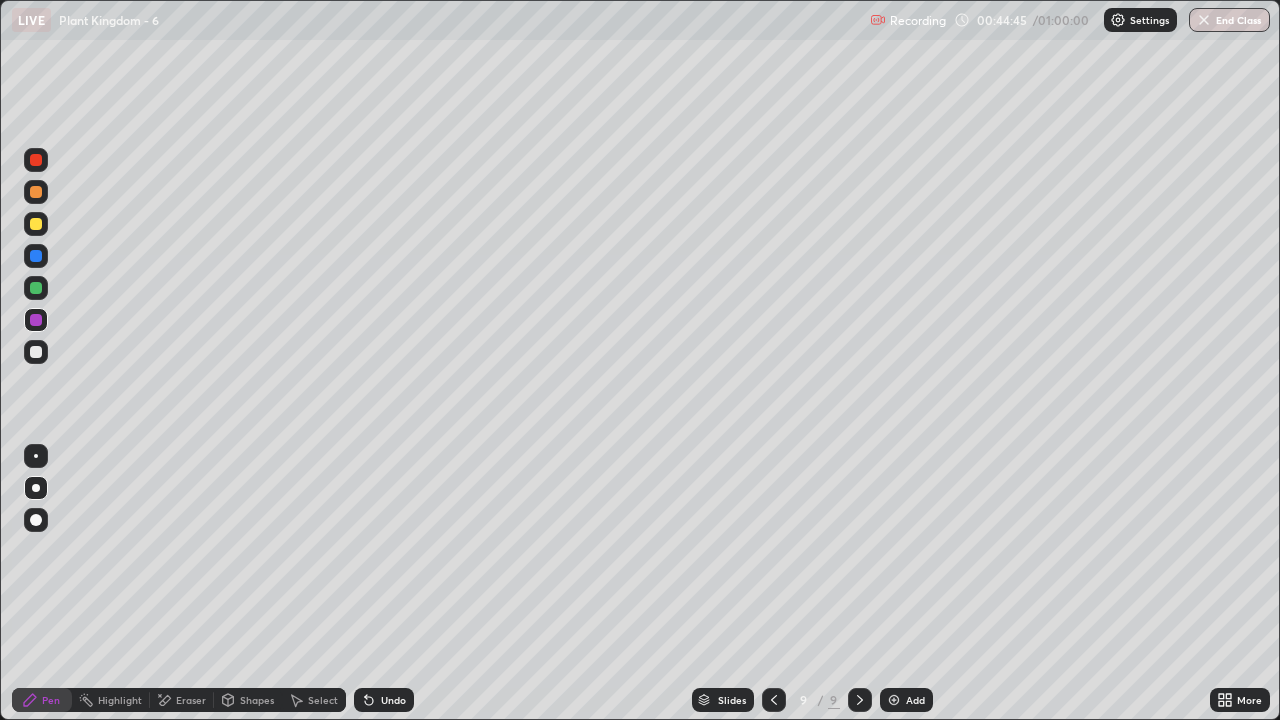 click at bounding box center (36, 160) 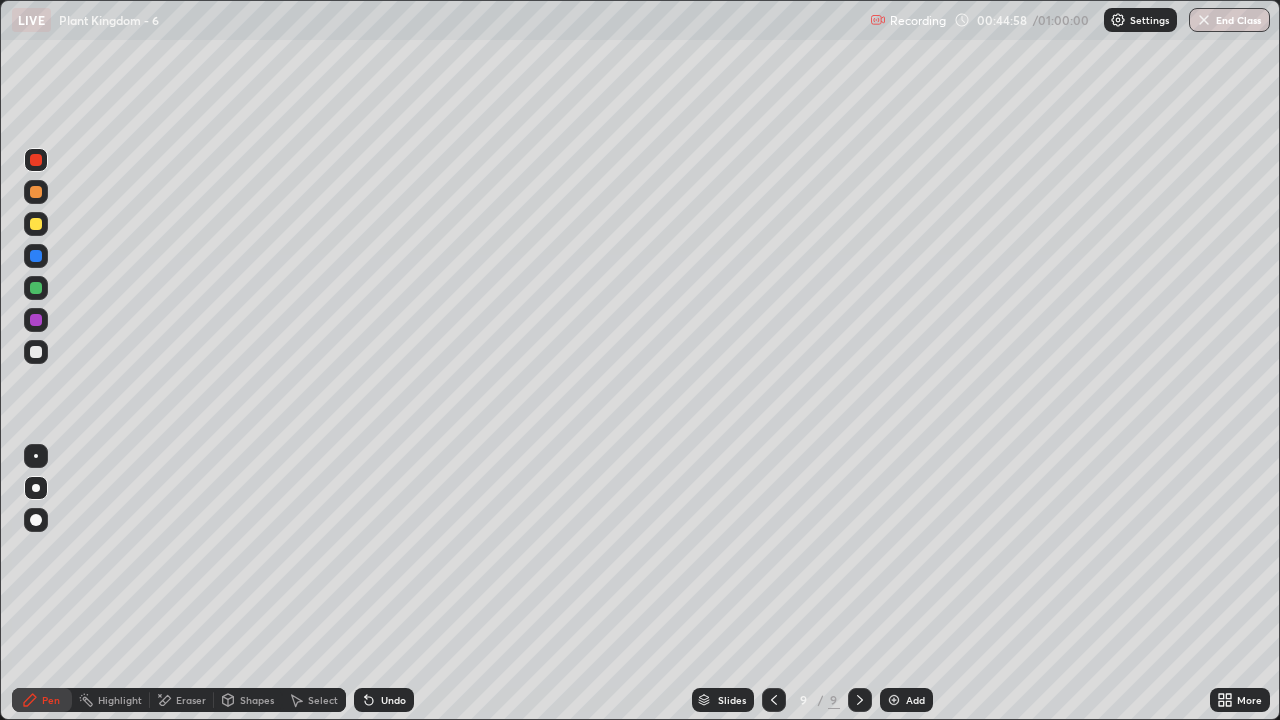 click at bounding box center (36, 352) 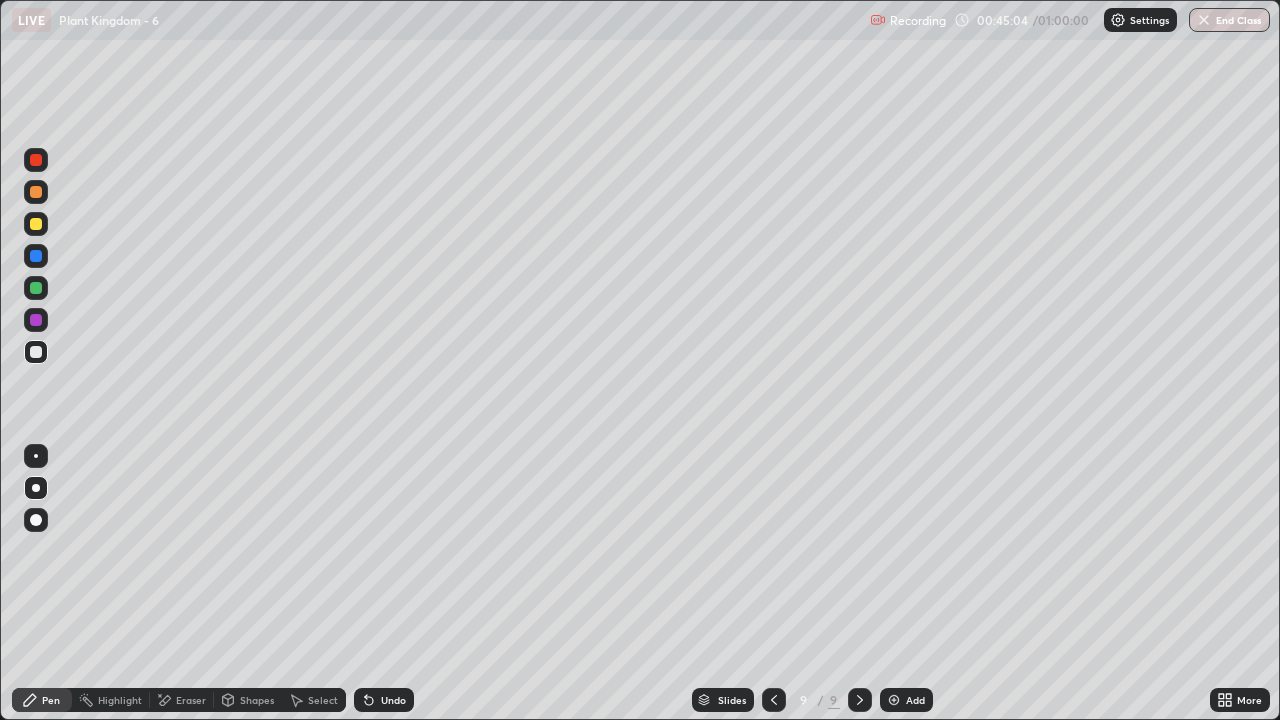 click at bounding box center (36, 224) 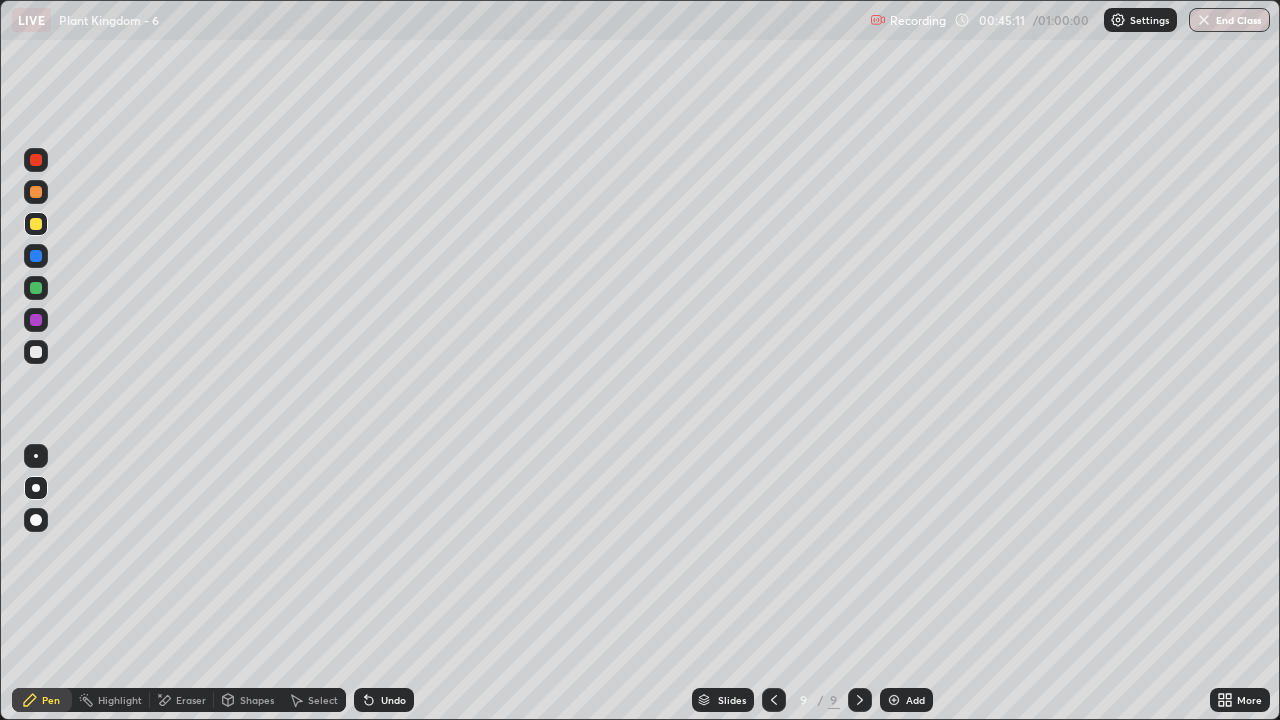 click at bounding box center (36, 288) 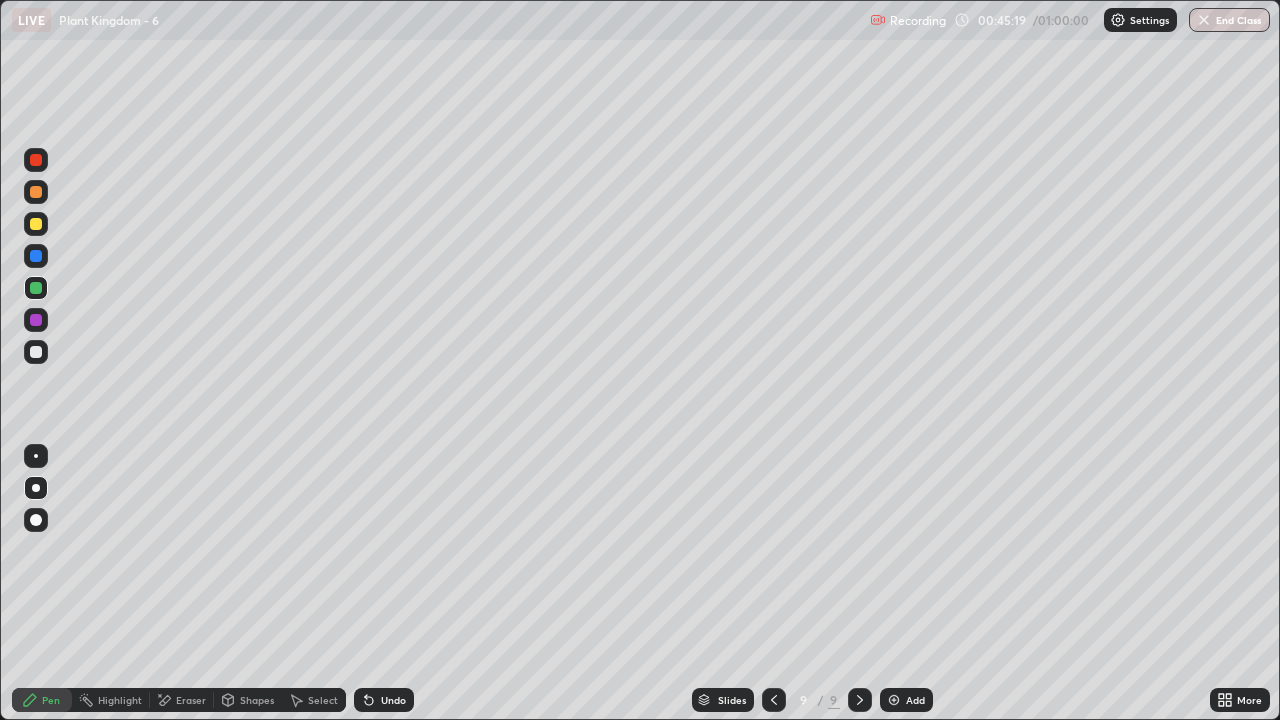 click at bounding box center [36, 352] 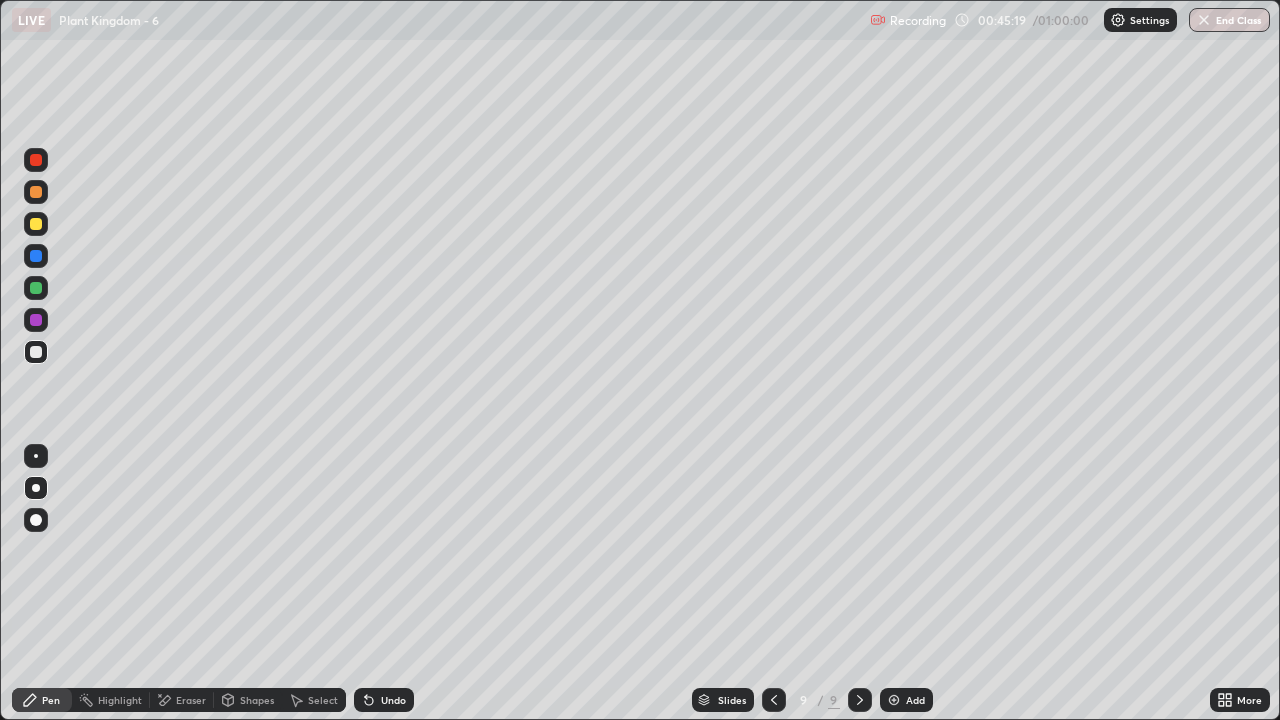 click at bounding box center (36, 456) 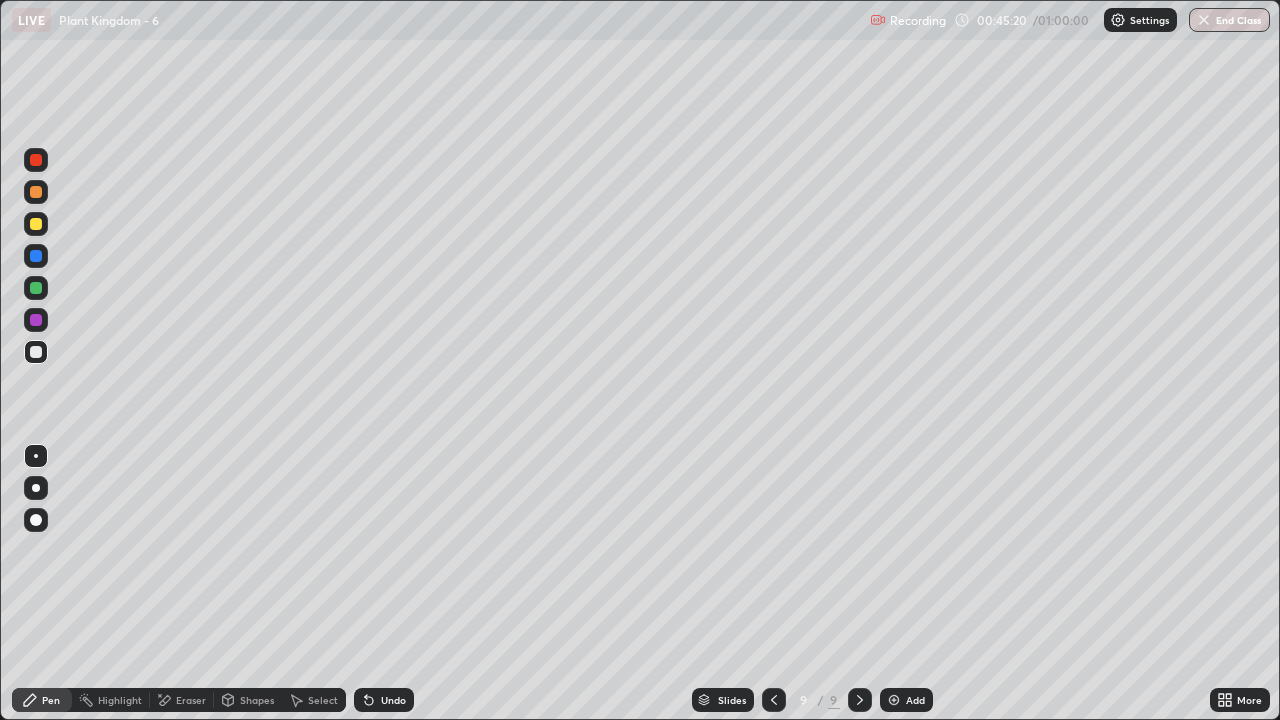 click at bounding box center [36, 160] 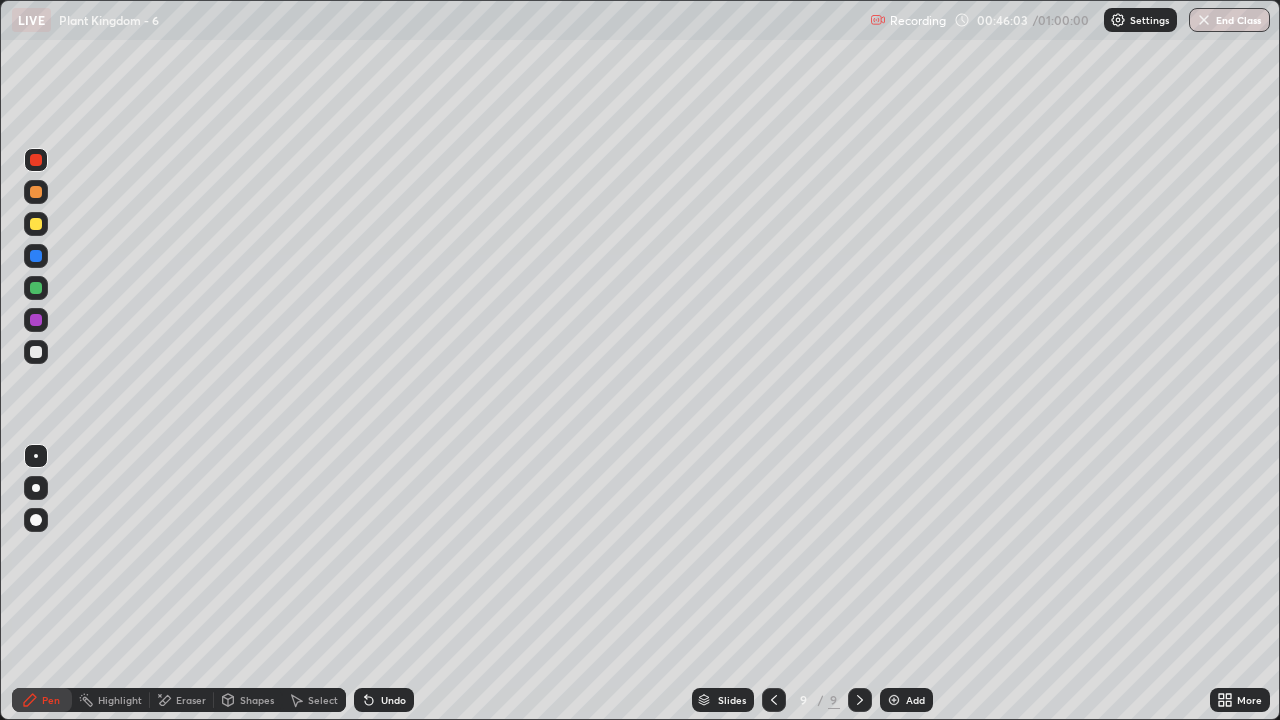 click at bounding box center (36, 352) 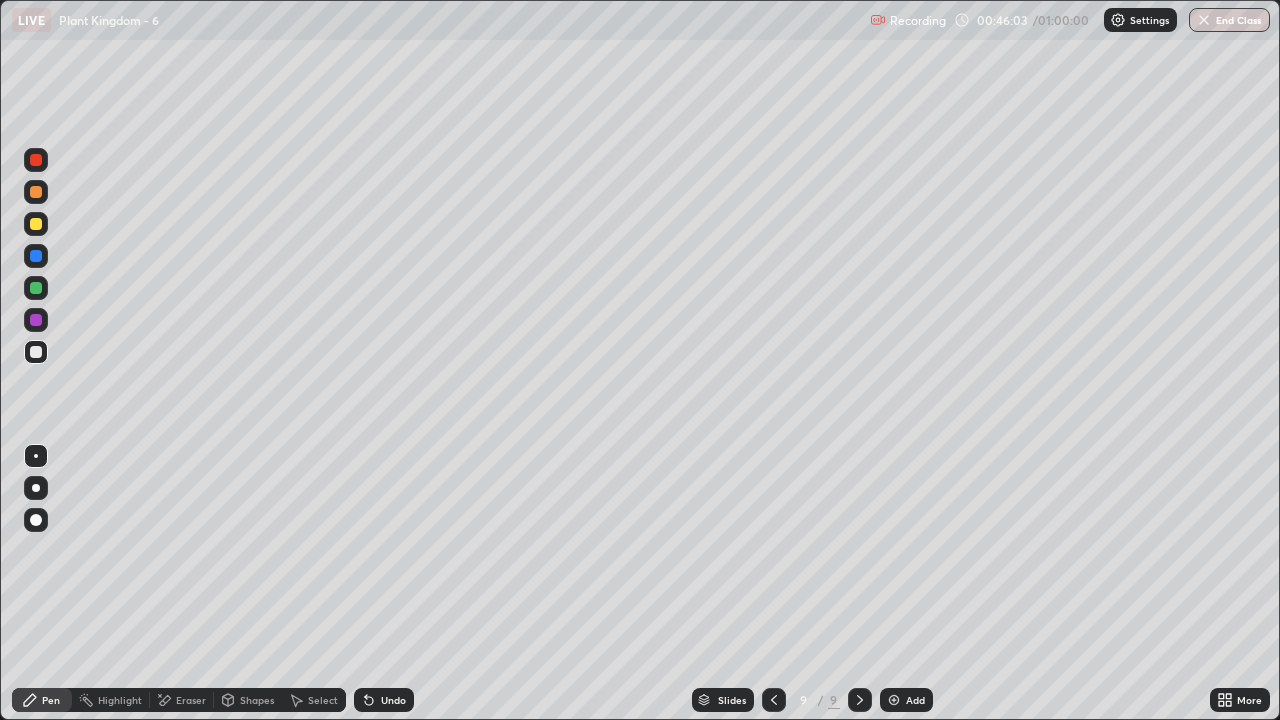 click at bounding box center (36, 488) 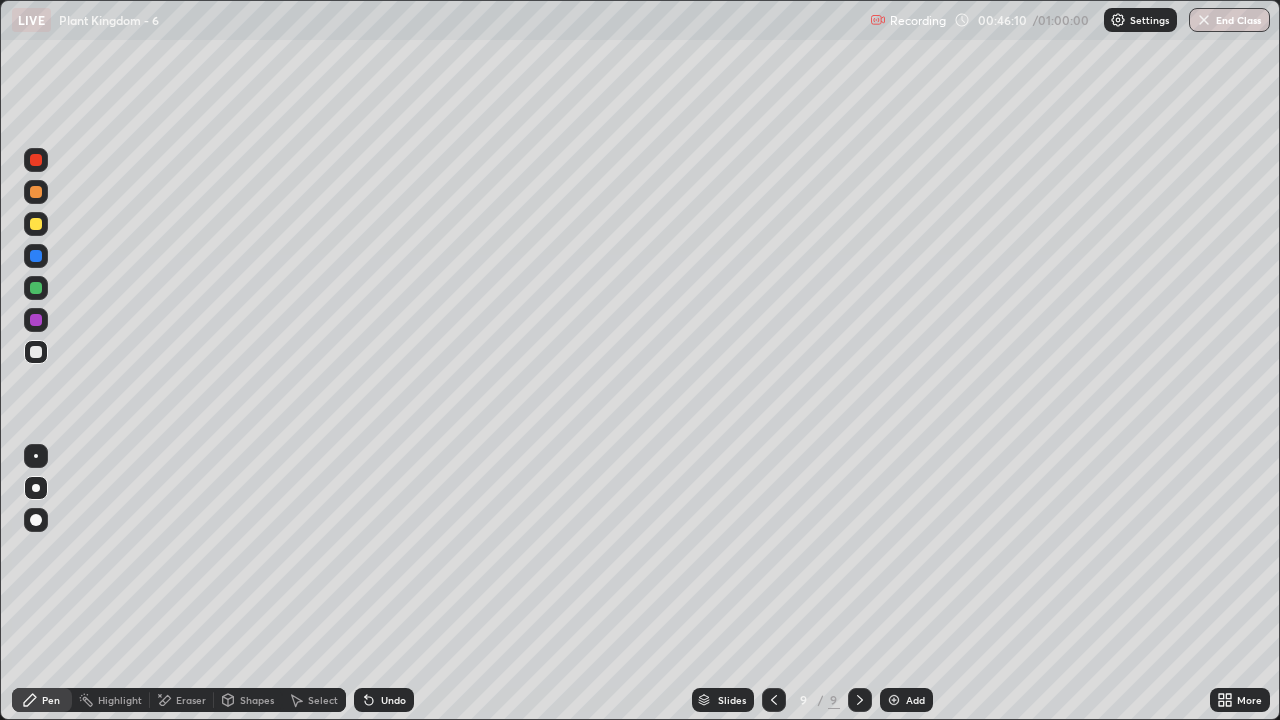 click at bounding box center (36, 320) 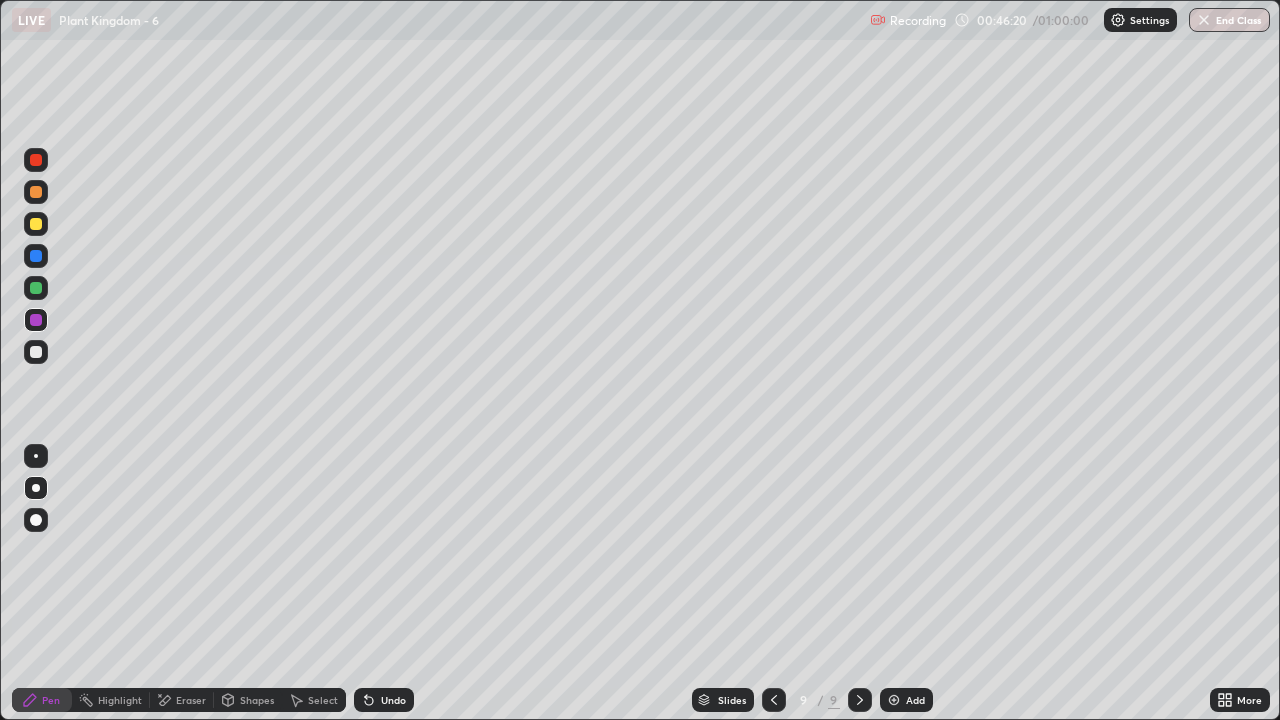 click at bounding box center [36, 160] 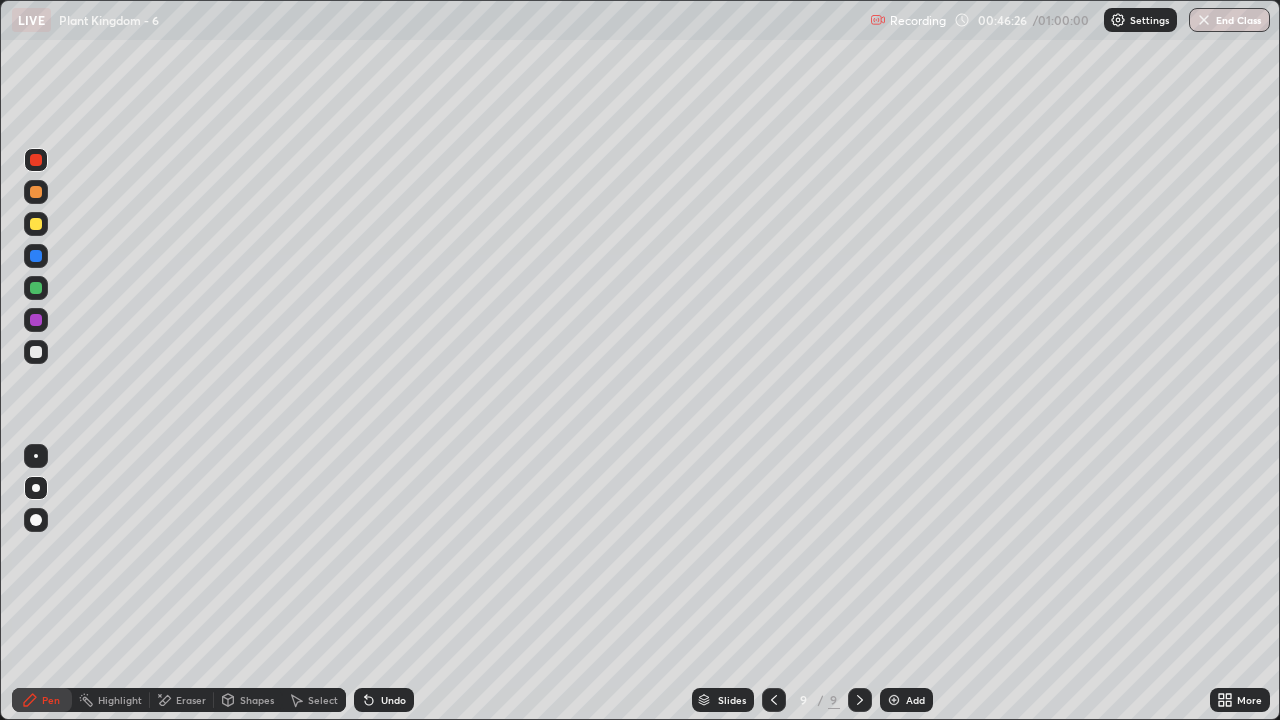 click at bounding box center [36, 352] 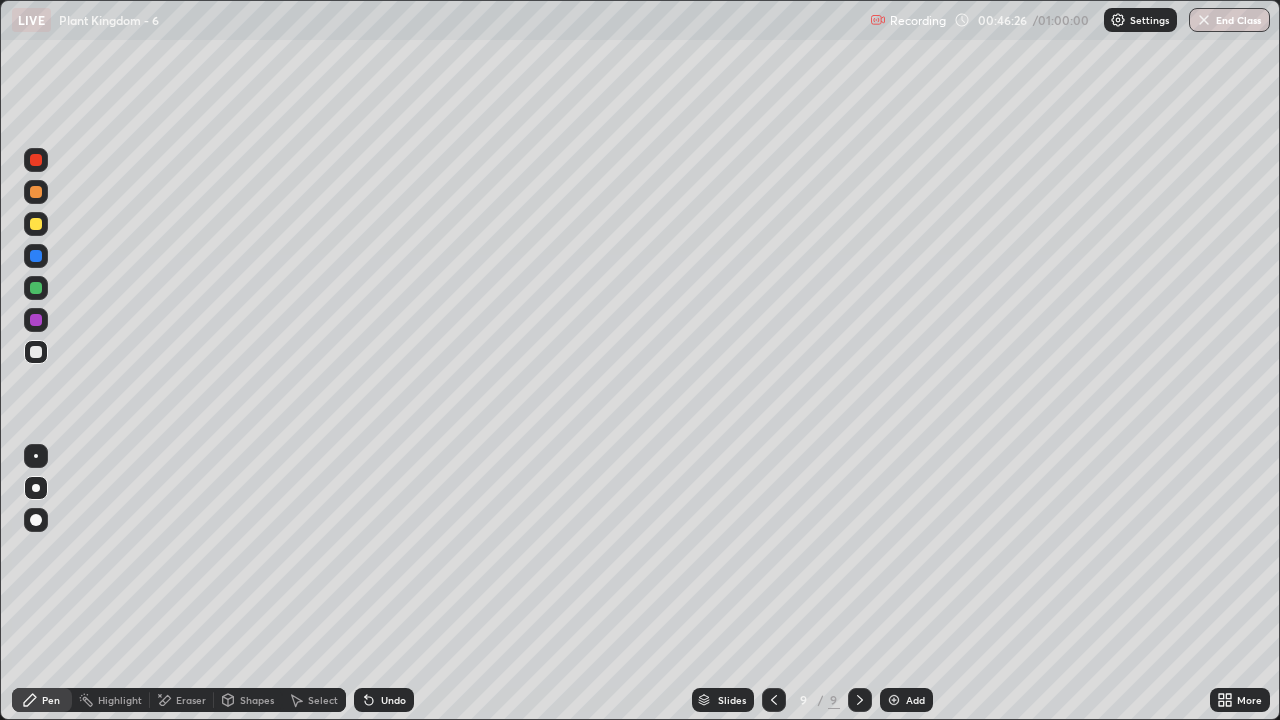 click at bounding box center [36, 456] 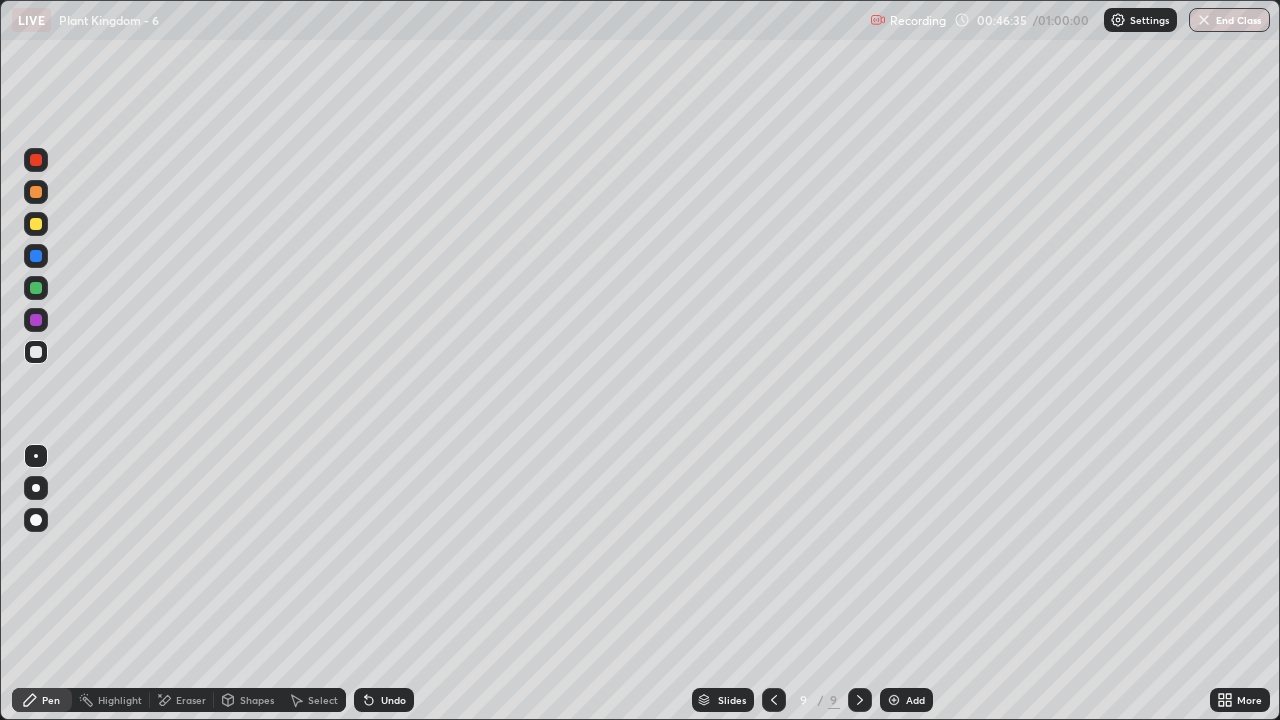 click at bounding box center [36, 352] 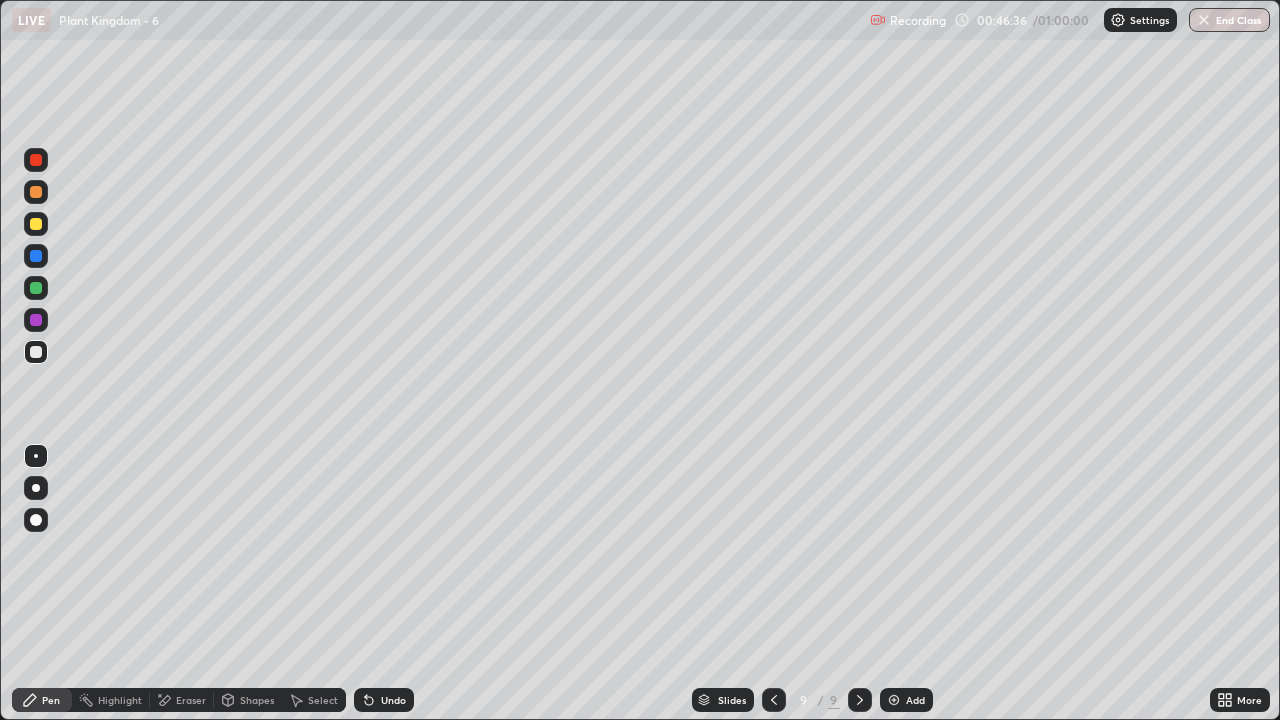 click at bounding box center [36, 488] 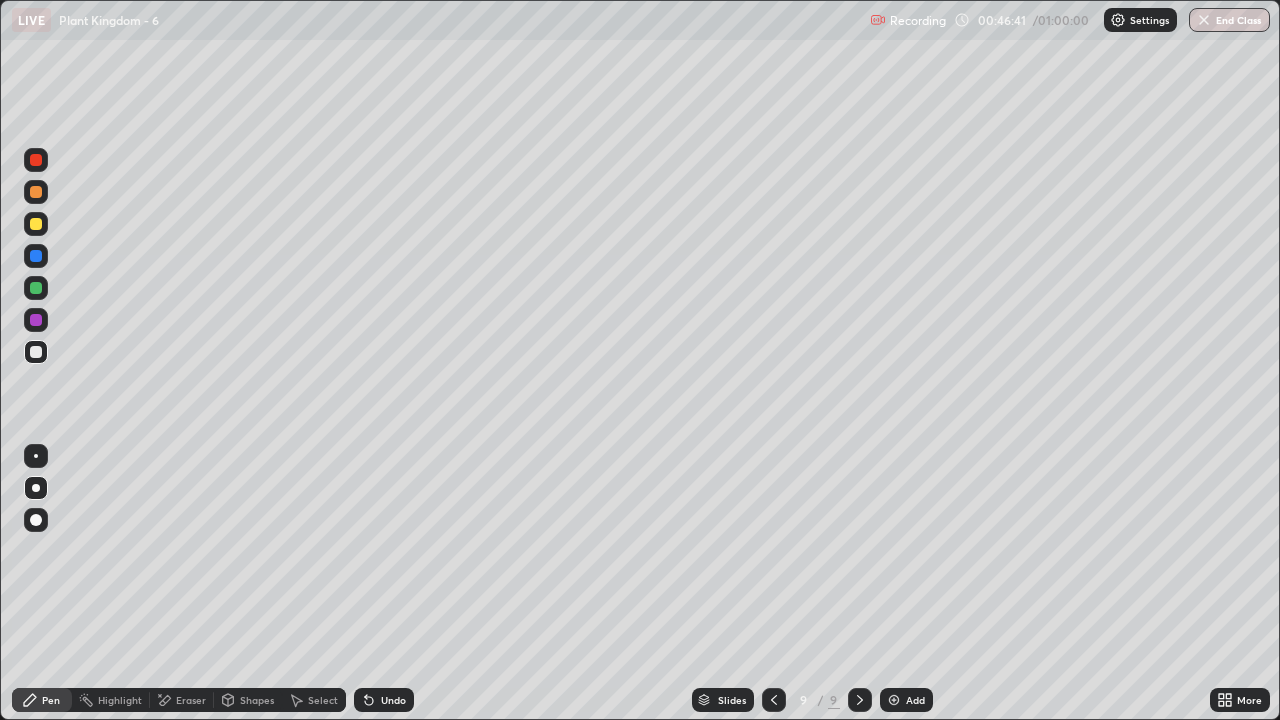 click at bounding box center [36, 224] 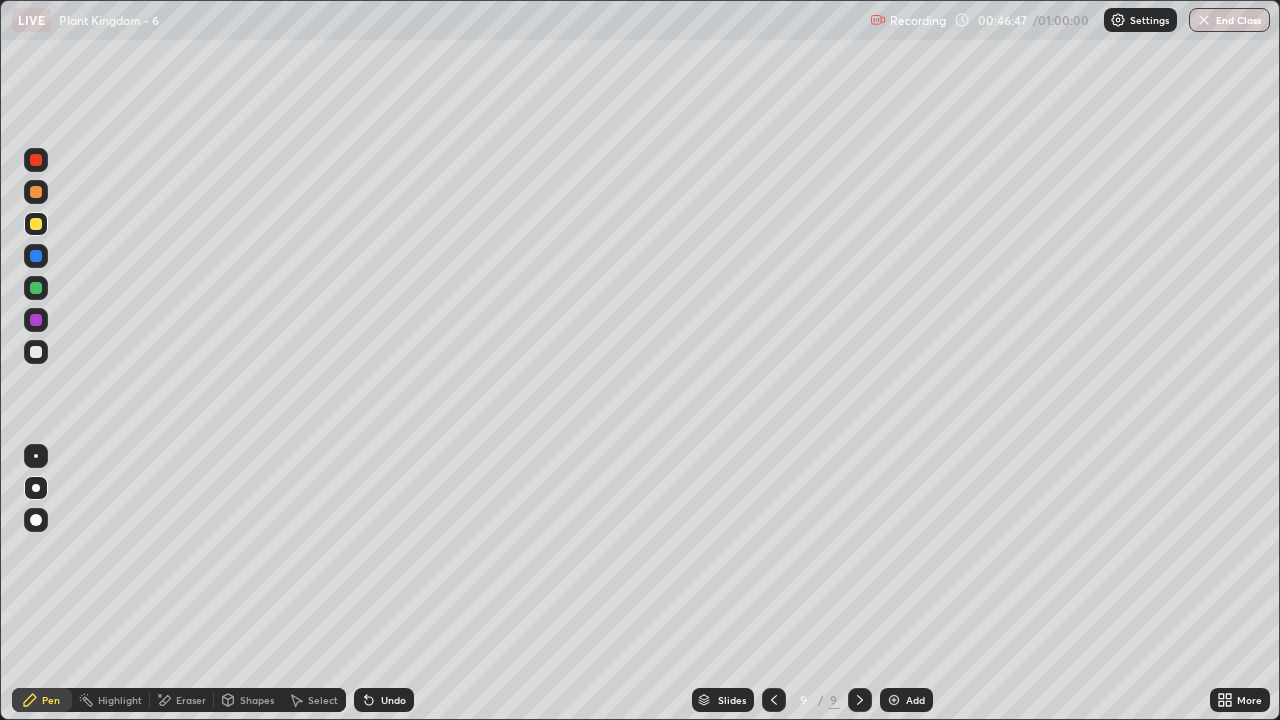 click at bounding box center [36, 288] 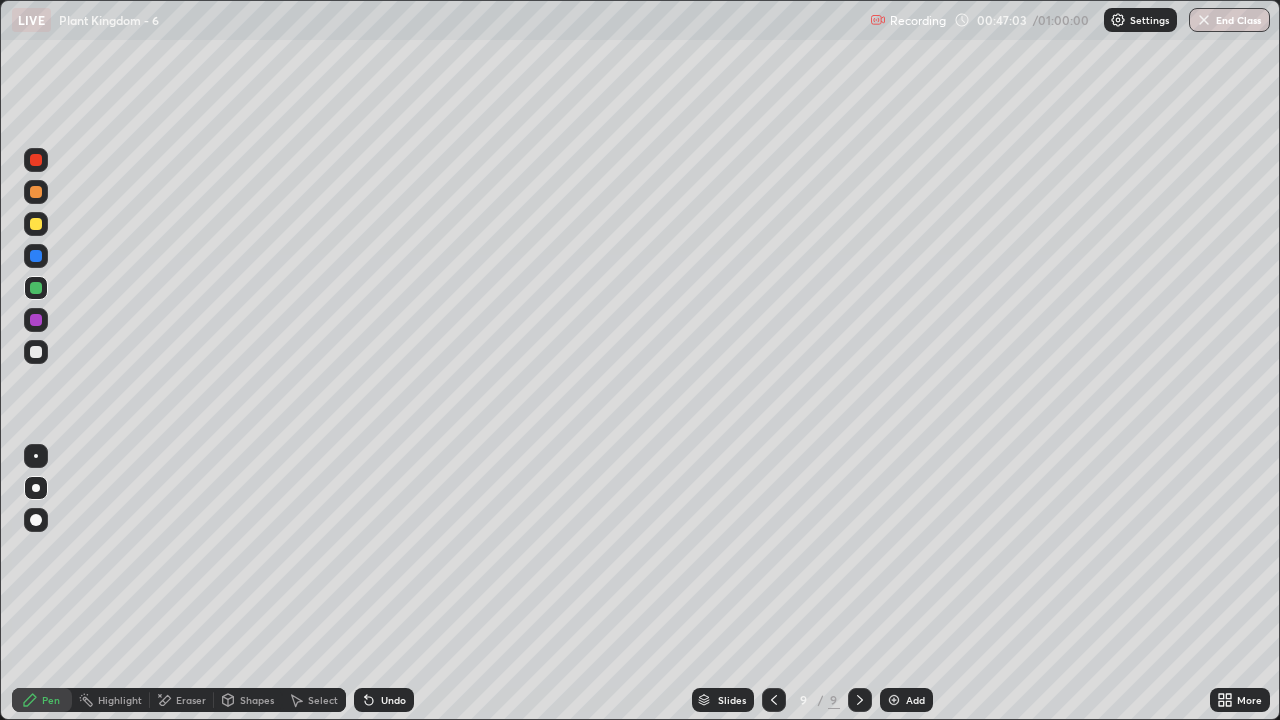 click at bounding box center [36, 320] 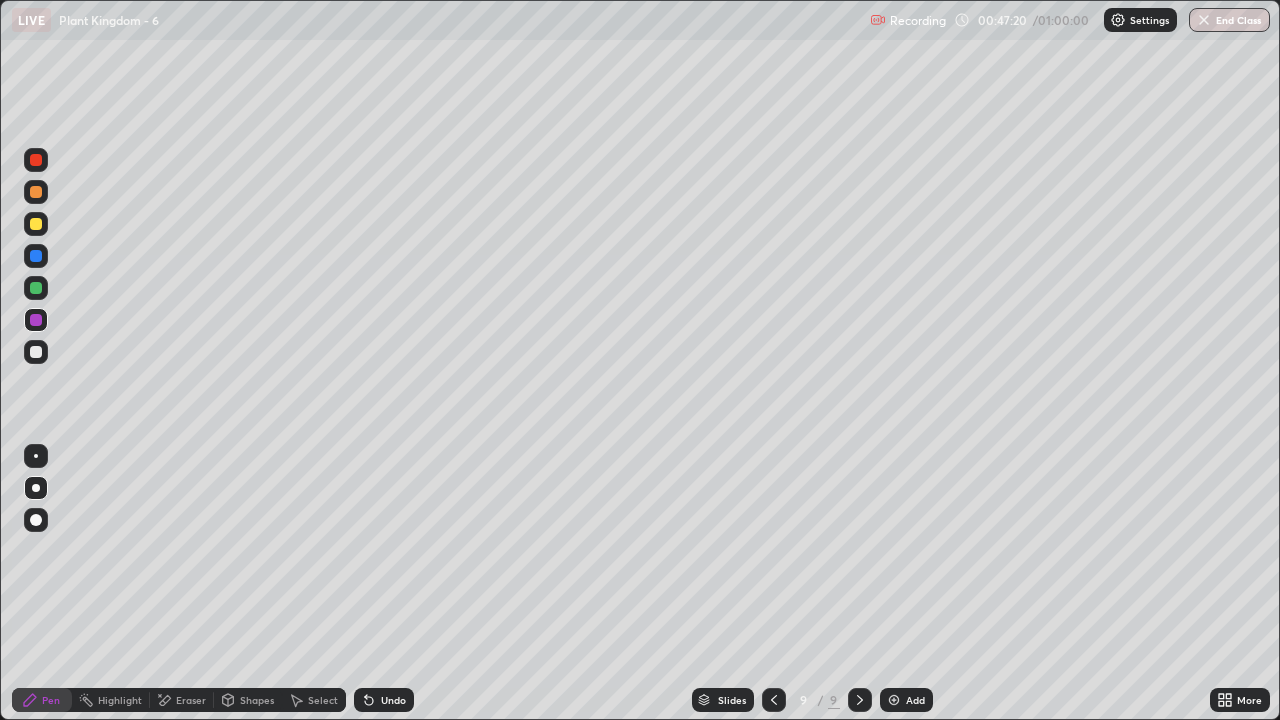 click on "Eraser" at bounding box center [191, 700] 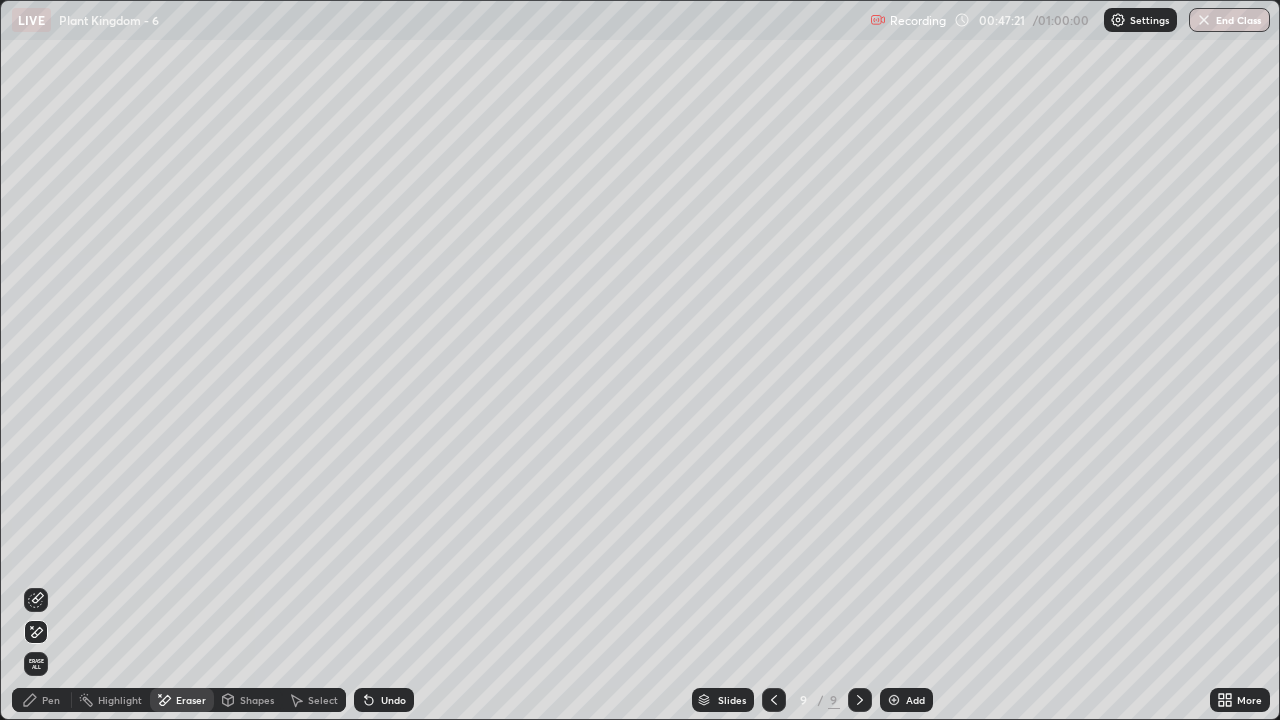 click 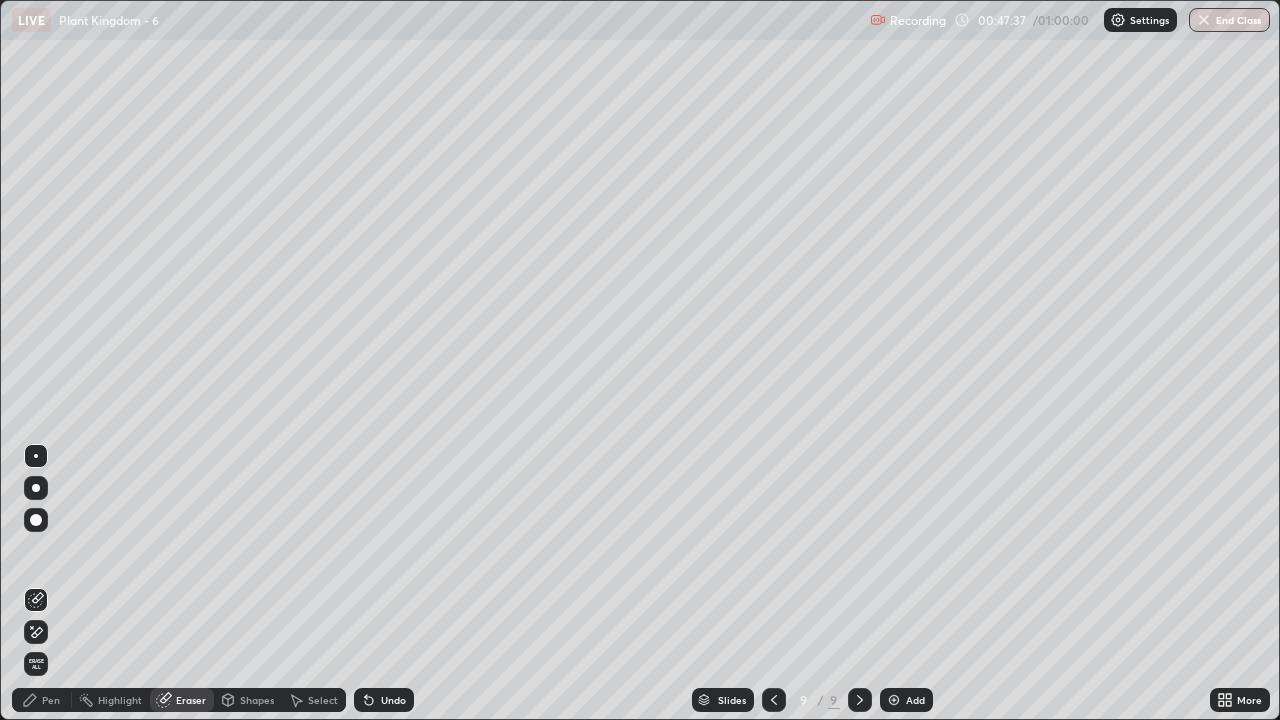 click at bounding box center [36, 456] 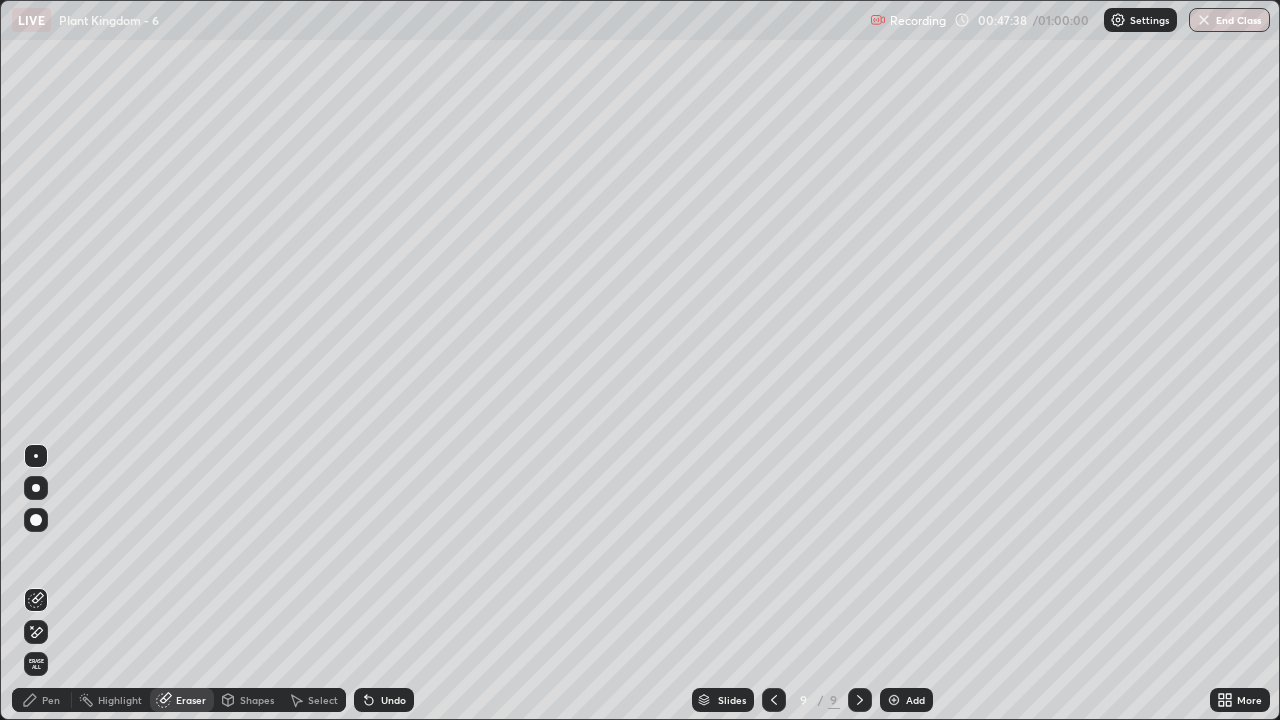 click on "Pen" at bounding box center [51, 700] 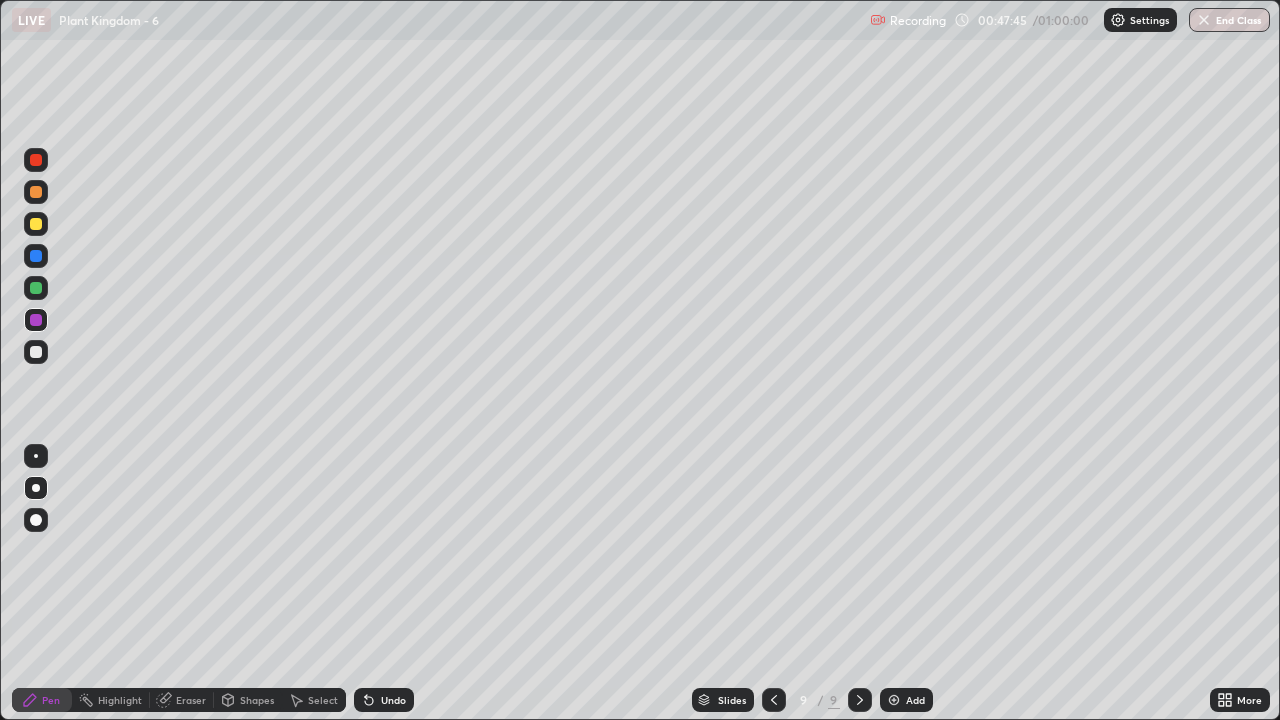 click at bounding box center (36, 456) 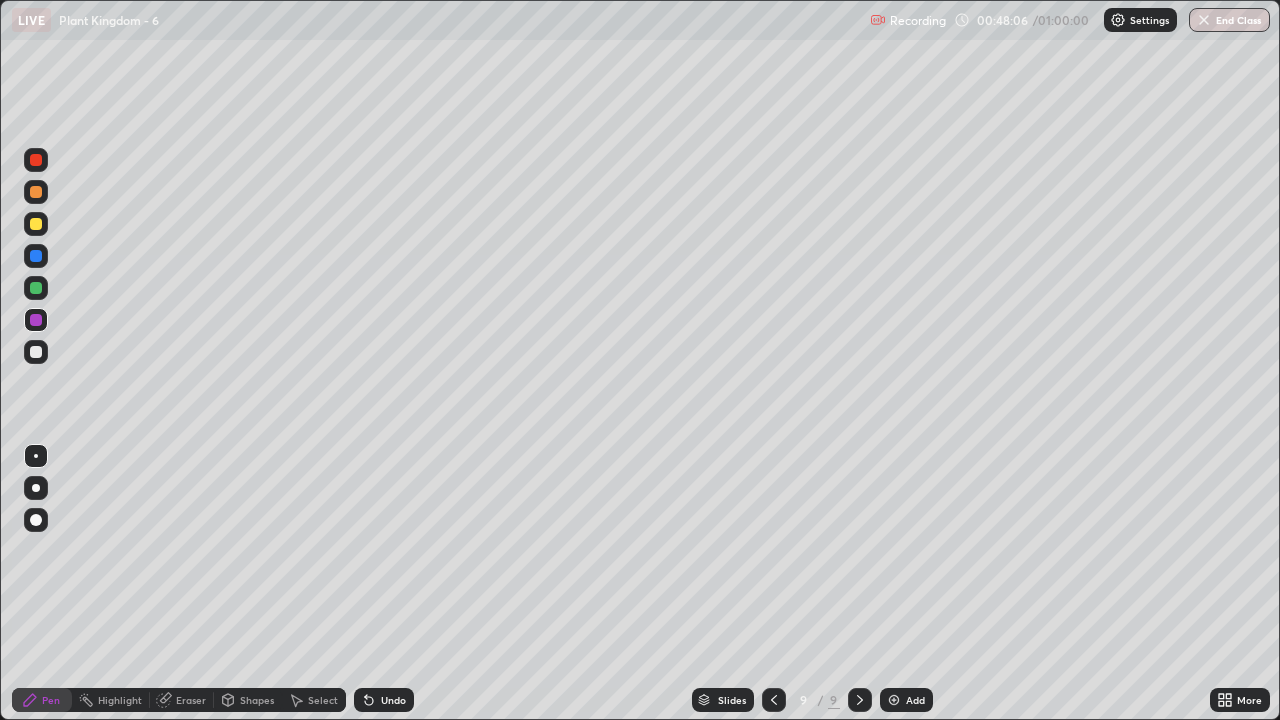 click on "Eraser" at bounding box center [191, 700] 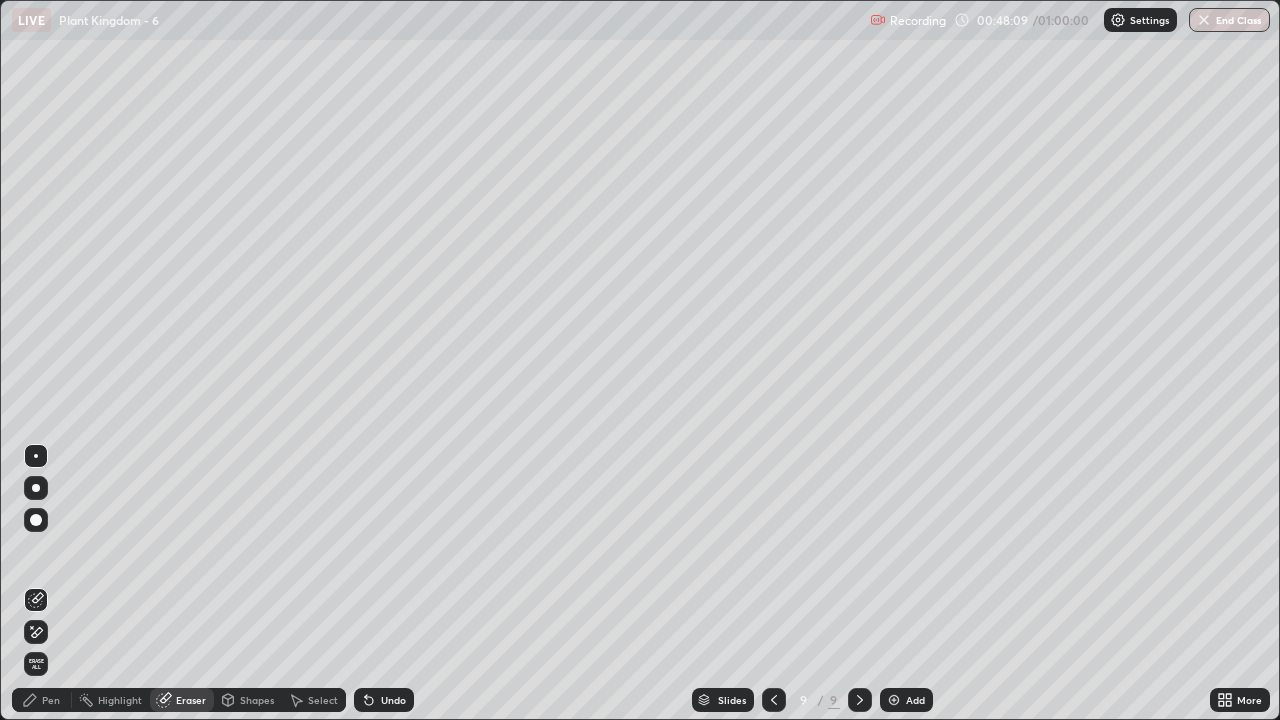 click on "Slides 9 / 9 Add" at bounding box center (812, 700) 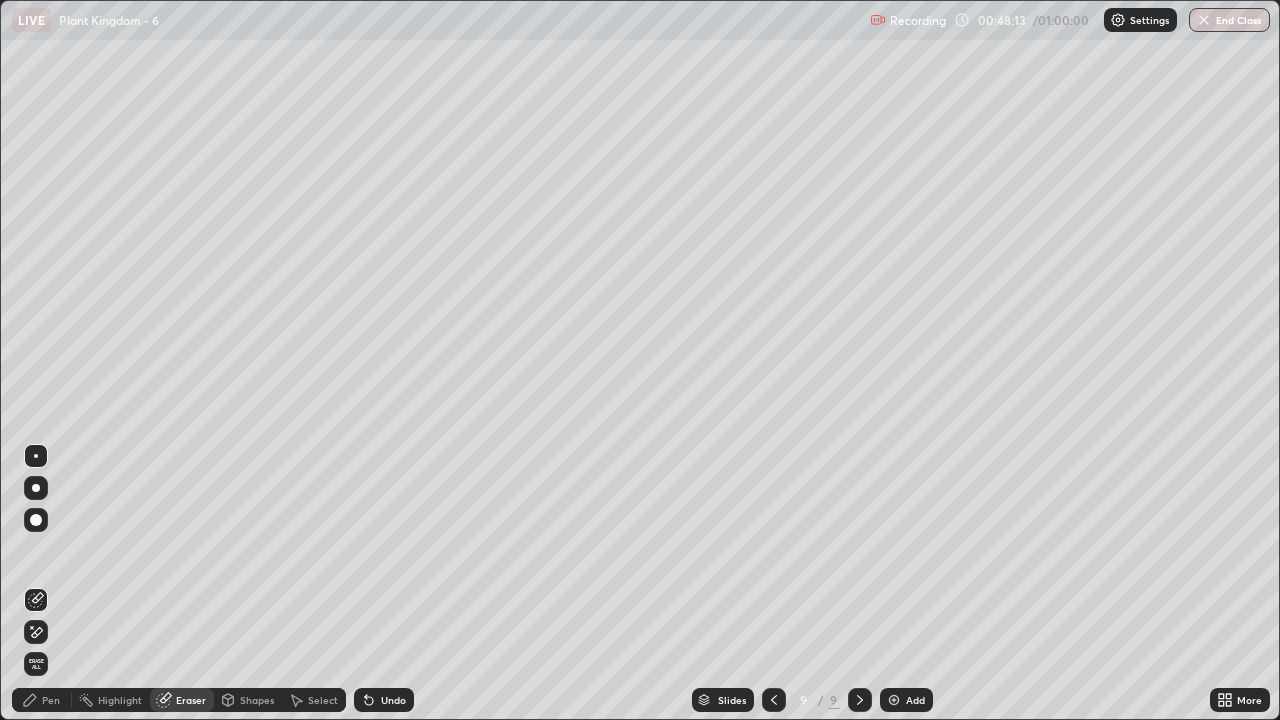 click 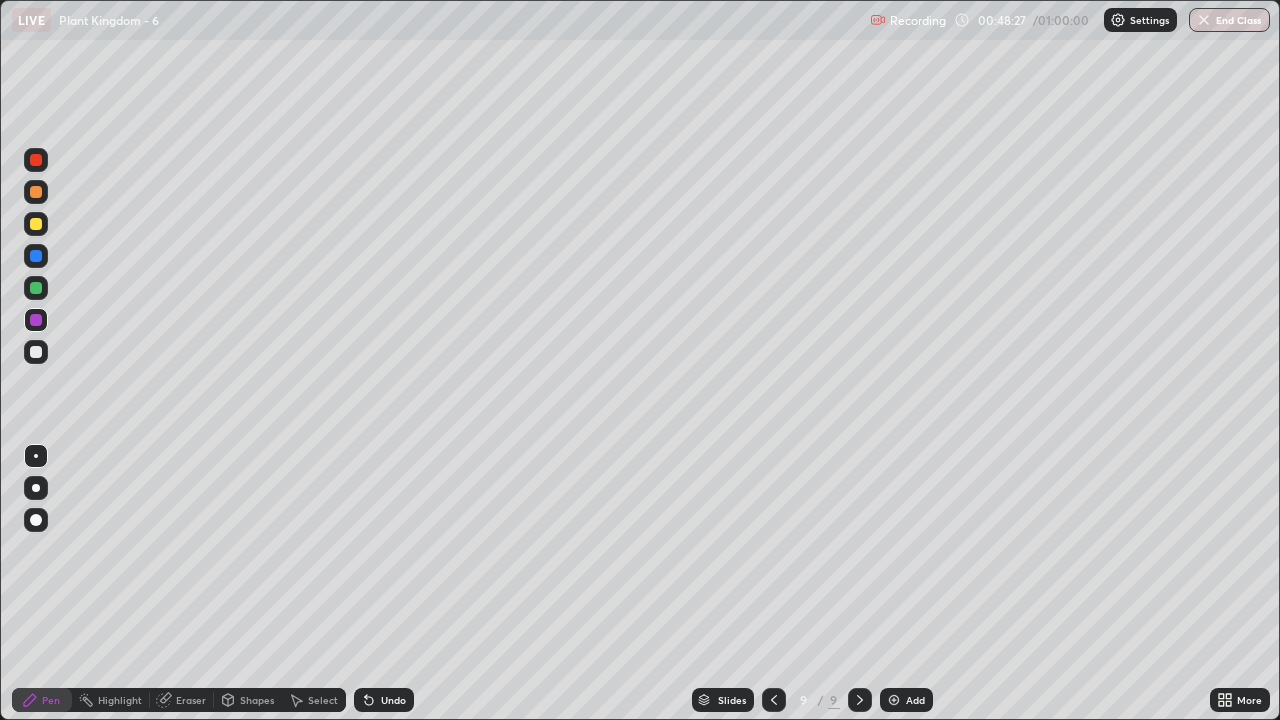 click at bounding box center [36, 160] 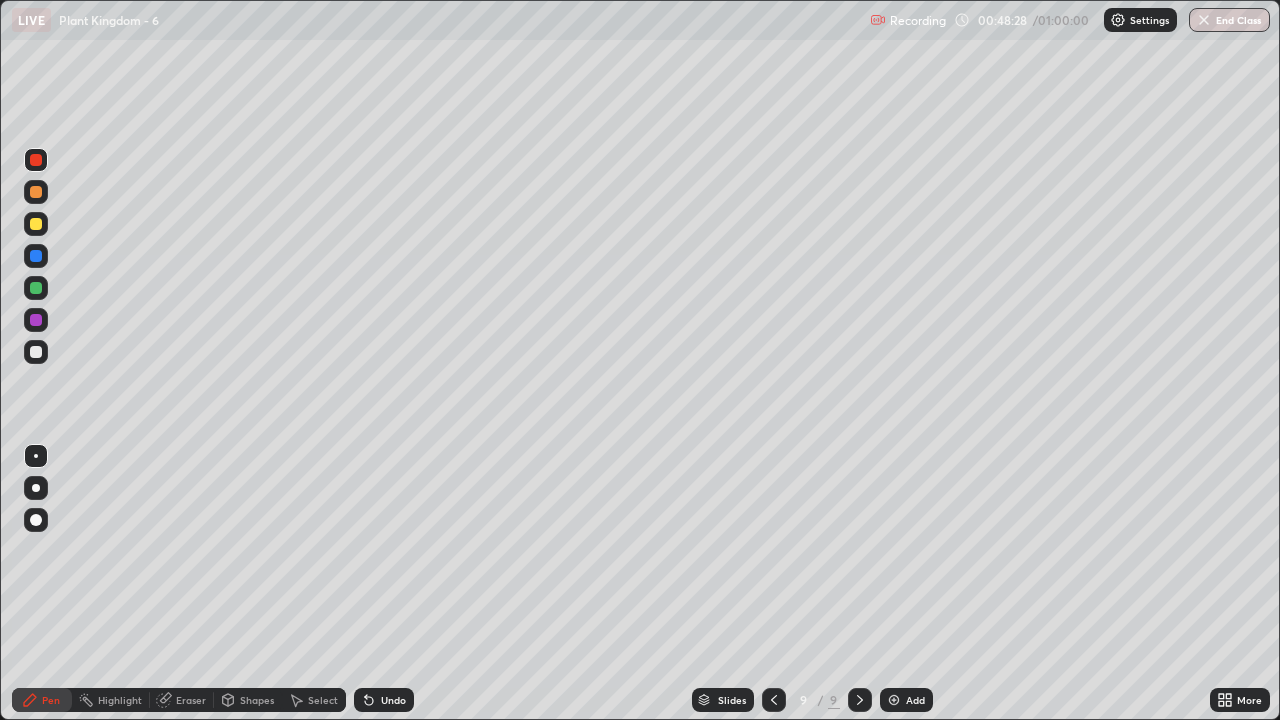 click at bounding box center [36, 488] 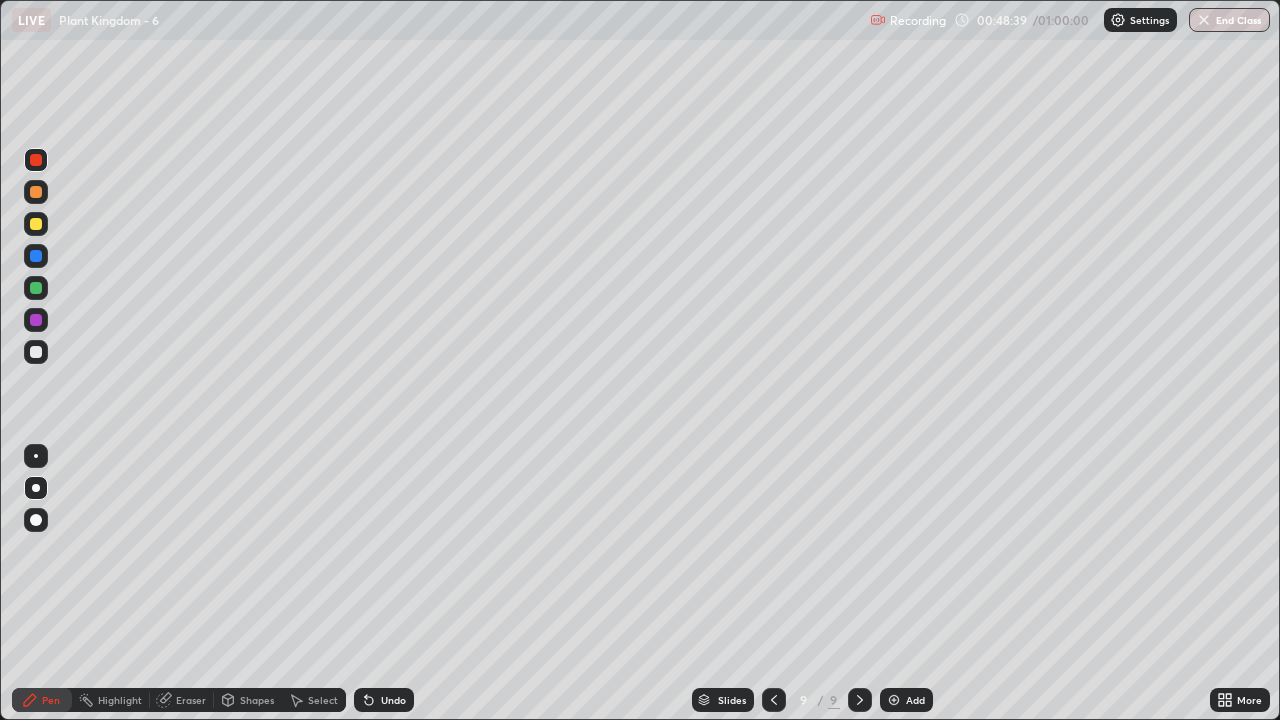 click at bounding box center [36, 256] 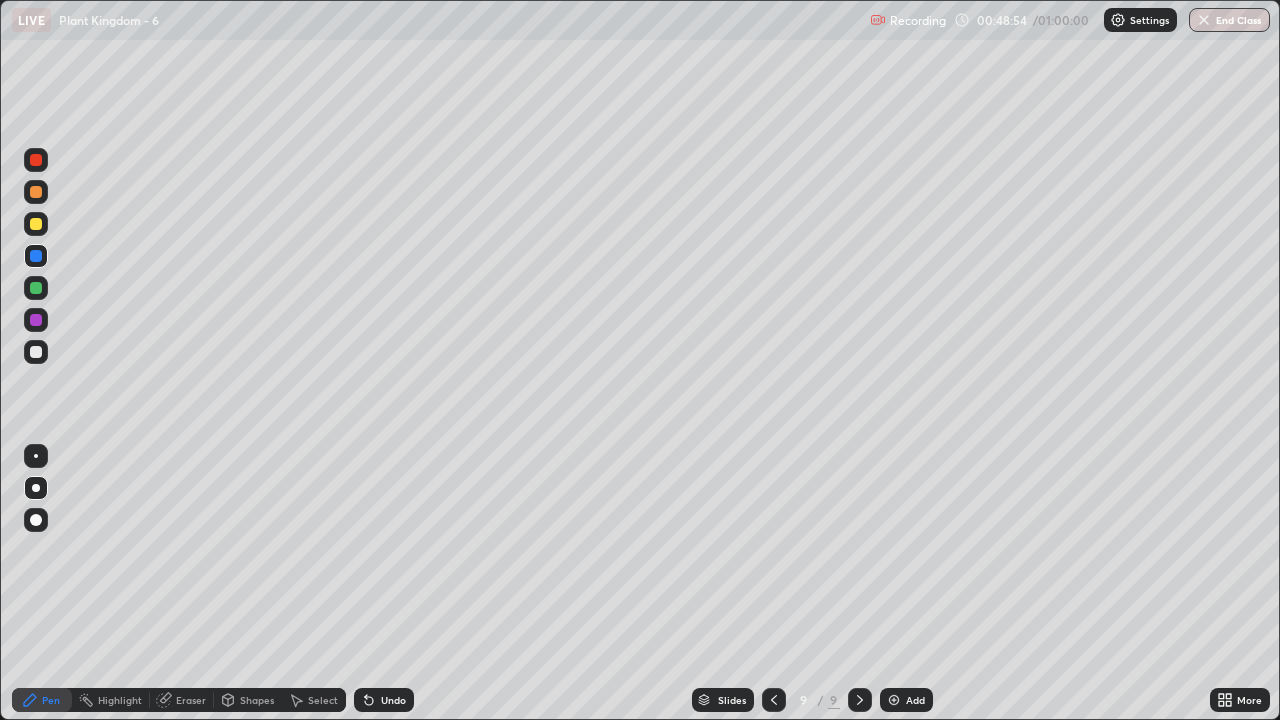 click at bounding box center (36, 224) 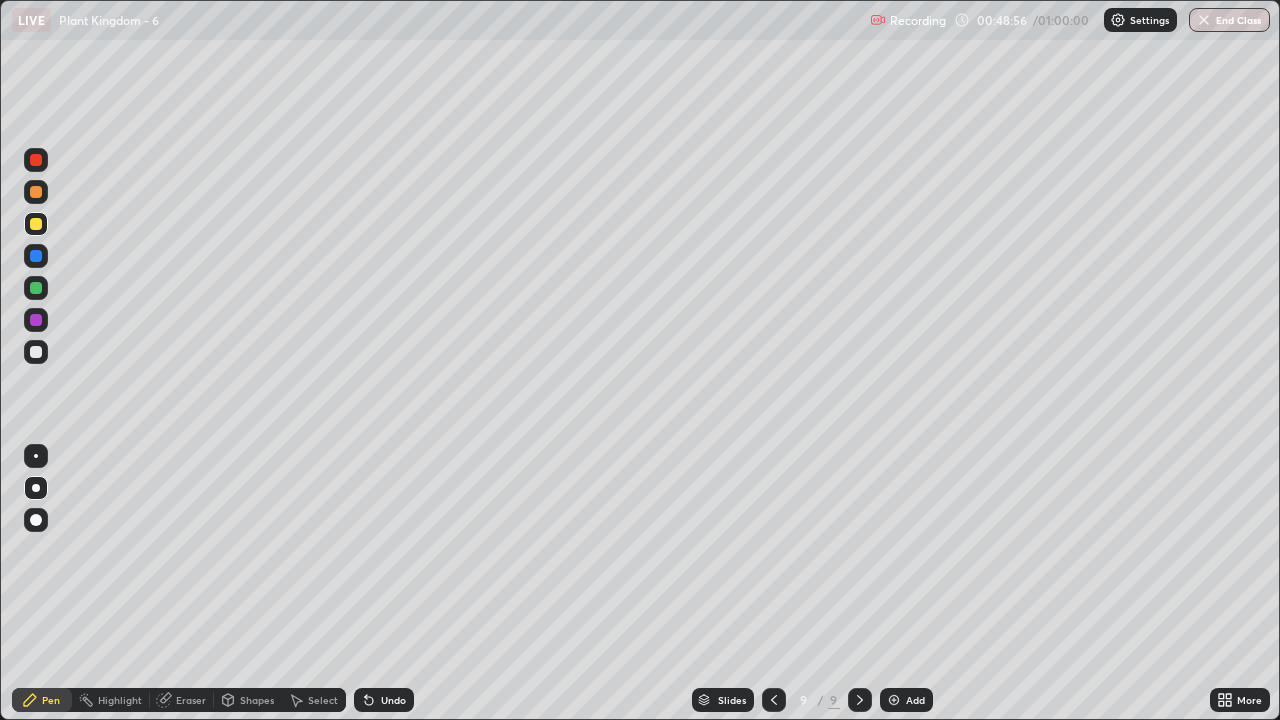 click at bounding box center [36, 352] 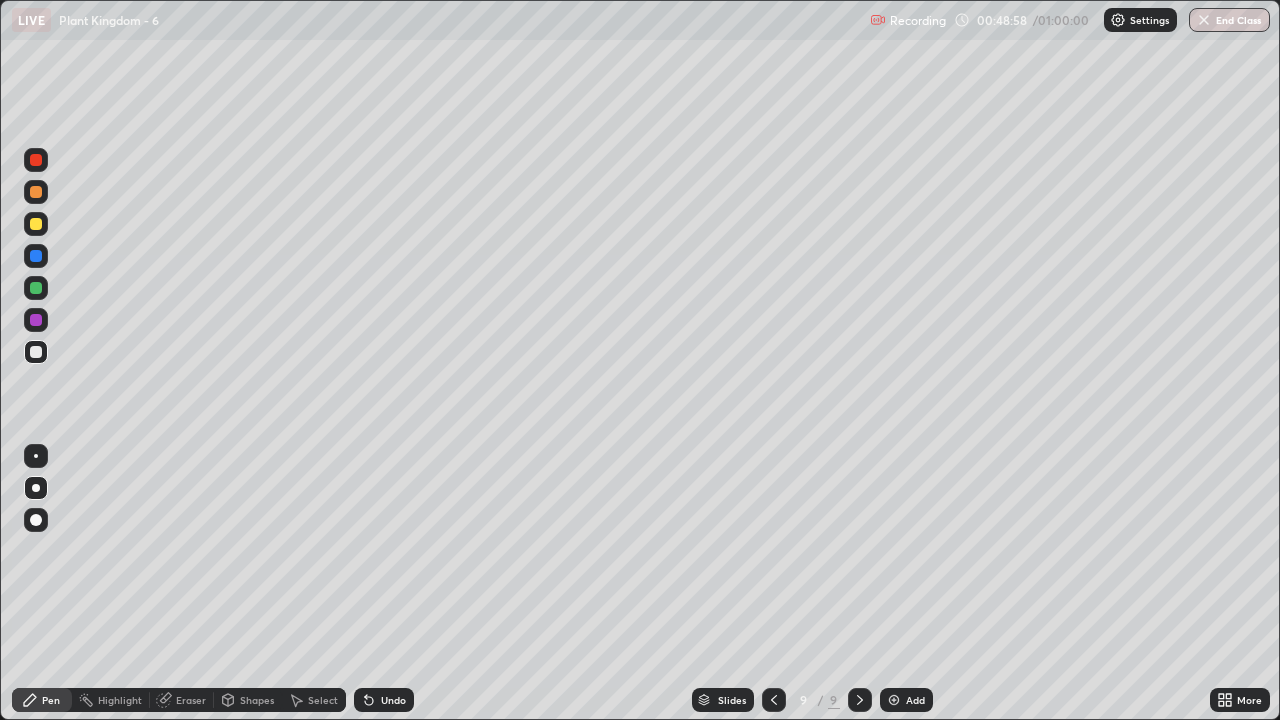 click at bounding box center [36, 224] 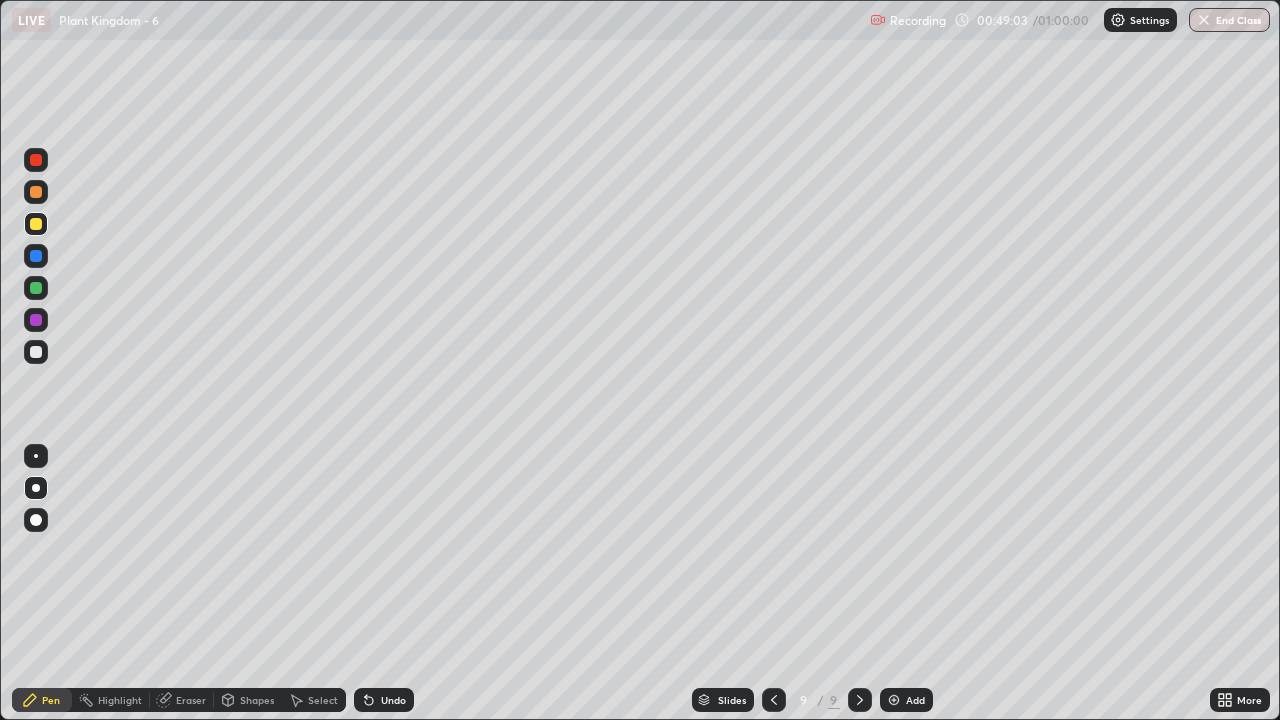 click at bounding box center (36, 288) 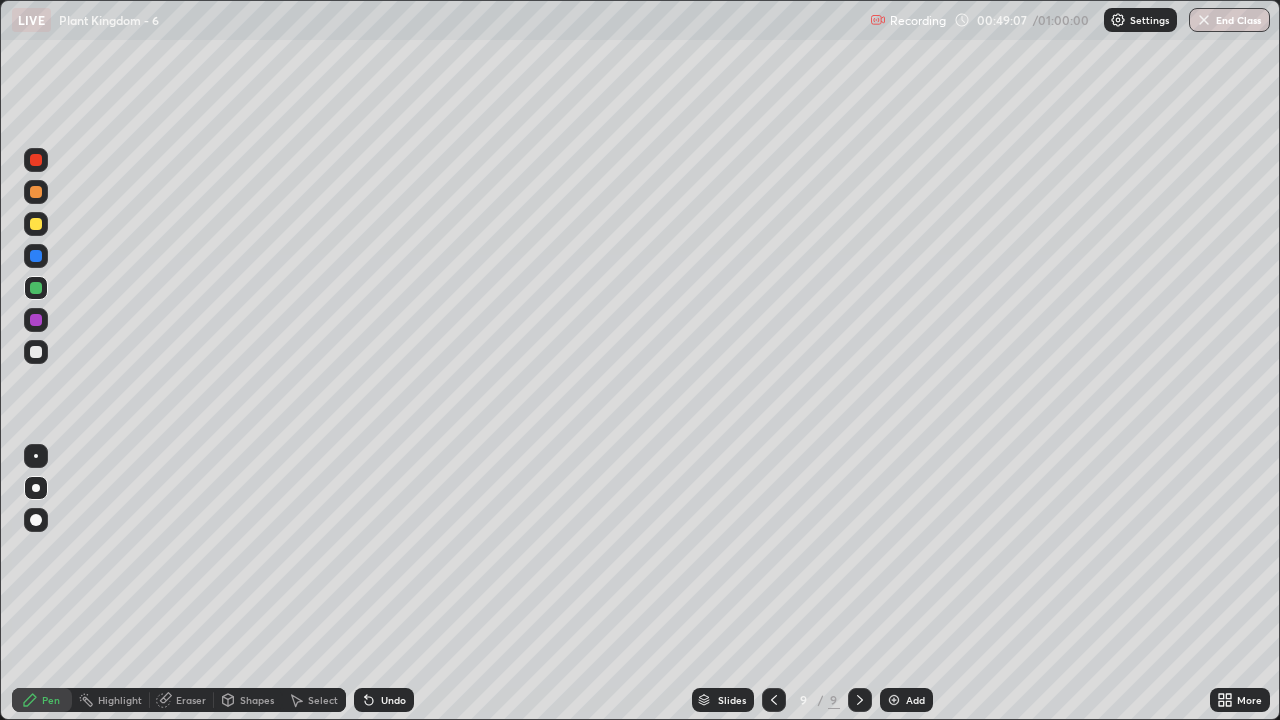 click at bounding box center [36, 160] 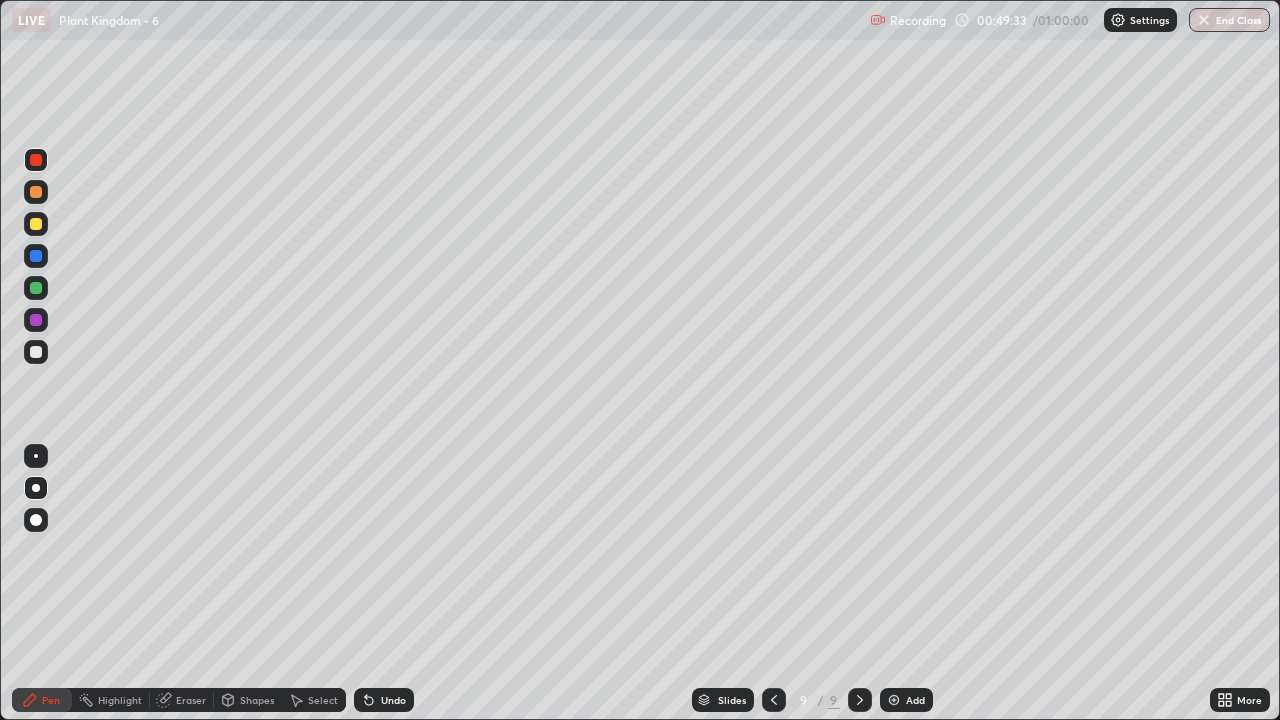 click at bounding box center (36, 224) 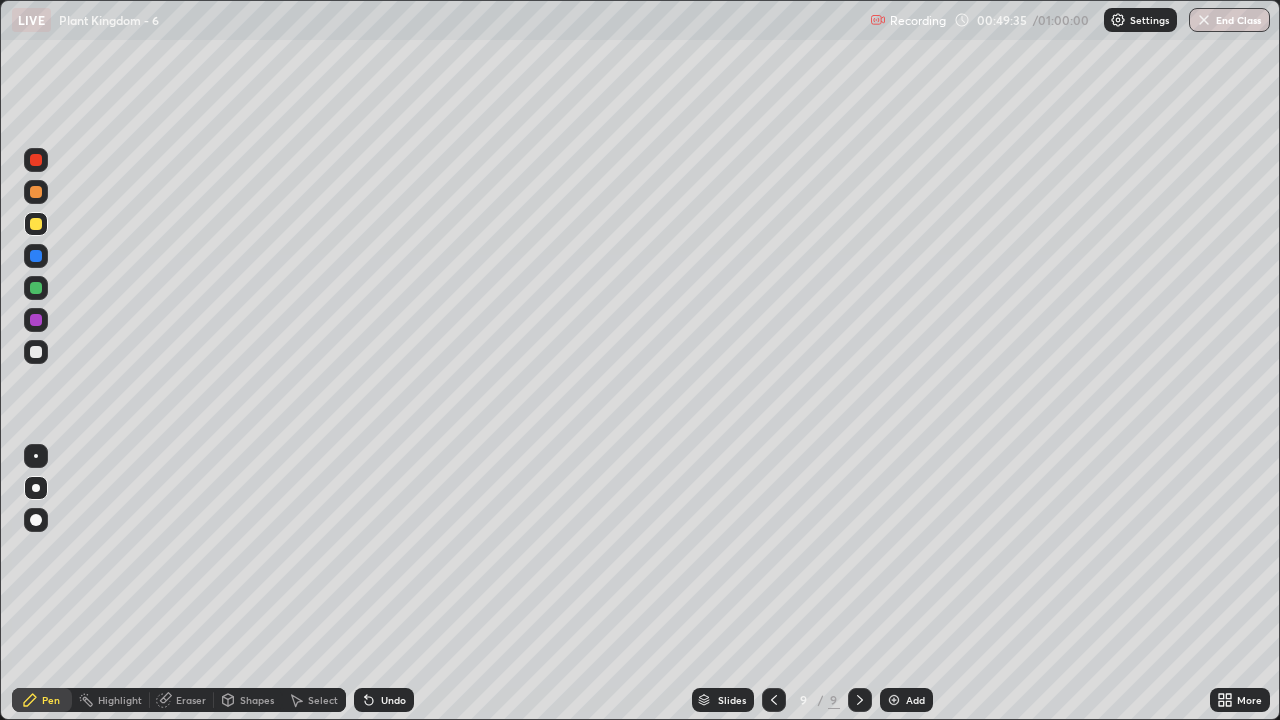 click at bounding box center (36, 352) 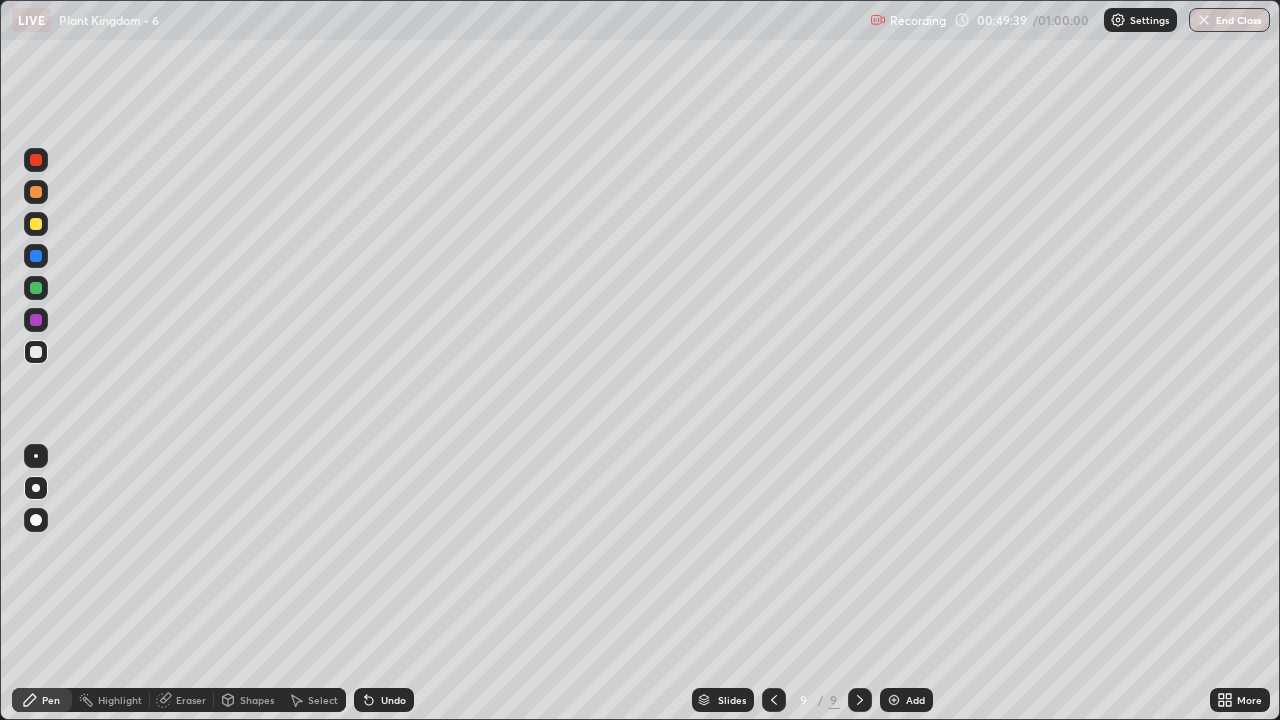 click at bounding box center (36, 224) 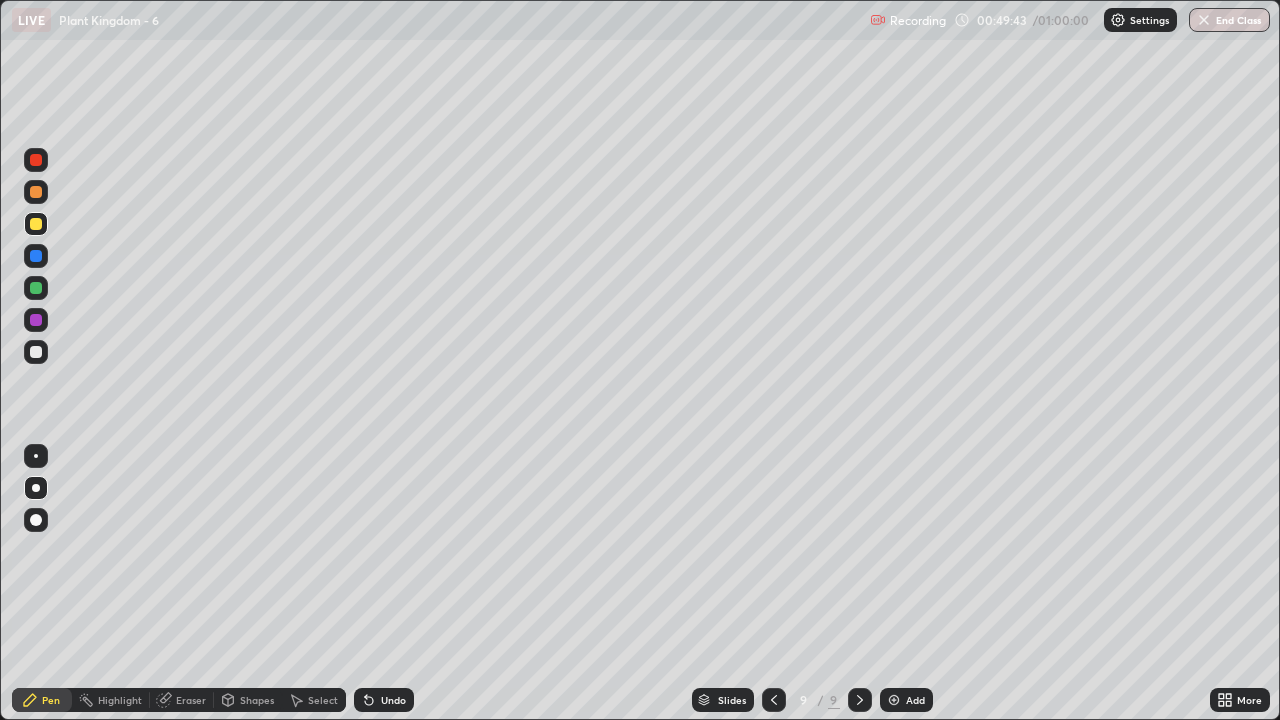 click at bounding box center [36, 288] 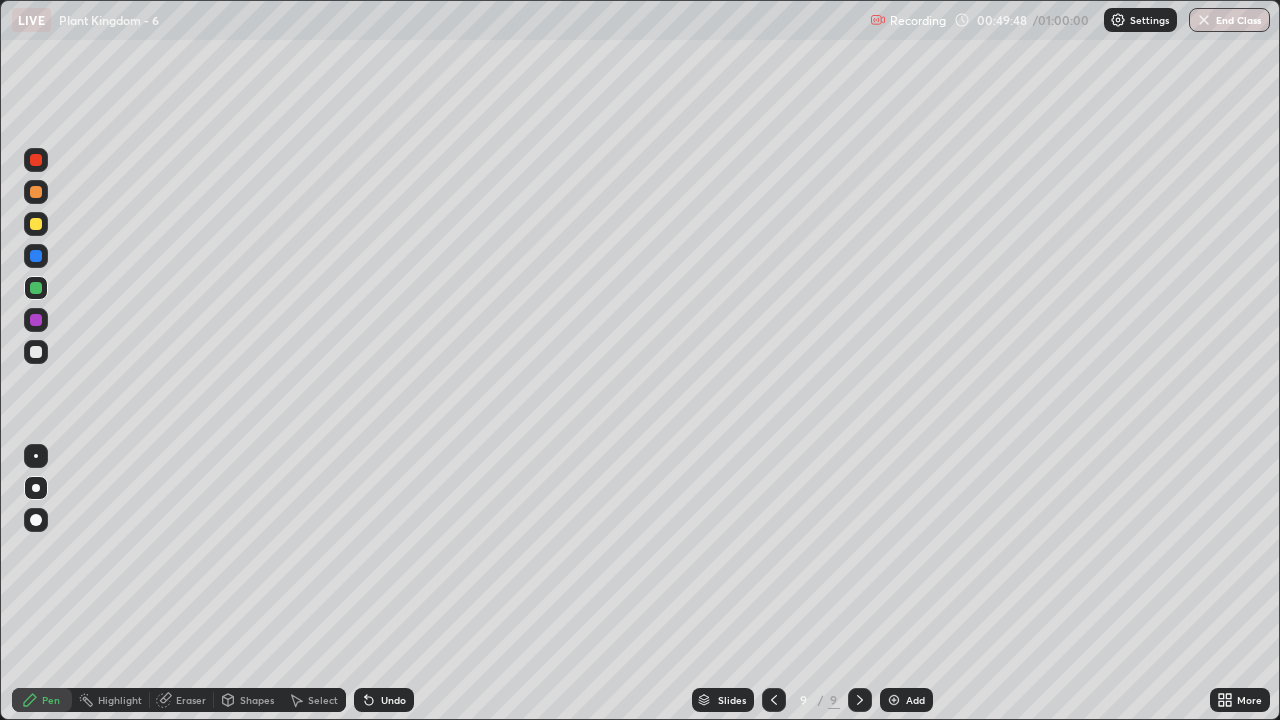 click at bounding box center [36, 224] 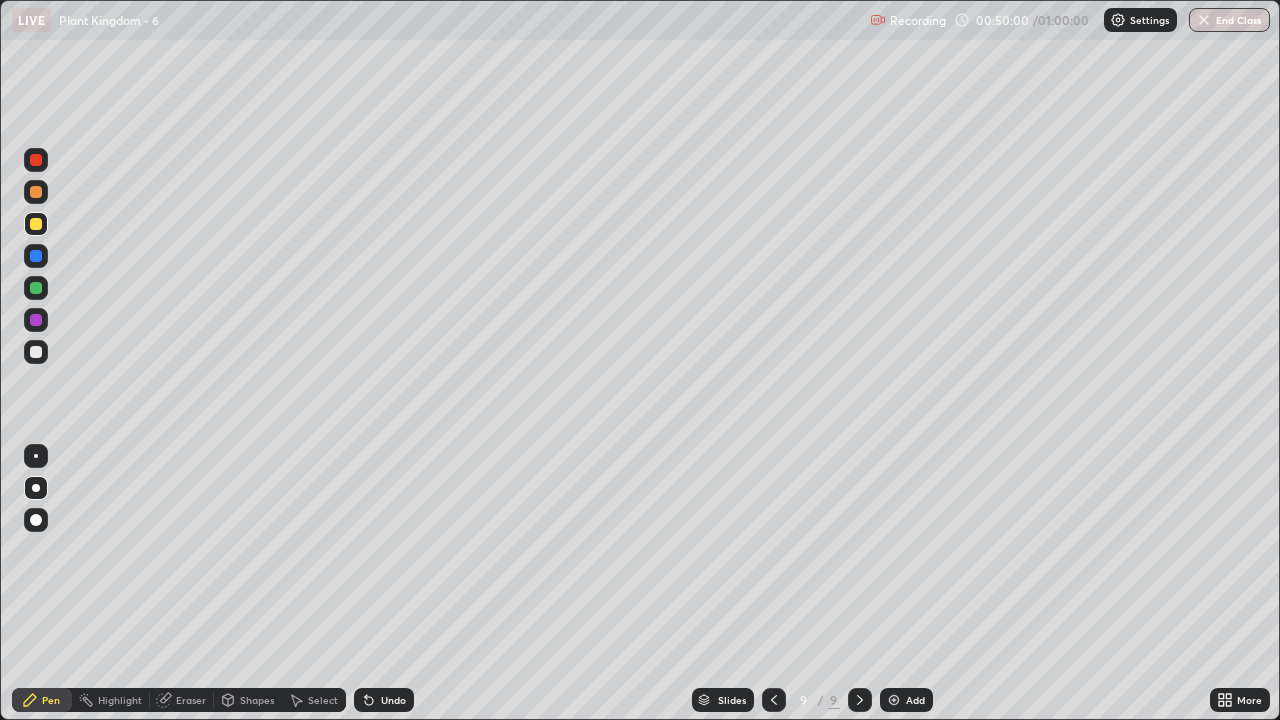 click at bounding box center (36, 352) 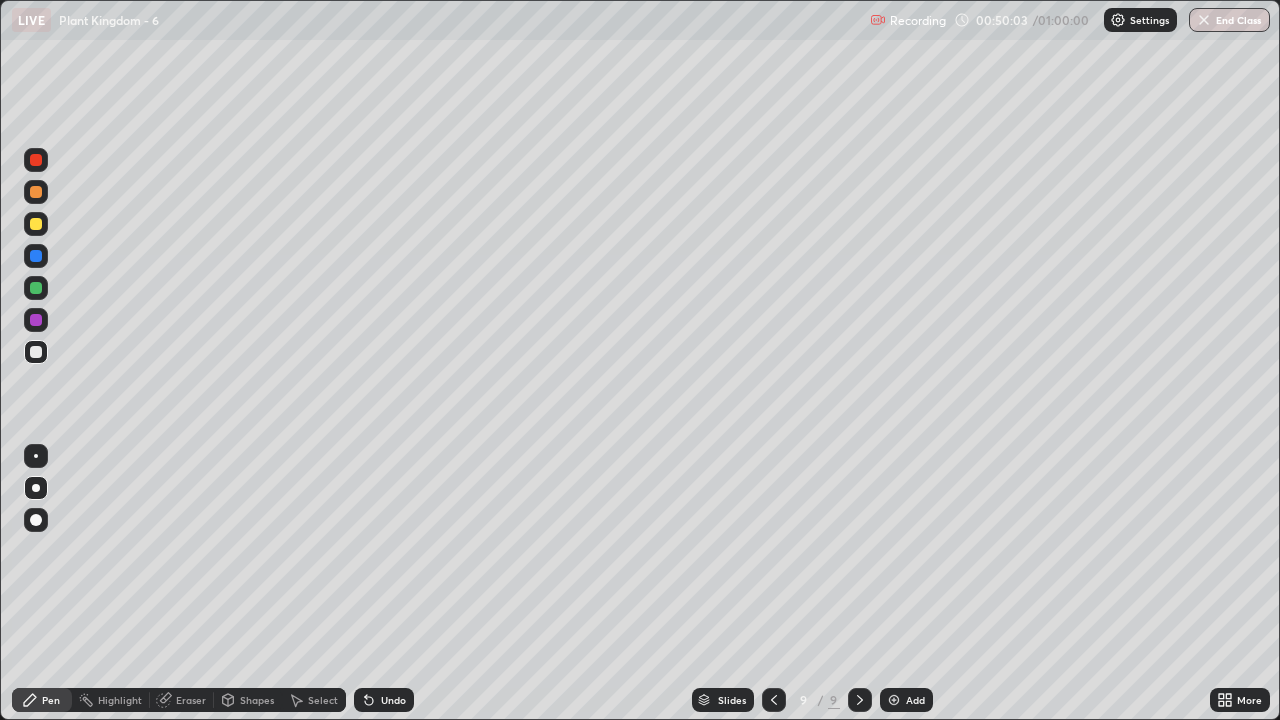 click at bounding box center [36, 320] 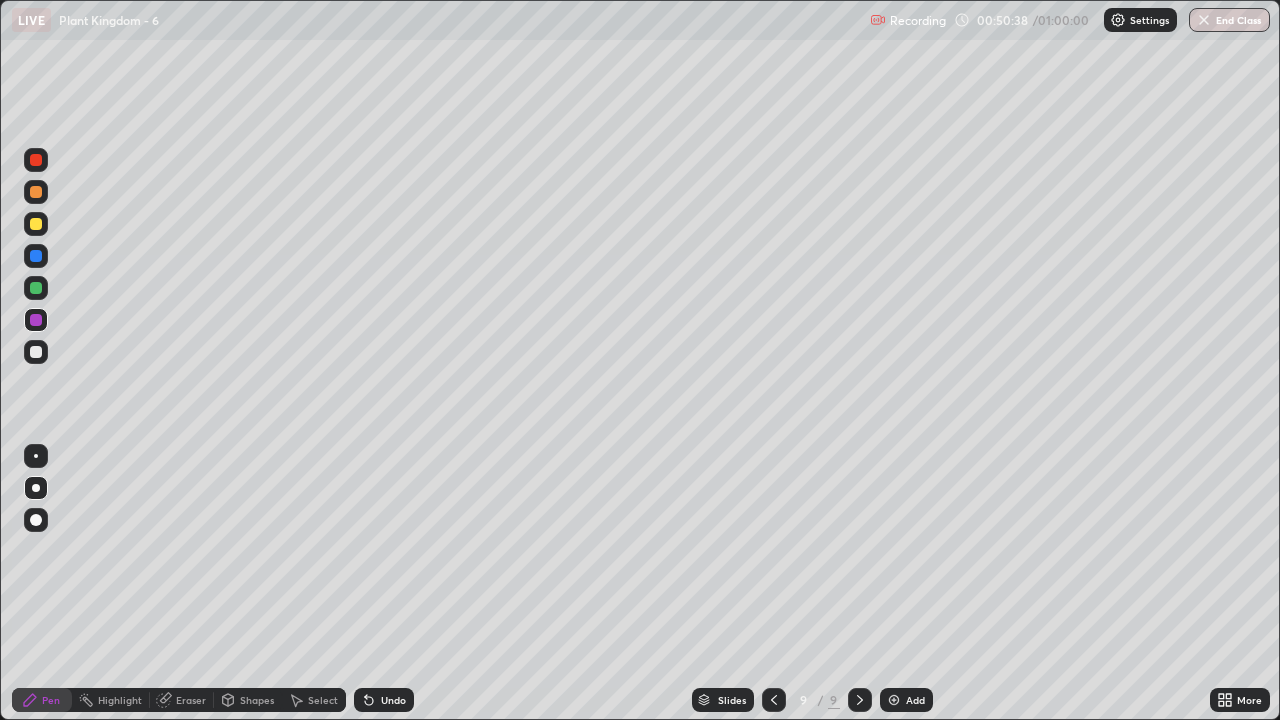 click 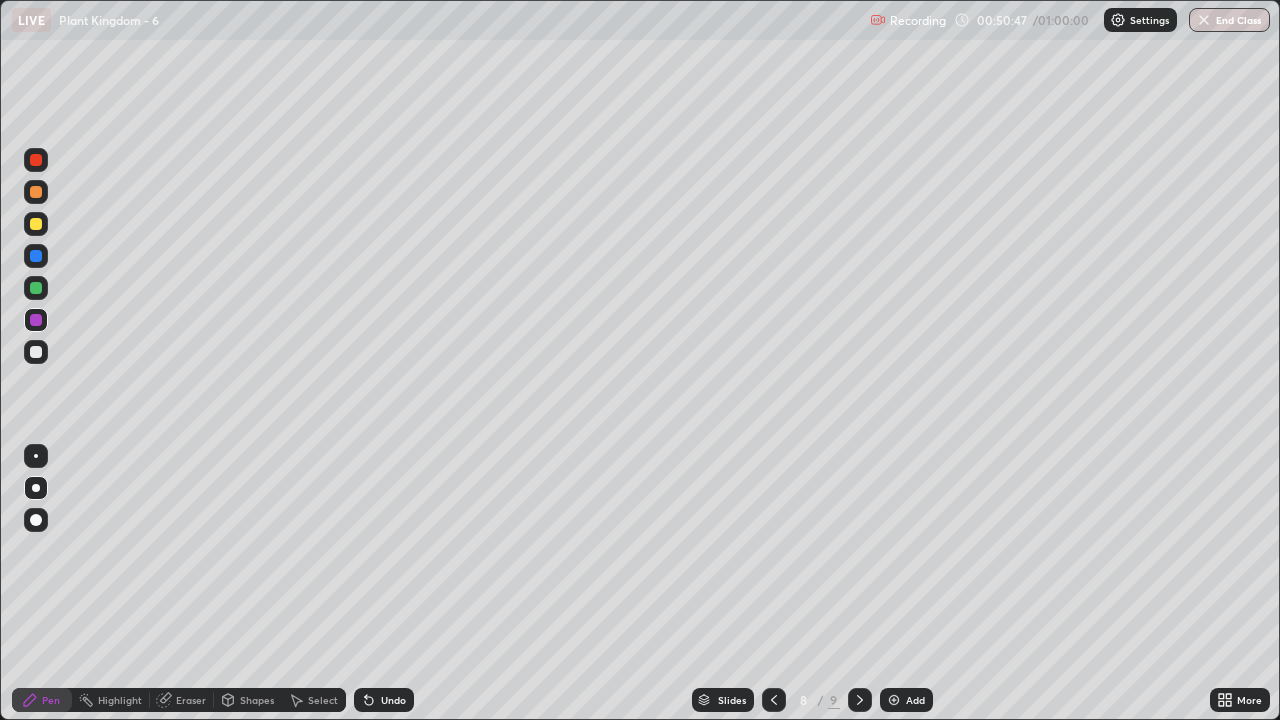 click 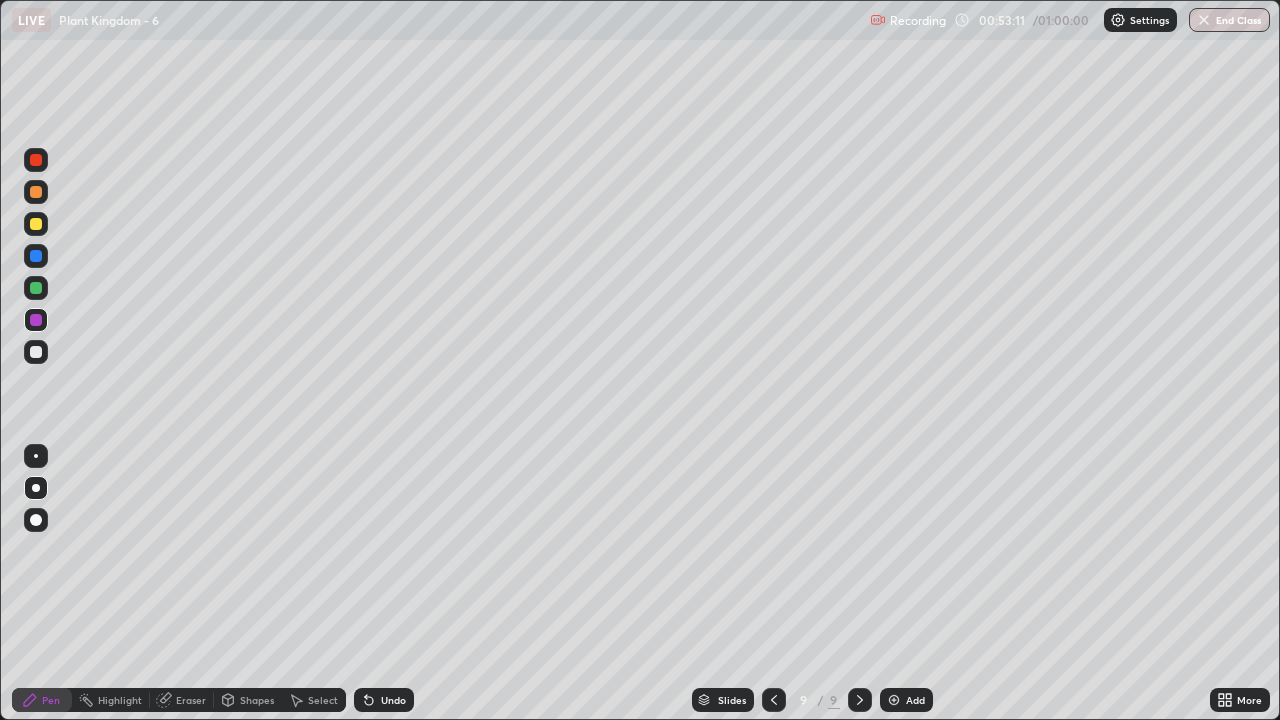 click 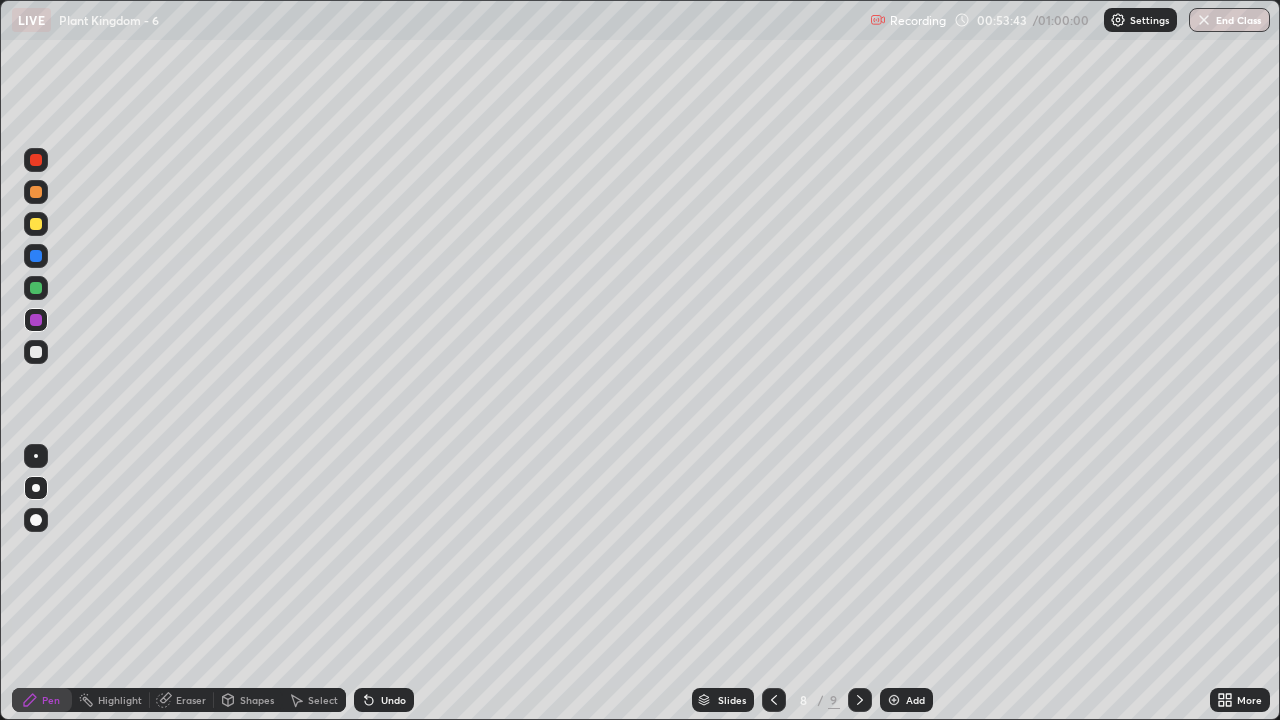 click 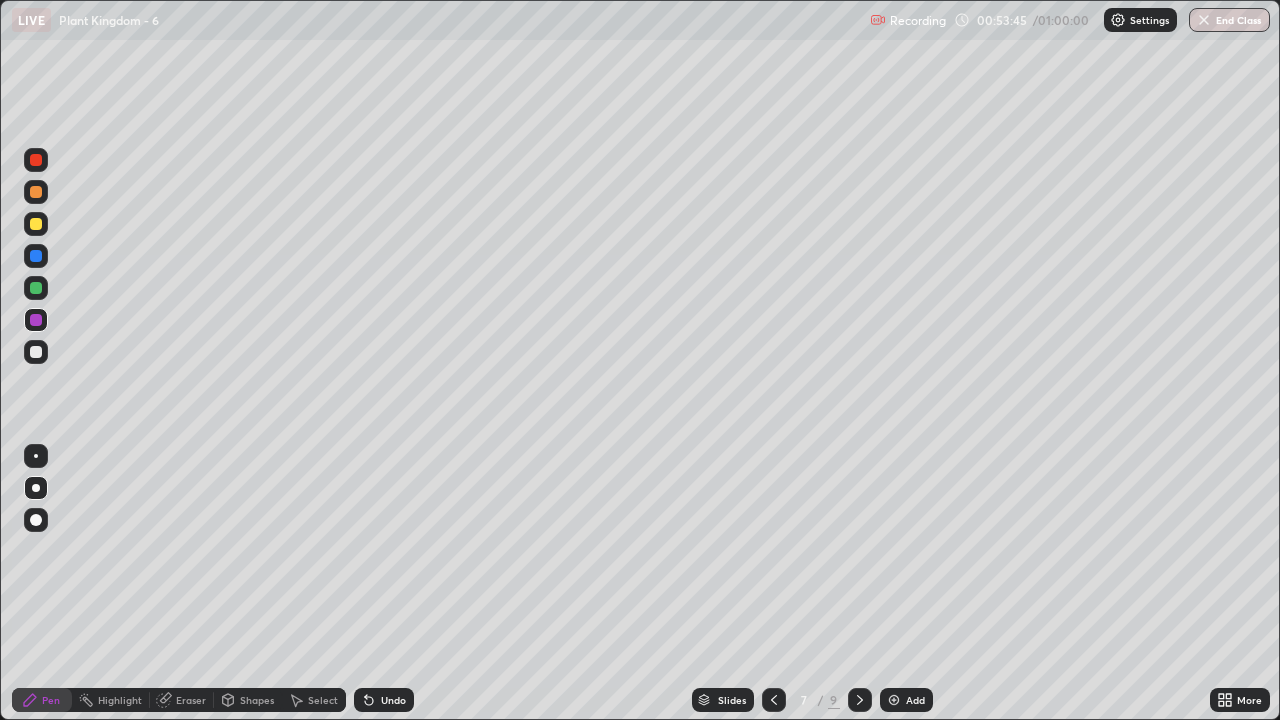 click 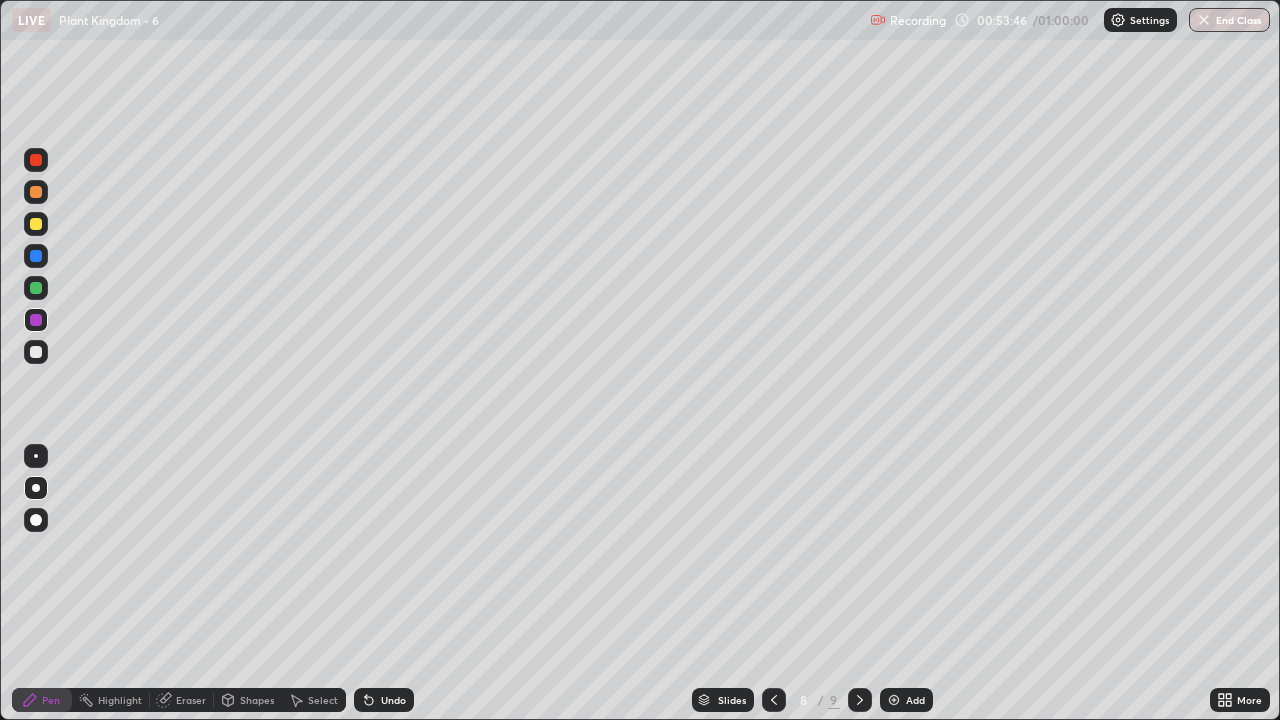 click 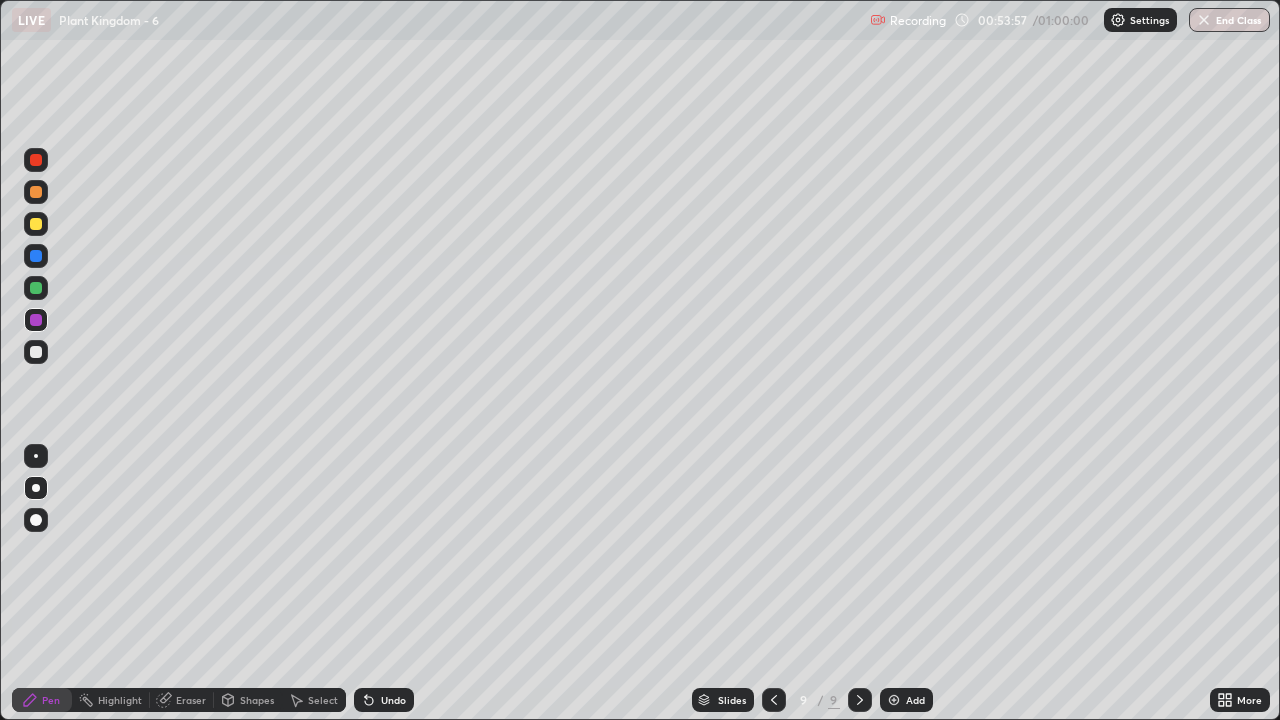 click on "End Class" at bounding box center [1229, 20] 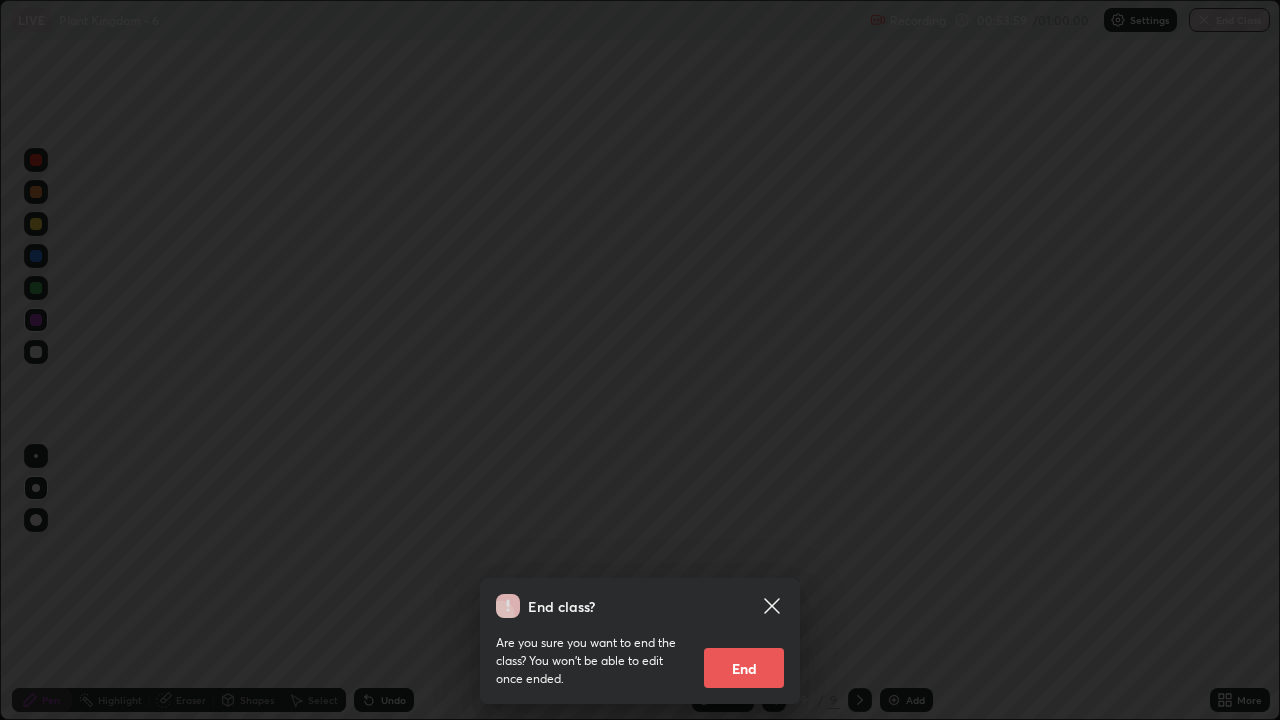click on "End" at bounding box center [744, 668] 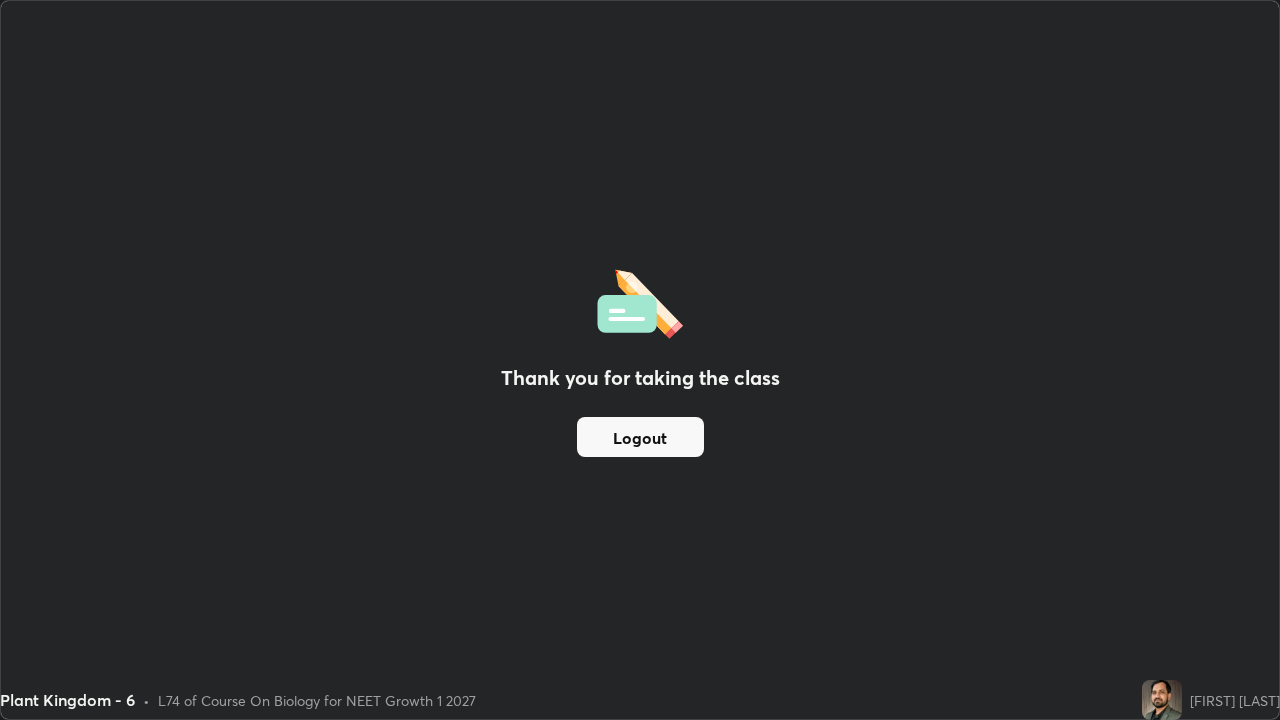 click on "[FIRST] [LAST]" at bounding box center [1235, 700] 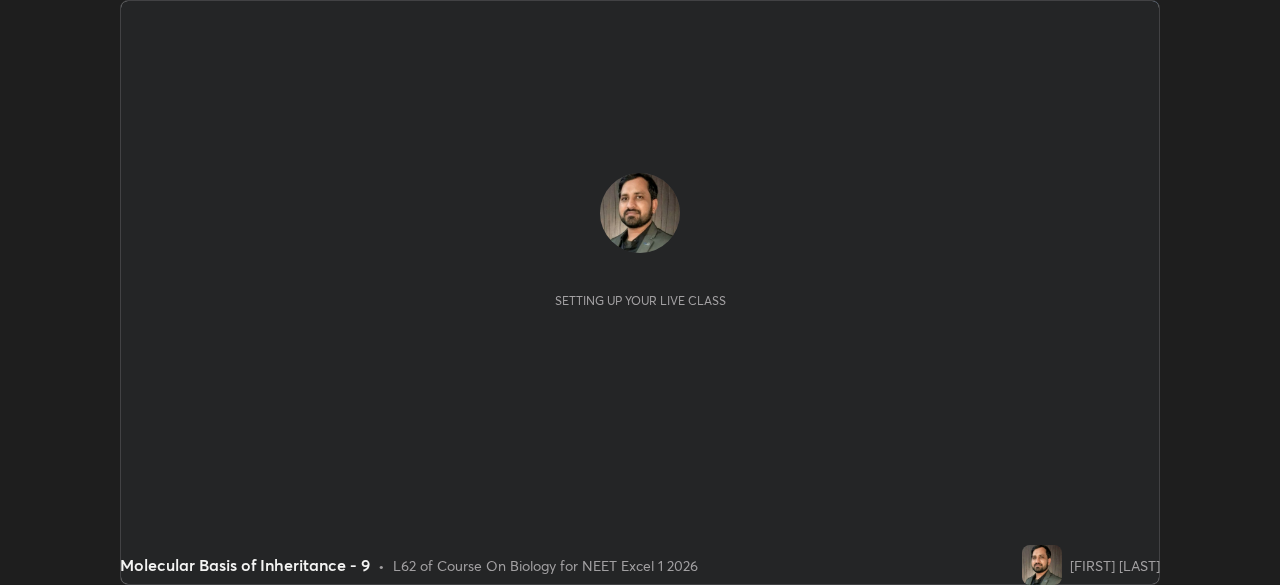scroll, scrollTop: 0, scrollLeft: 0, axis: both 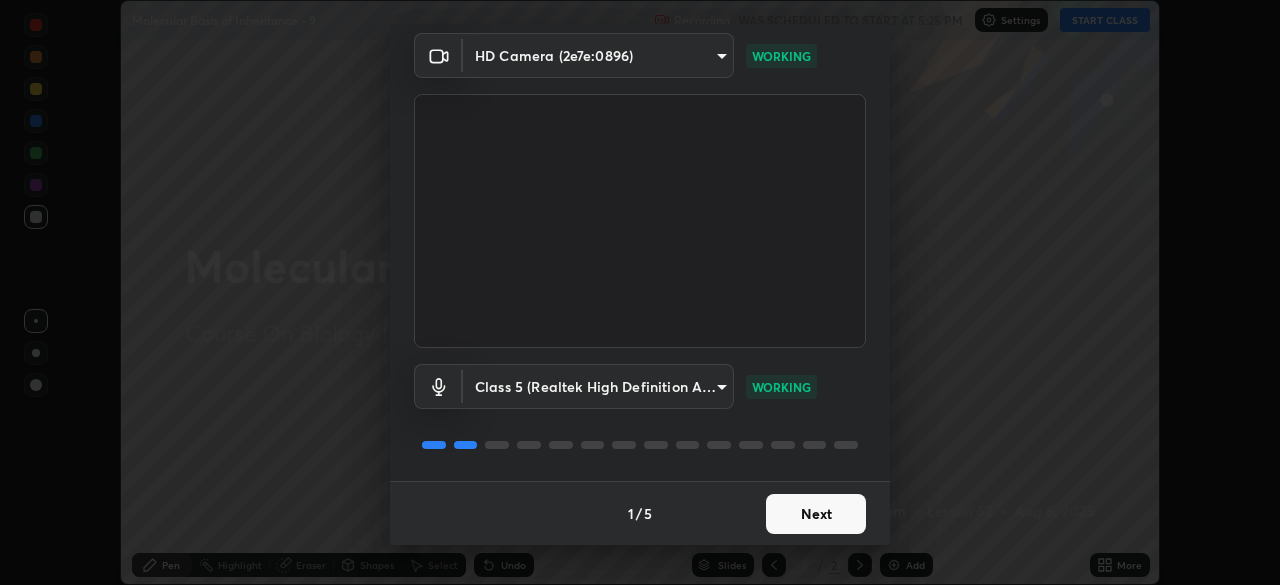 click on "Next" at bounding box center (816, 514) 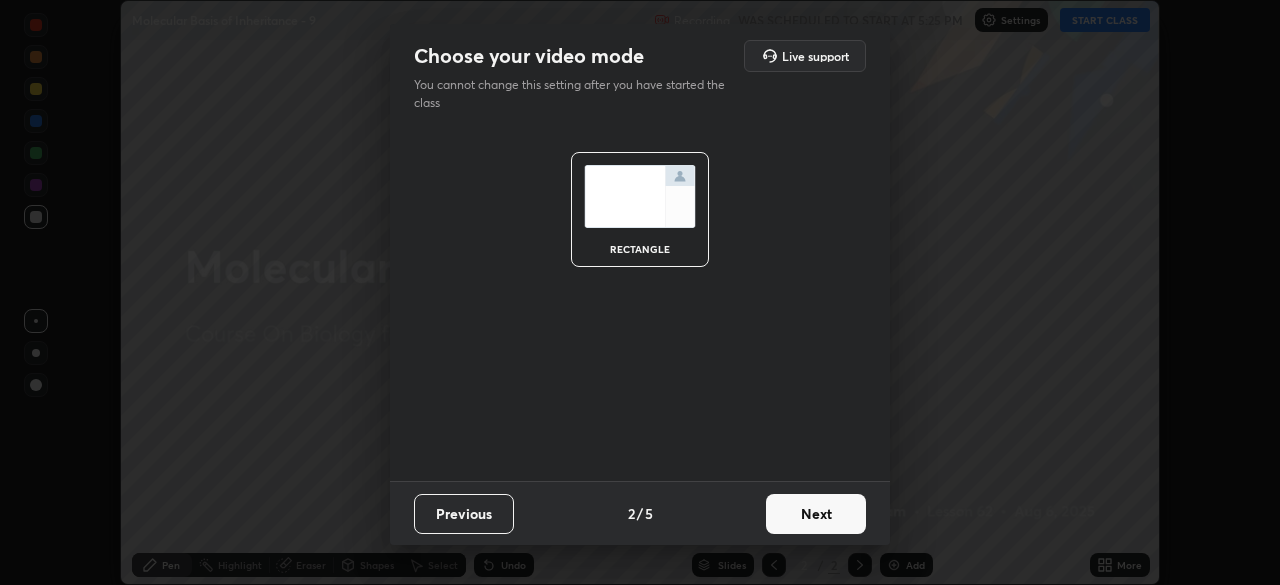 scroll, scrollTop: 0, scrollLeft: 0, axis: both 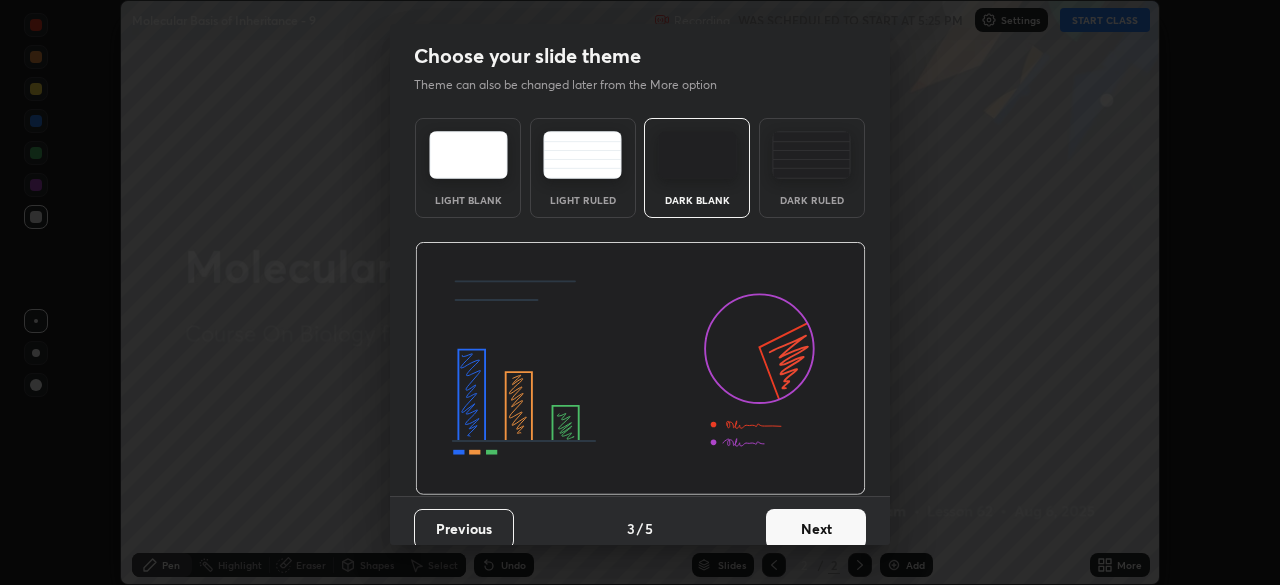 click on "Next" at bounding box center [816, 529] 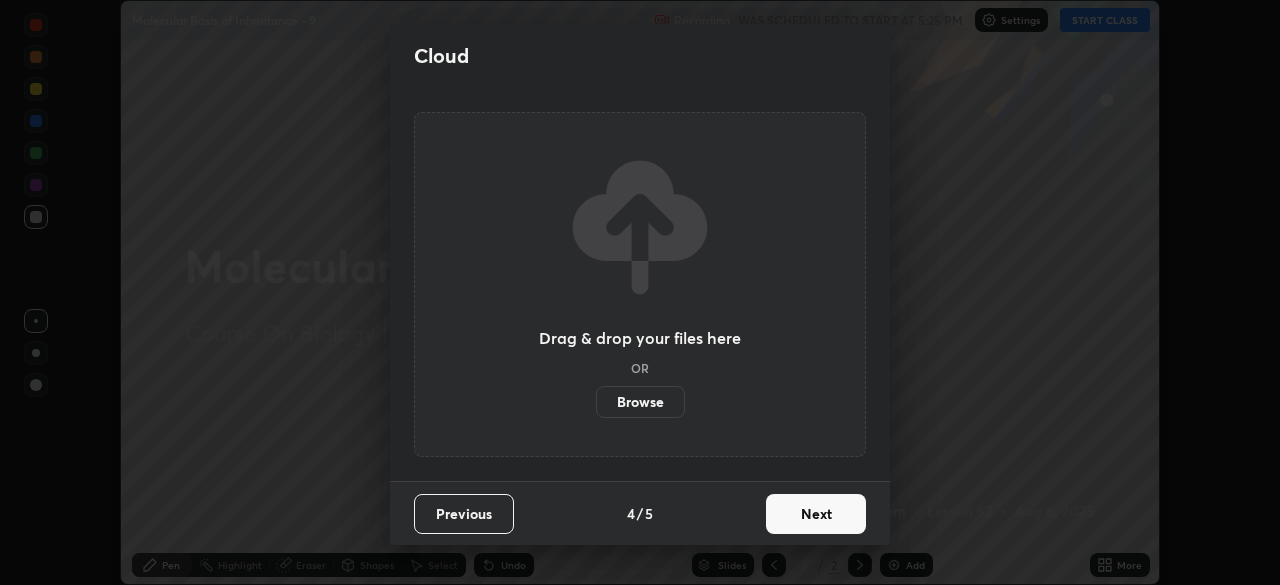 click on "Next" at bounding box center [816, 514] 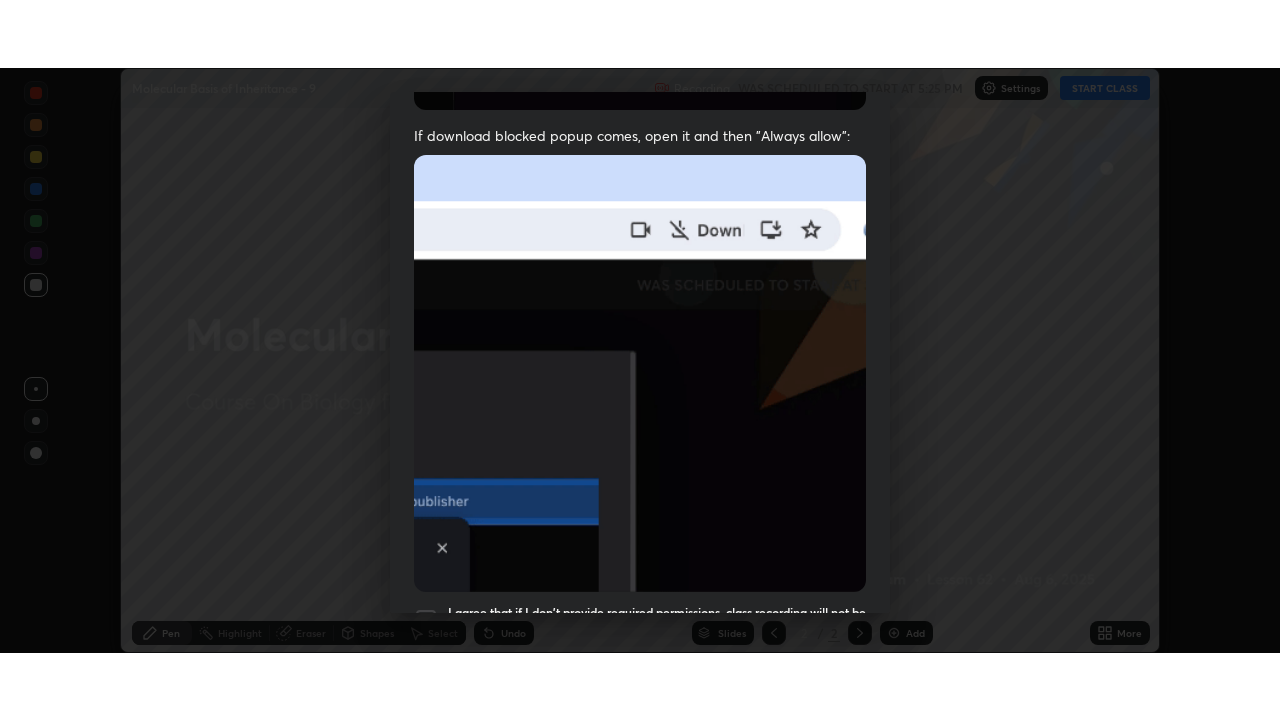 scroll, scrollTop: 479, scrollLeft: 0, axis: vertical 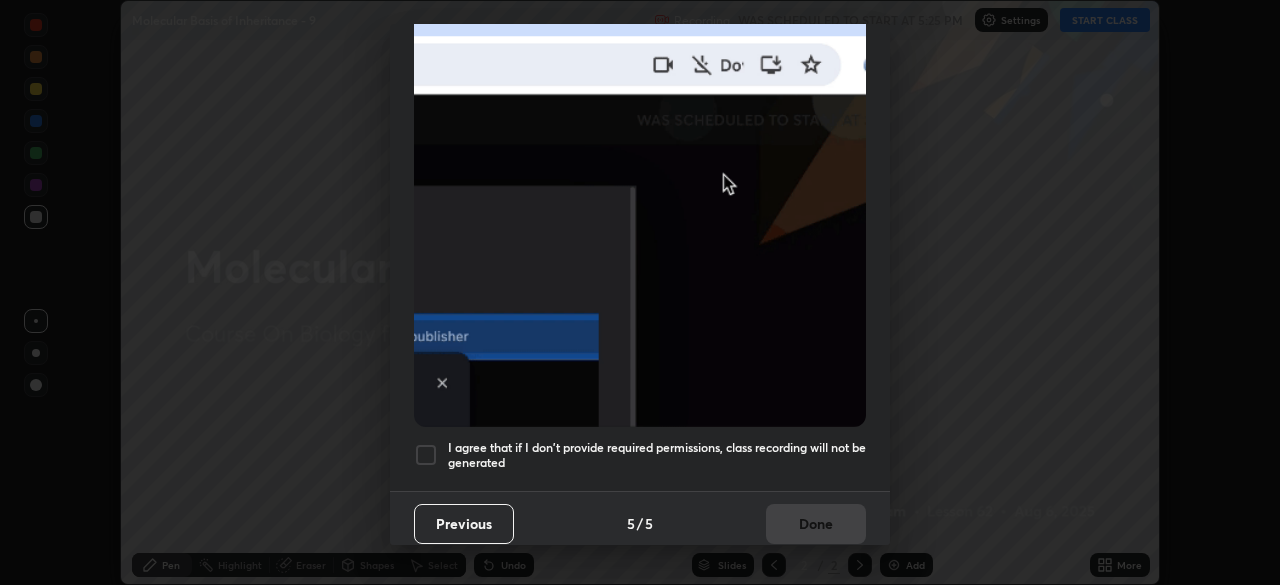 click on "I agree that if I don't provide required permissions, class recording will not be generated" at bounding box center (657, 455) 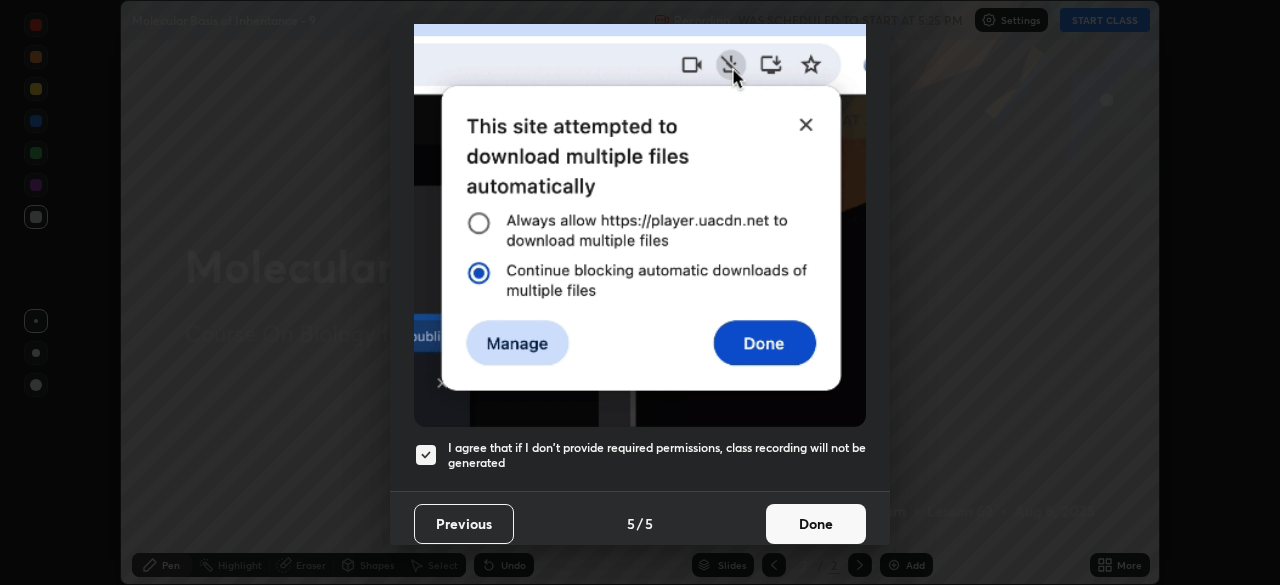 click on "Done" at bounding box center [816, 524] 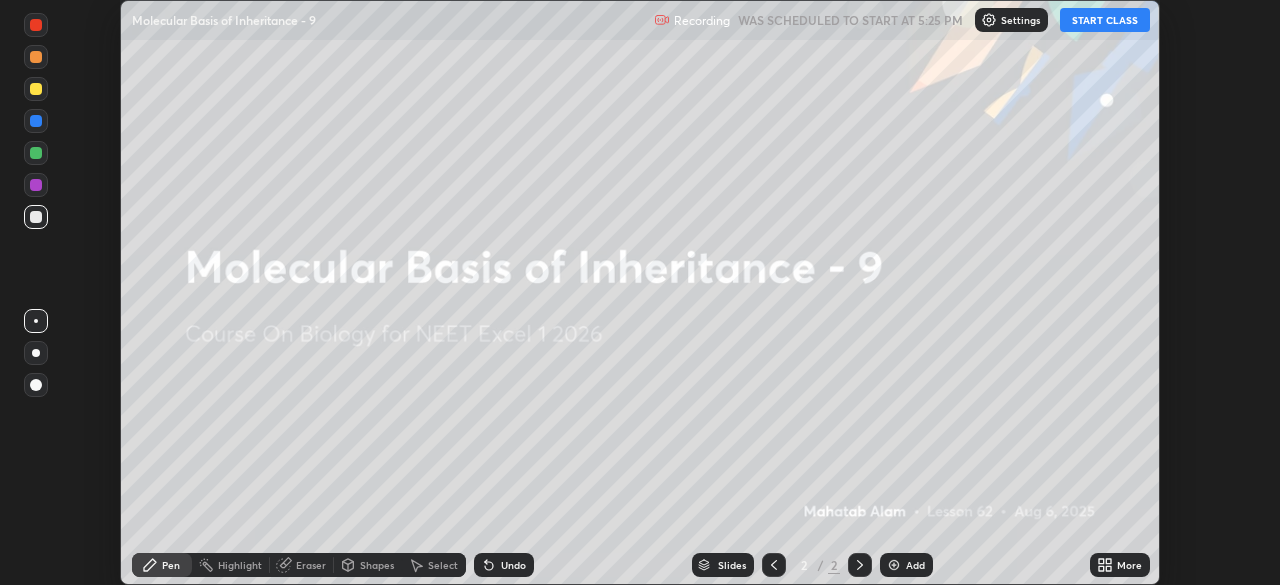 click on "More" at bounding box center [1120, 565] 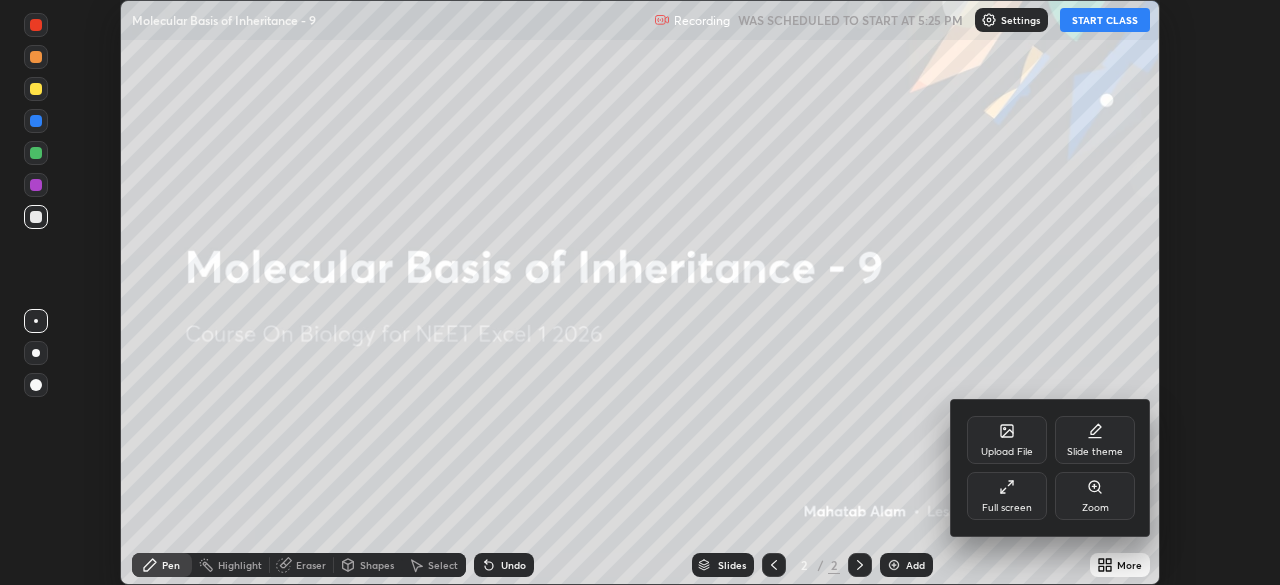 click on "Upload File" at bounding box center [1007, 440] 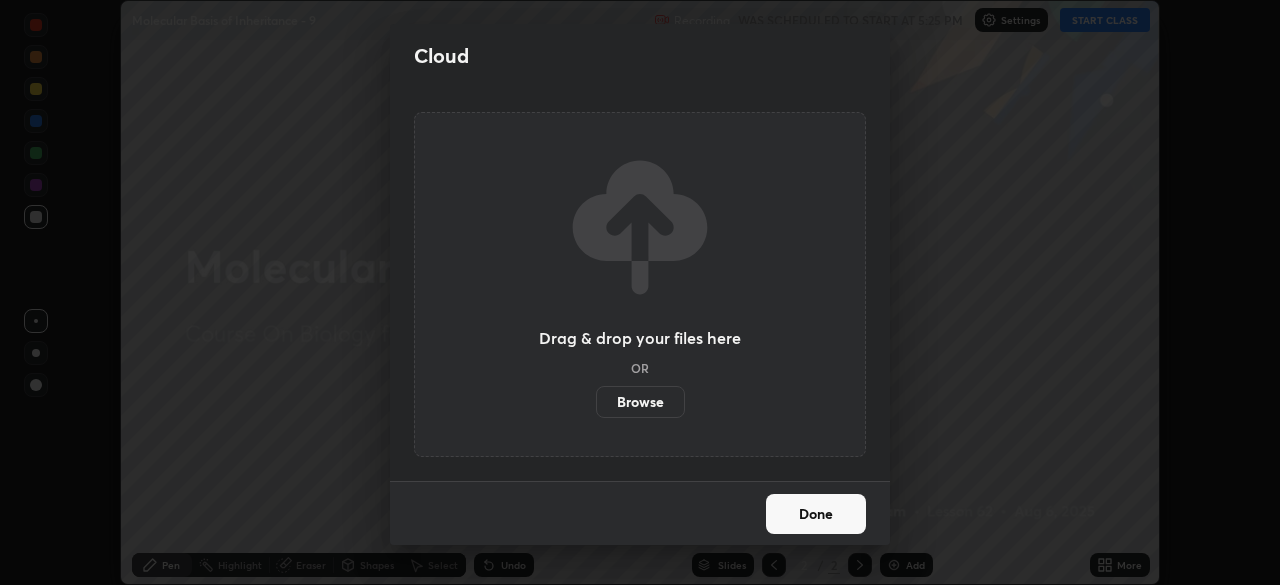 click on "Browse" at bounding box center [640, 402] 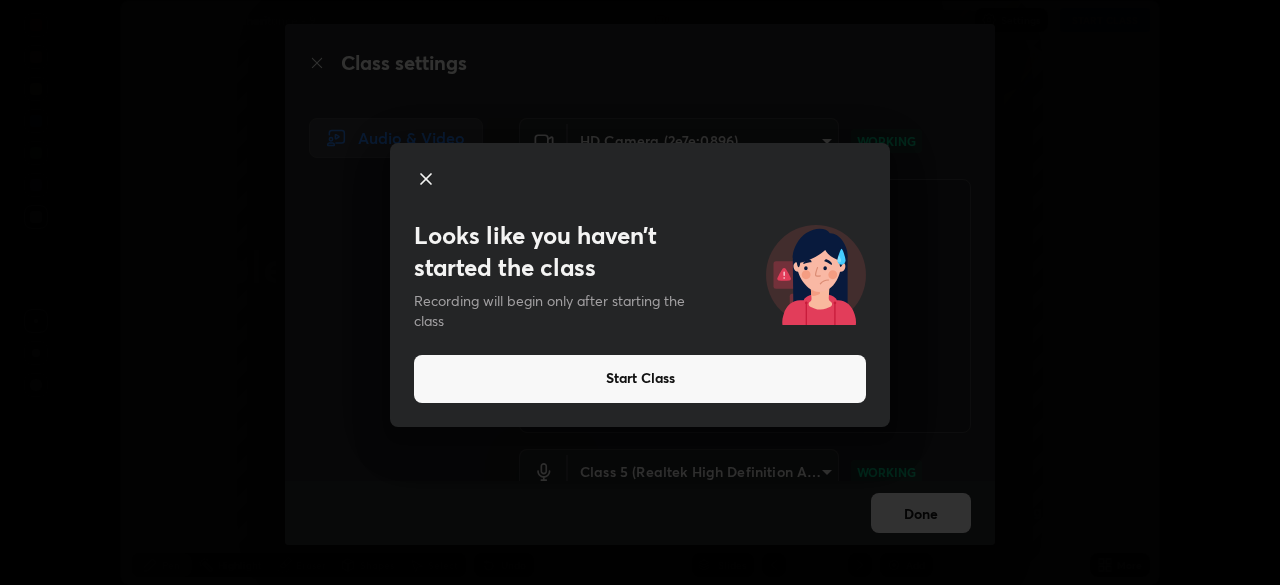 click on "Looks like you haven’t started the class Recording will begin only after starting the class Start Class" at bounding box center [640, 292] 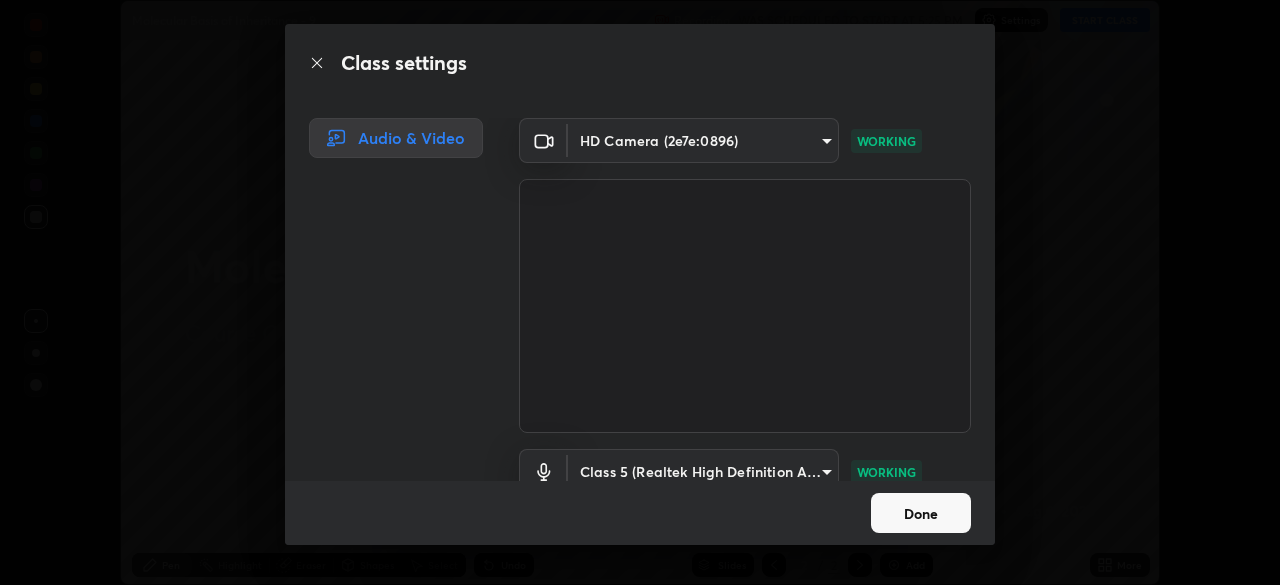 click 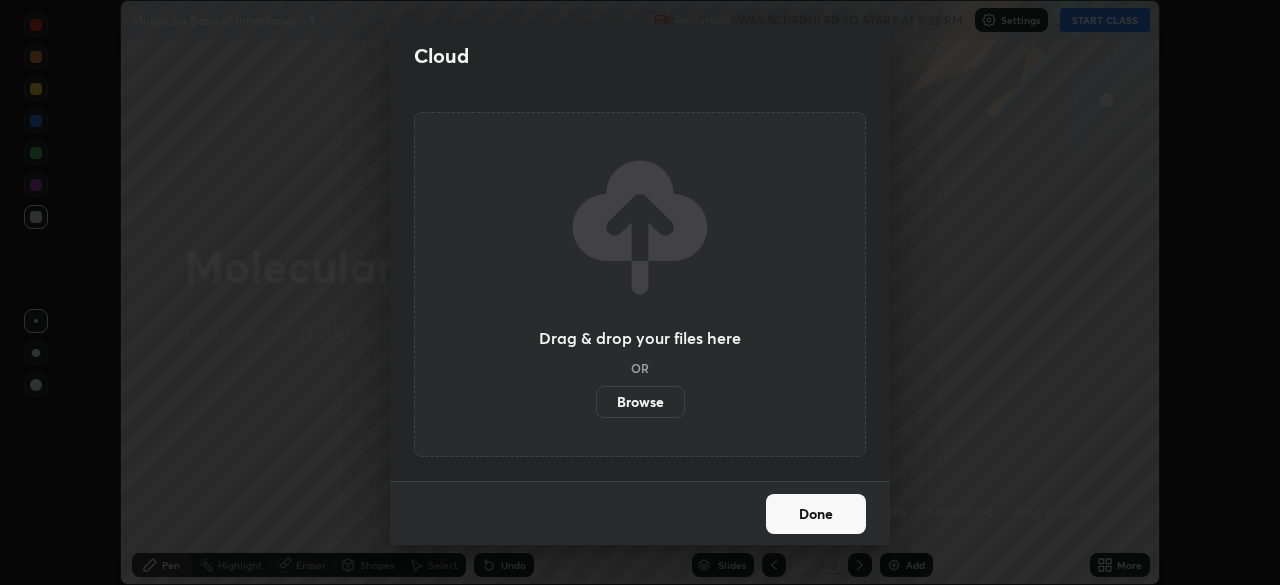 click on "Cloud Drag & drop your files here OR Browse Done" at bounding box center [640, 292] 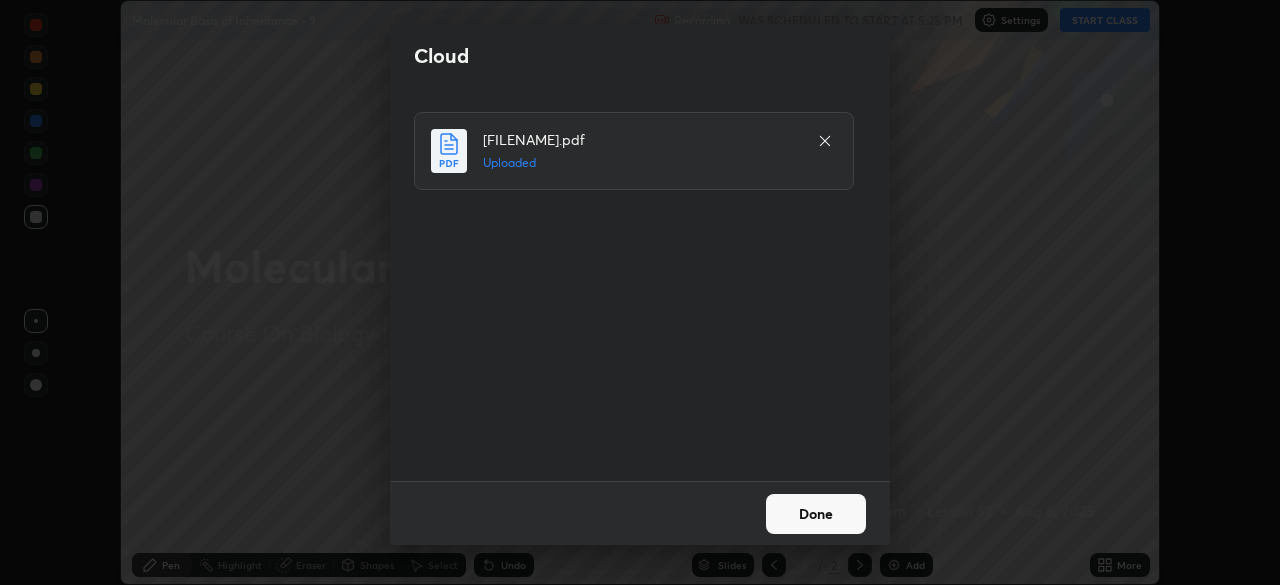click on "Done" at bounding box center (816, 514) 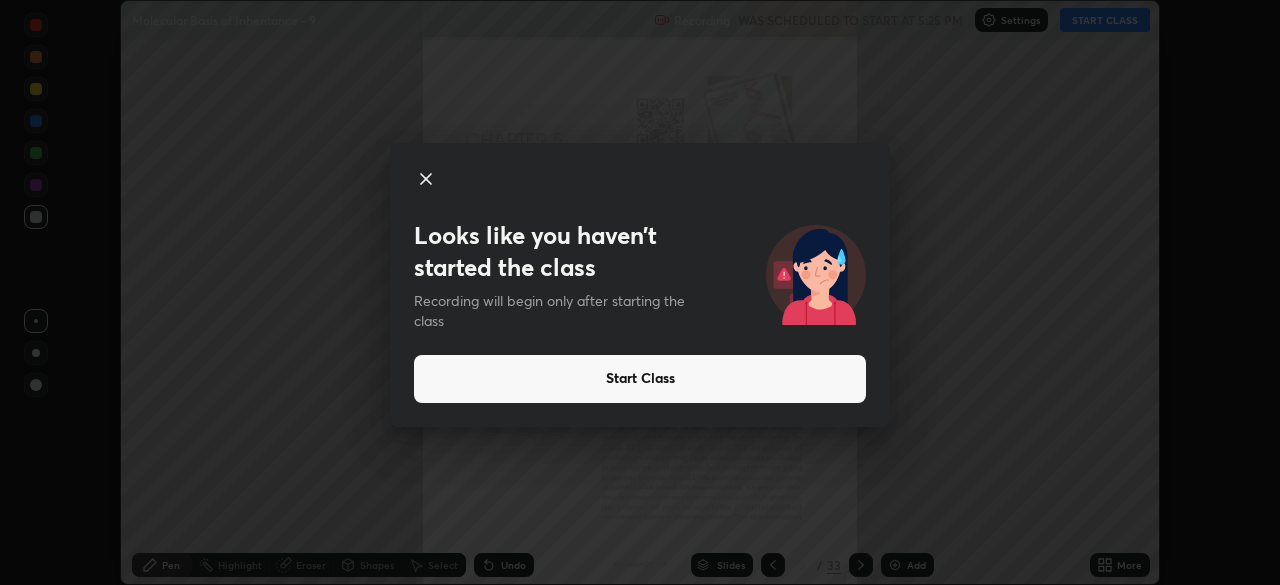 click on "Start Class" at bounding box center [640, 379] 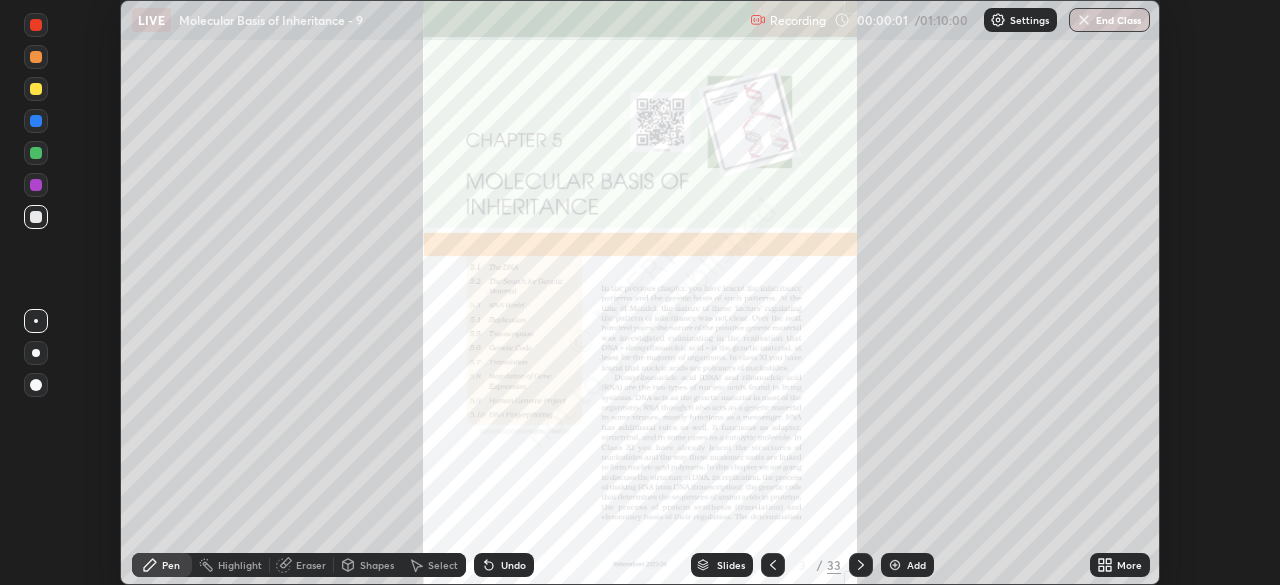 click 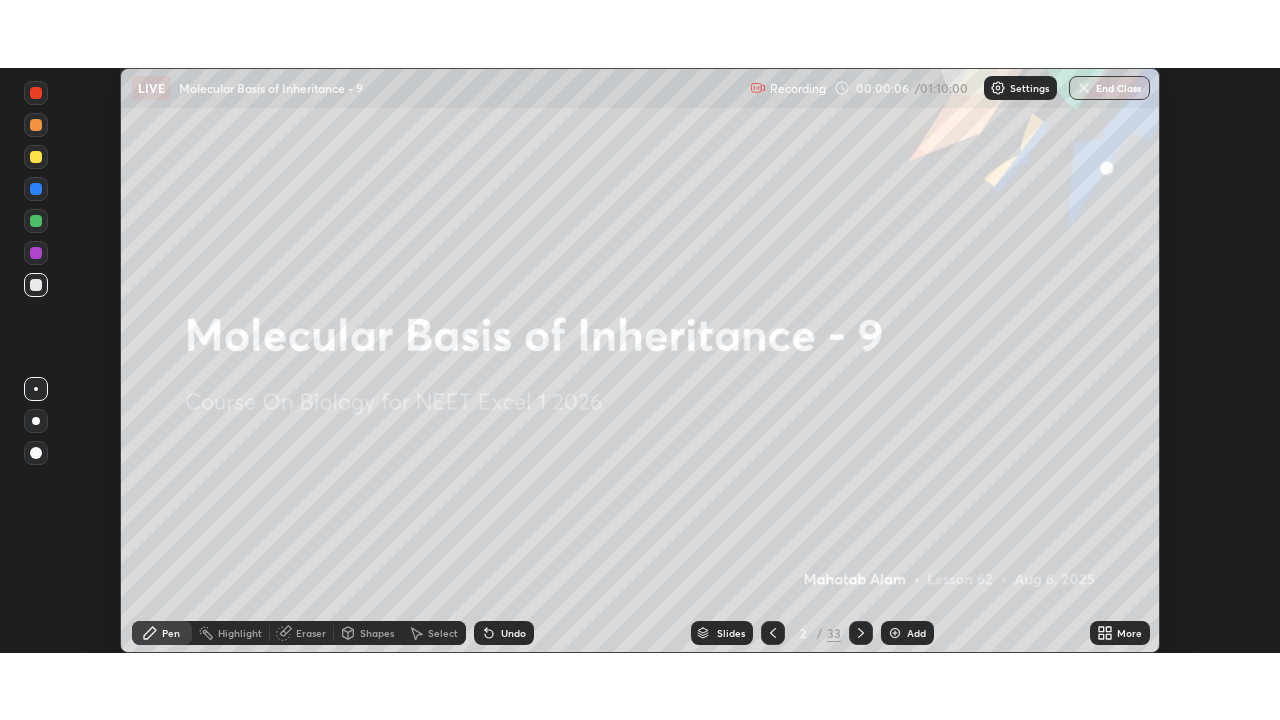 scroll, scrollTop: 99280, scrollLeft: 98720, axis: both 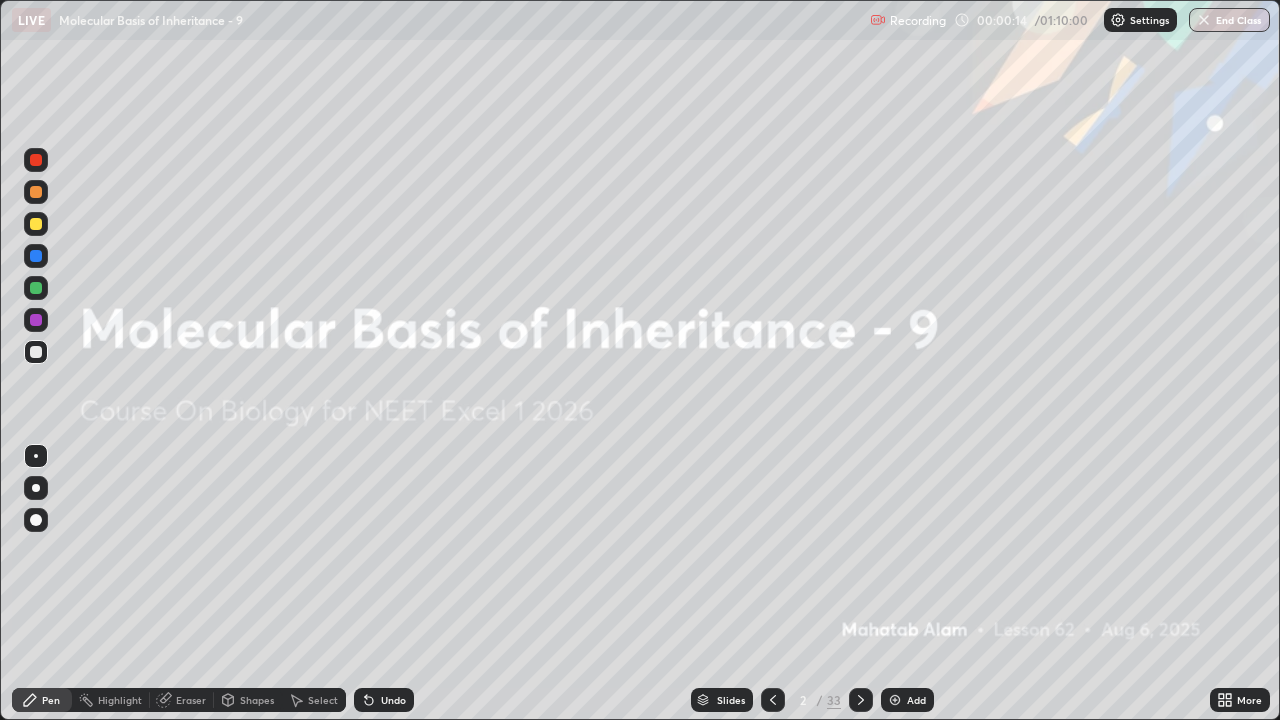 click at bounding box center [895, 700] 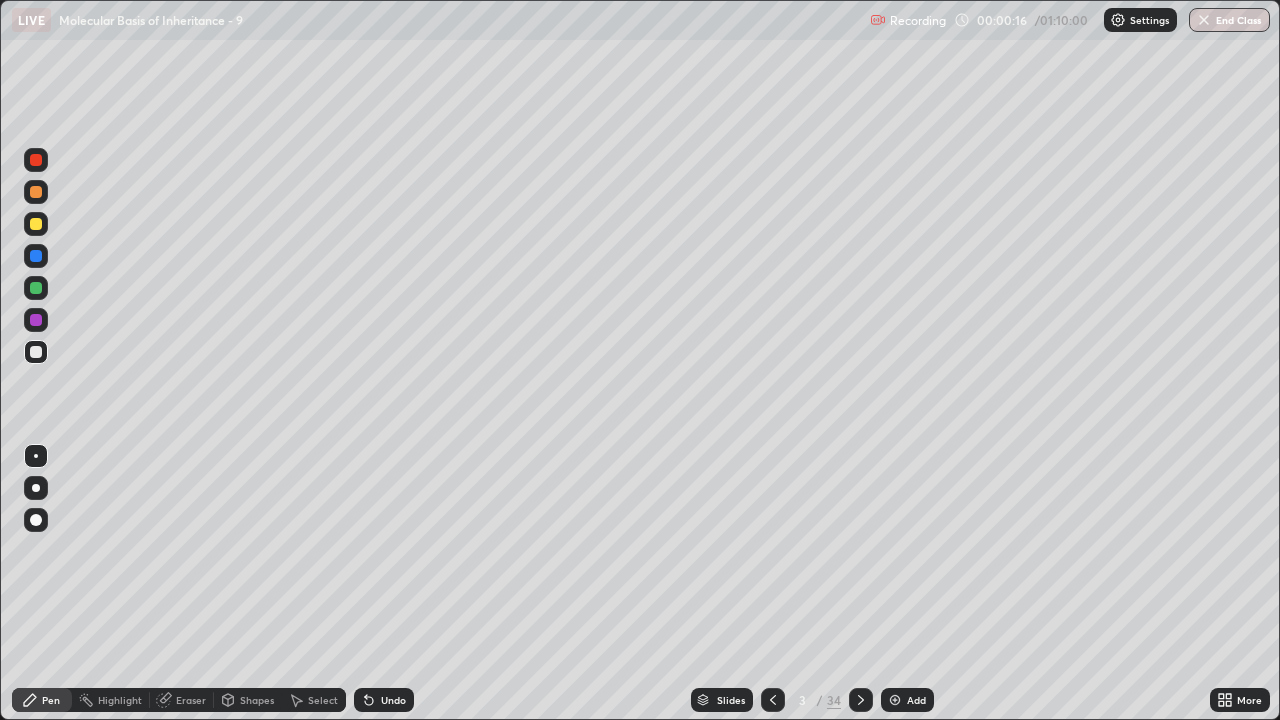 click at bounding box center (36, 160) 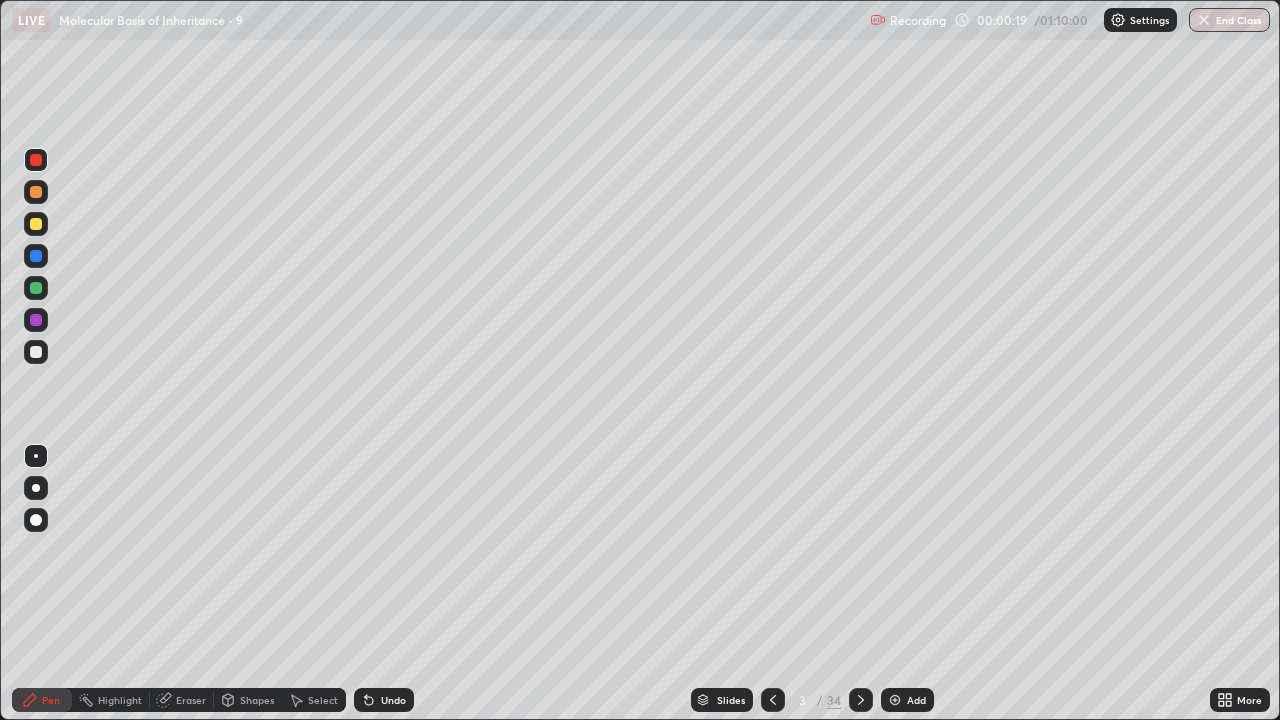 click on "Eraser" at bounding box center [182, 700] 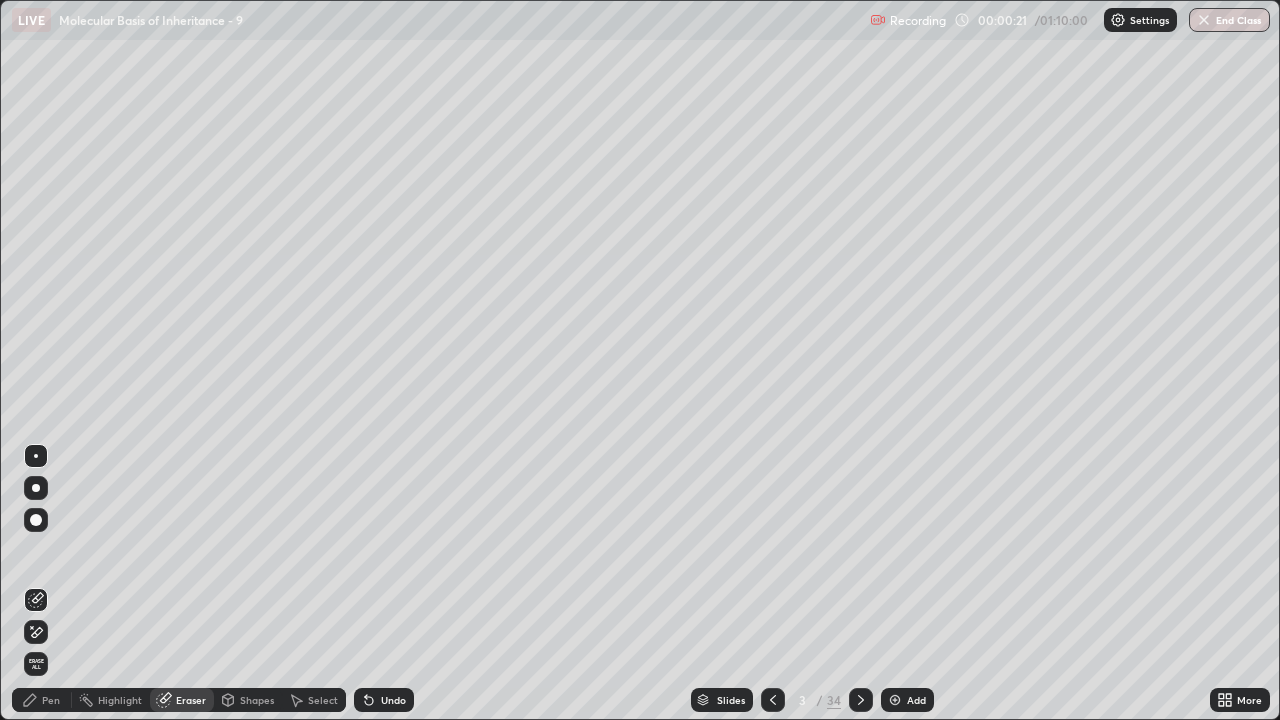 click on "Pen" at bounding box center (42, 700) 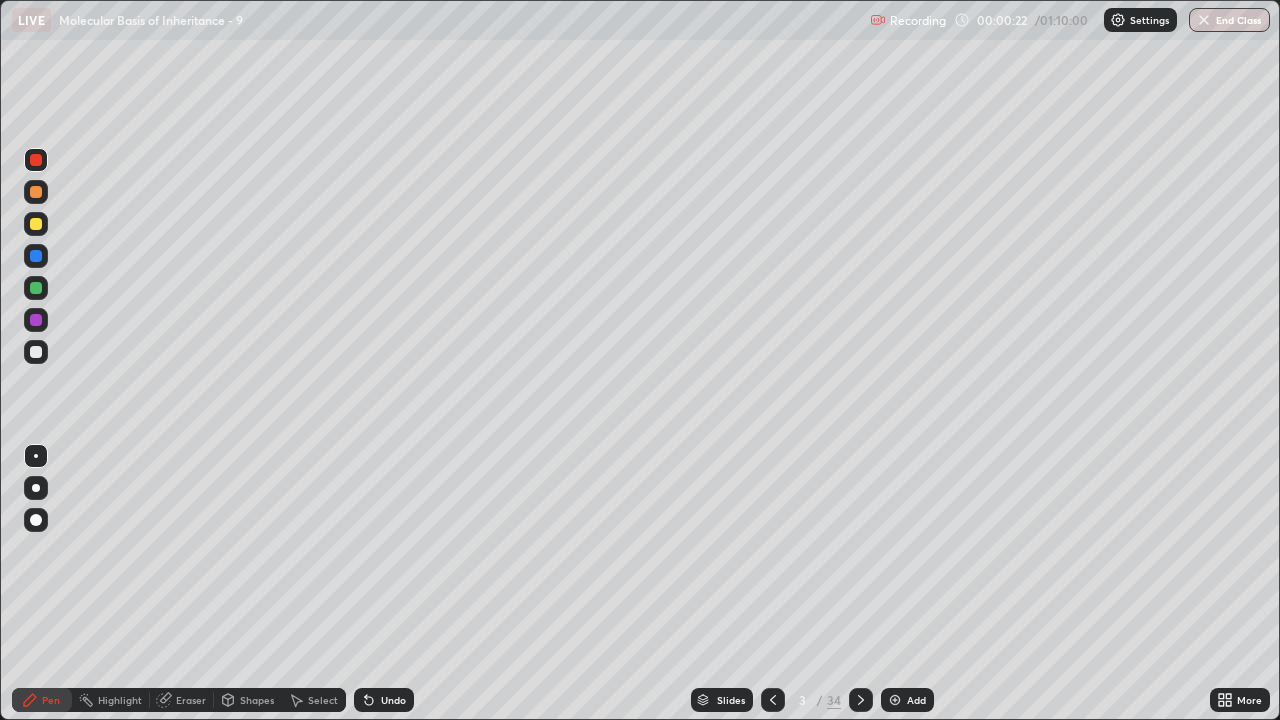 click at bounding box center [36, 488] 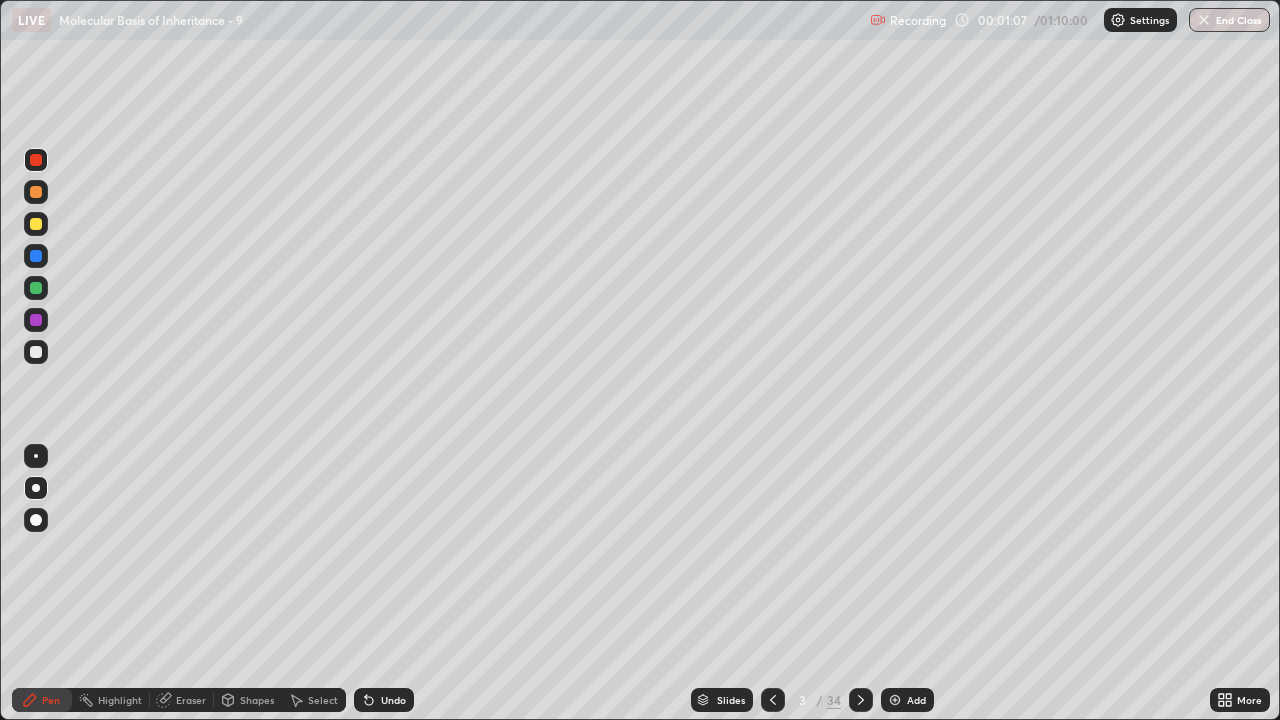 click at bounding box center (36, 224) 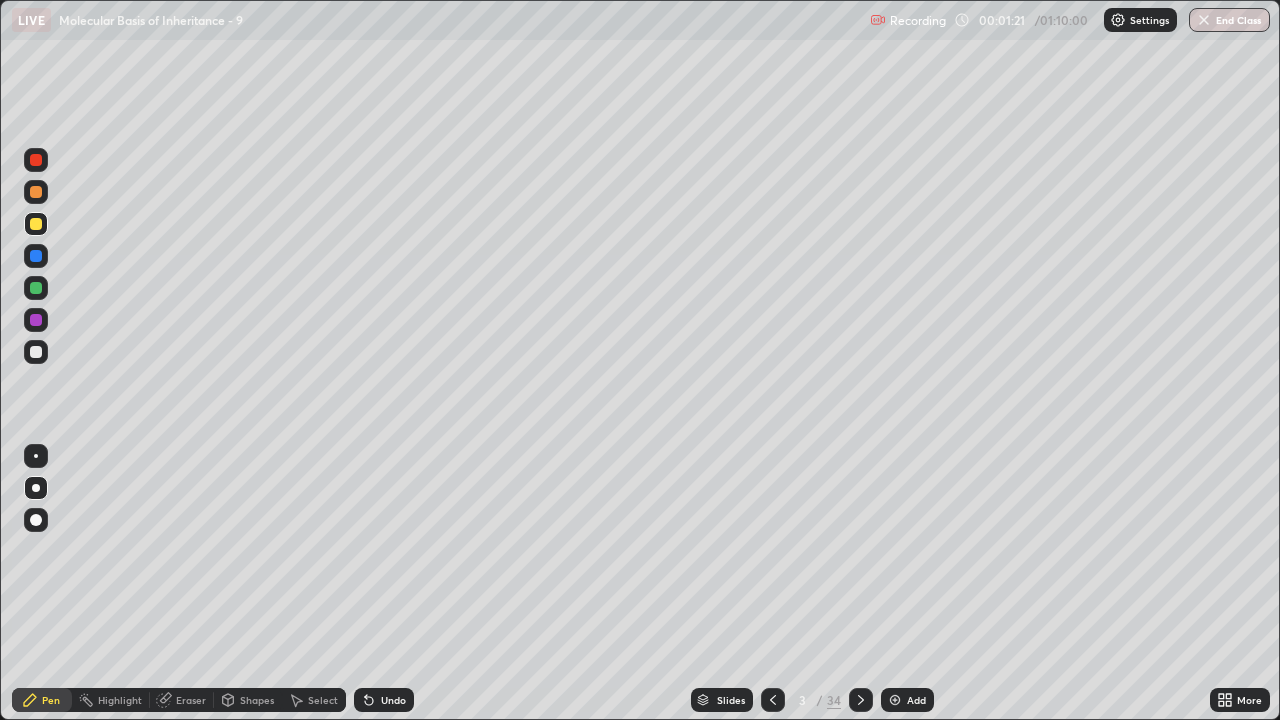 click at bounding box center [36, 224] 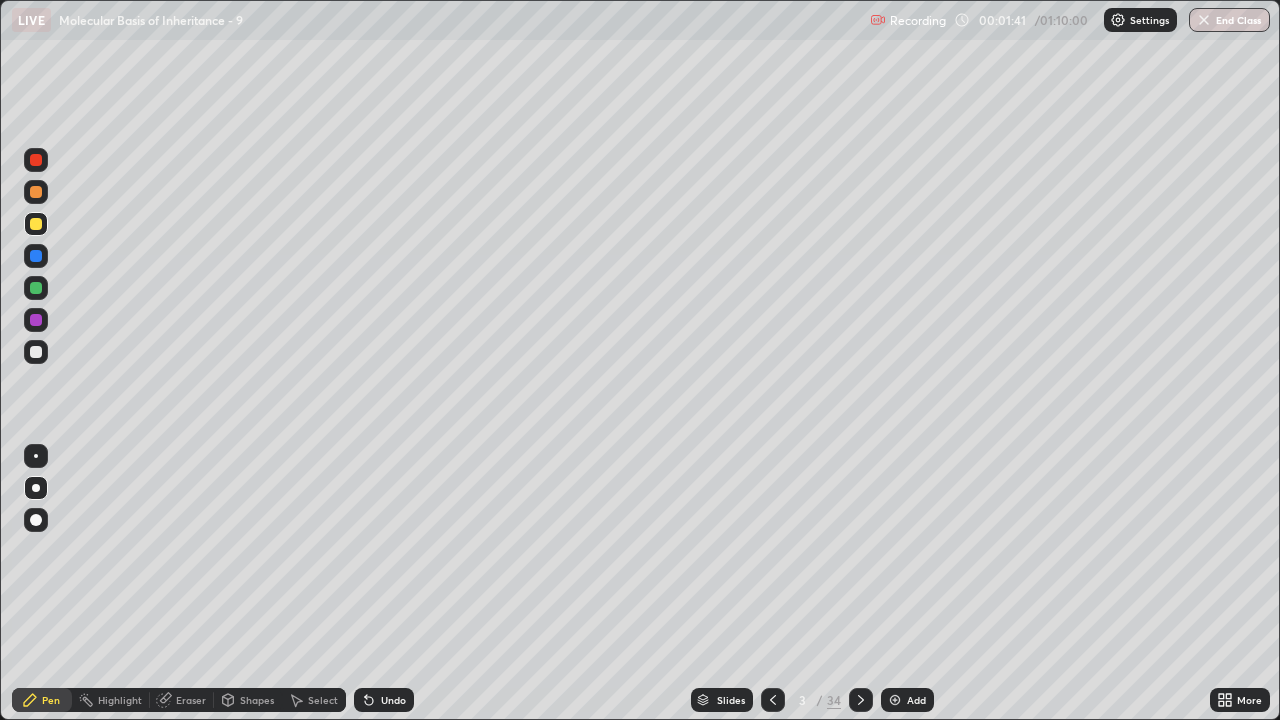 click on "Select" at bounding box center [323, 700] 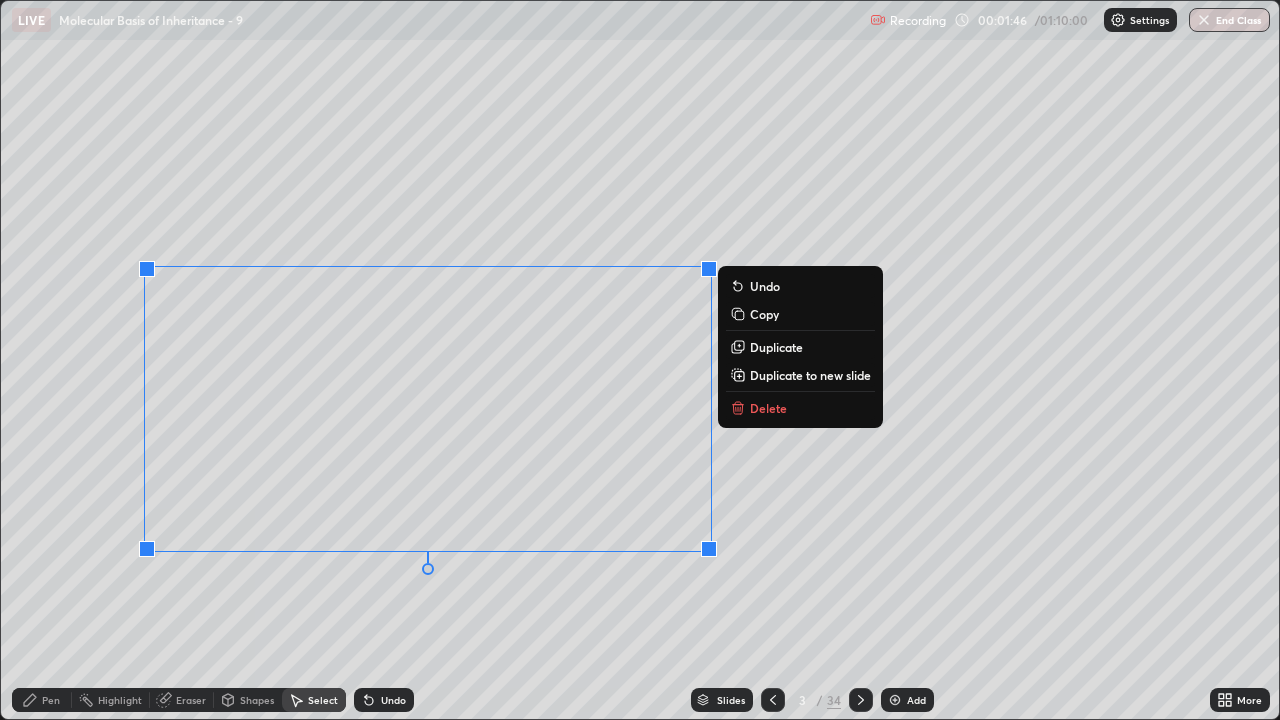 click on "0 ° Undo Copy Duplicate Duplicate to new slide Delete" at bounding box center (640, 360) 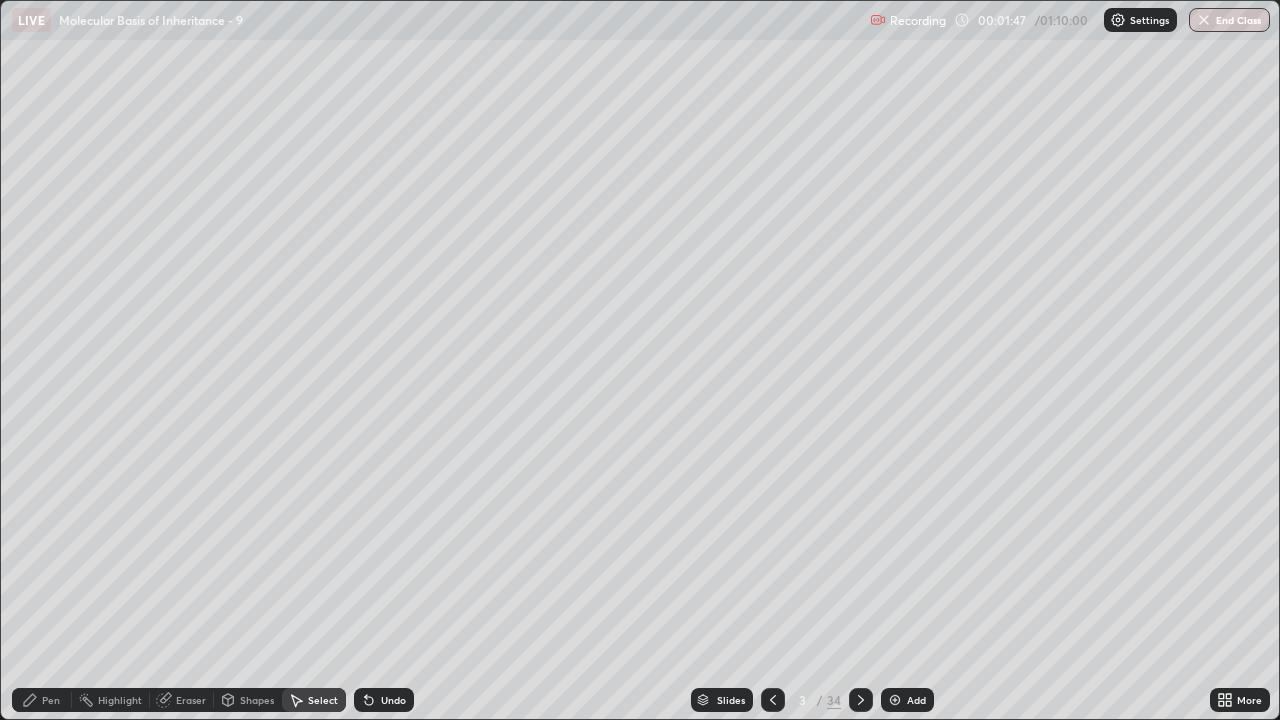 click on "Pen" at bounding box center [51, 700] 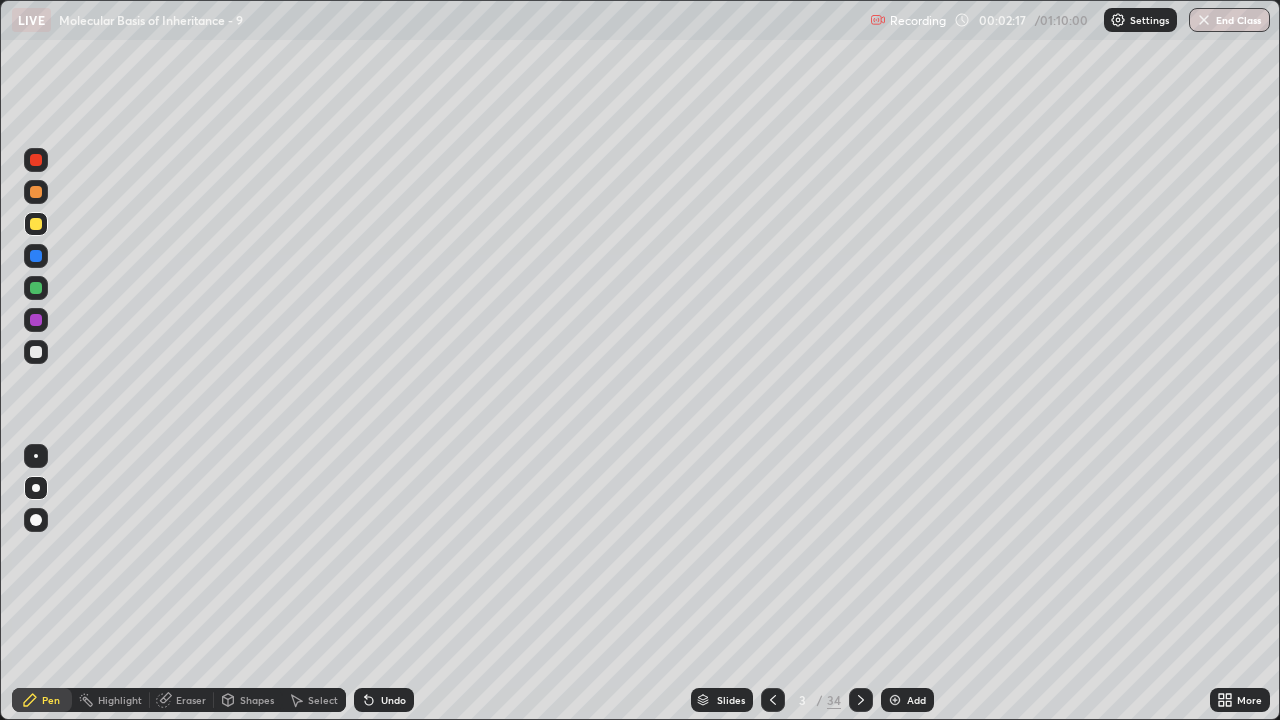 click at bounding box center [36, 320] 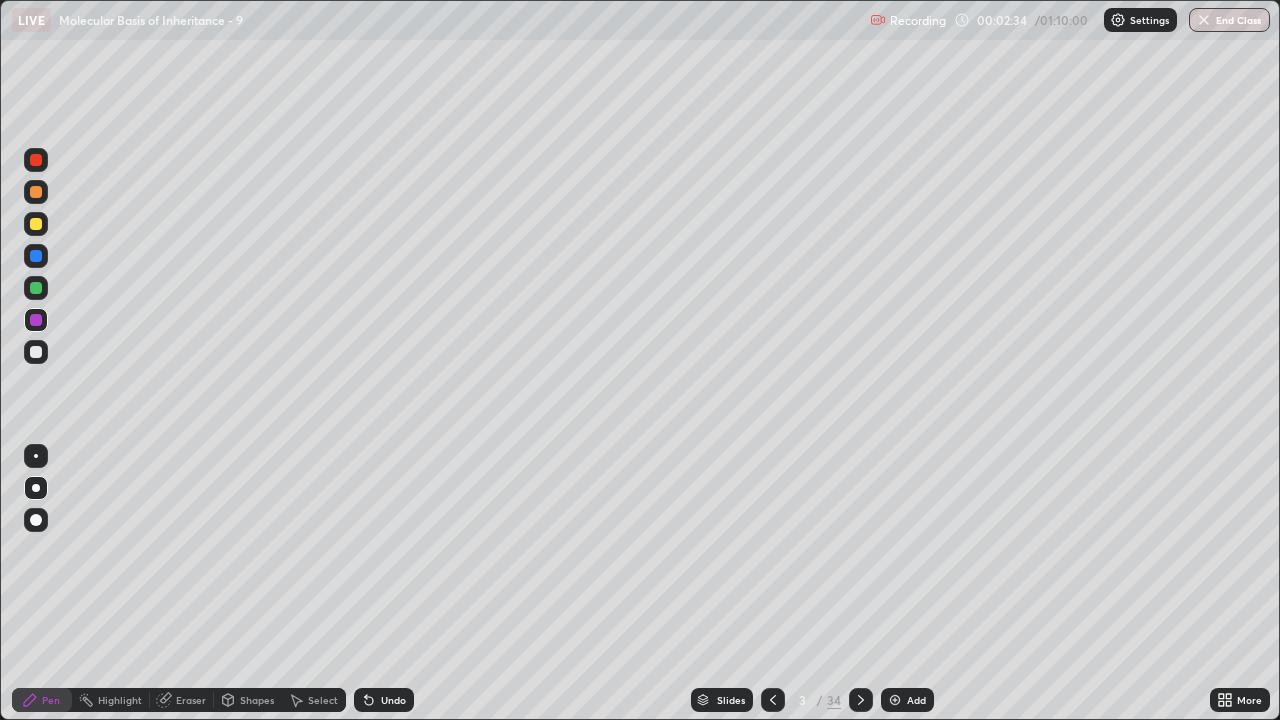 click on "Add" at bounding box center [907, 700] 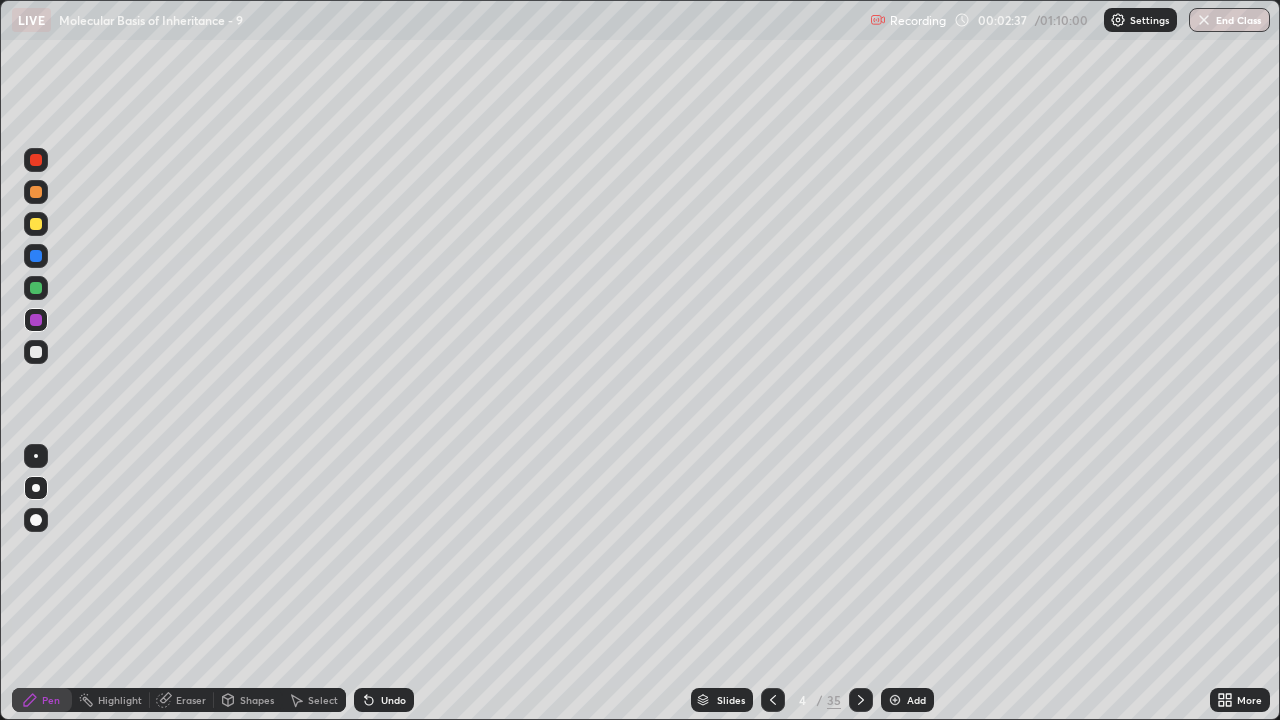 click at bounding box center (36, 160) 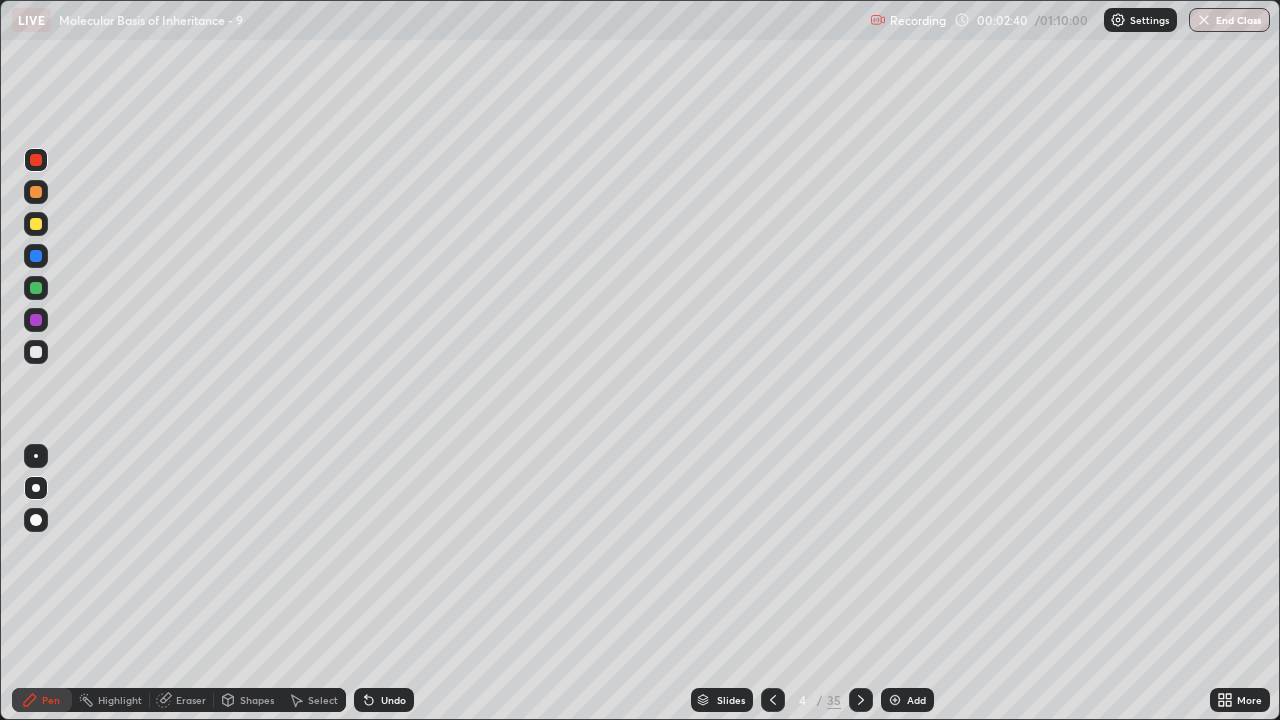 click at bounding box center [36, 224] 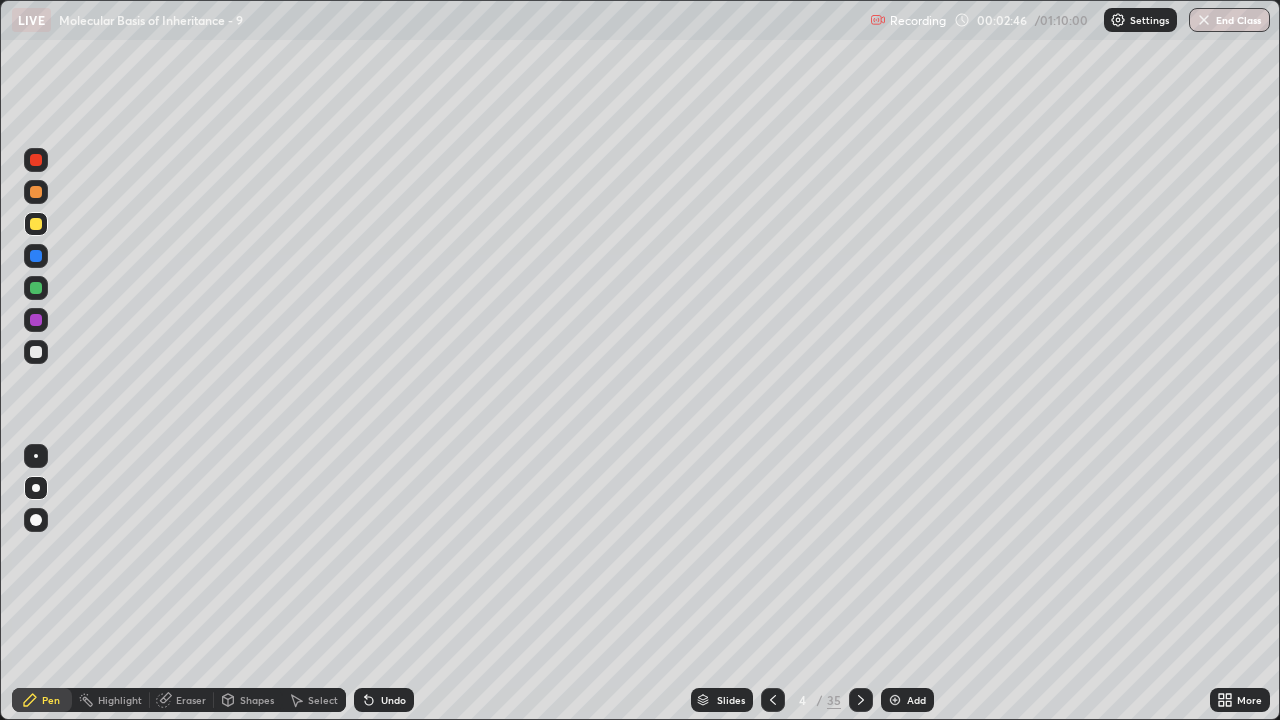 click at bounding box center (36, 288) 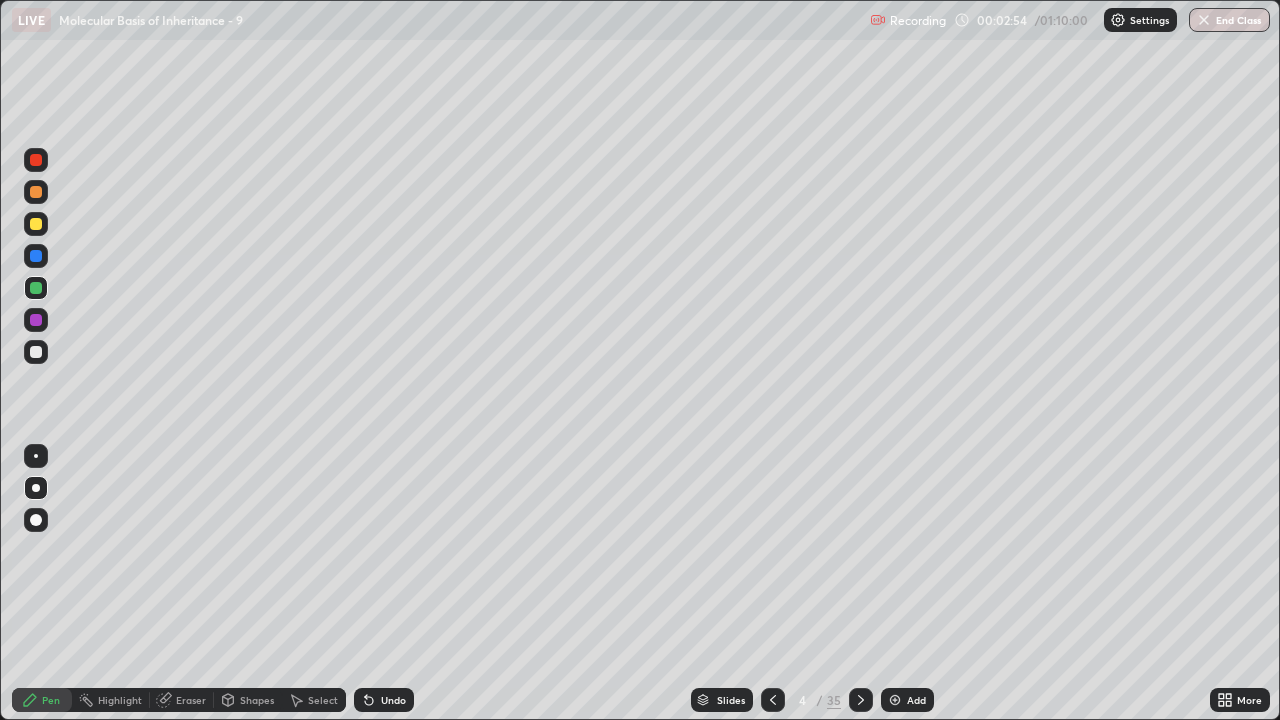 click at bounding box center [36, 256] 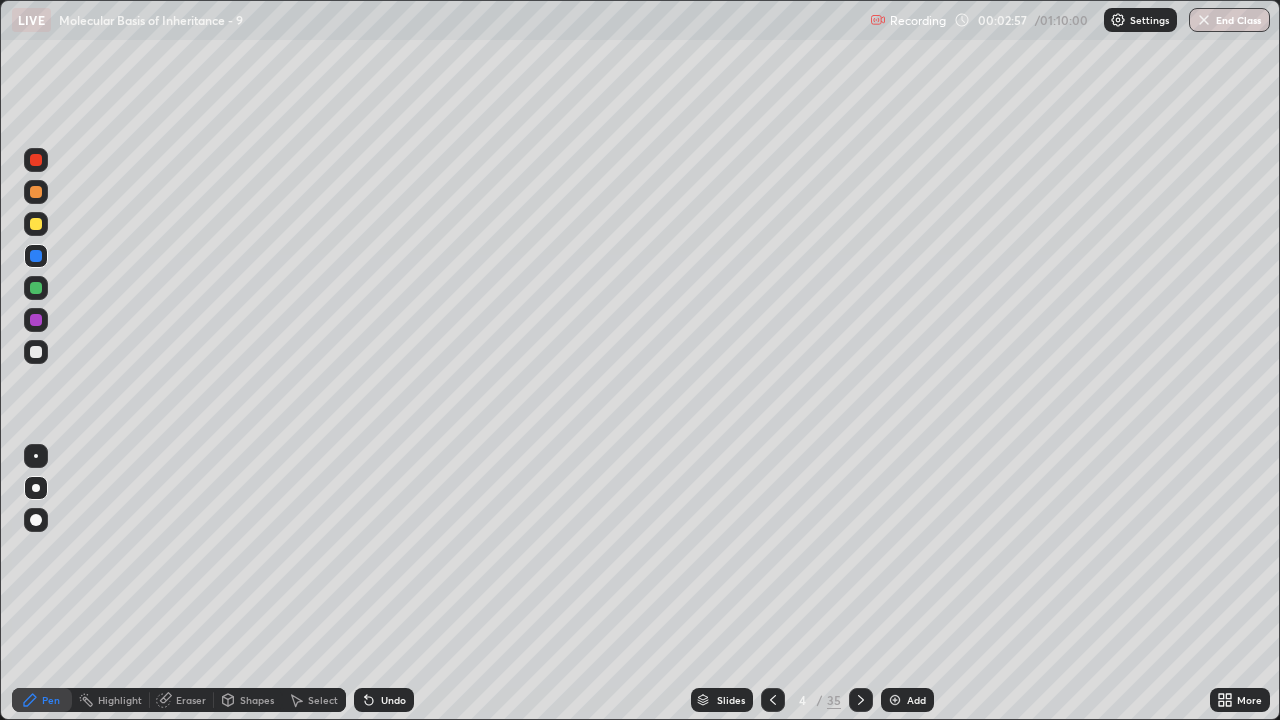 click at bounding box center [36, 160] 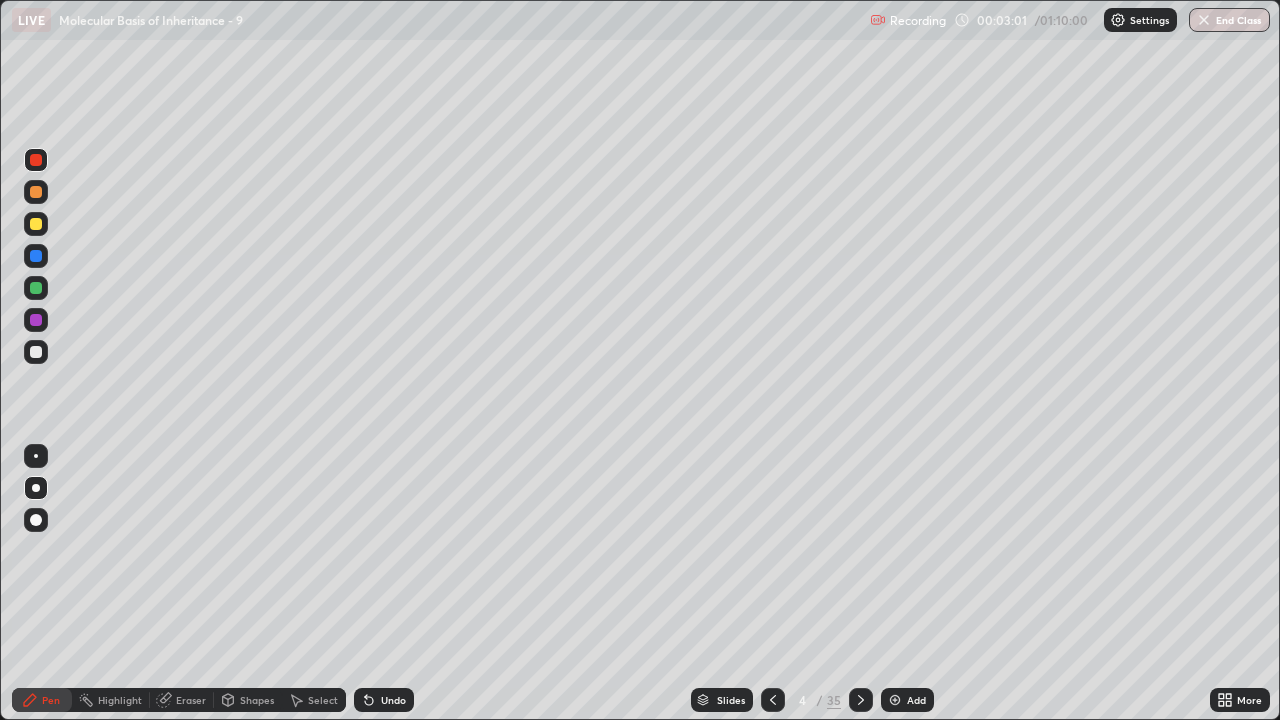 click at bounding box center [36, 224] 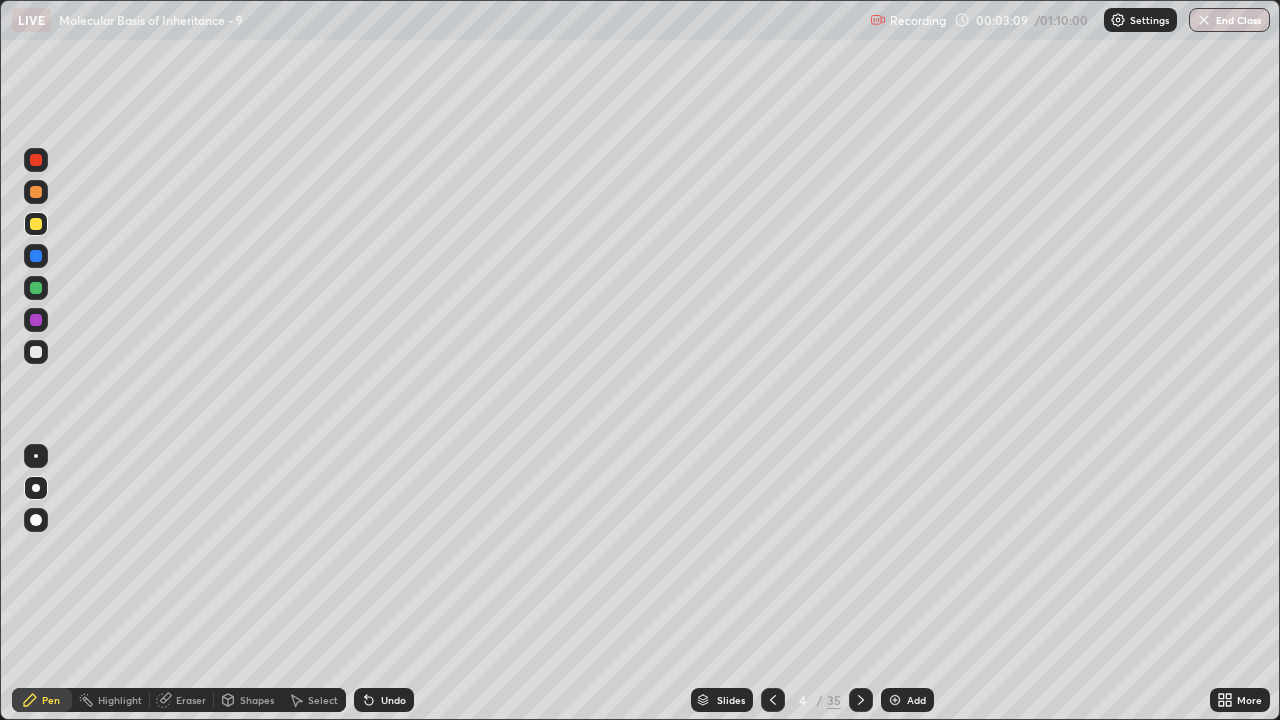 click at bounding box center [36, 320] 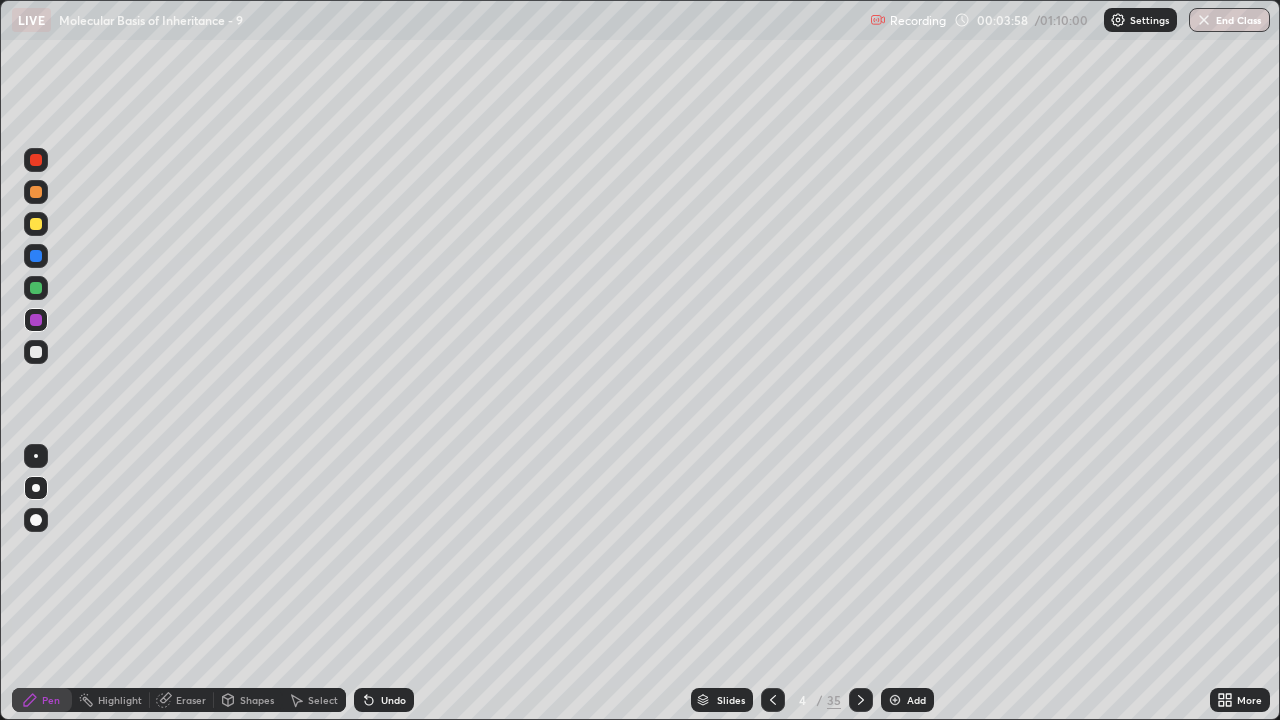 click at bounding box center (36, 288) 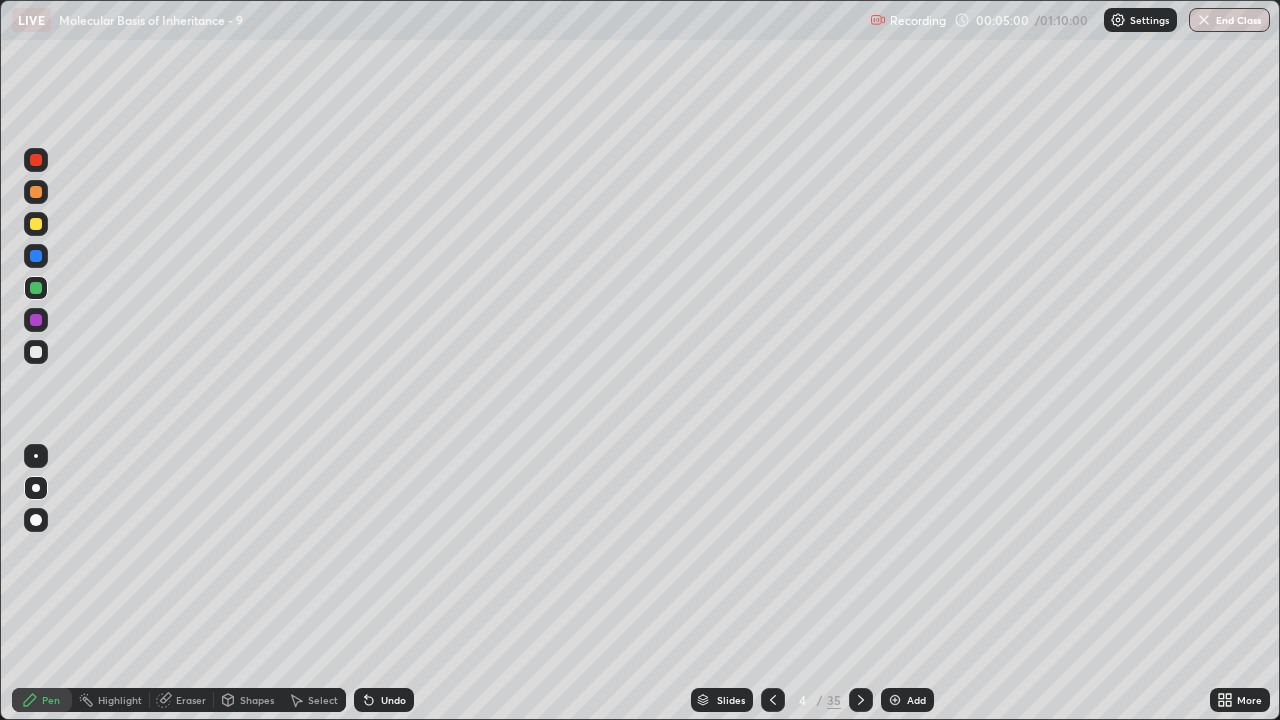 click at bounding box center [36, 456] 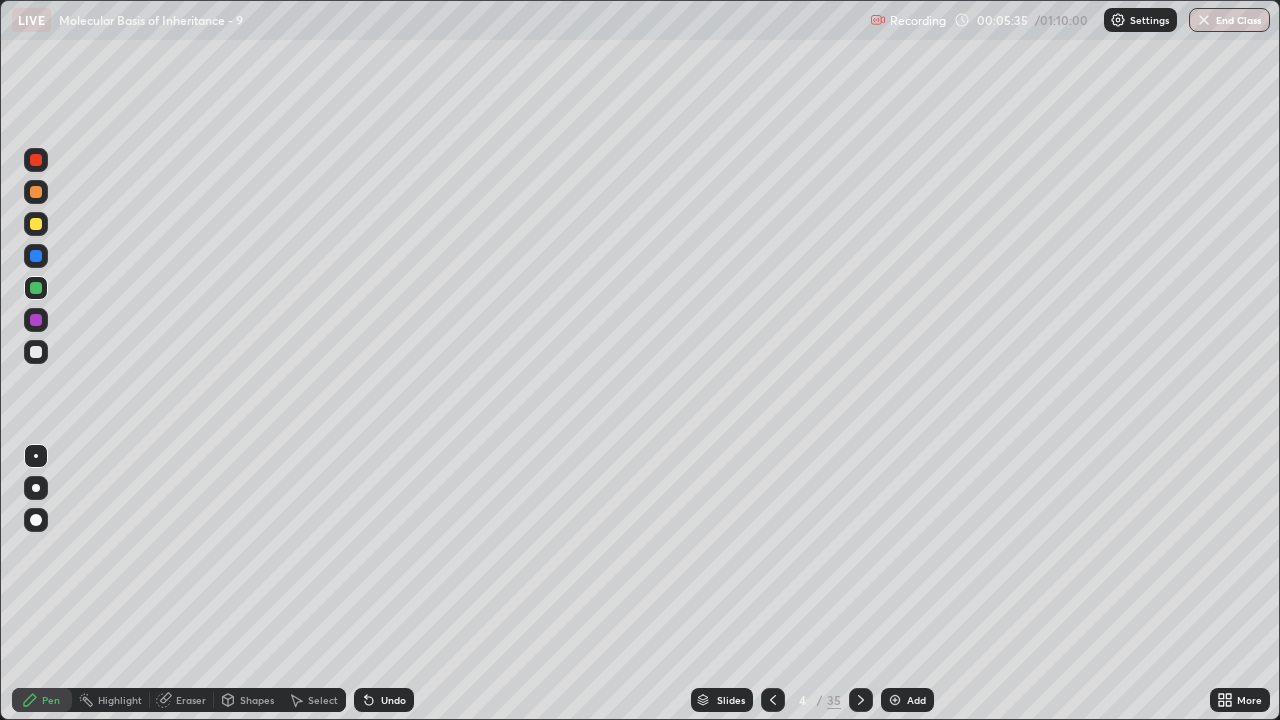 click on "Select" at bounding box center (323, 700) 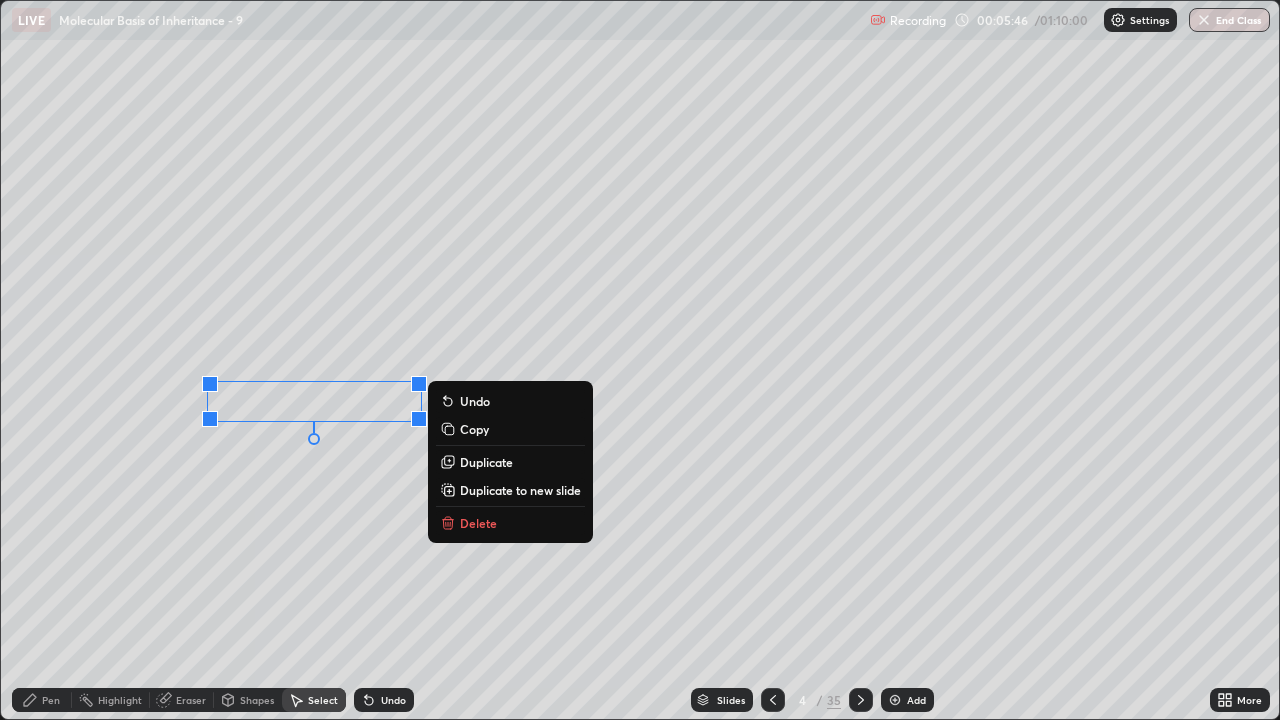 click on "0 ° Undo Copy Duplicate Duplicate to new slide Delete" at bounding box center [640, 360] 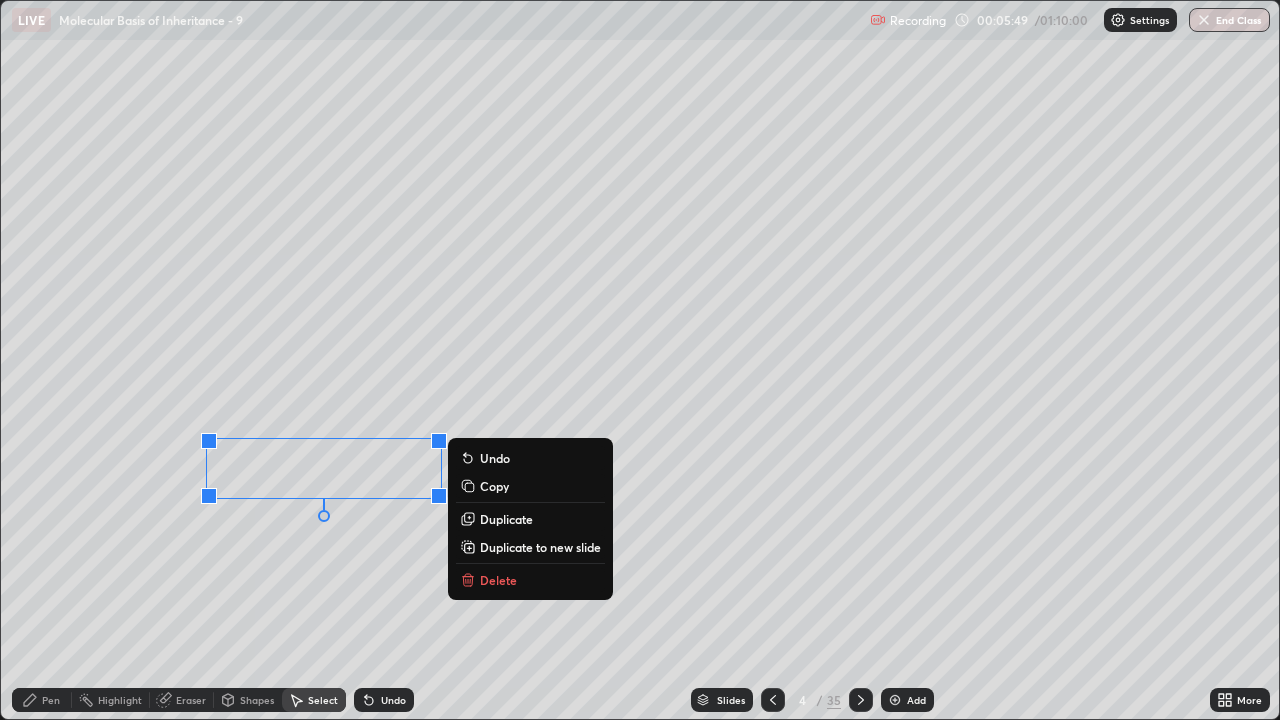 click on "0 ° Undo Copy Duplicate Duplicate to new slide Delete" at bounding box center [640, 360] 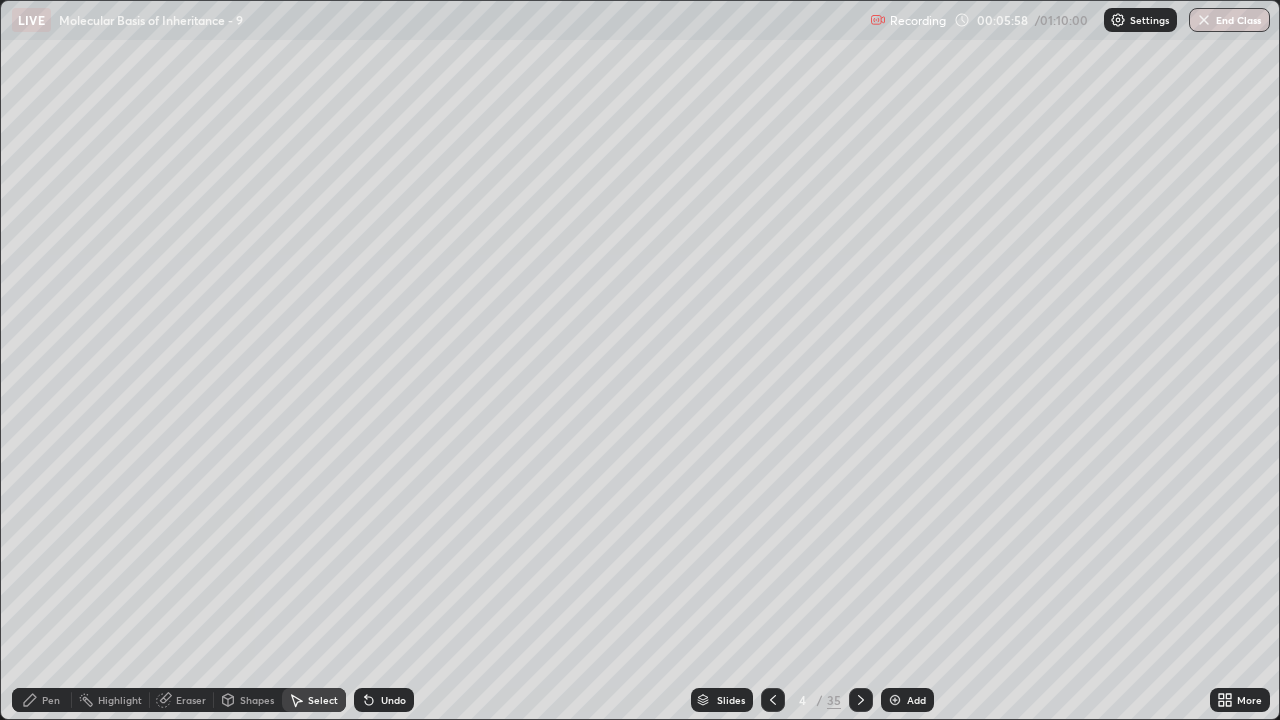 click on "Pen" at bounding box center (51, 700) 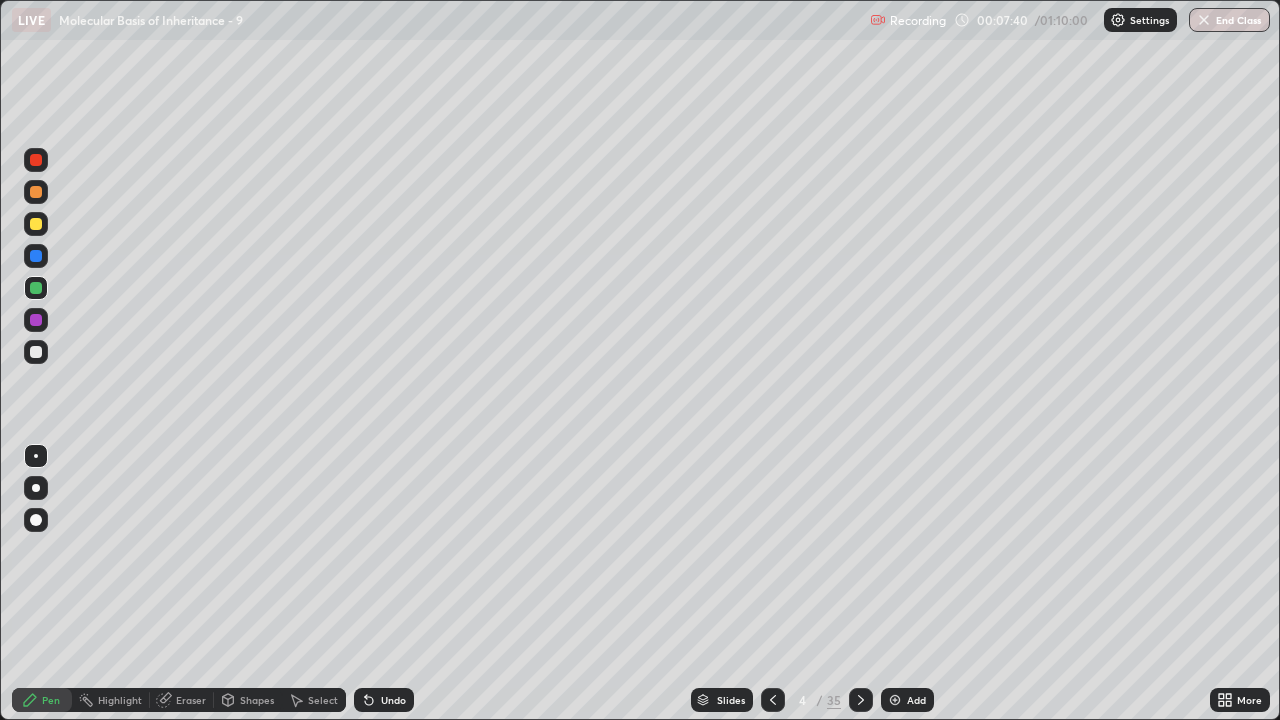 click at bounding box center [36, 224] 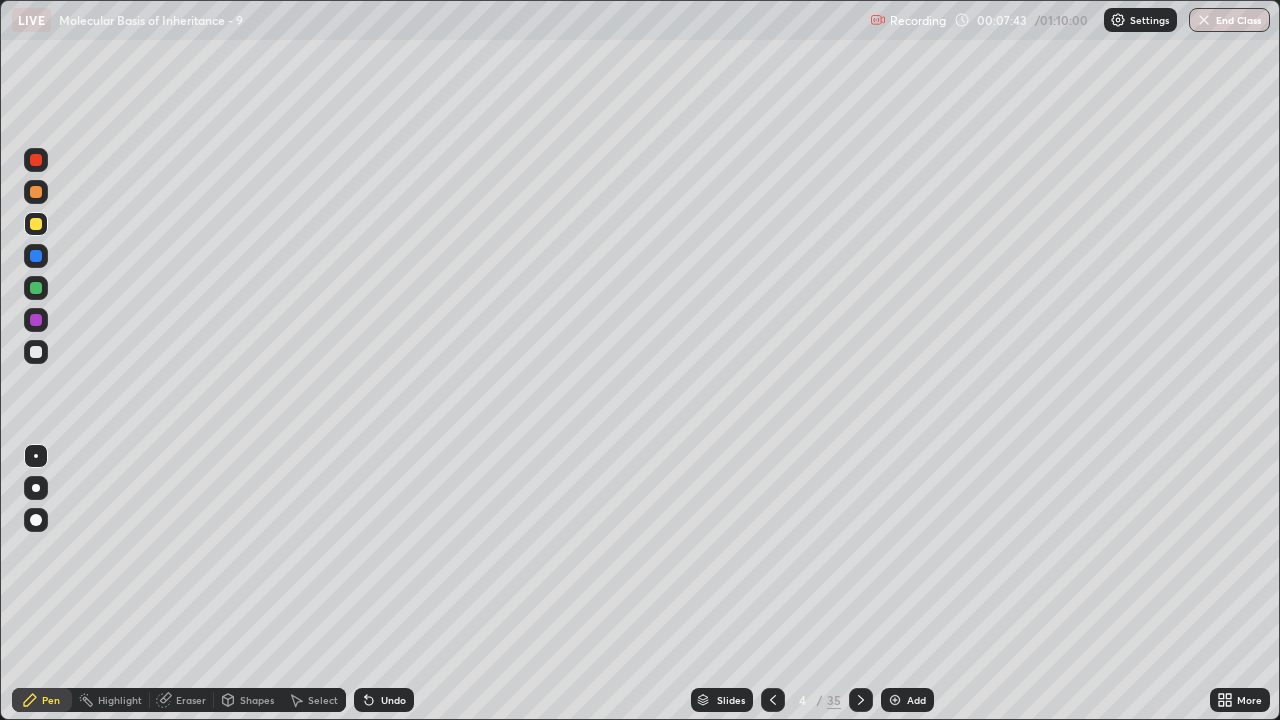 click at bounding box center (36, 488) 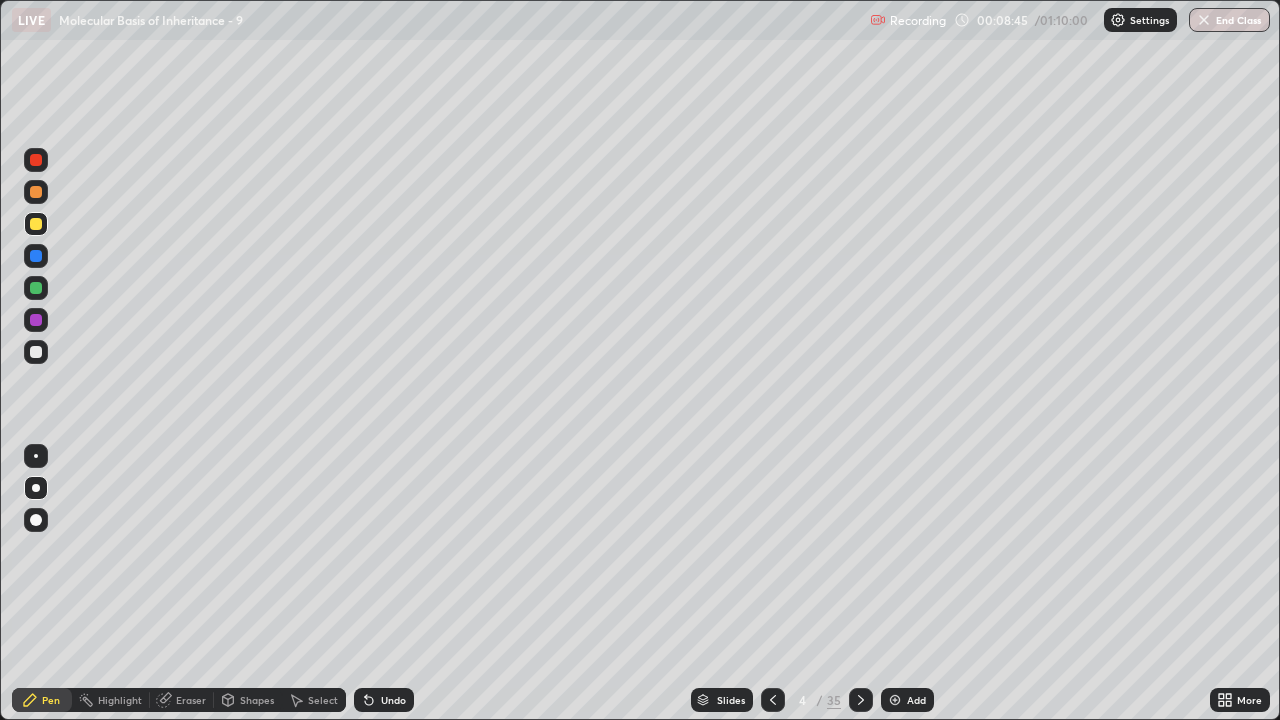 click at bounding box center [895, 700] 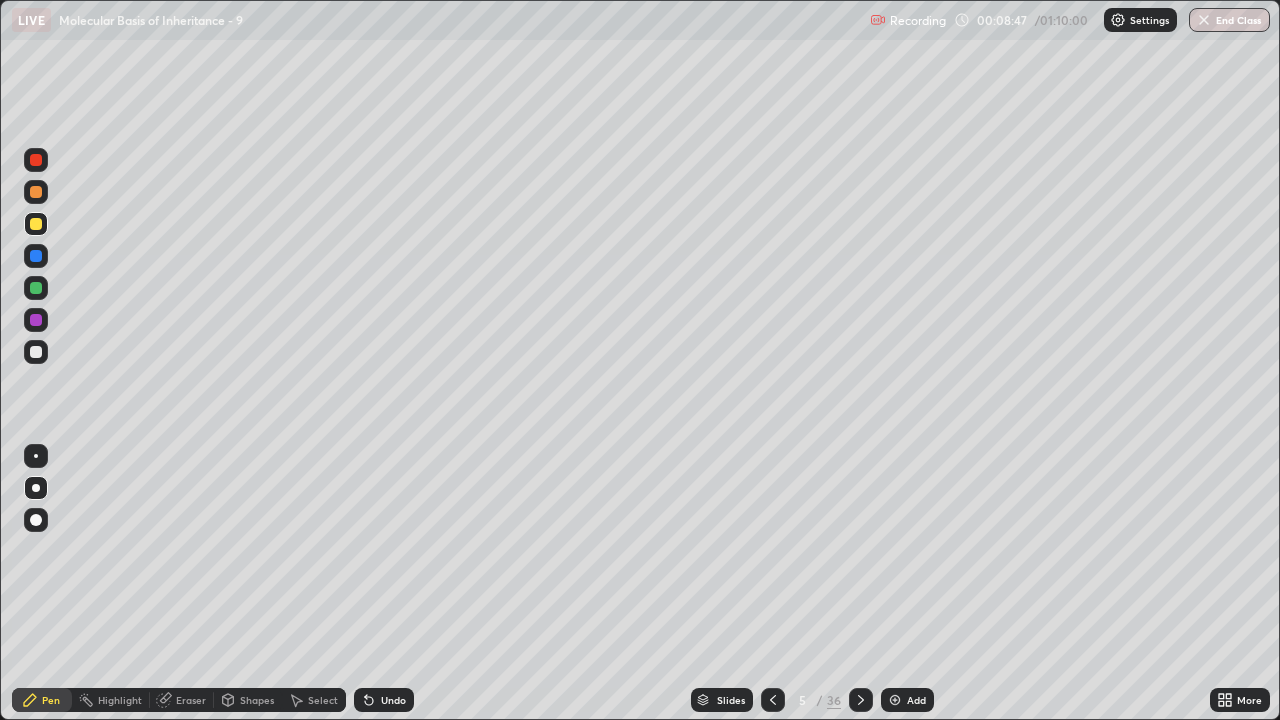click 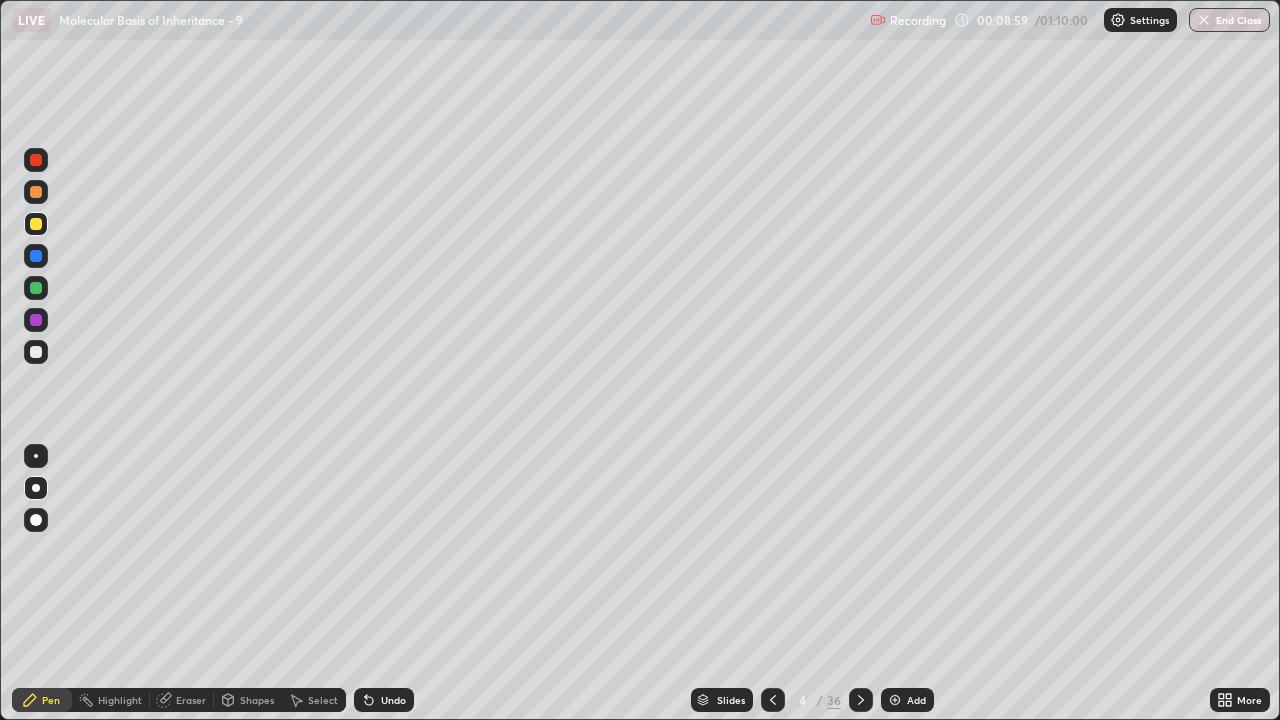 click at bounding box center [36, 288] 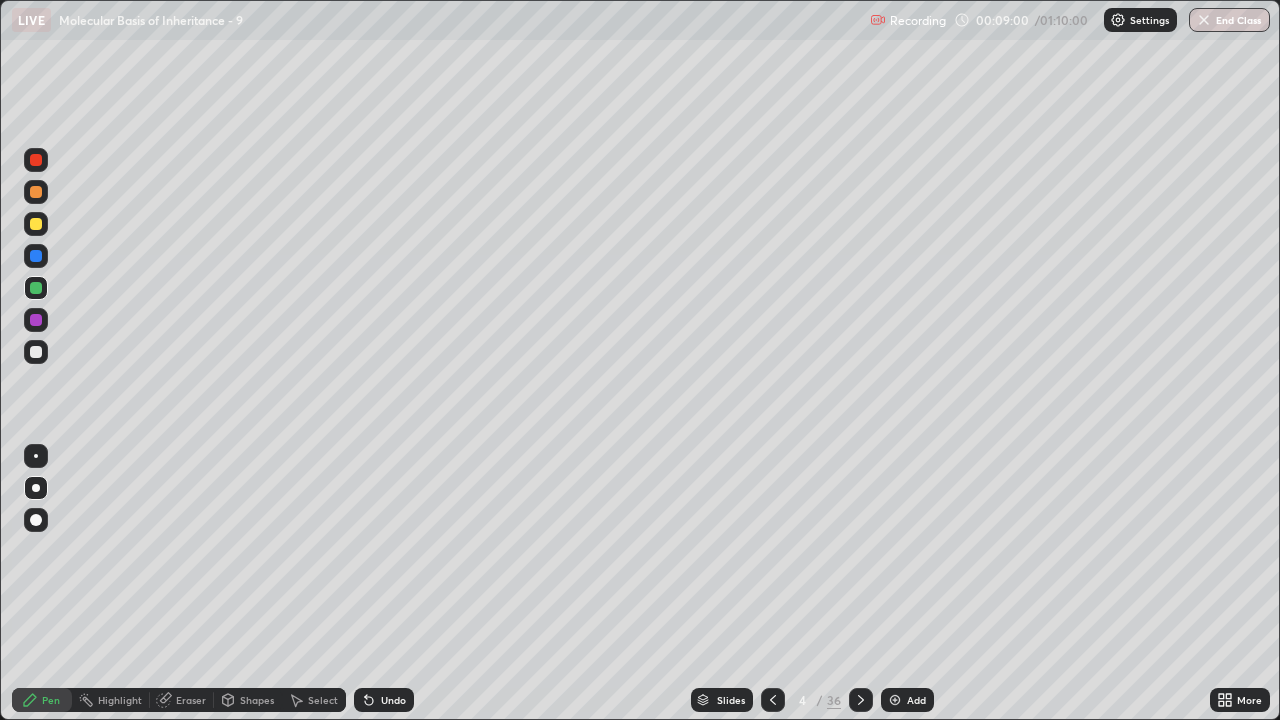 click at bounding box center (36, 456) 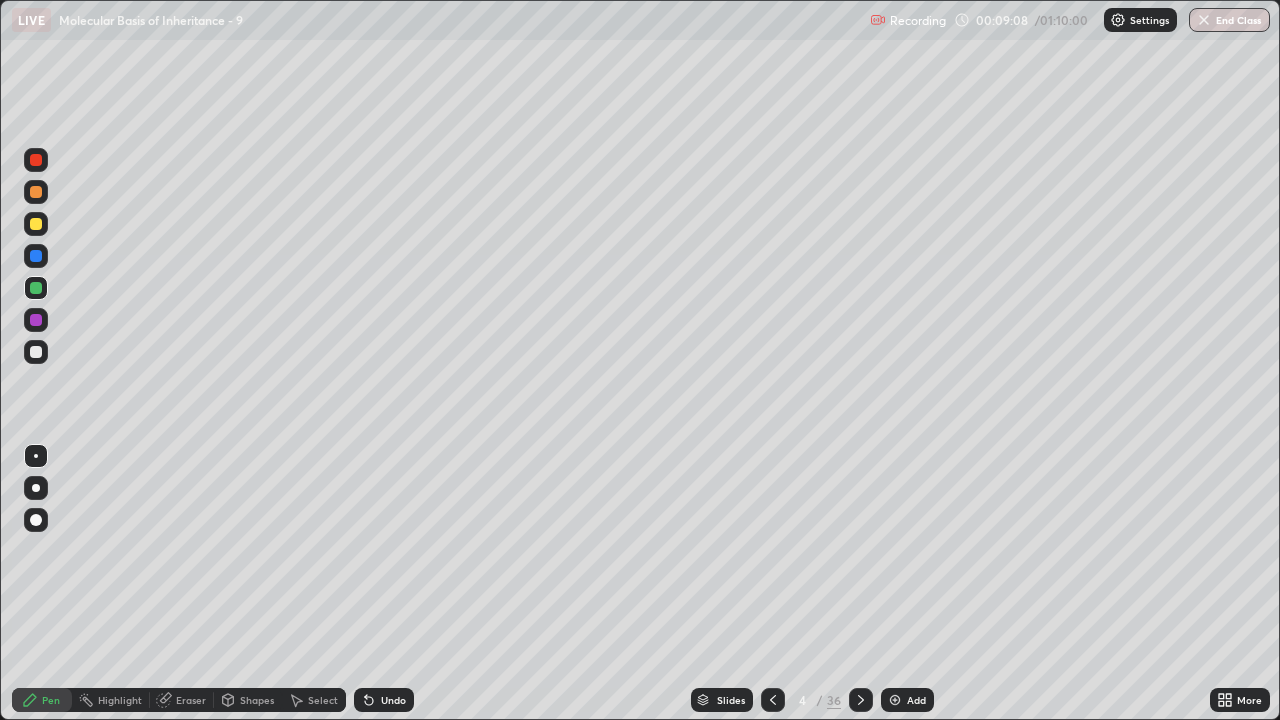 click 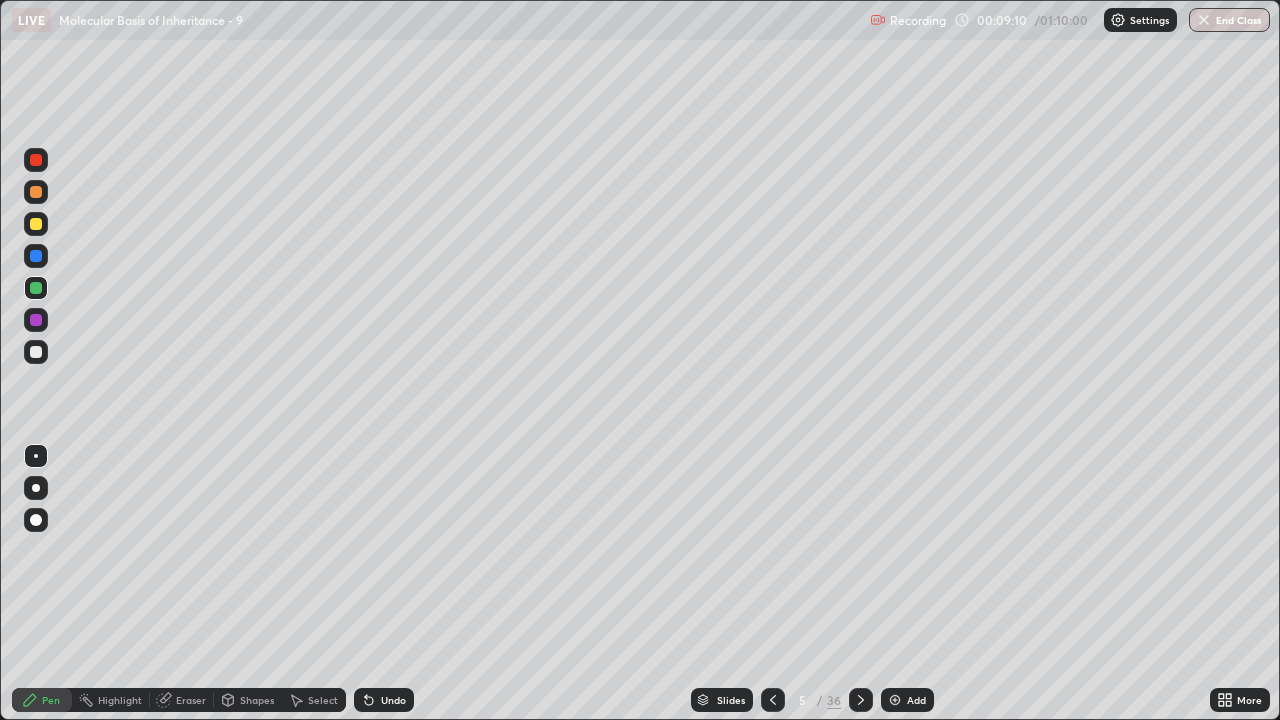 click at bounding box center (36, 224) 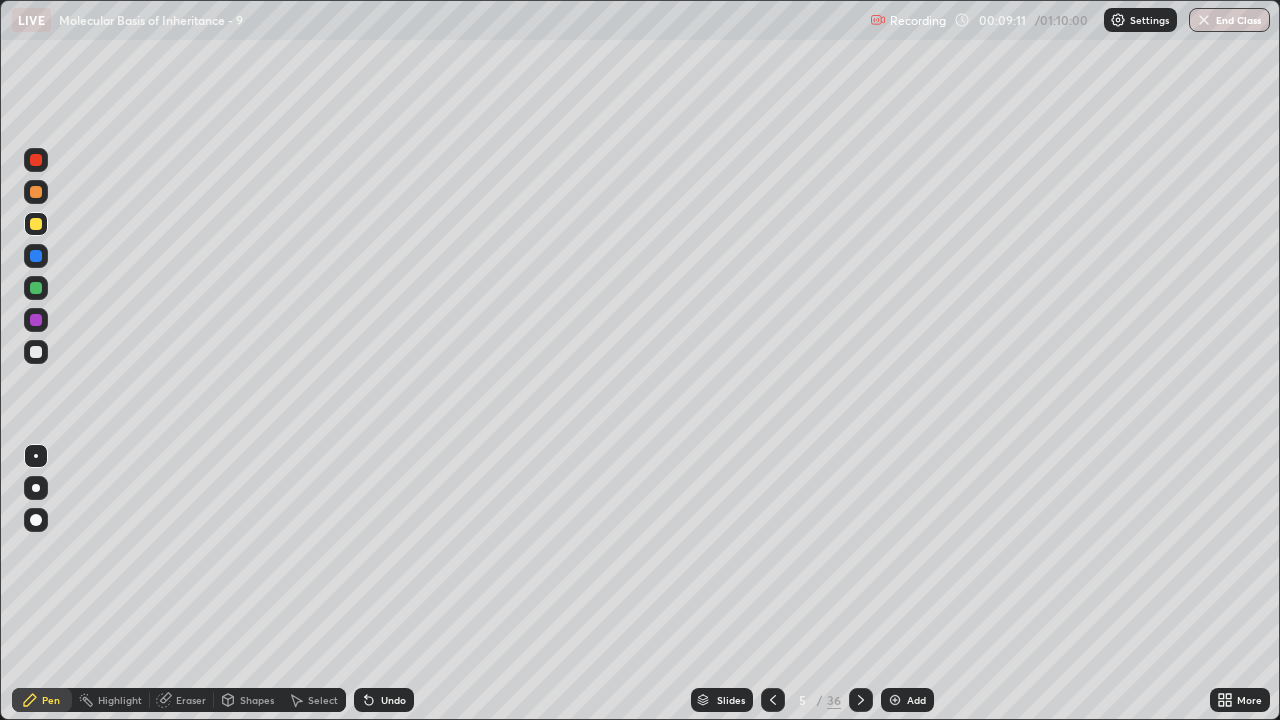 click at bounding box center [36, 488] 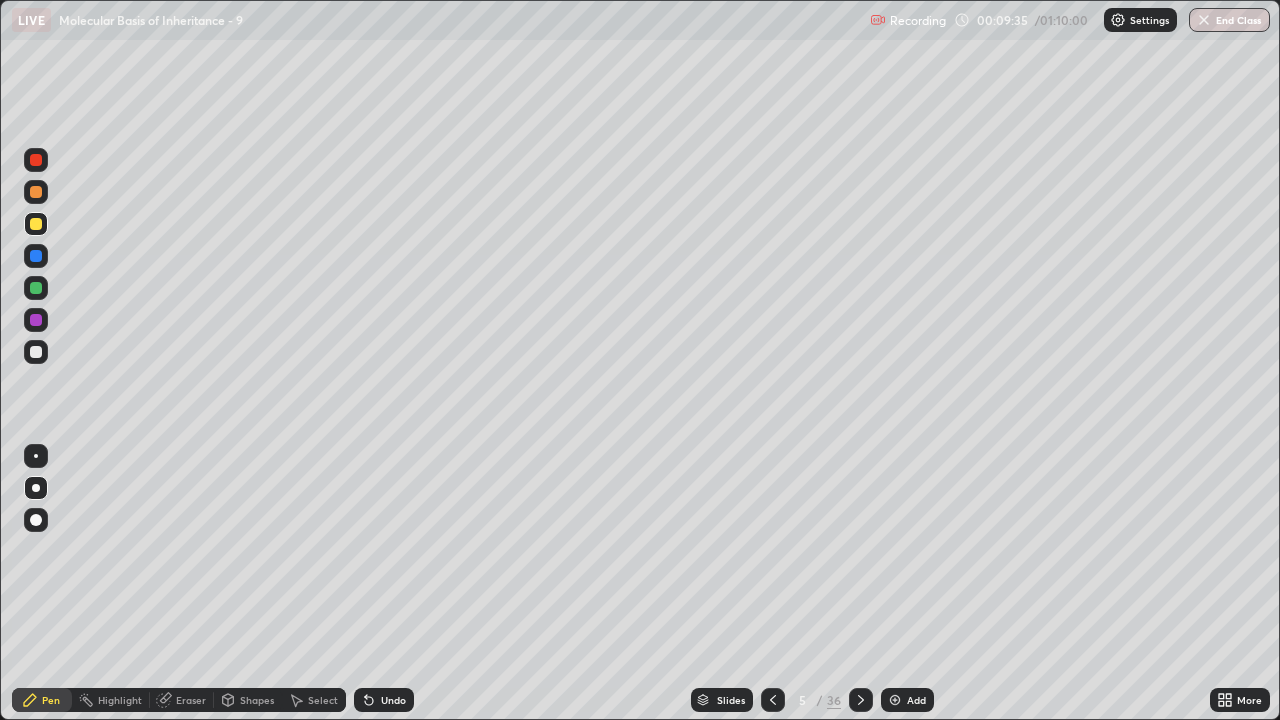 click on "Eraser" at bounding box center (182, 700) 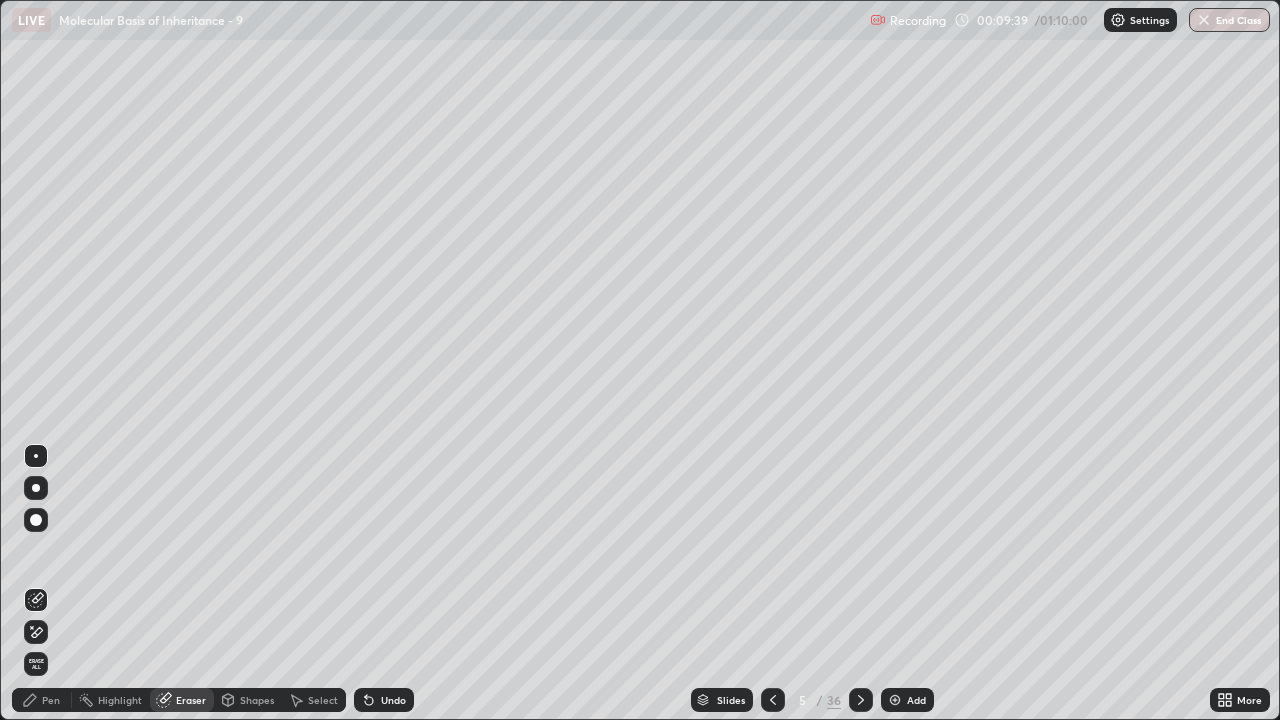 click on "Pen" at bounding box center (42, 700) 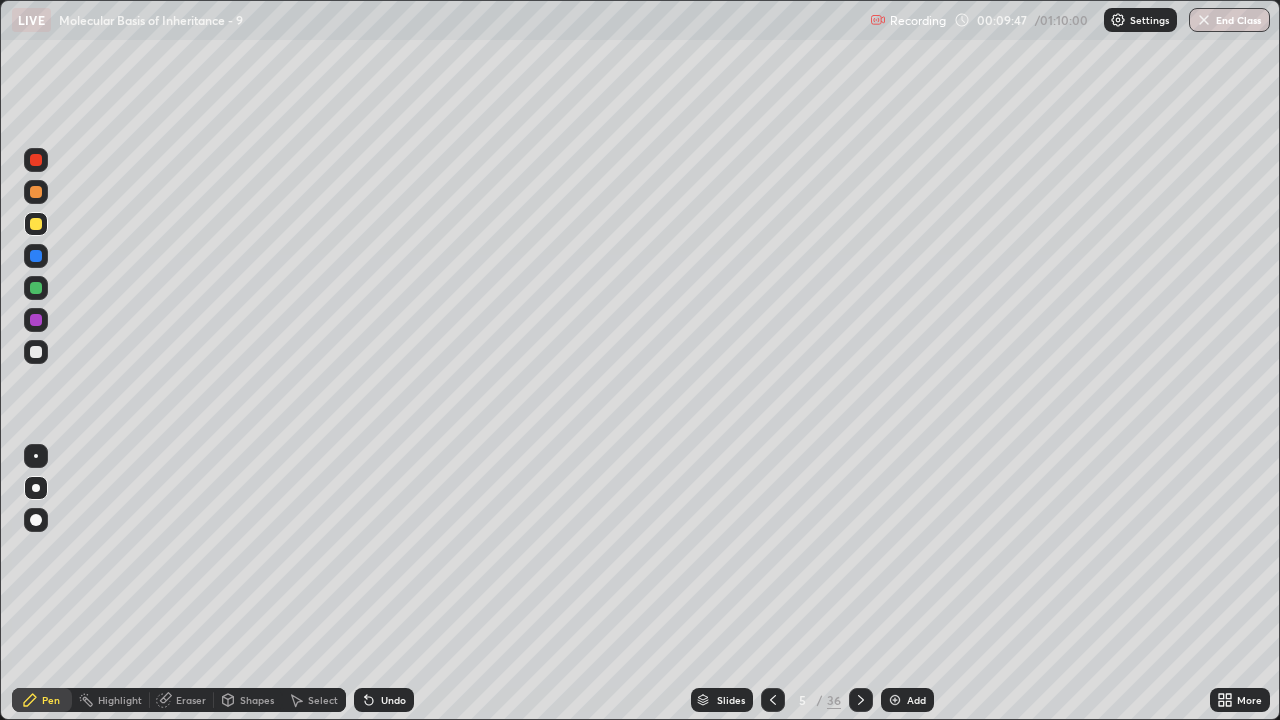 click at bounding box center [36, 160] 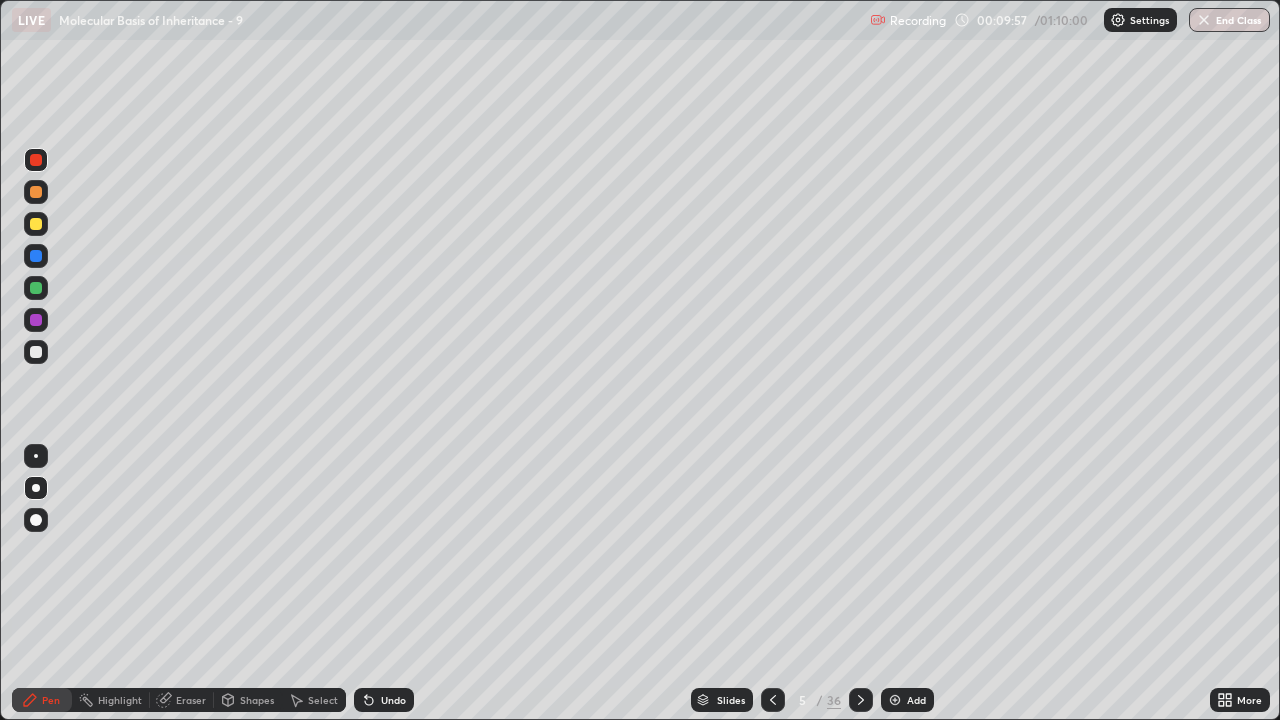 click on "Eraser" at bounding box center [182, 700] 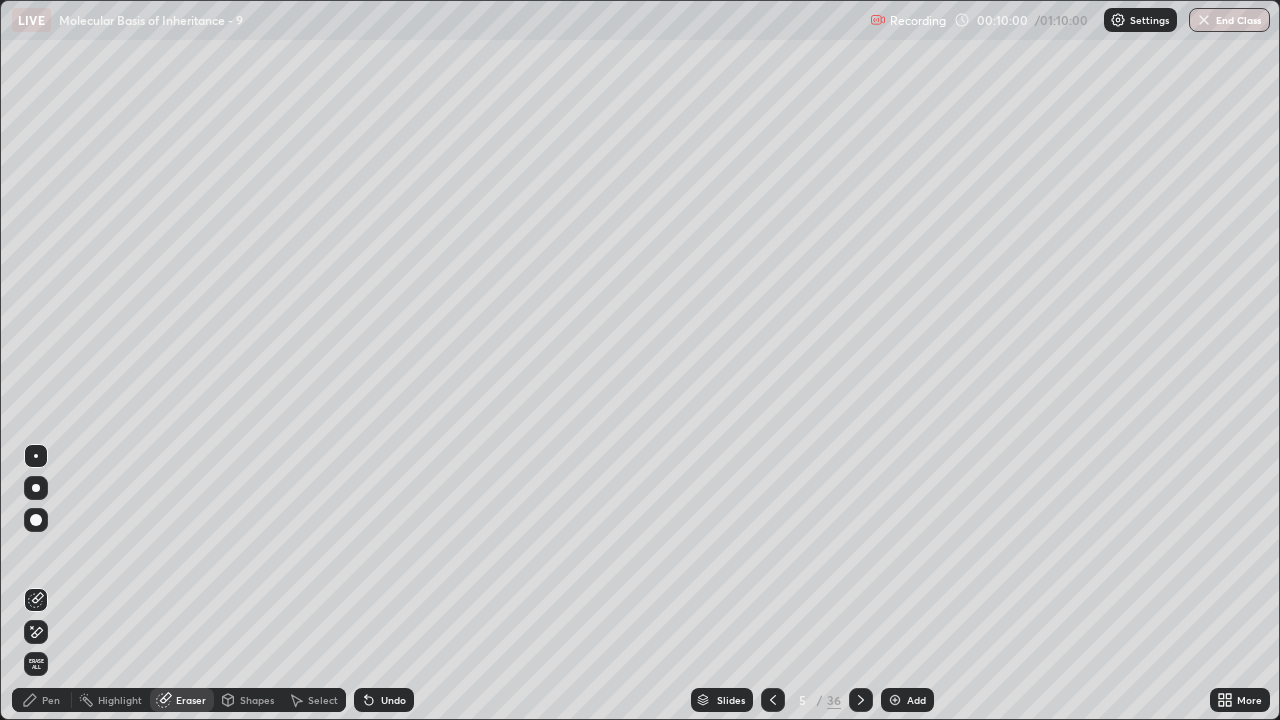 click on "Pen" at bounding box center [51, 700] 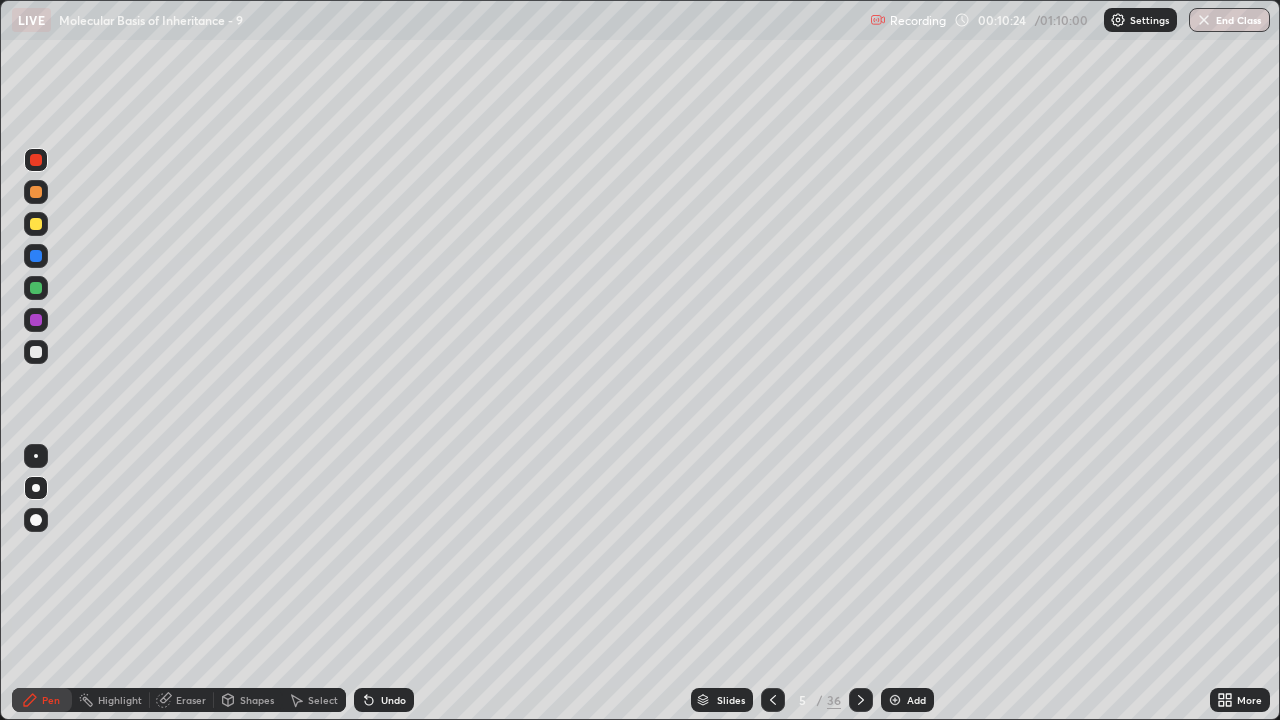 click 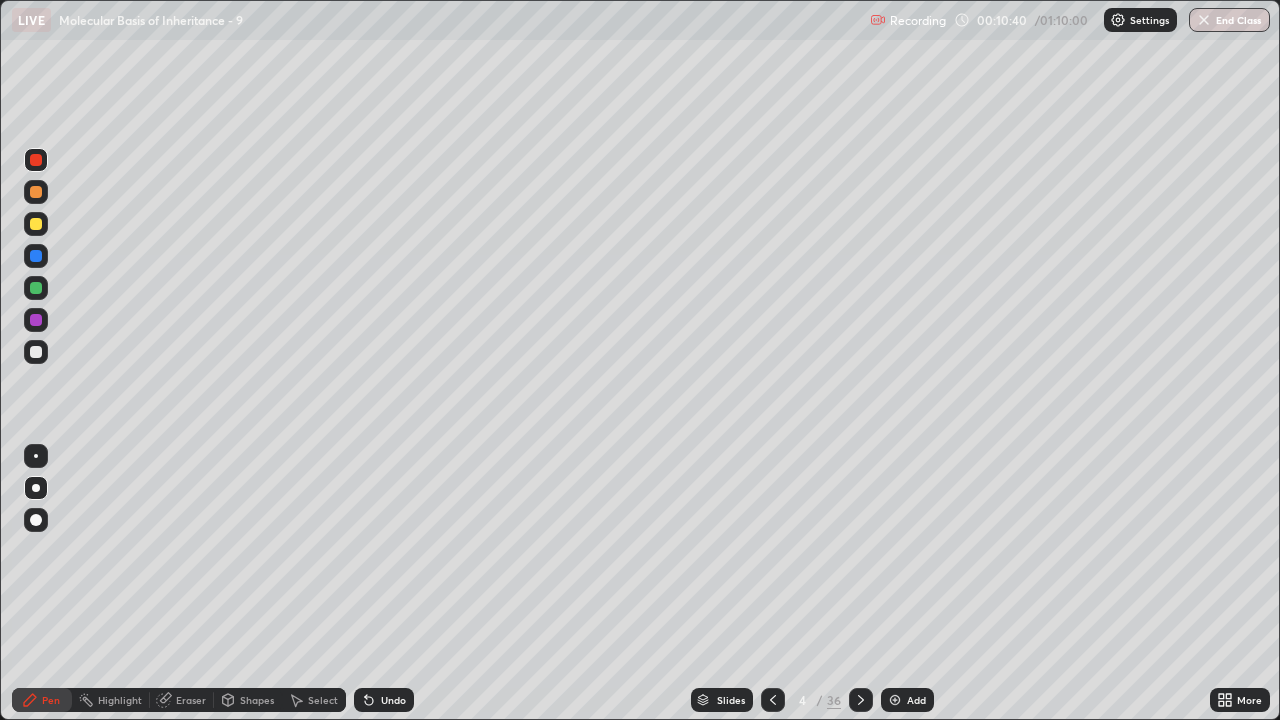 click 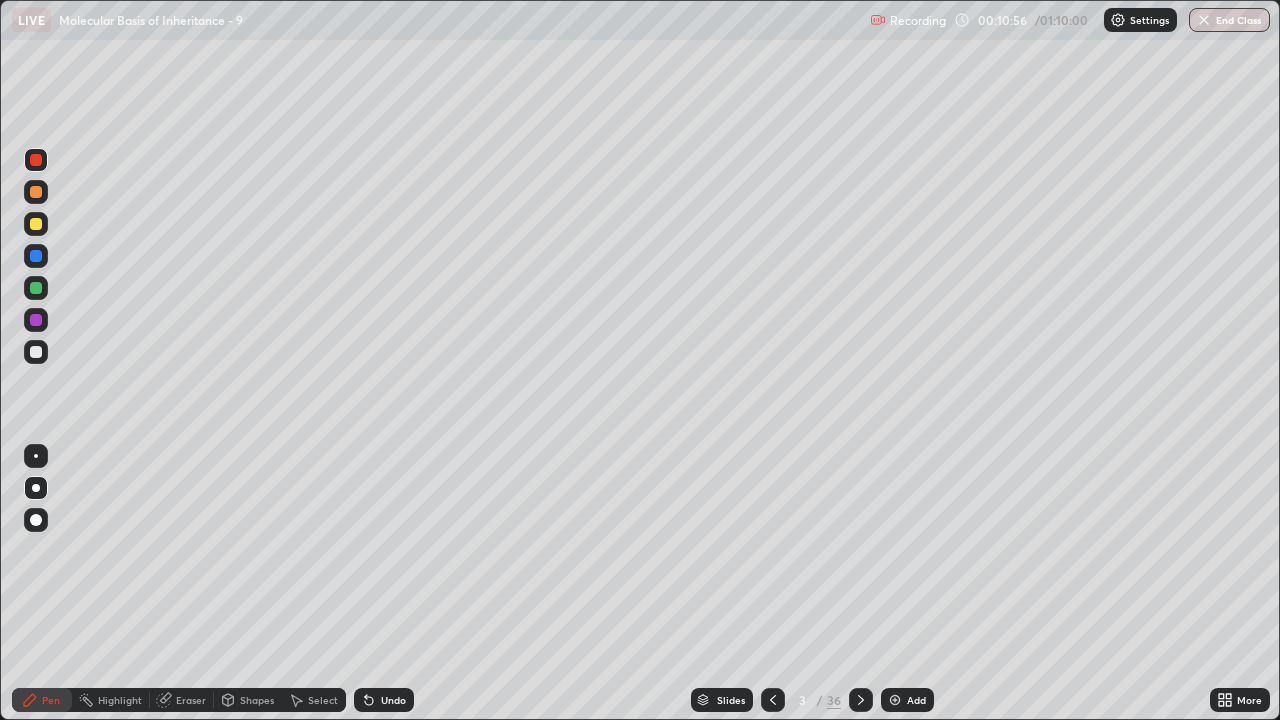 click 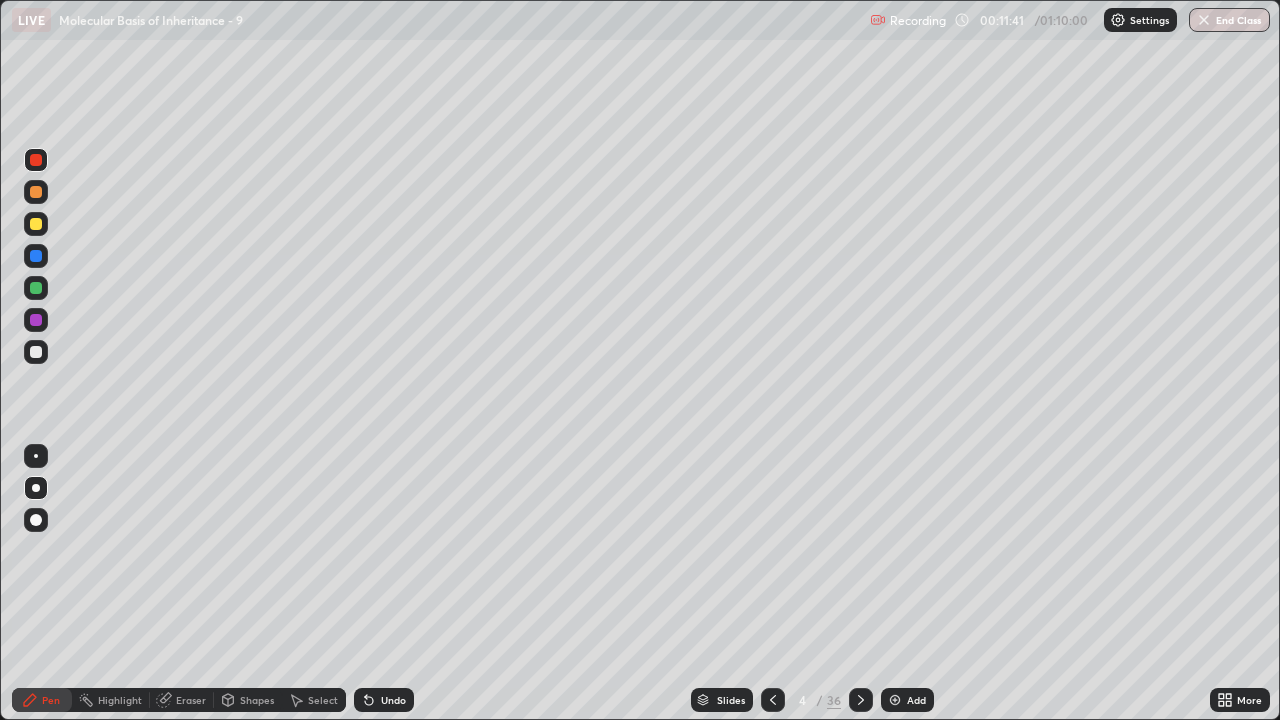 click on "Eraser" at bounding box center [191, 700] 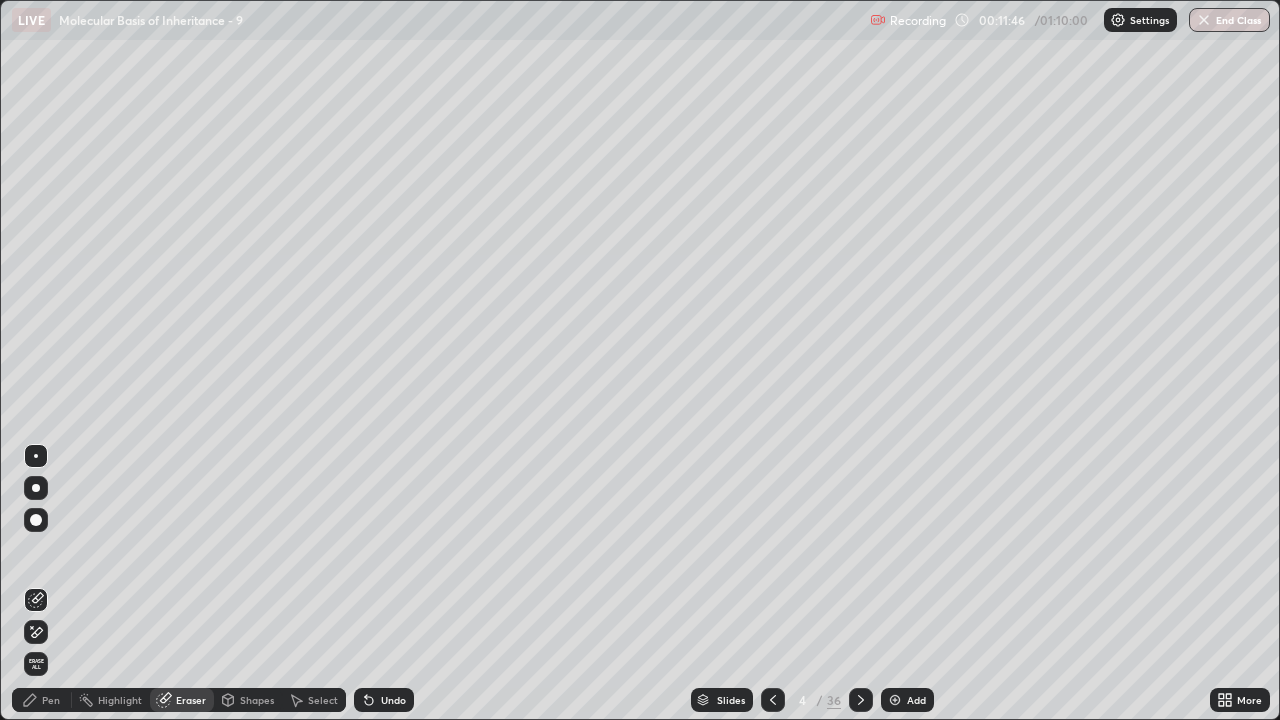 click on "Pen" at bounding box center (51, 700) 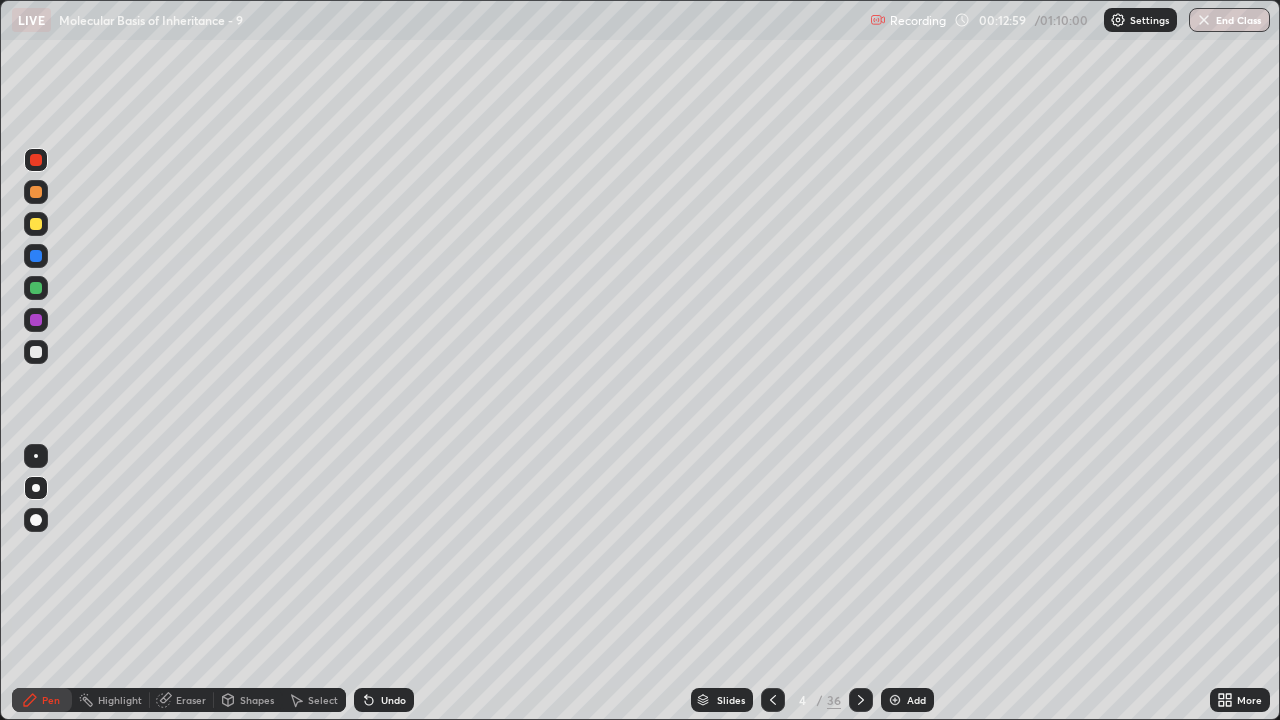 click 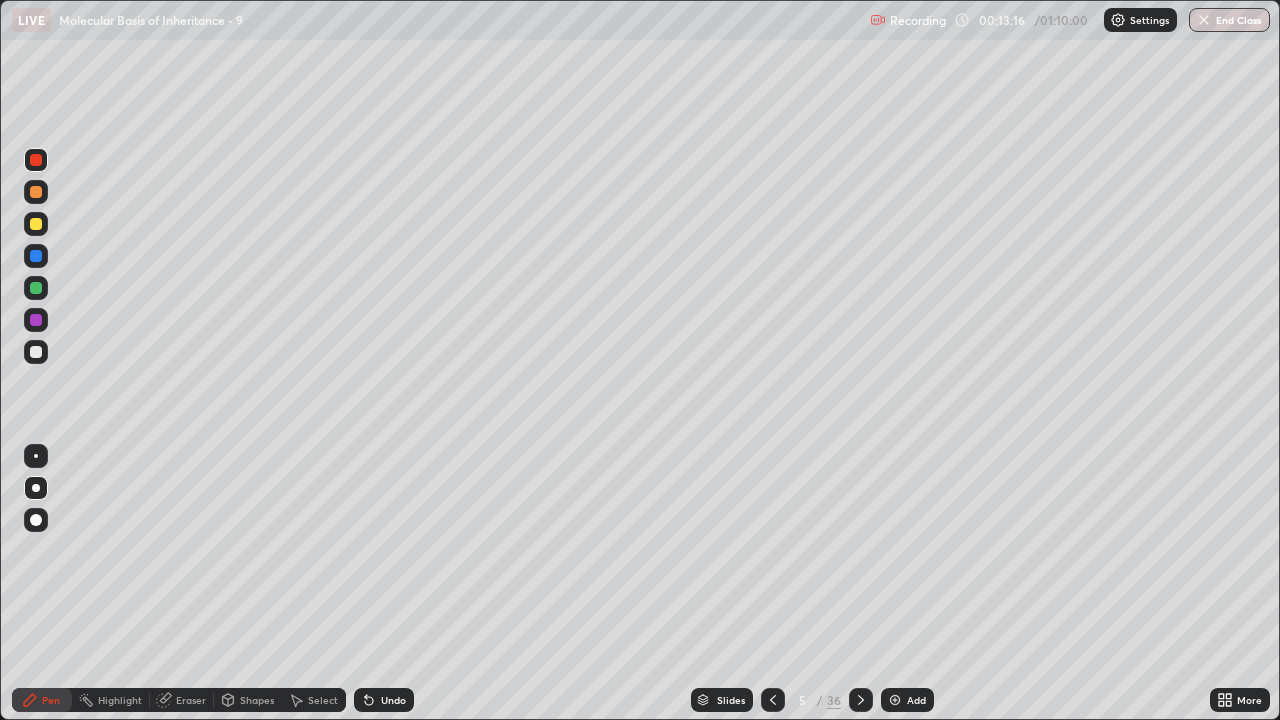 click on "36" at bounding box center [834, 700] 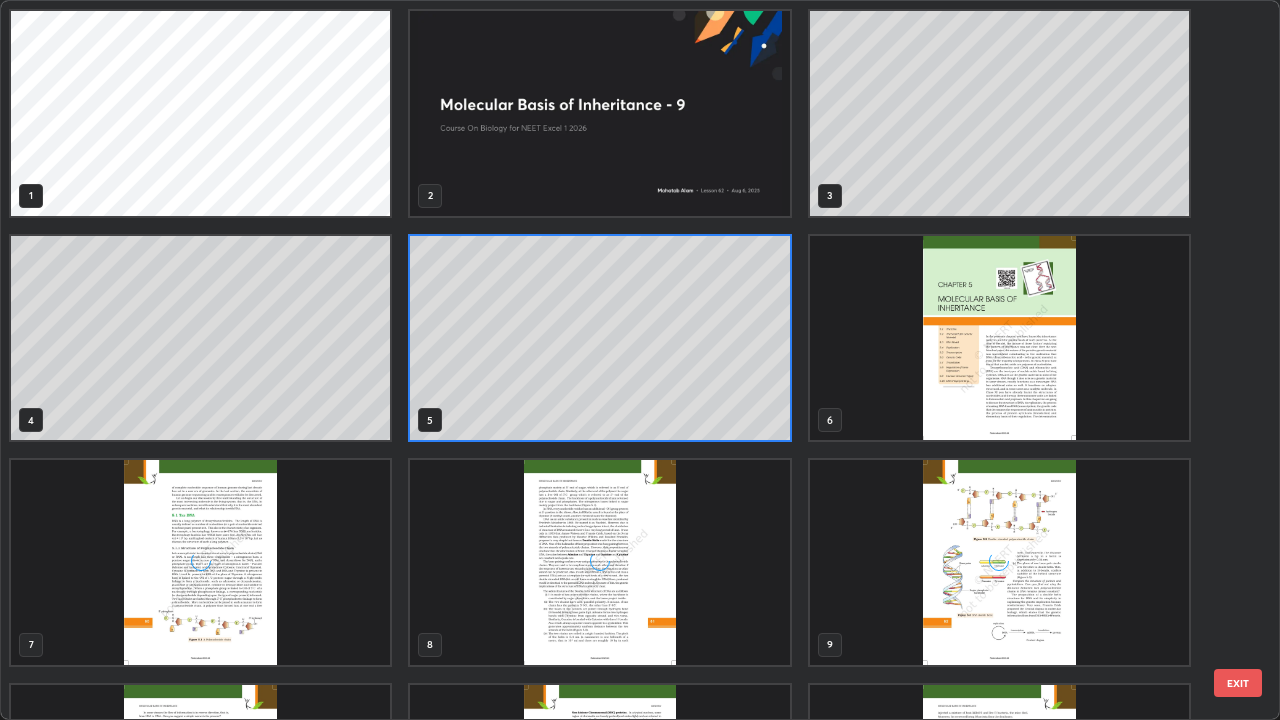 scroll, scrollTop: 7, scrollLeft: 11, axis: both 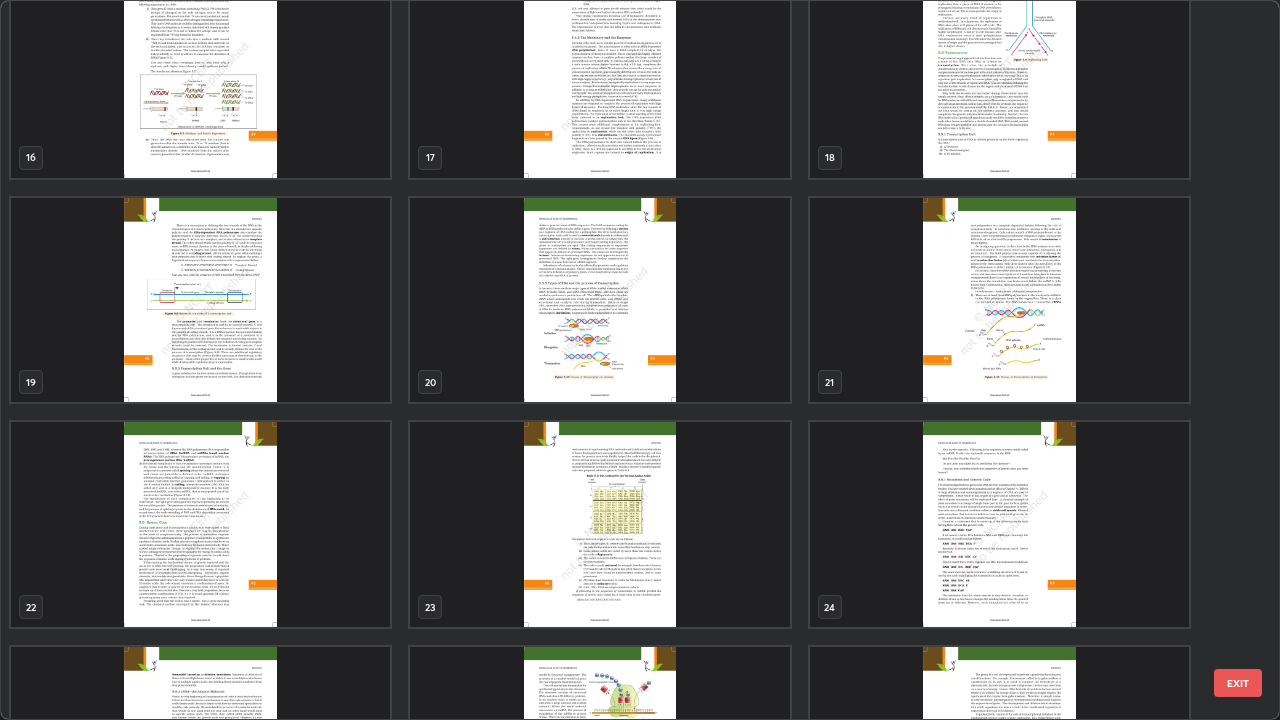 click at bounding box center [599, 75] 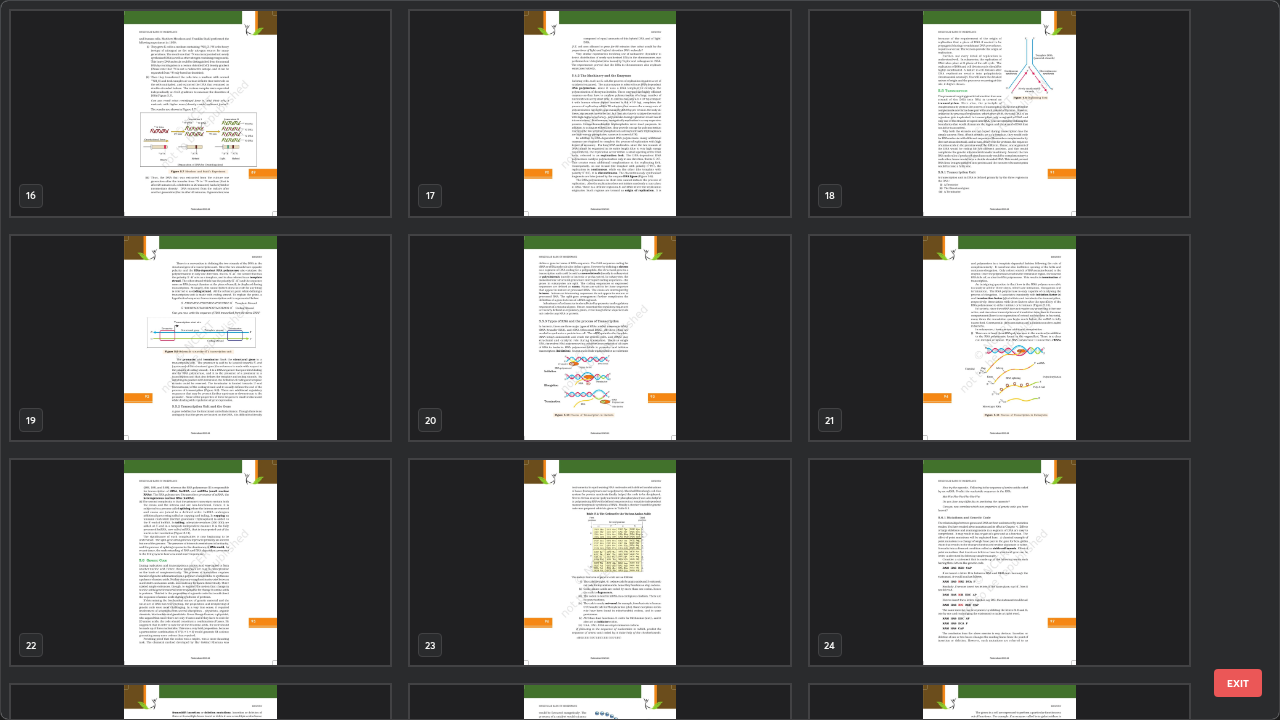 click on "16 17 18 19 20 21 22 23 24 25 26 27 28 29 30" at bounding box center (622, 360) 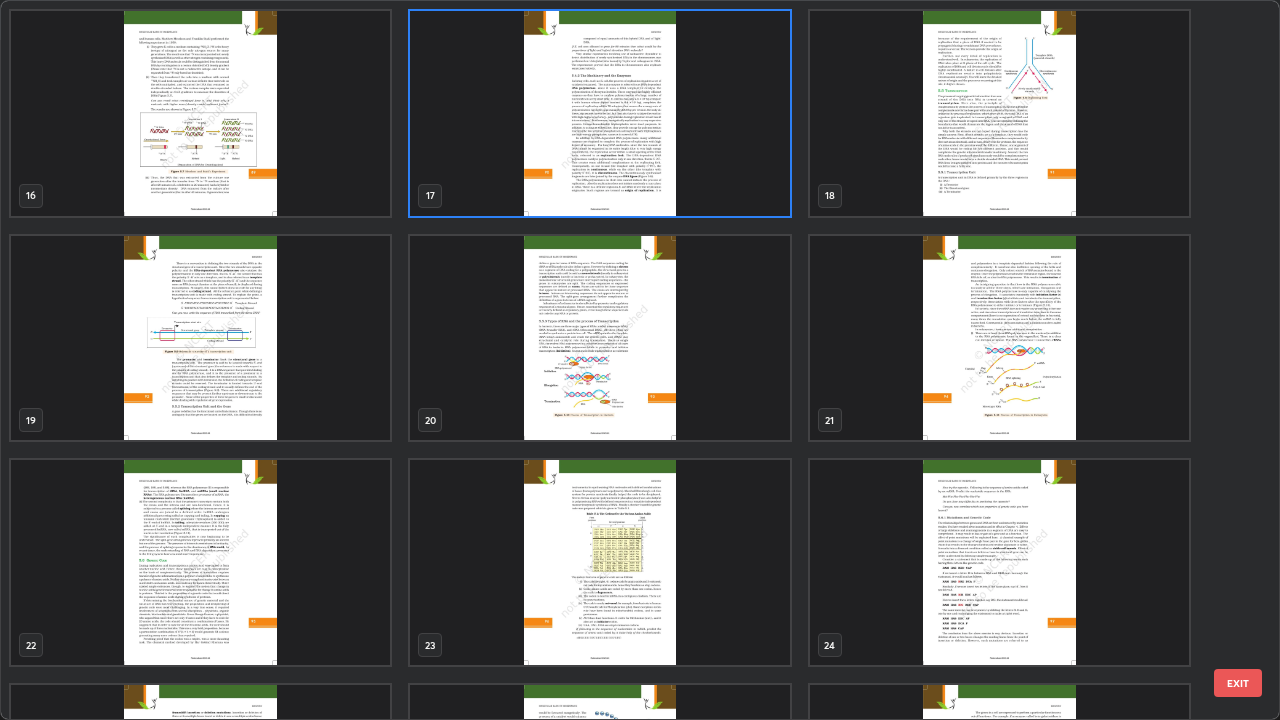 click at bounding box center [599, 113] 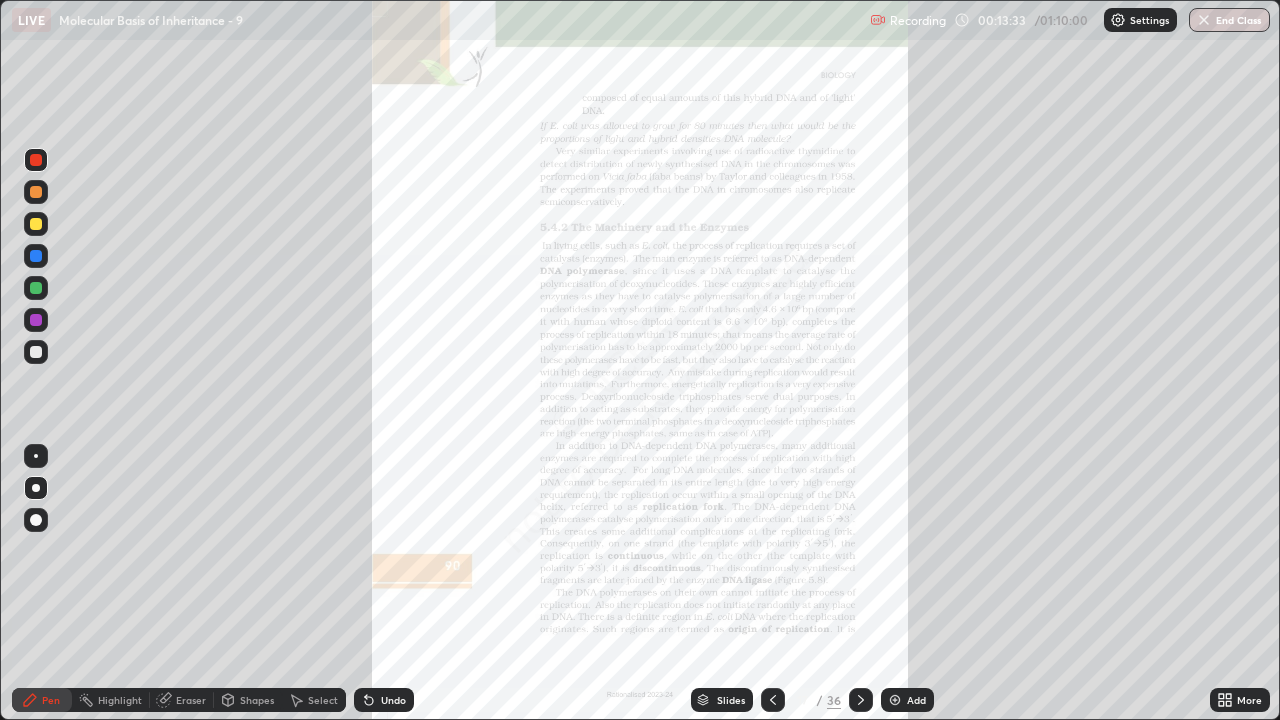 click 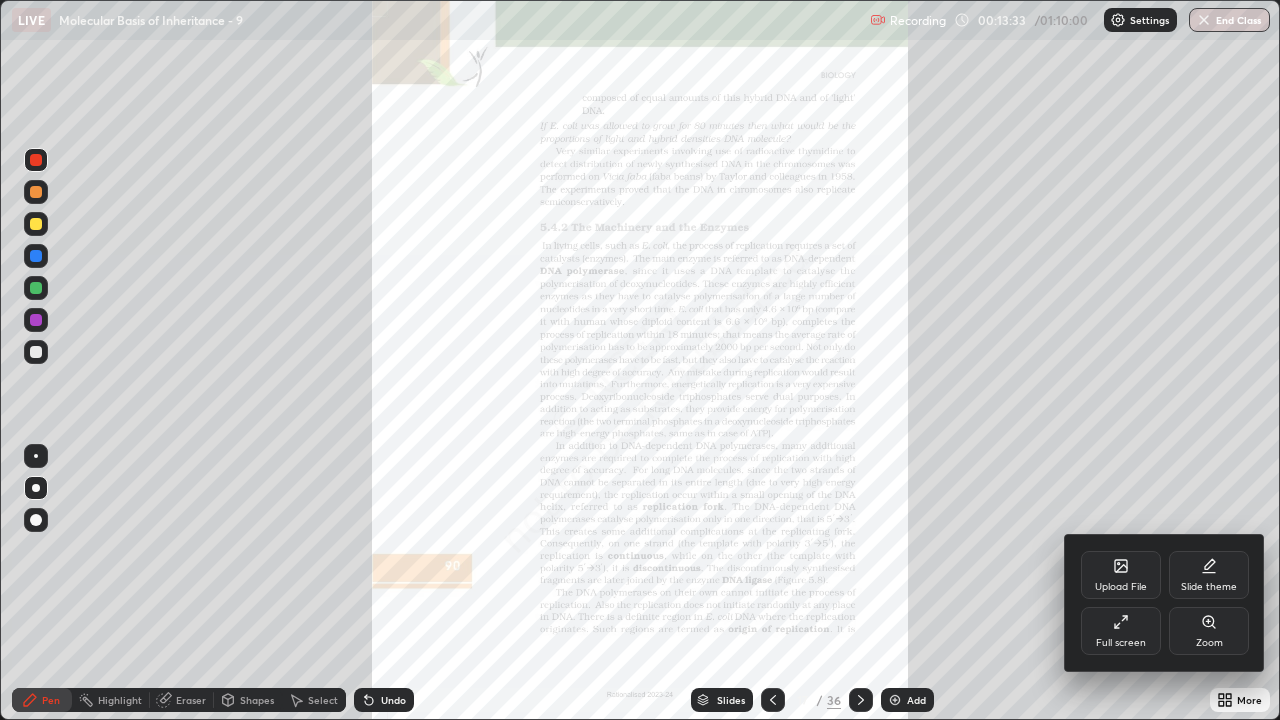 click on "Zoom" at bounding box center [1209, 631] 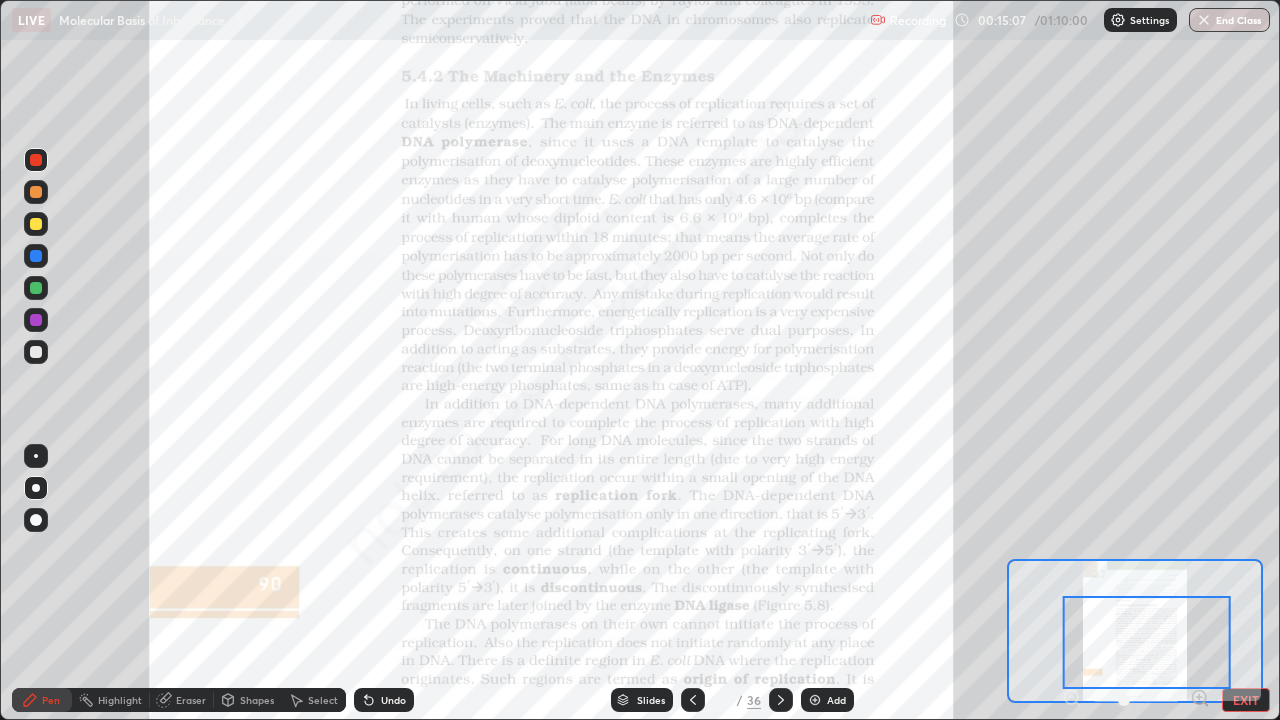 click at bounding box center (36, 320) 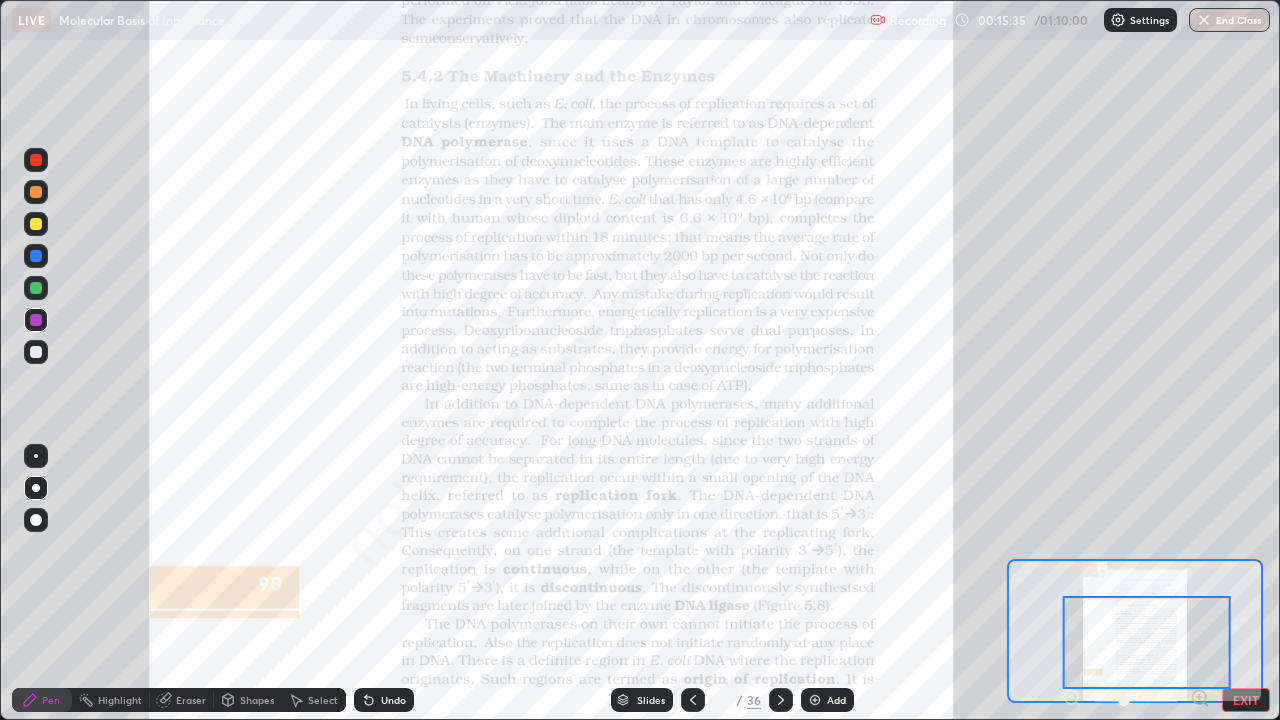 click on "17" at bounding box center (723, 700) 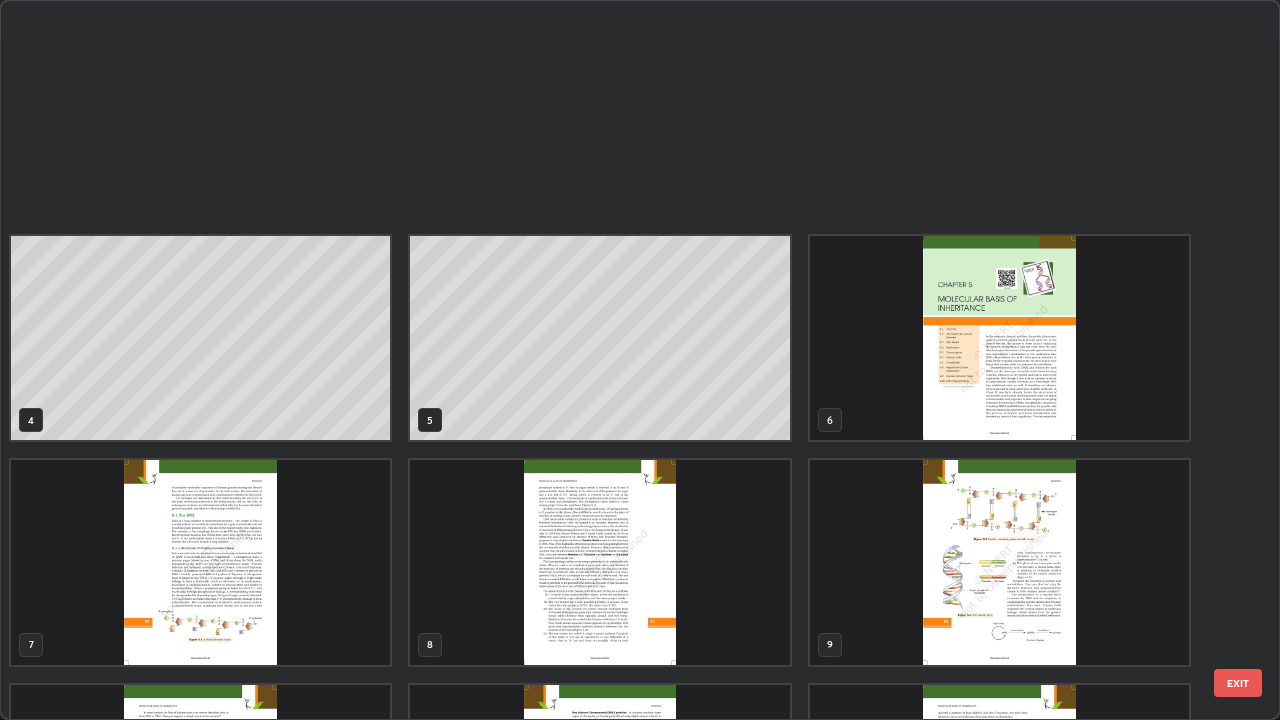scroll, scrollTop: 629, scrollLeft: 0, axis: vertical 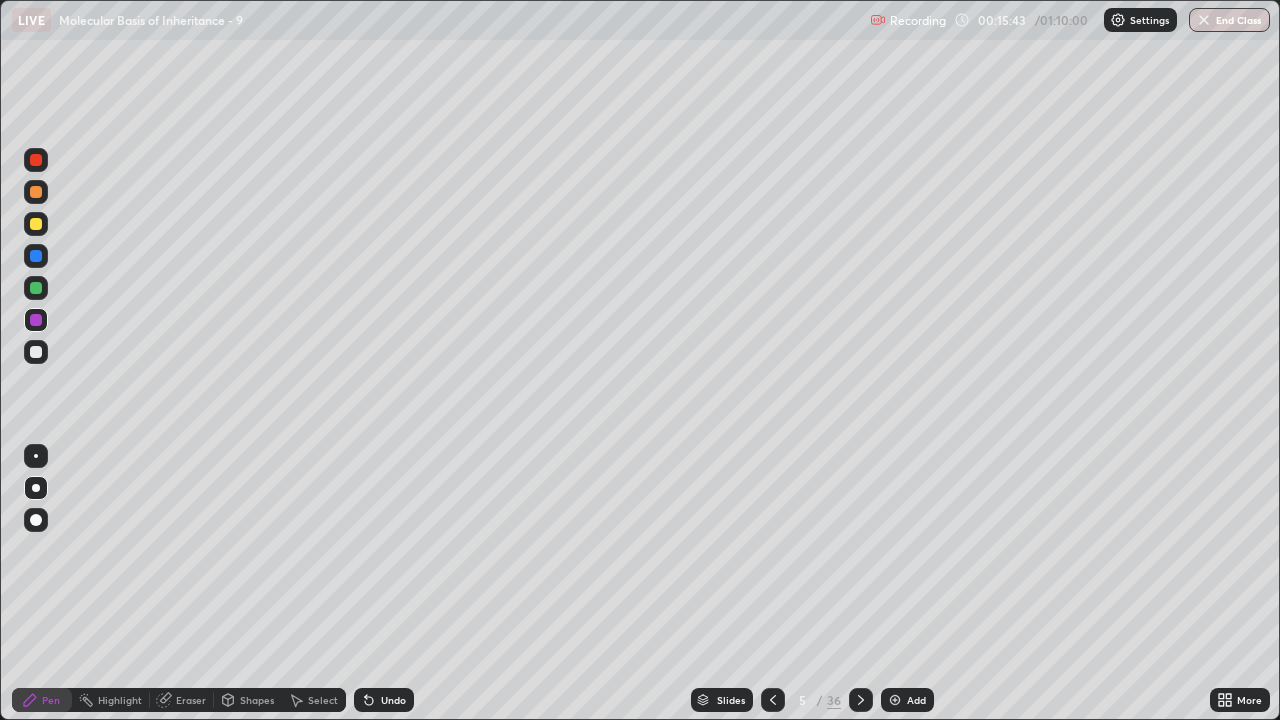 click 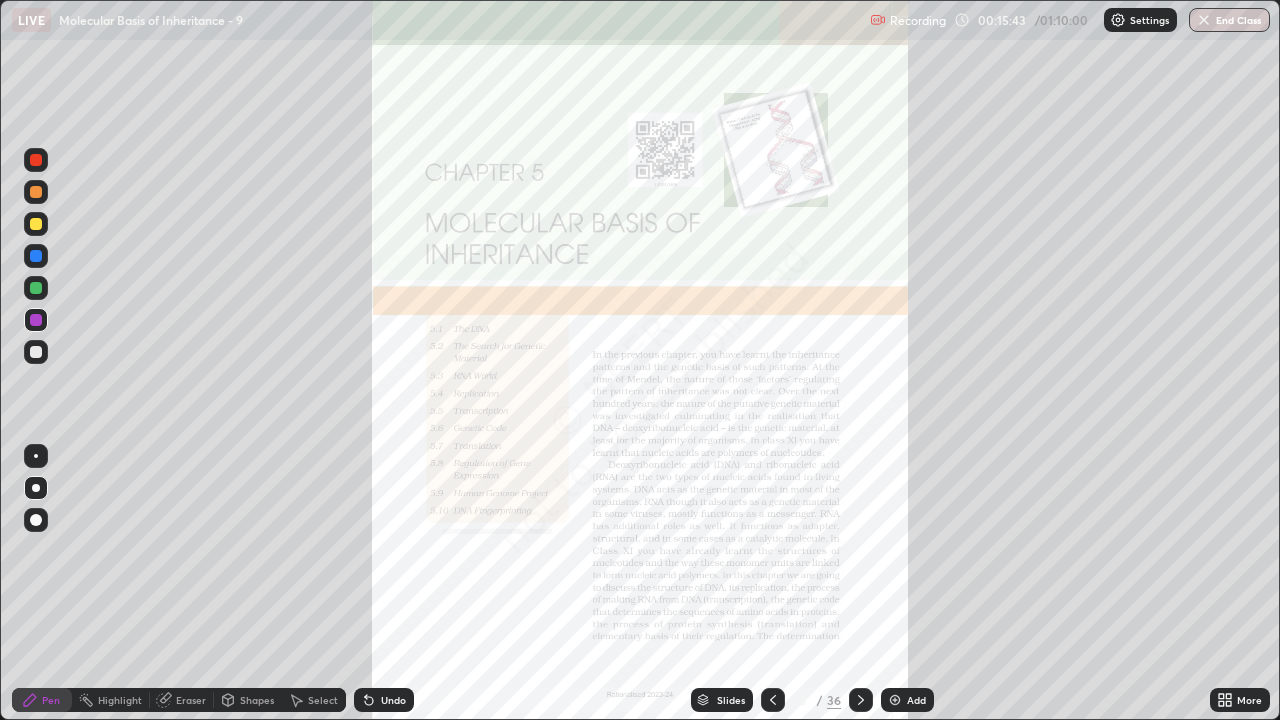 click 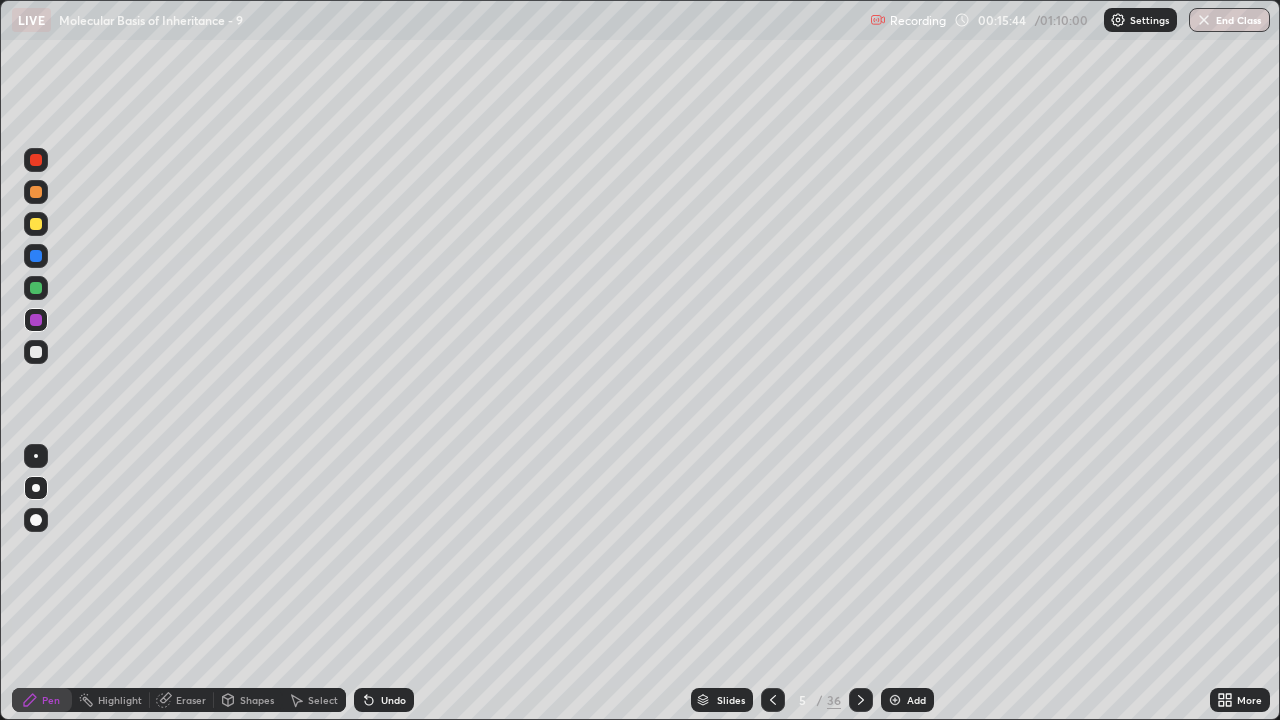 click at bounding box center [895, 700] 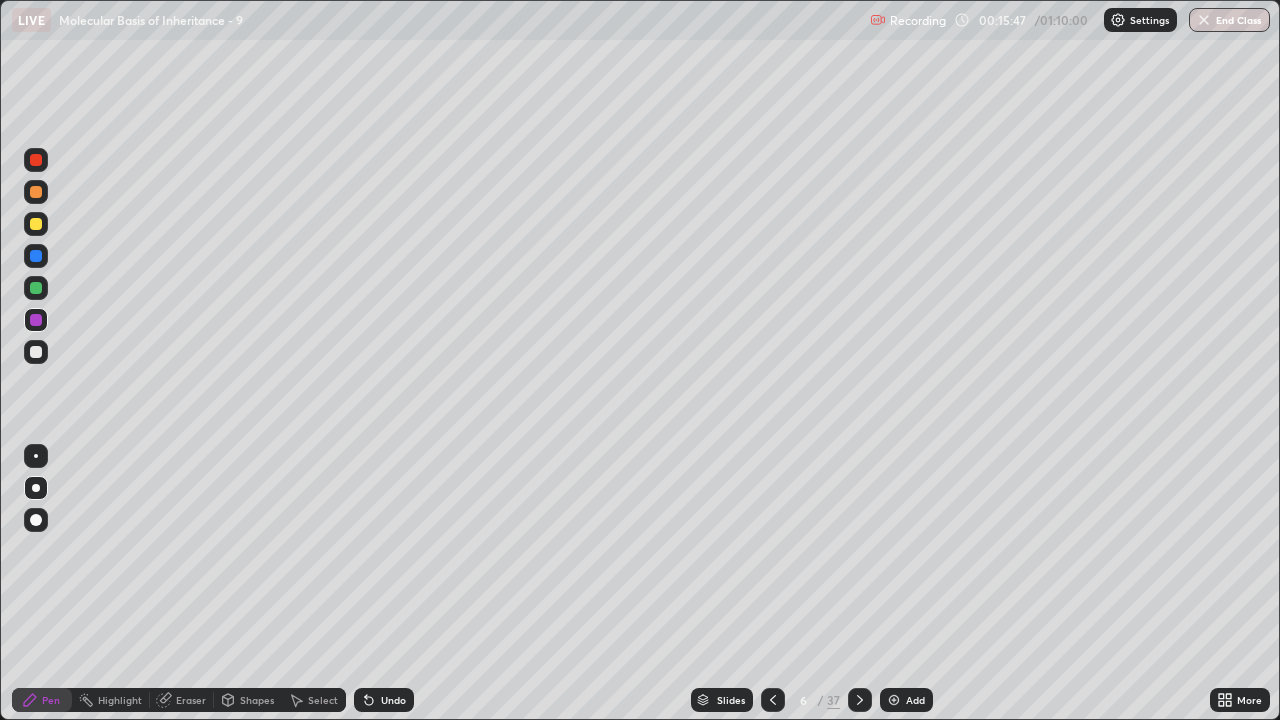 click at bounding box center (36, 160) 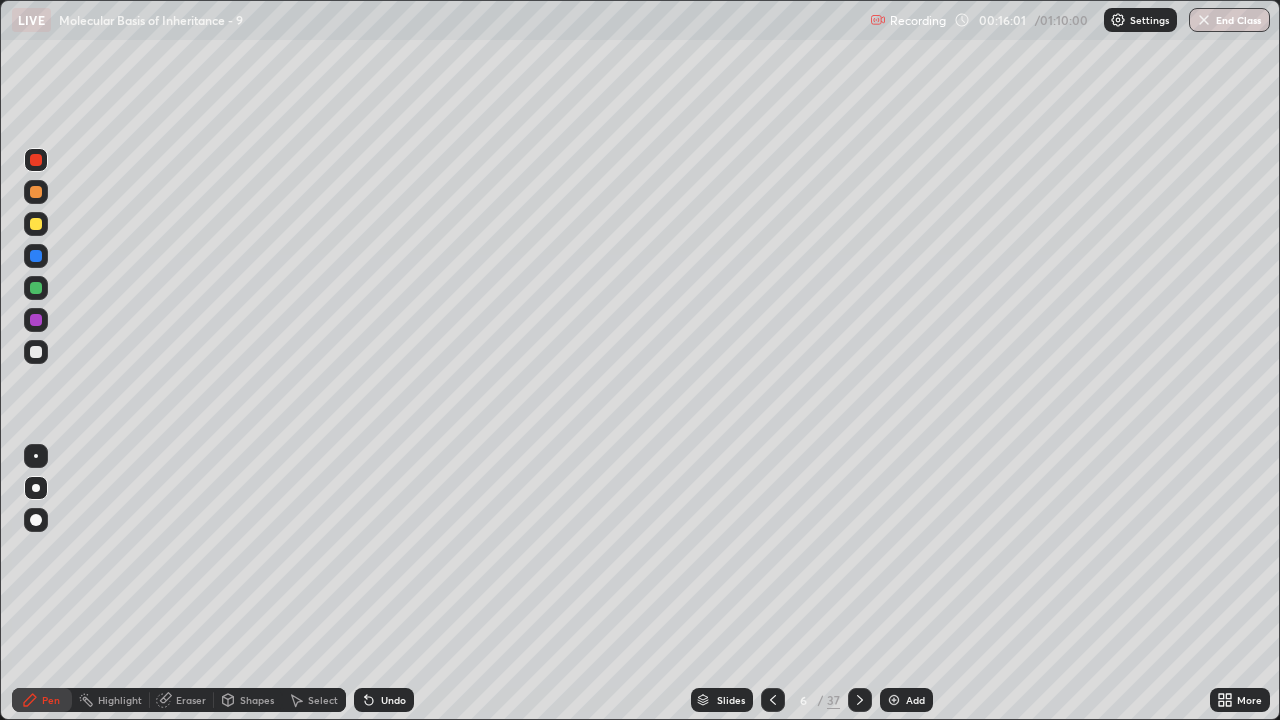 click at bounding box center (36, 224) 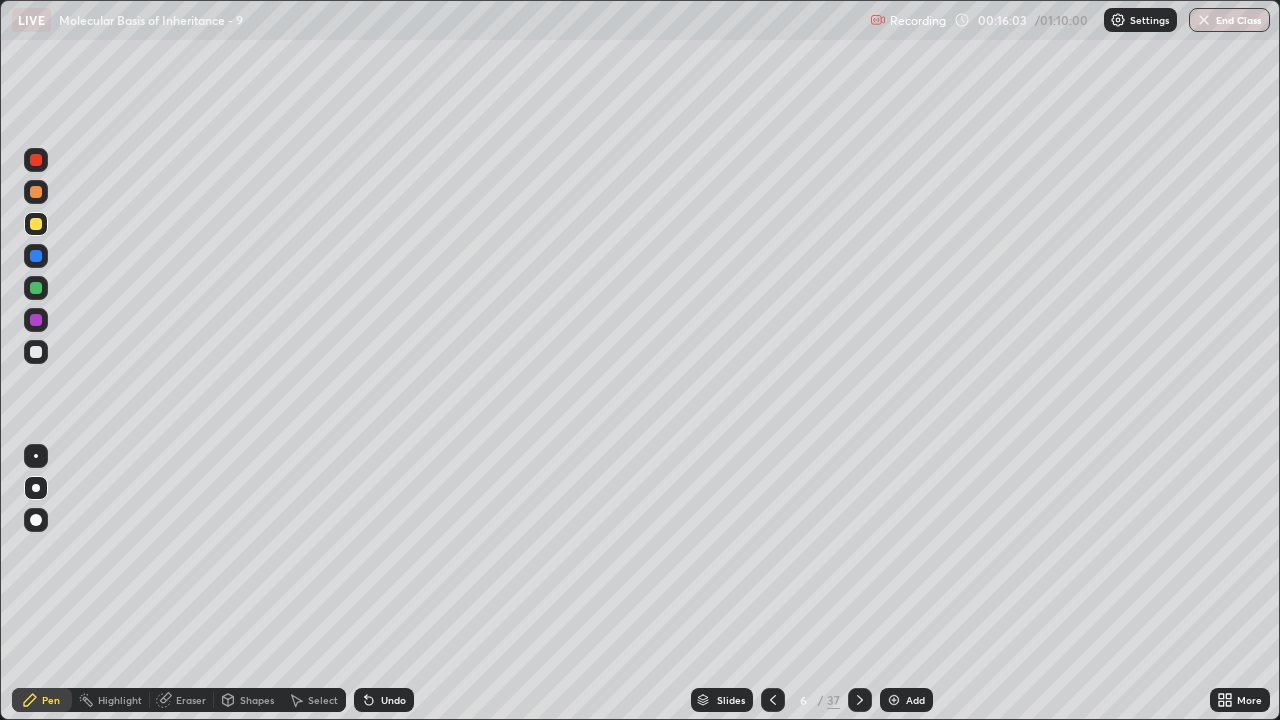click at bounding box center (36, 160) 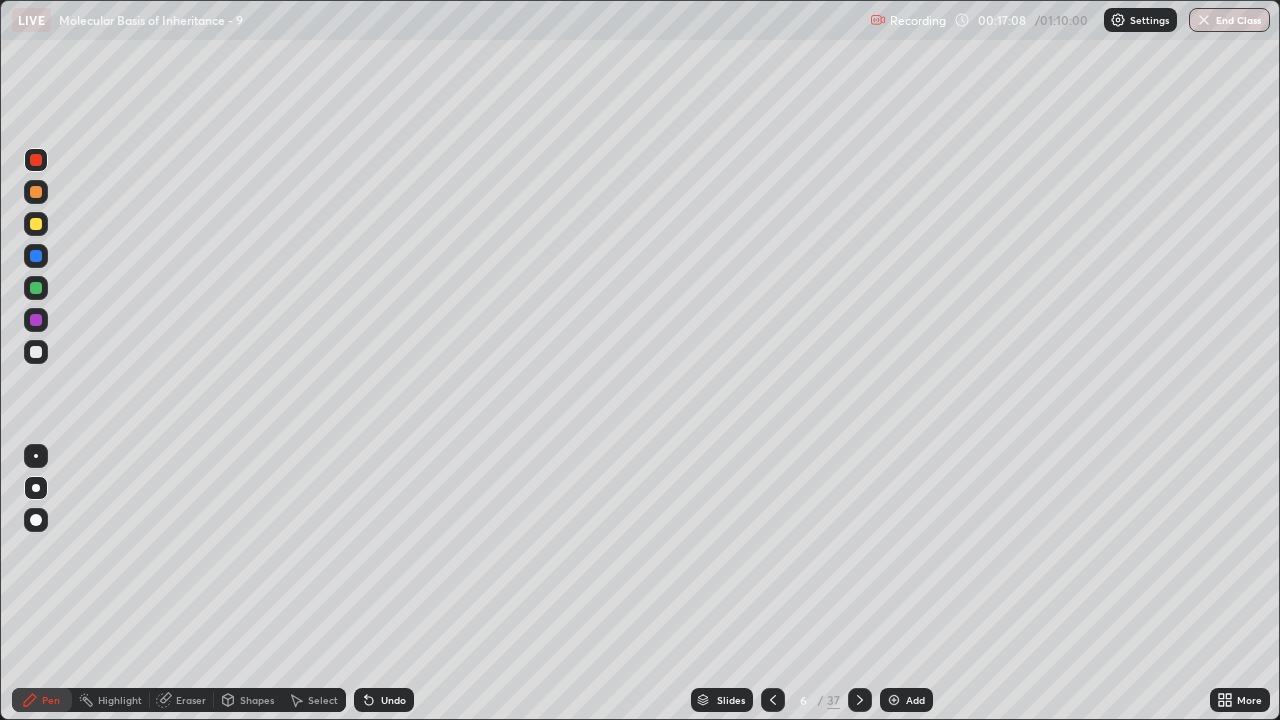 click 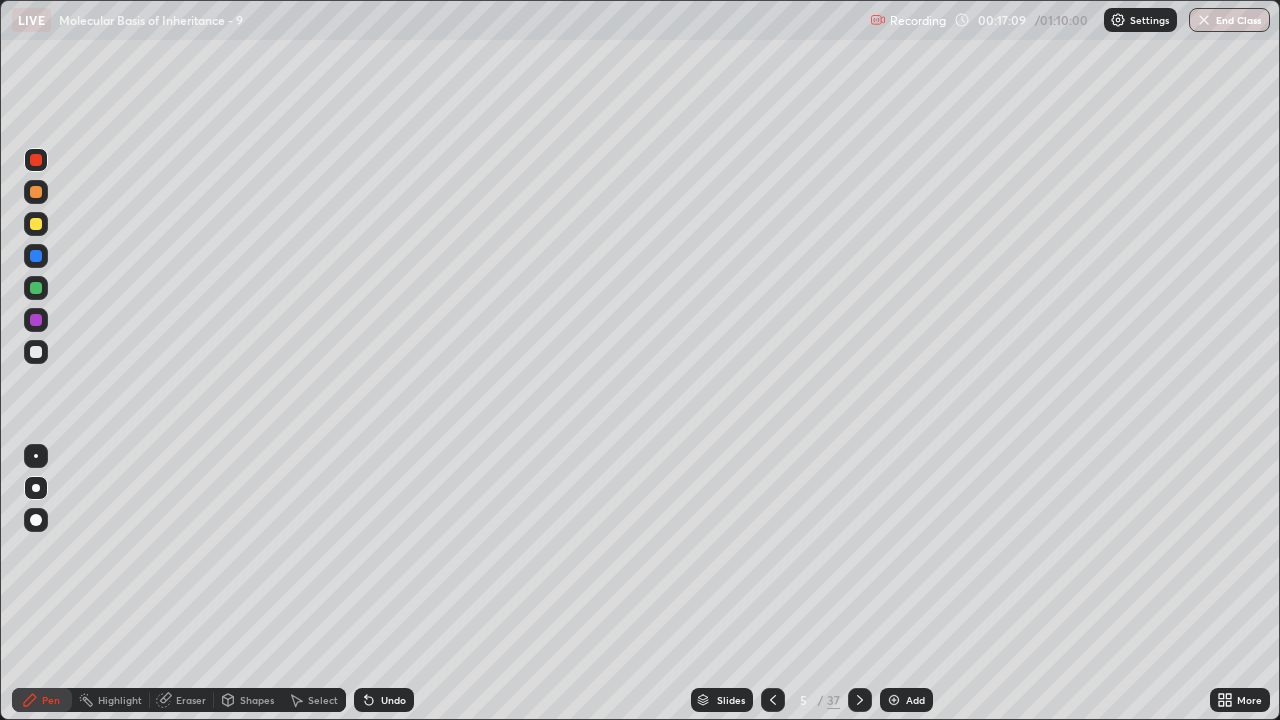 click 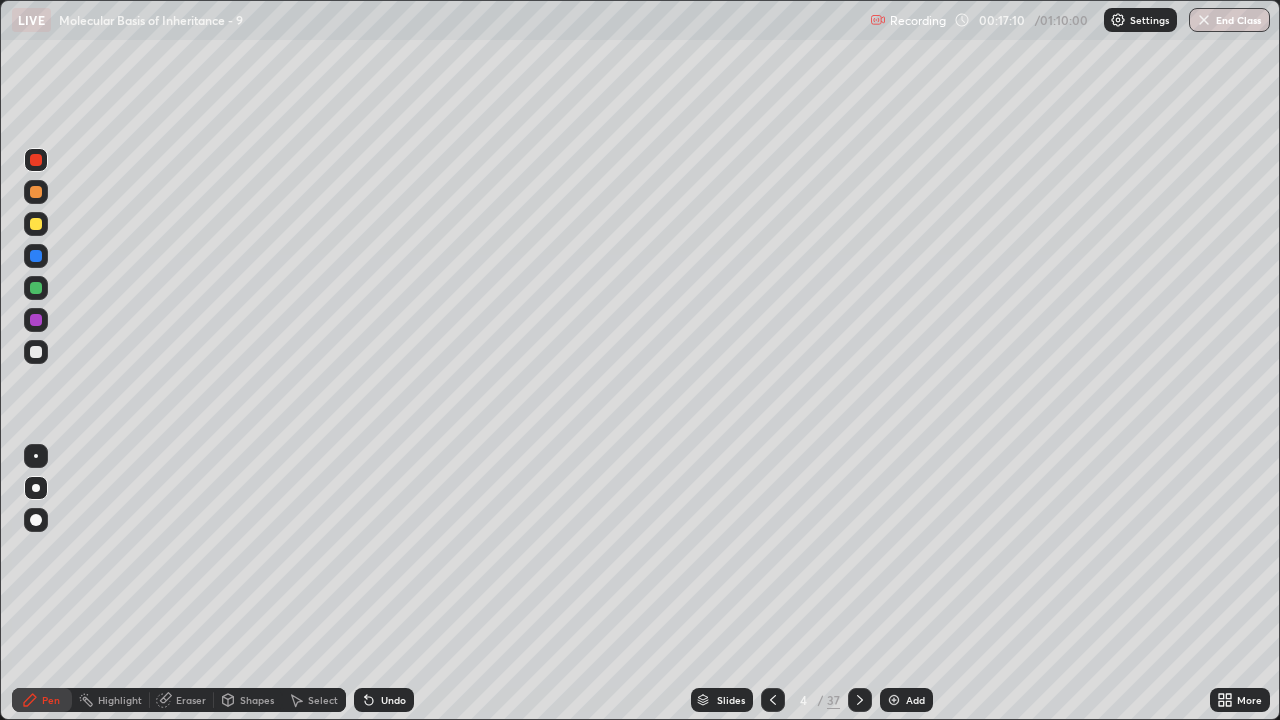 click 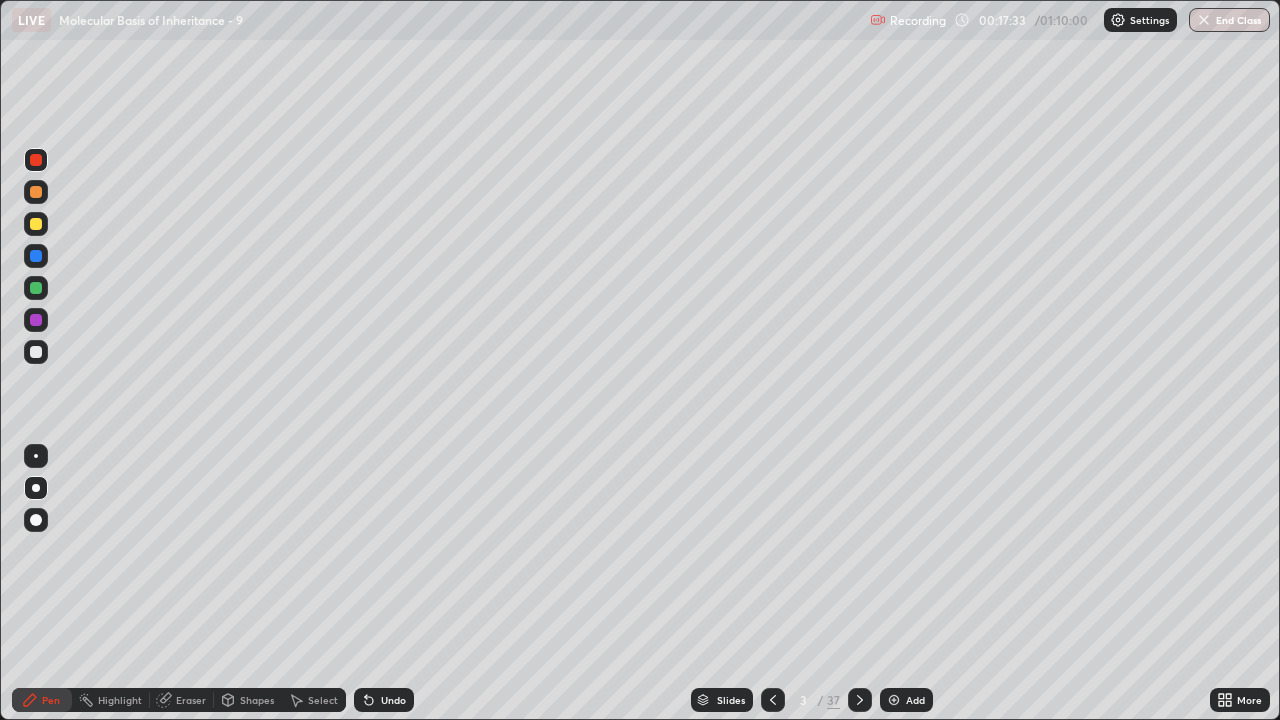 click at bounding box center (36, 288) 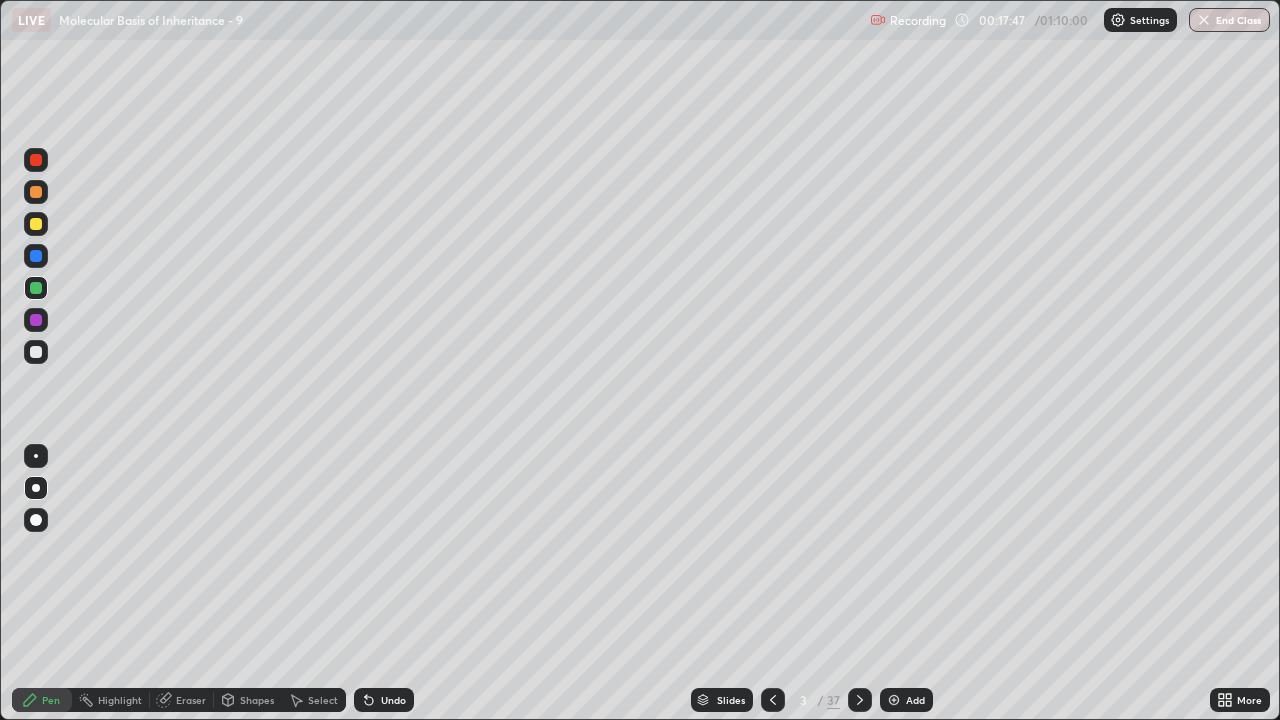 click at bounding box center [36, 320] 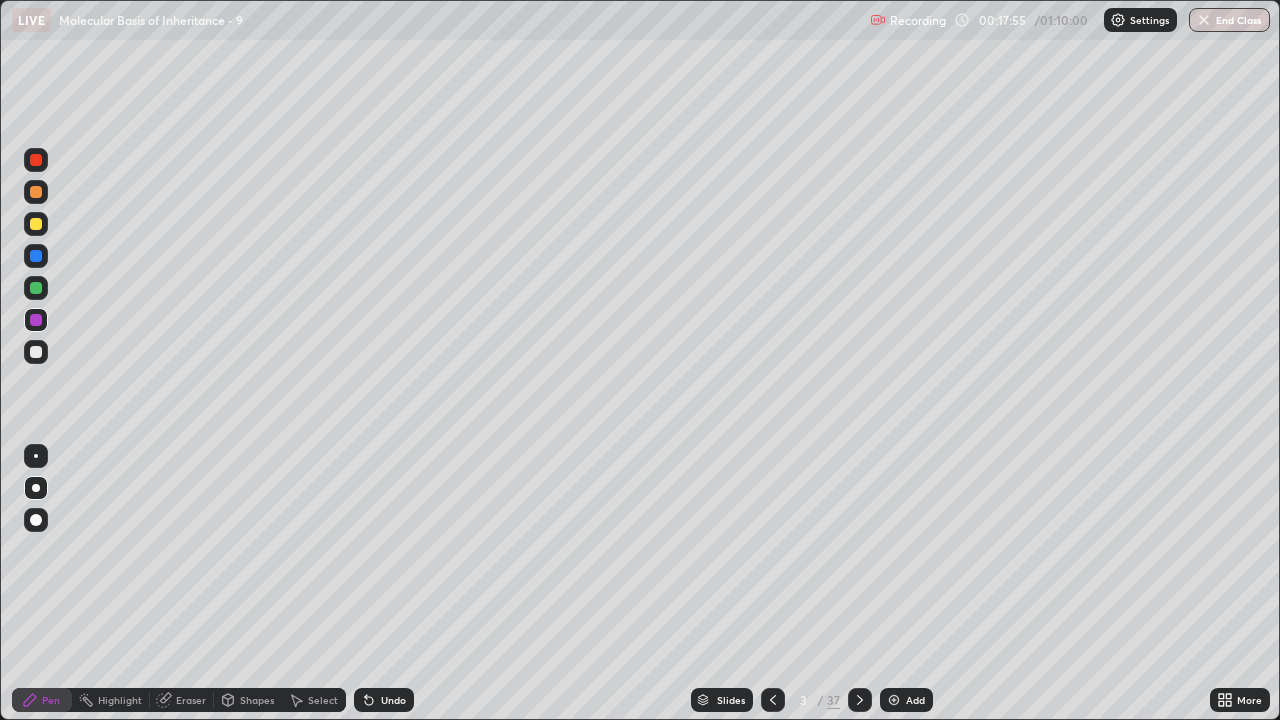 click at bounding box center [36, 352] 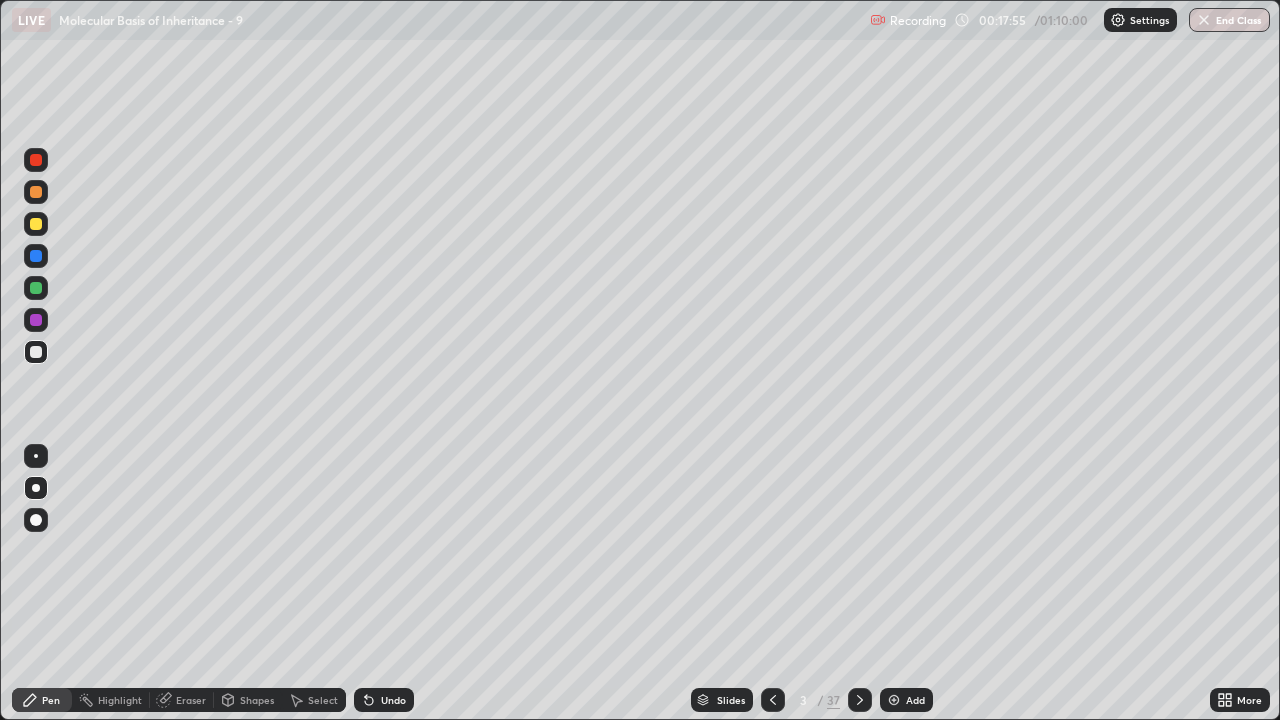 click at bounding box center (36, 456) 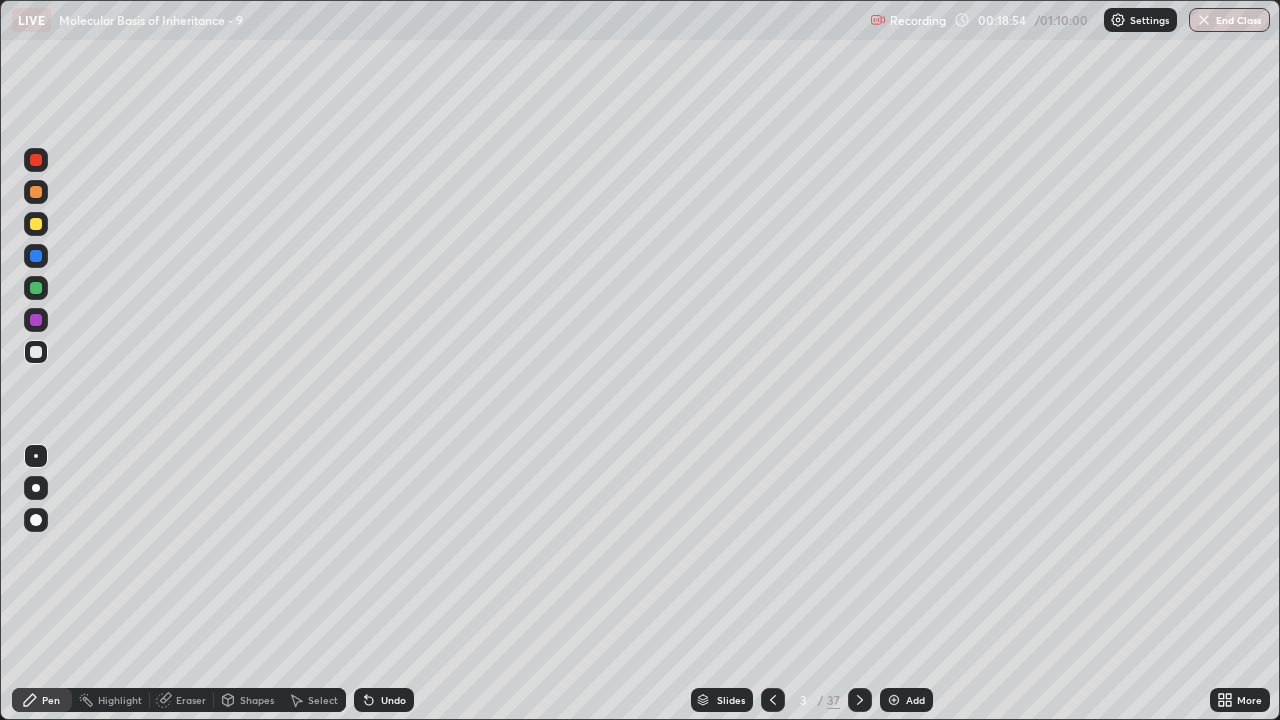 click at bounding box center (894, 700) 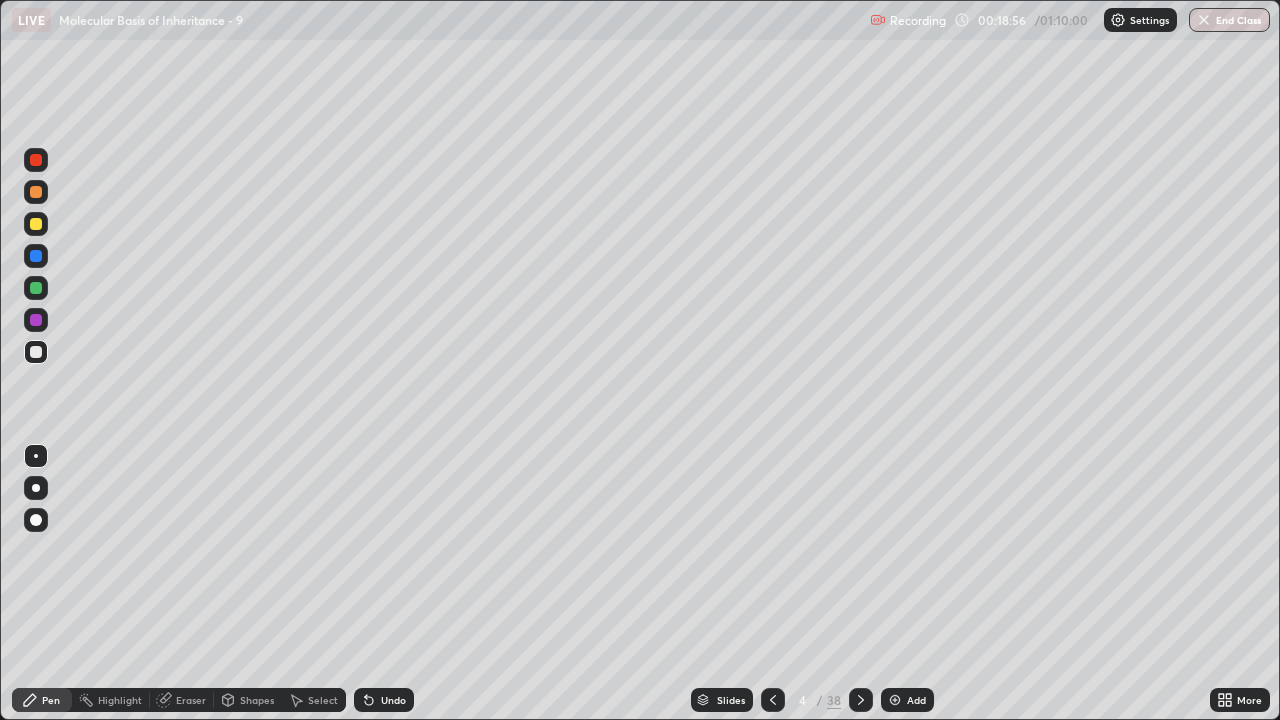 click at bounding box center [36, 224] 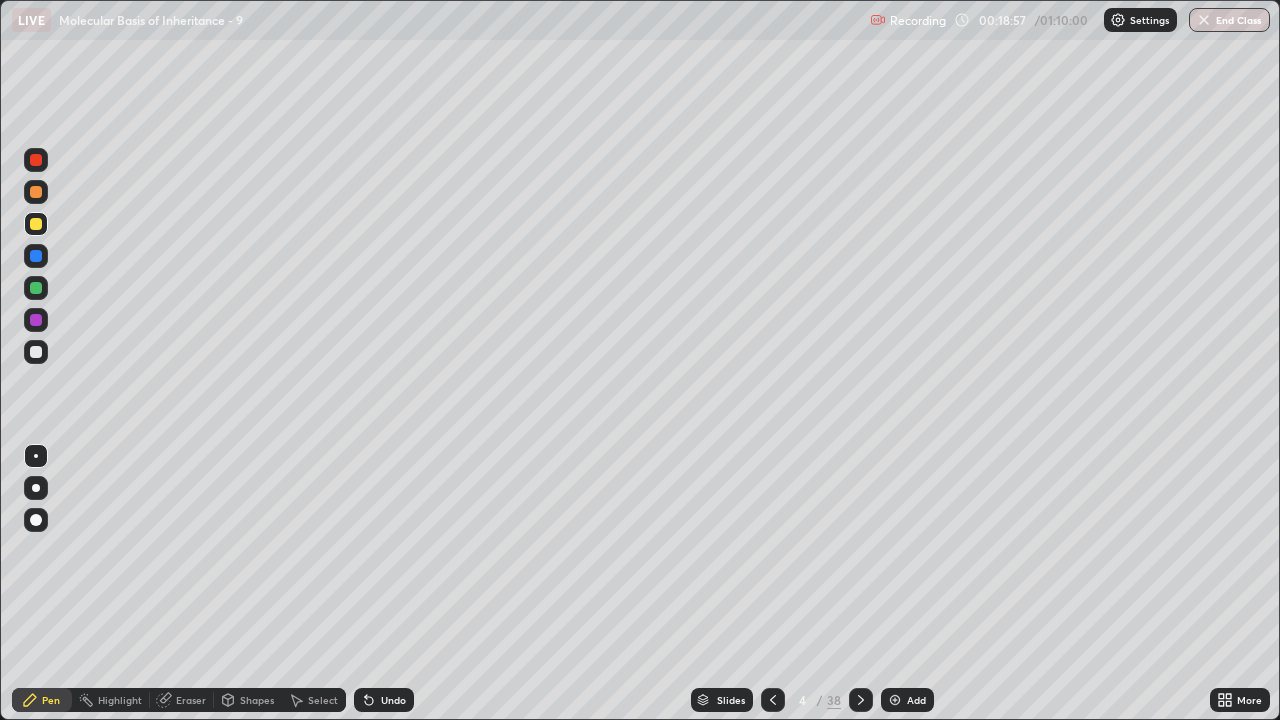 click at bounding box center [36, 488] 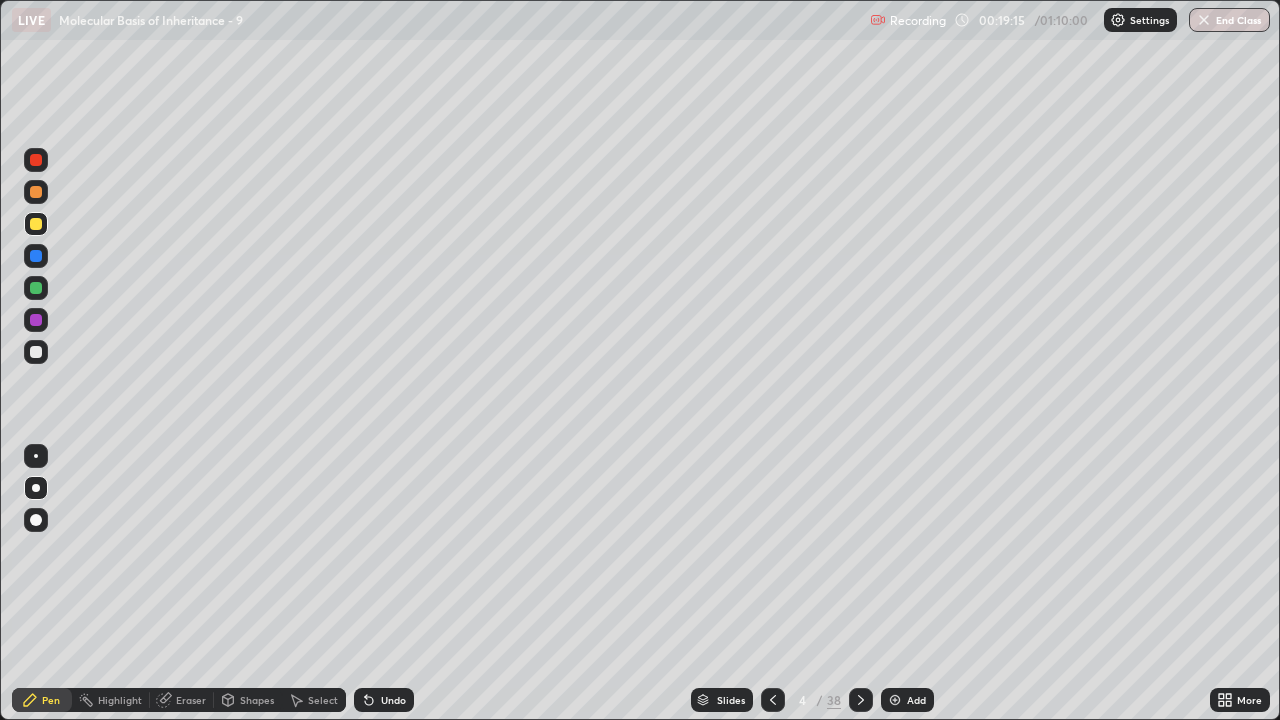 click on "Eraser" at bounding box center [191, 700] 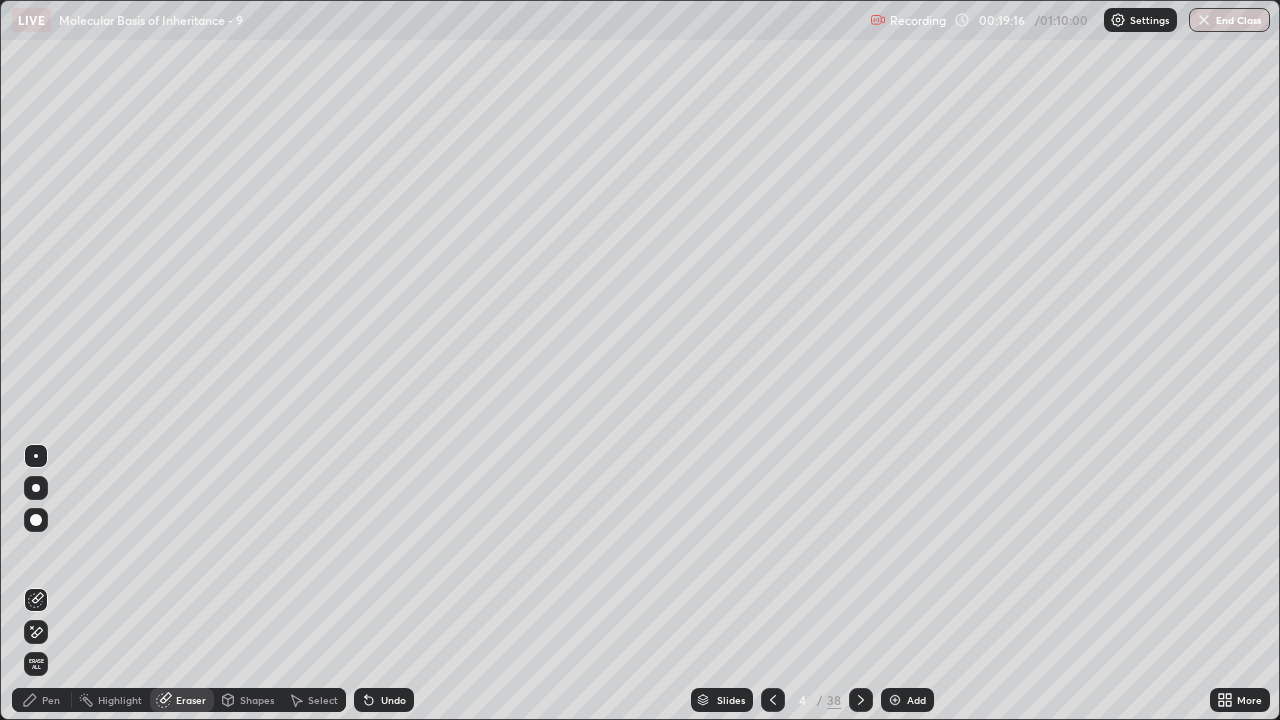 click on "Erase all" at bounding box center [36, 664] 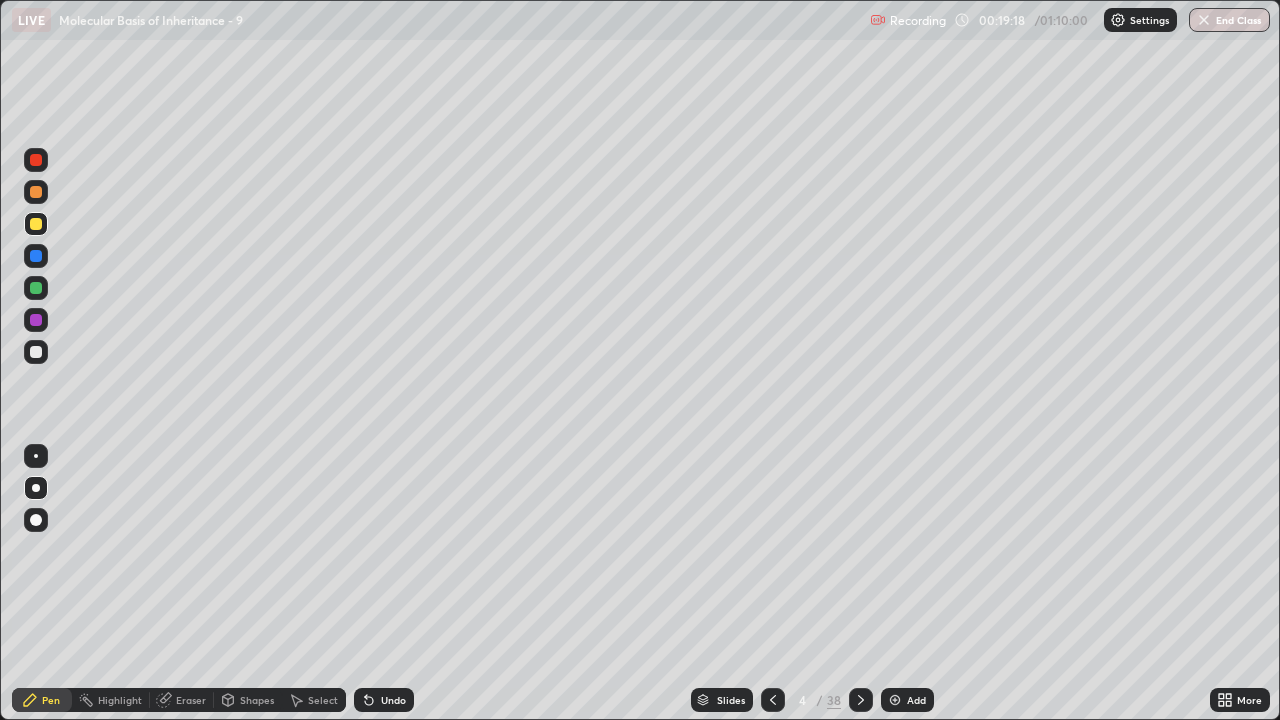 click 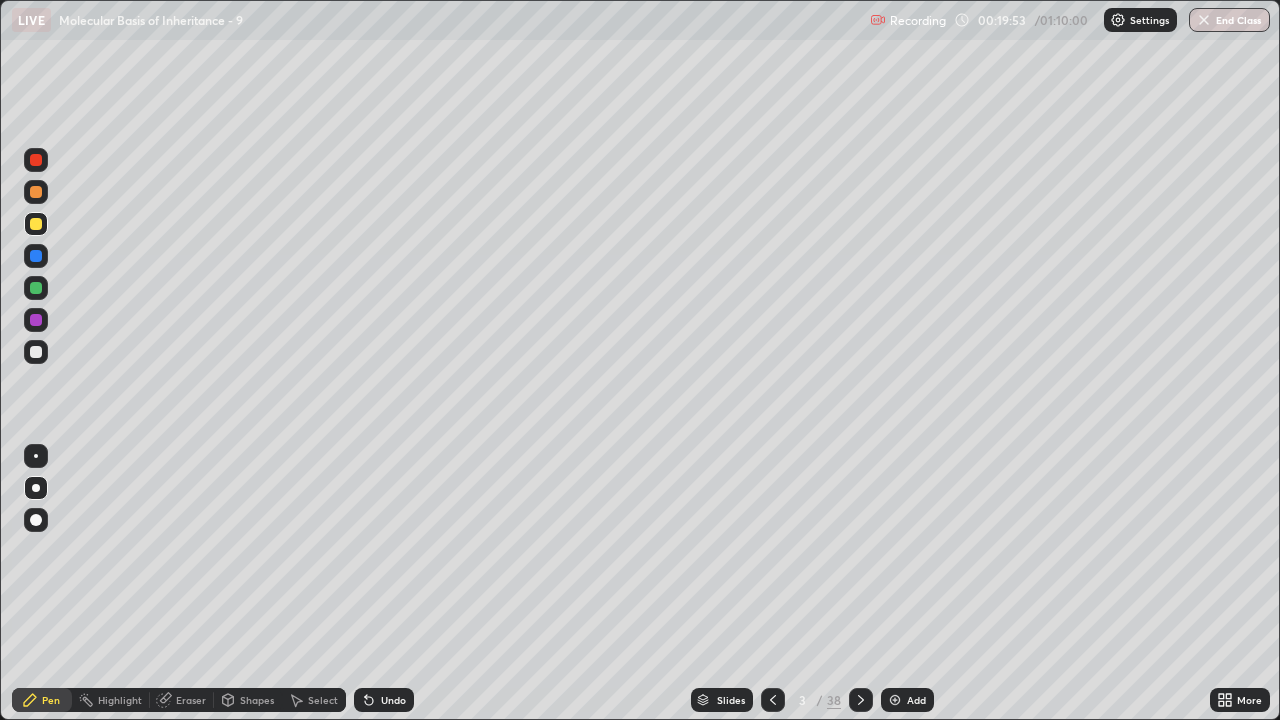 click at bounding box center (36, 456) 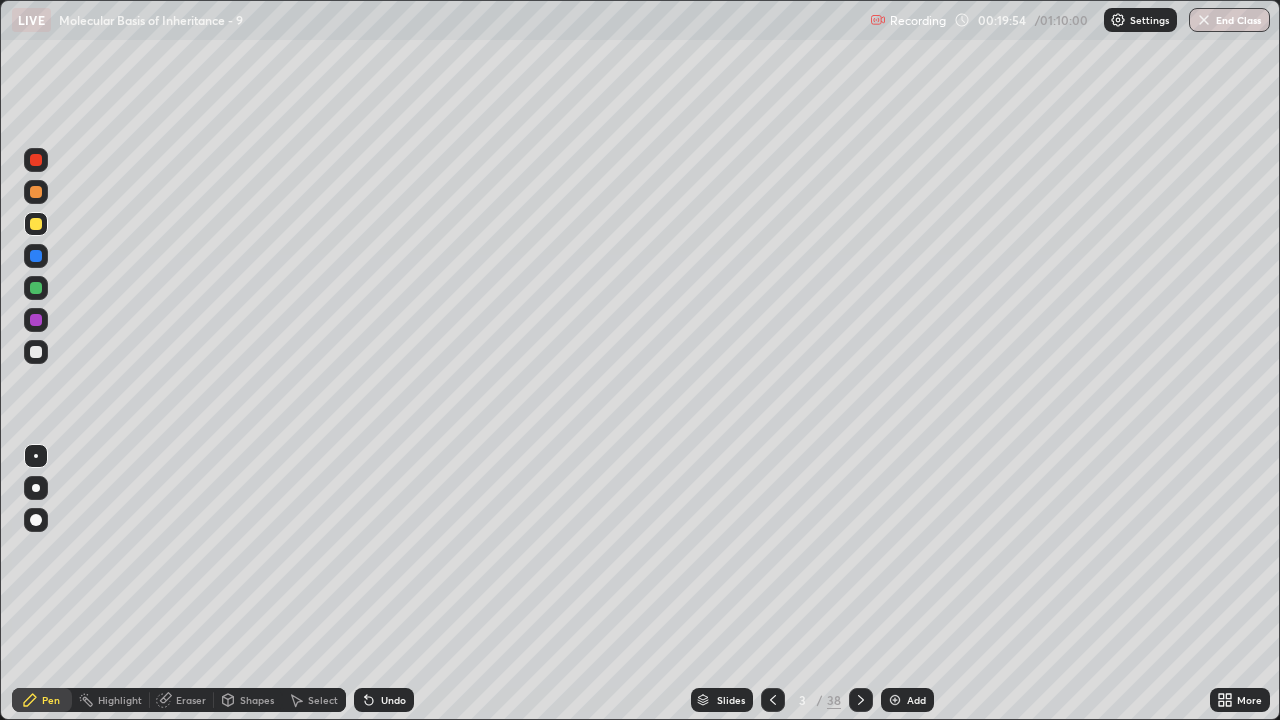 click at bounding box center [36, 320] 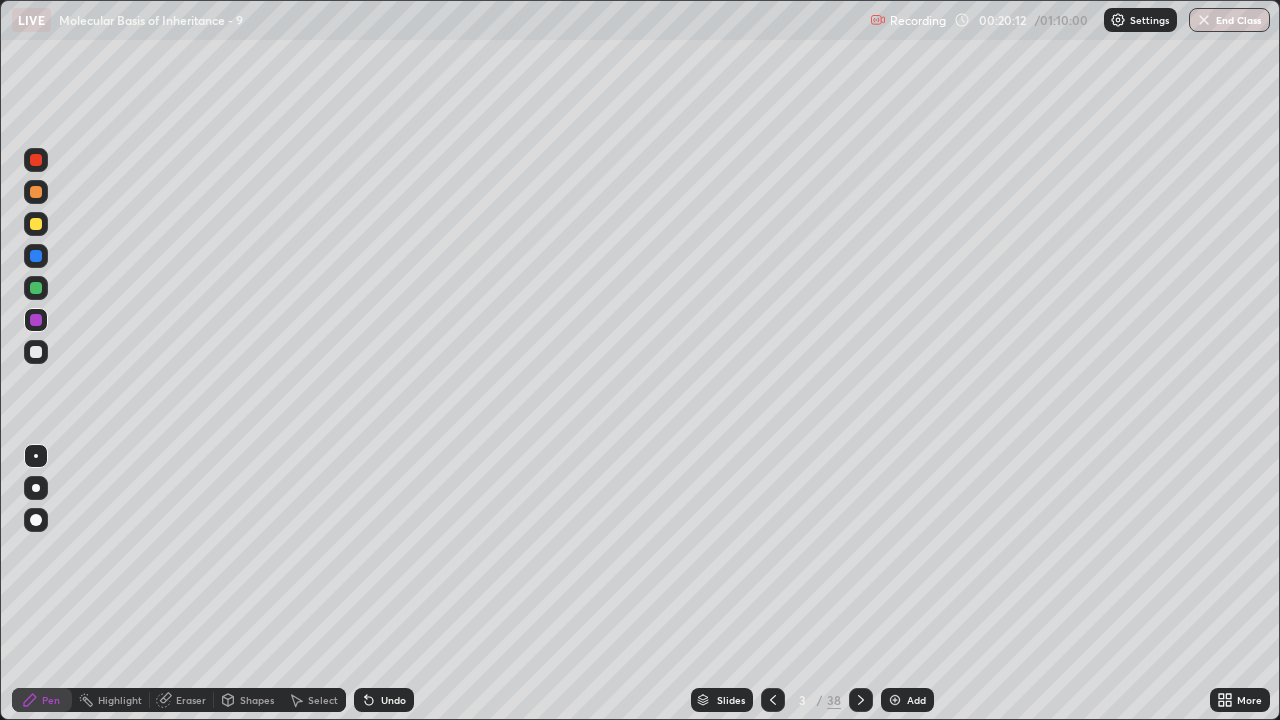 click on "Select" at bounding box center [323, 700] 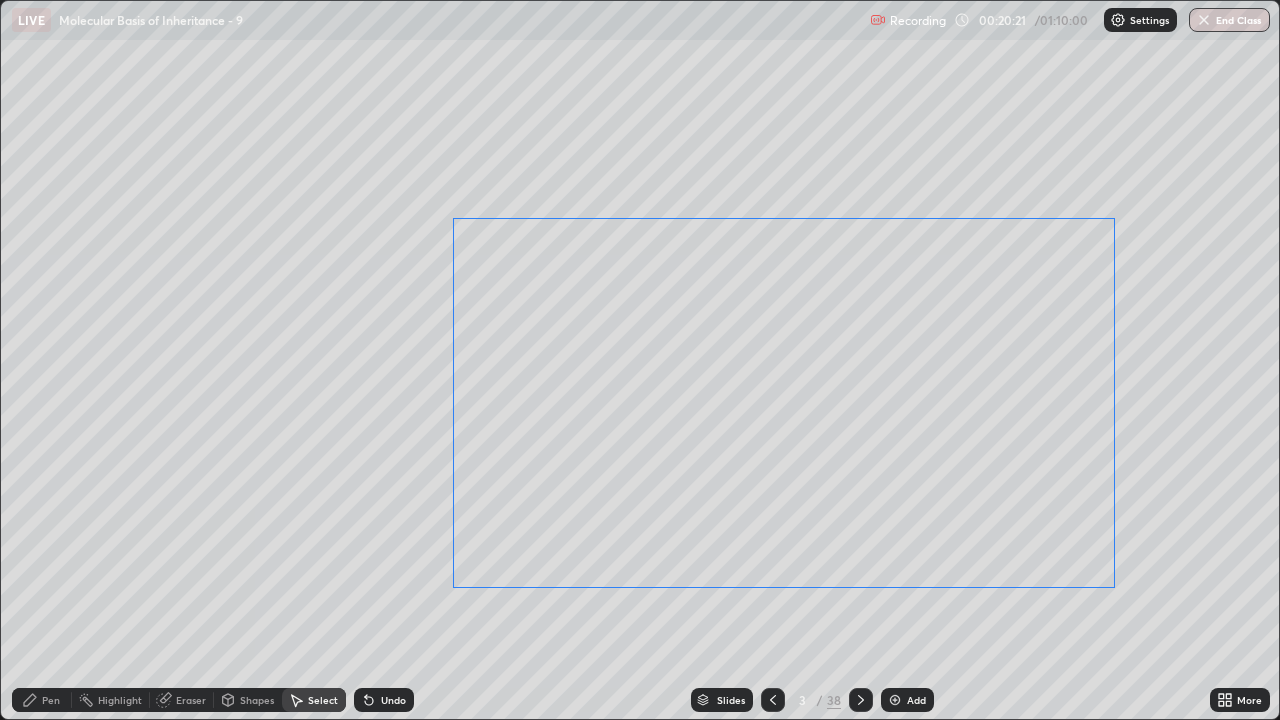 click on "0 ° Undo Copy Duplicate Duplicate to new slide Delete" at bounding box center [640, 360] 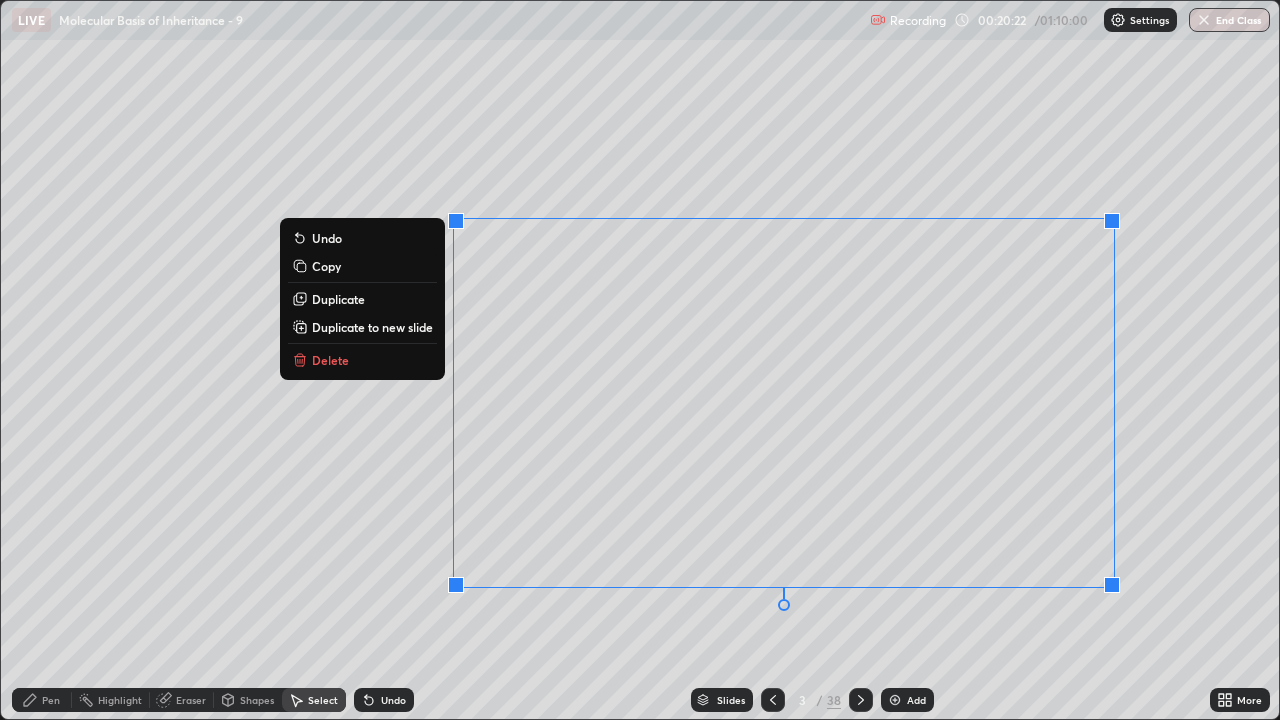 click on "0 ° Undo Copy Duplicate Duplicate to new slide Delete" at bounding box center (640, 360) 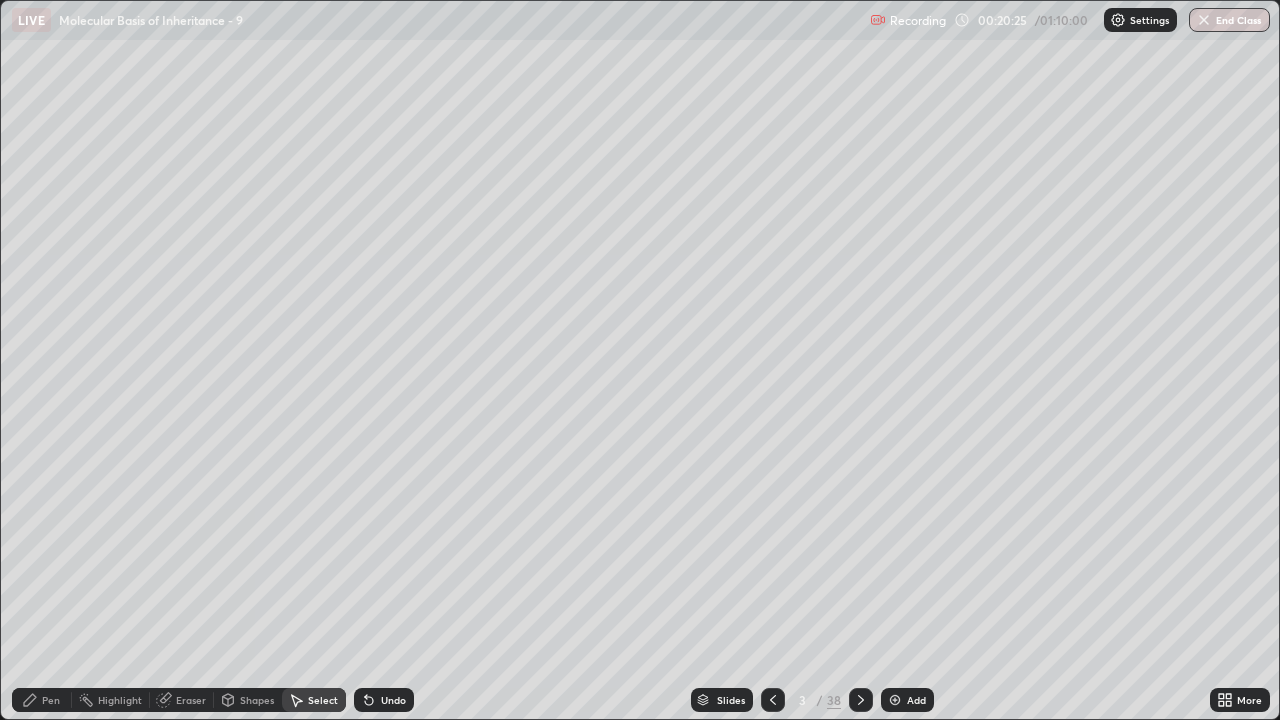 click on "Pen" at bounding box center (51, 700) 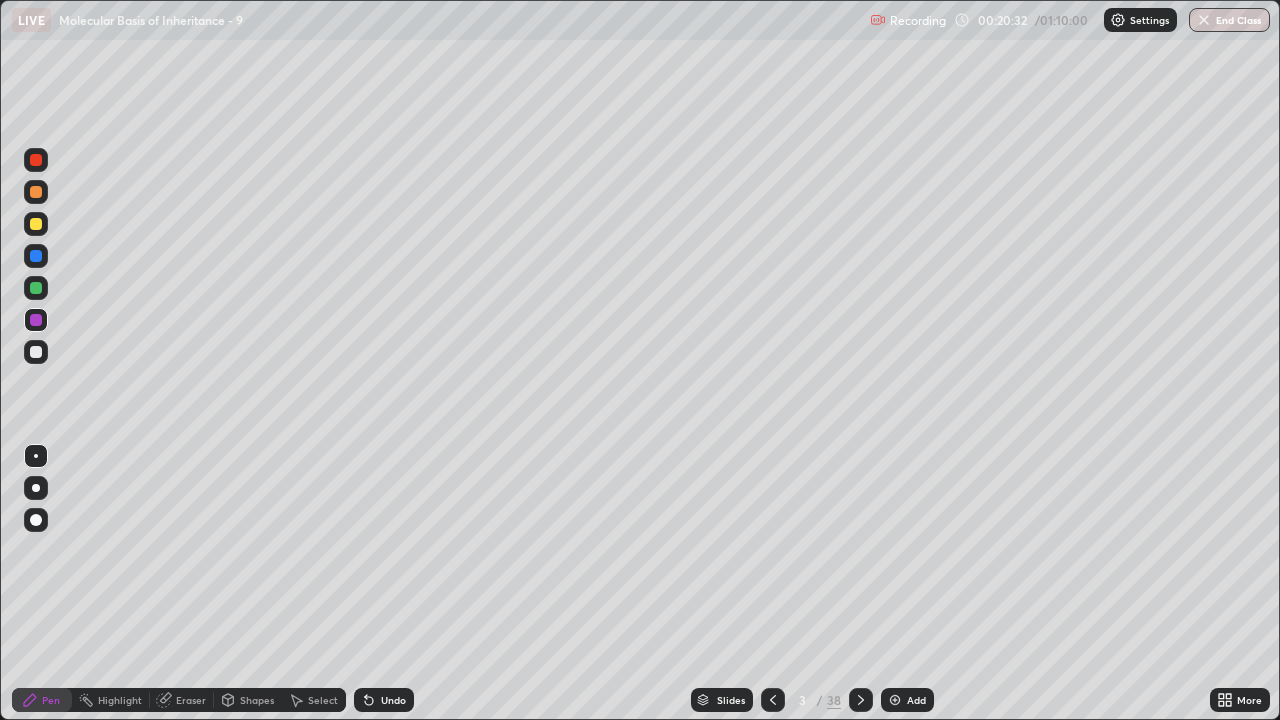 click at bounding box center (36, 488) 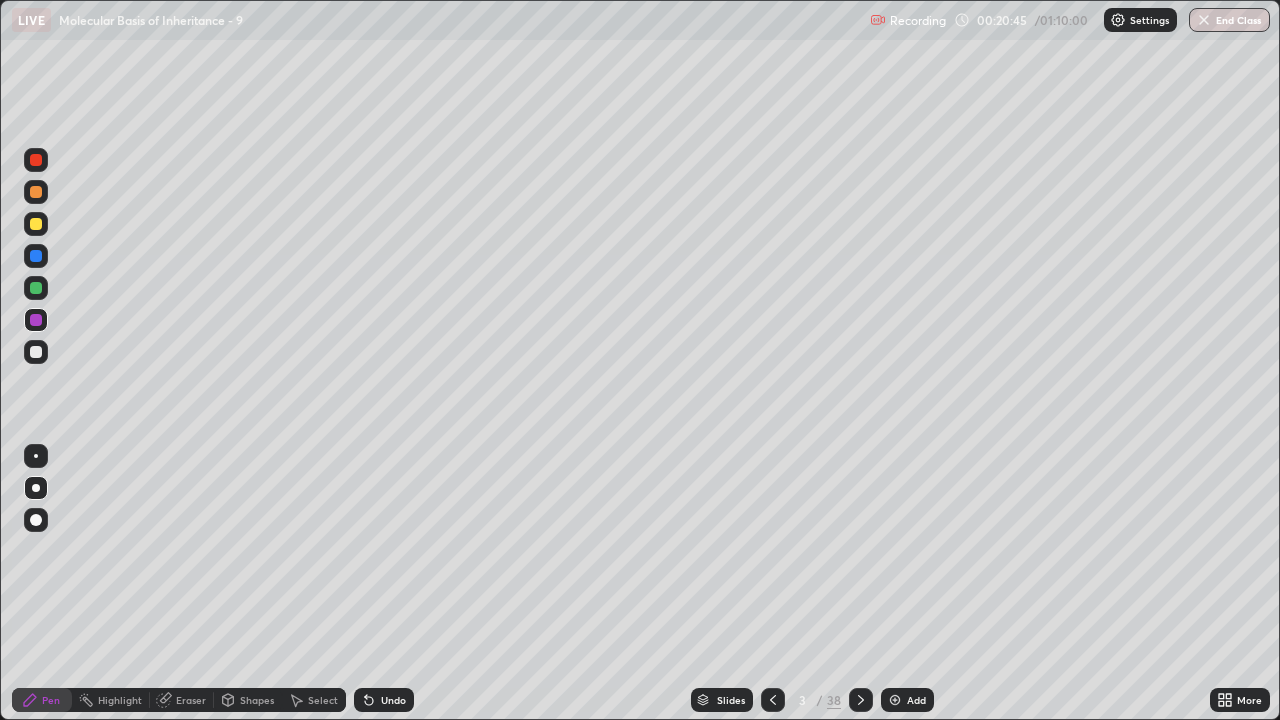 click at bounding box center [36, 352] 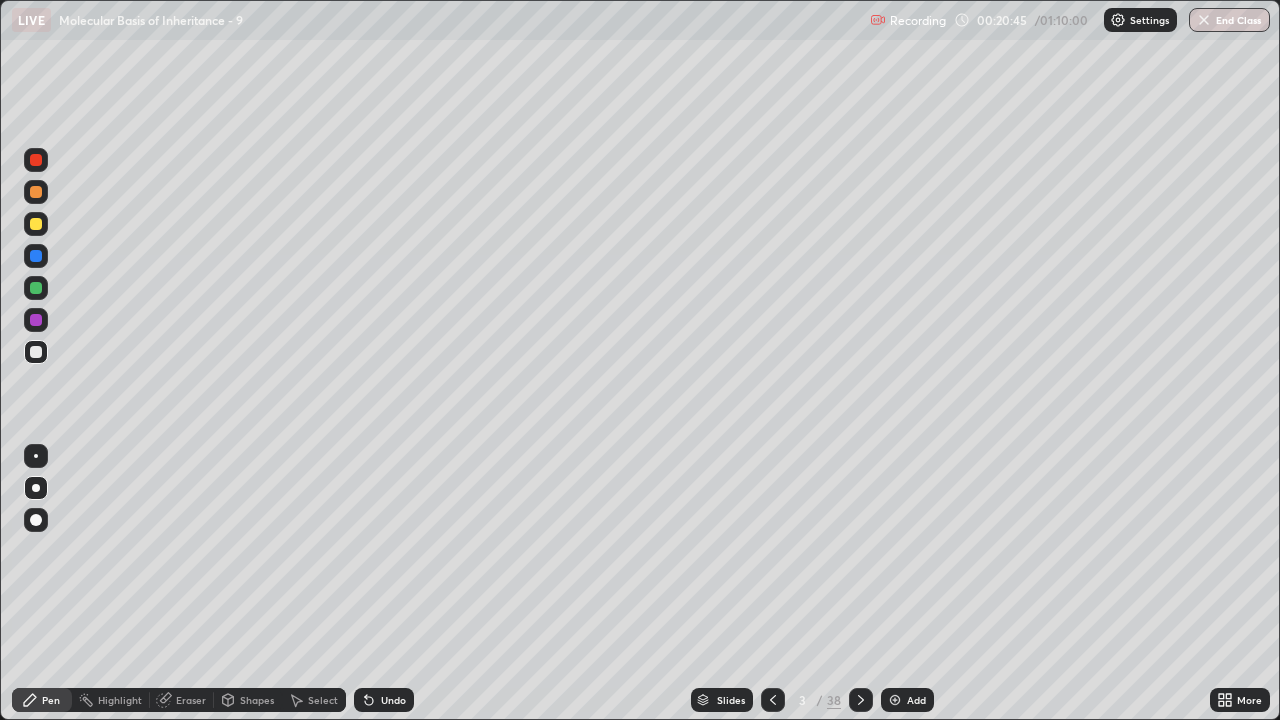 click at bounding box center [36, 456] 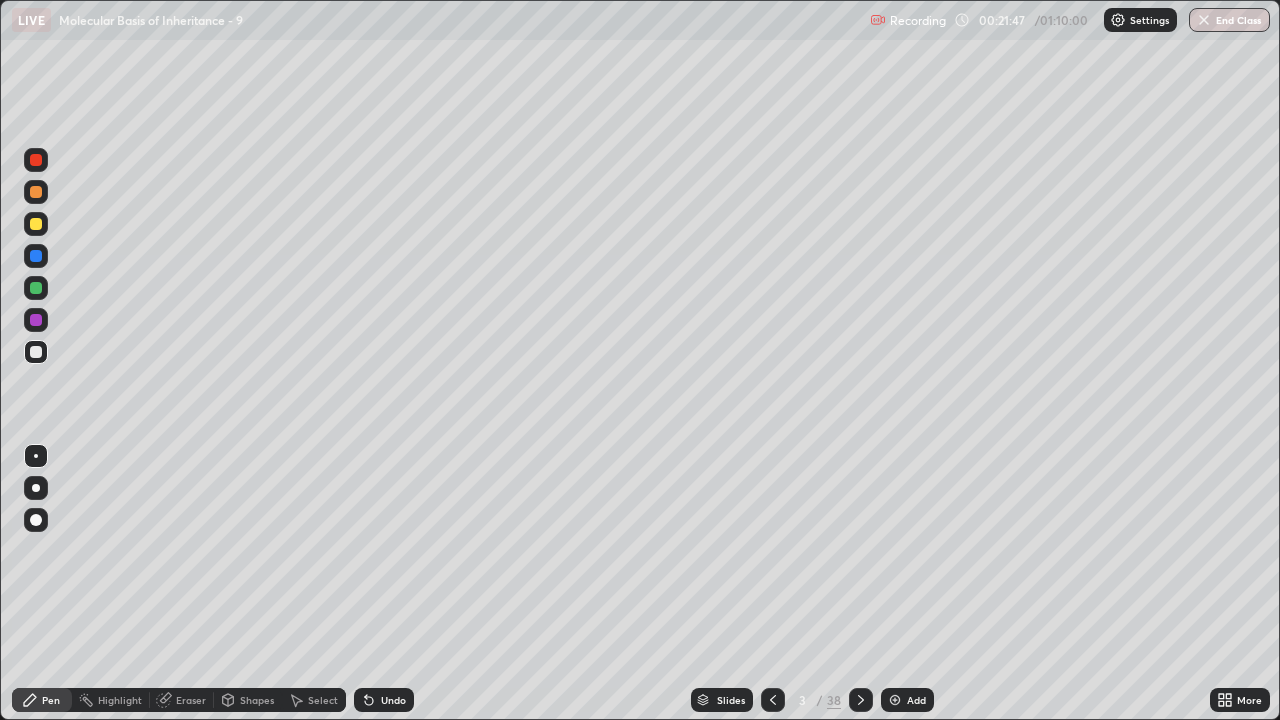 click on "Select" at bounding box center [314, 700] 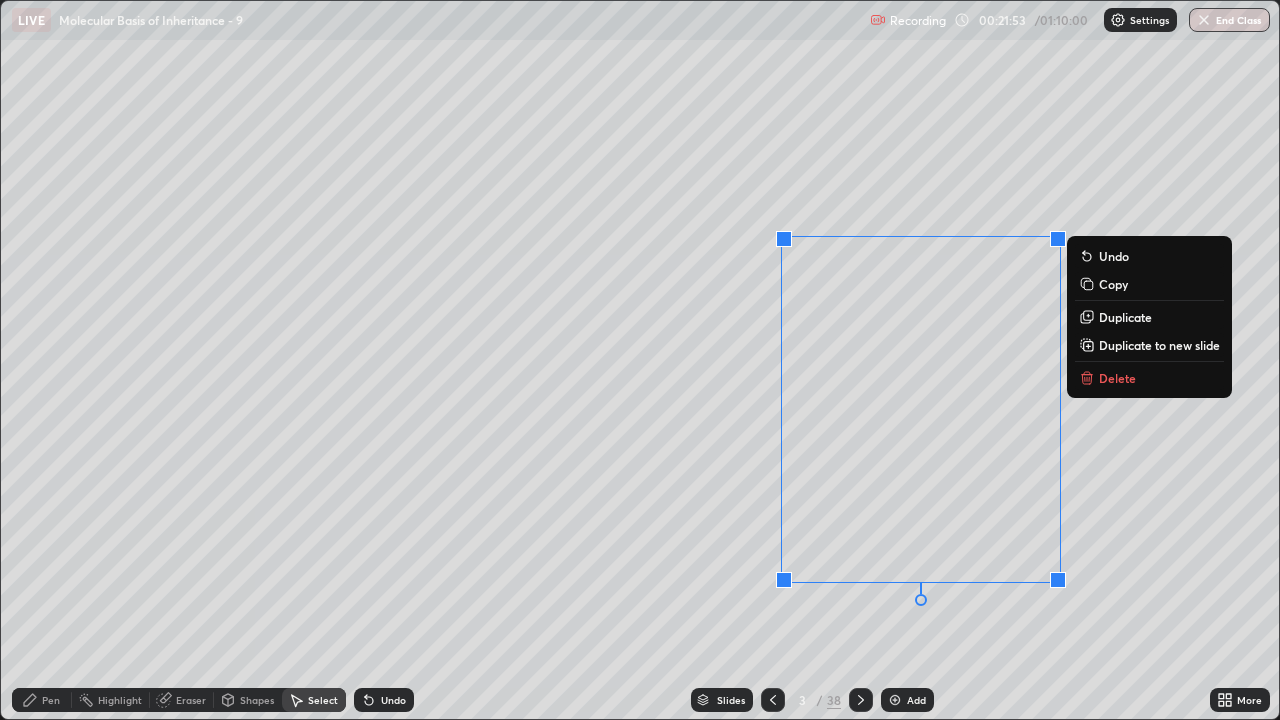click on "0 ° Undo Copy Duplicate Duplicate to new slide Delete" at bounding box center (640, 360) 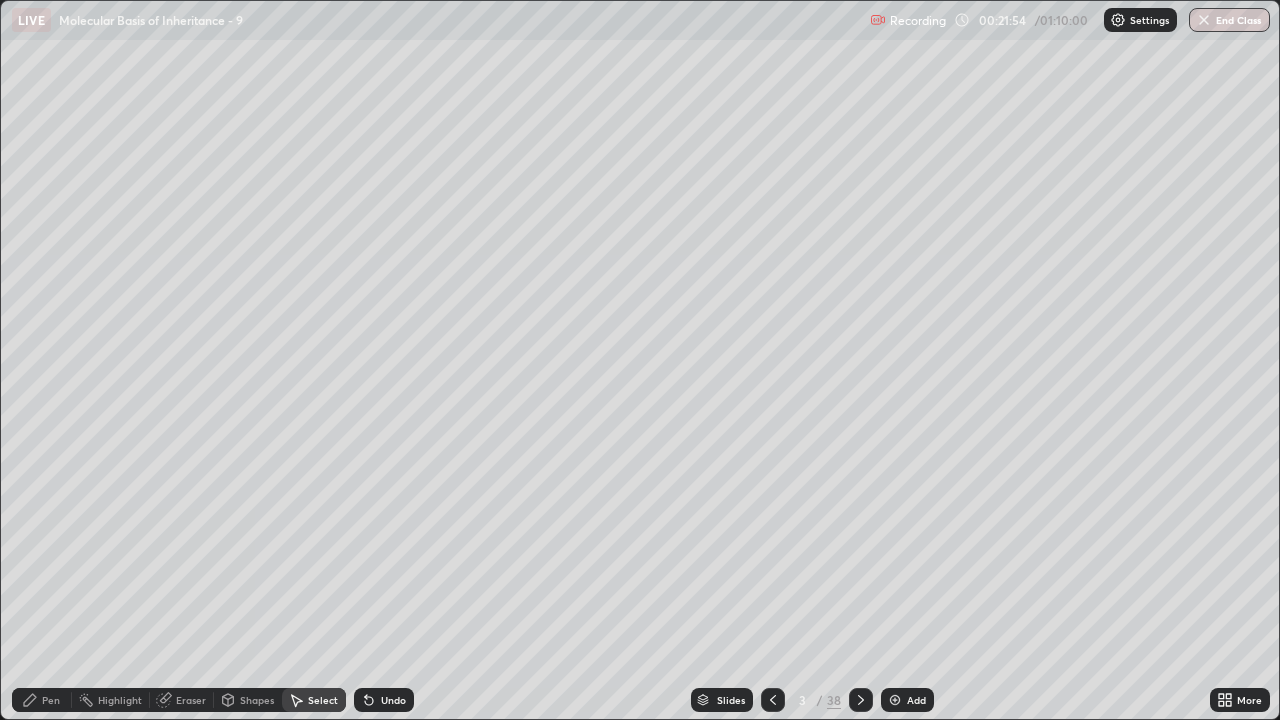 click on "Pen" at bounding box center [51, 700] 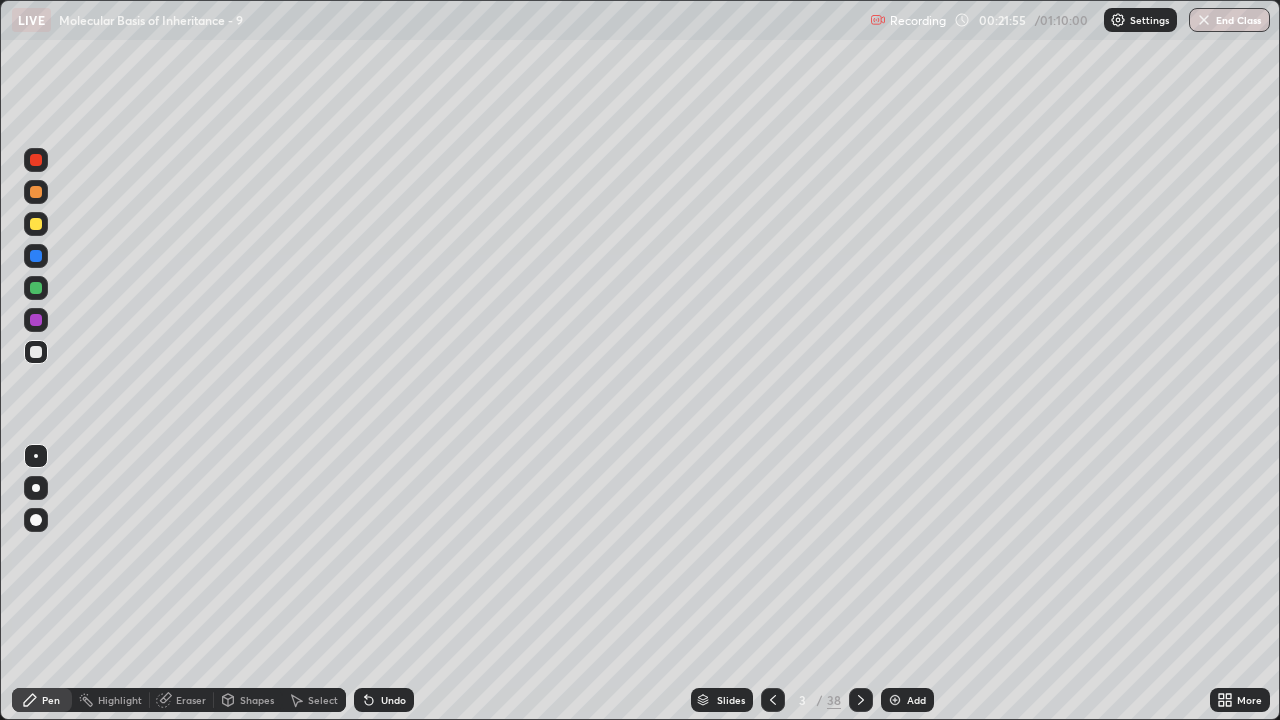 click at bounding box center [36, 160] 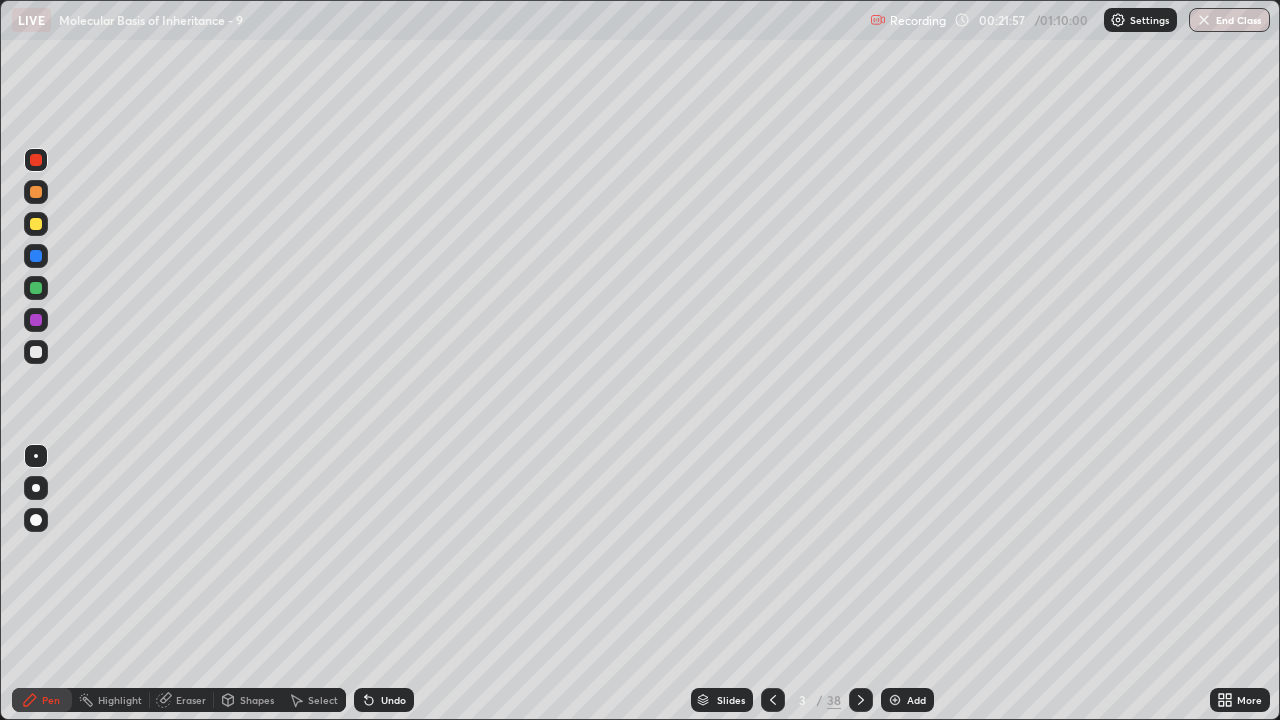 click at bounding box center [36, 488] 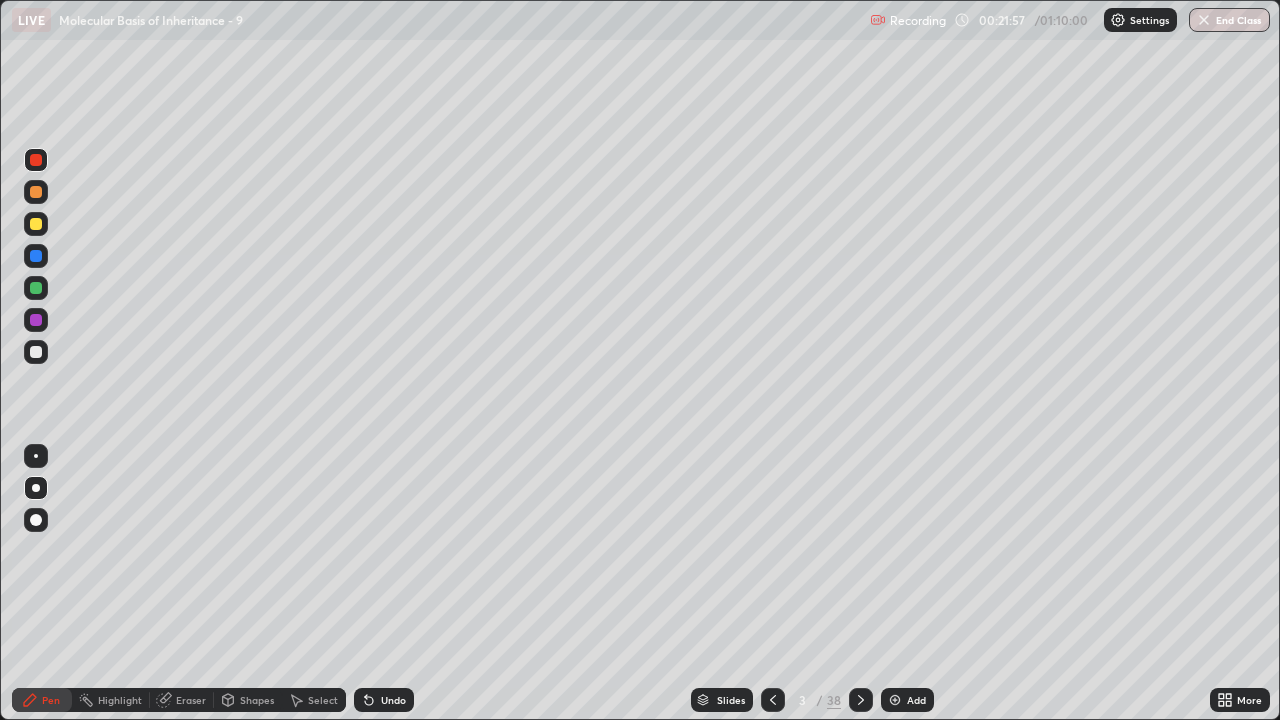 click at bounding box center [36, 320] 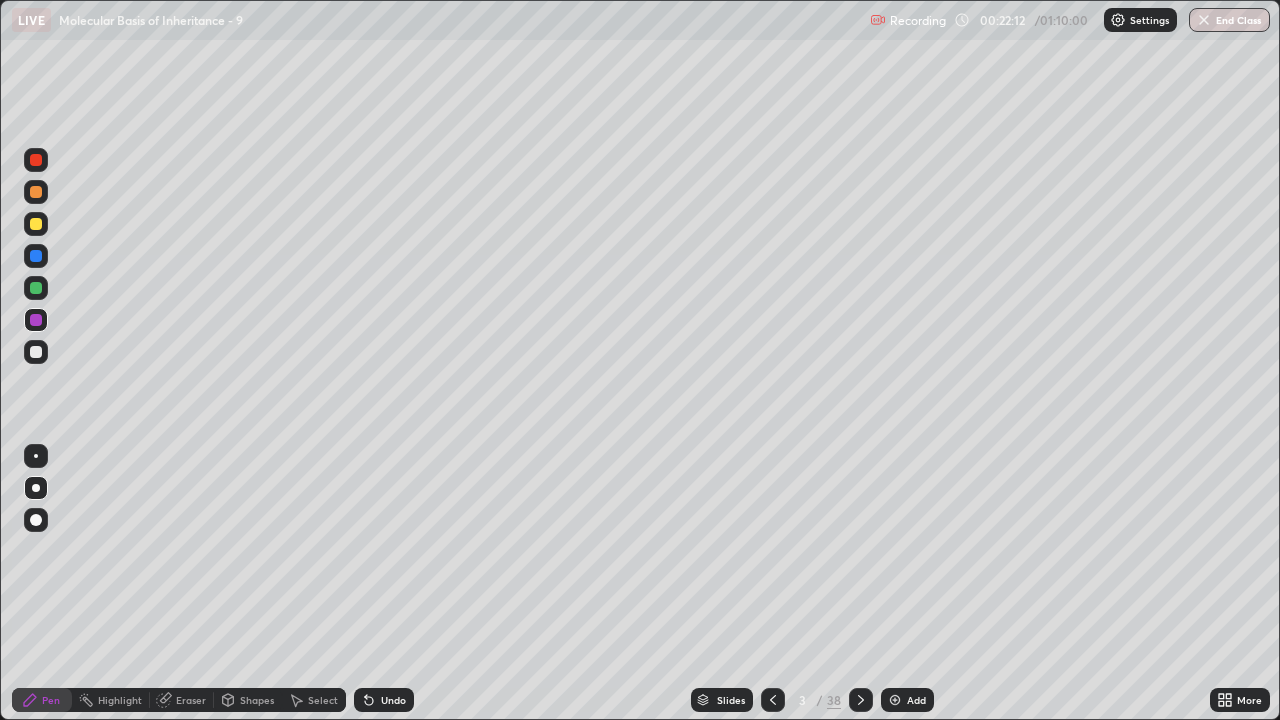 click at bounding box center [36, 352] 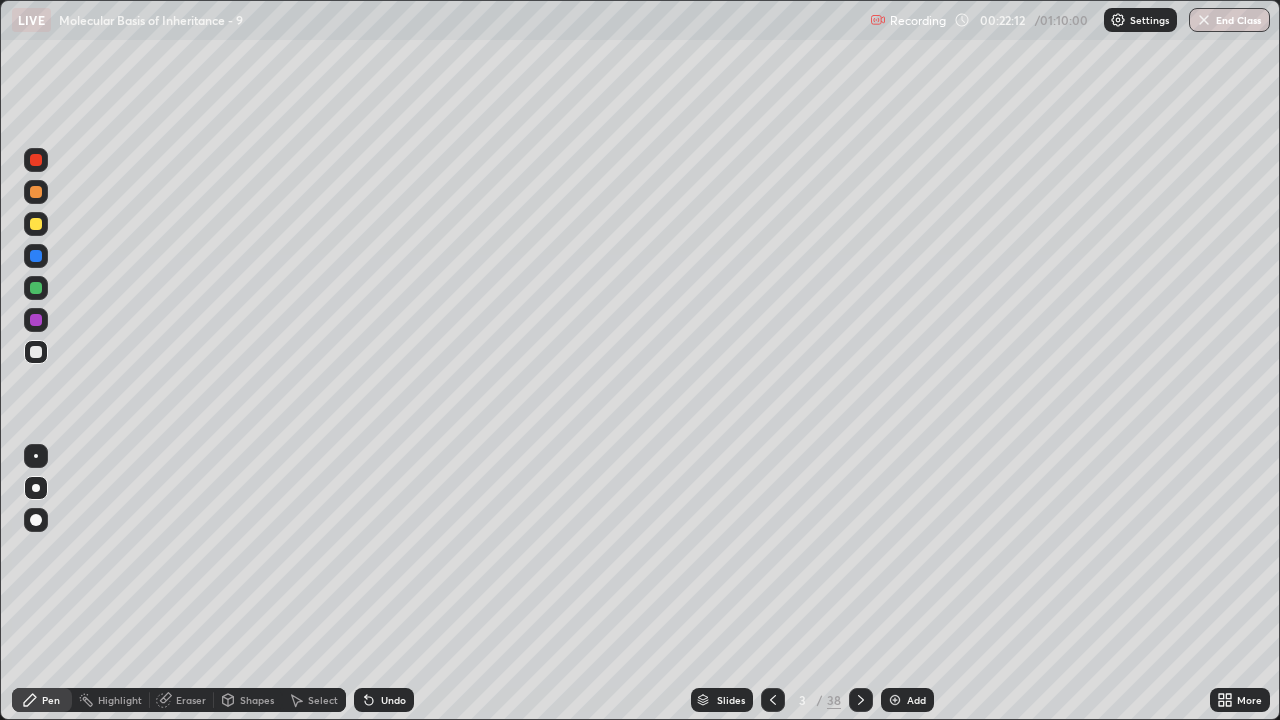 click at bounding box center [36, 456] 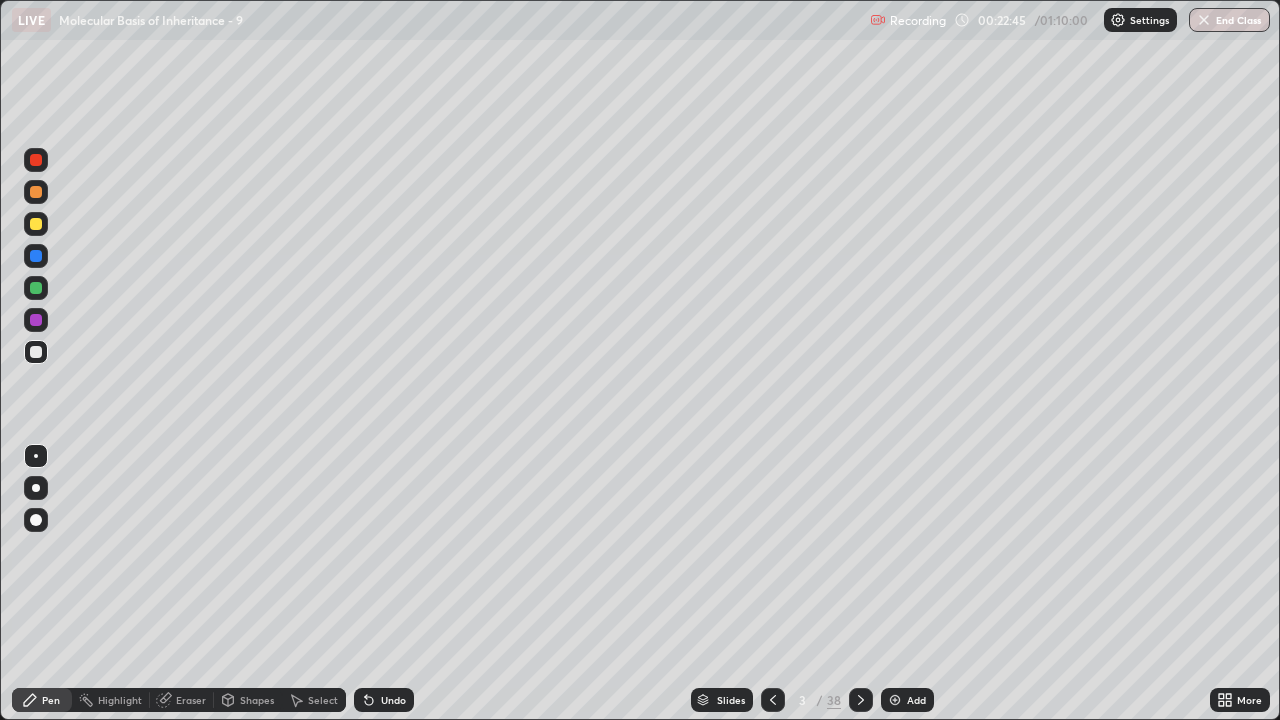 click on "Eraser" at bounding box center [191, 700] 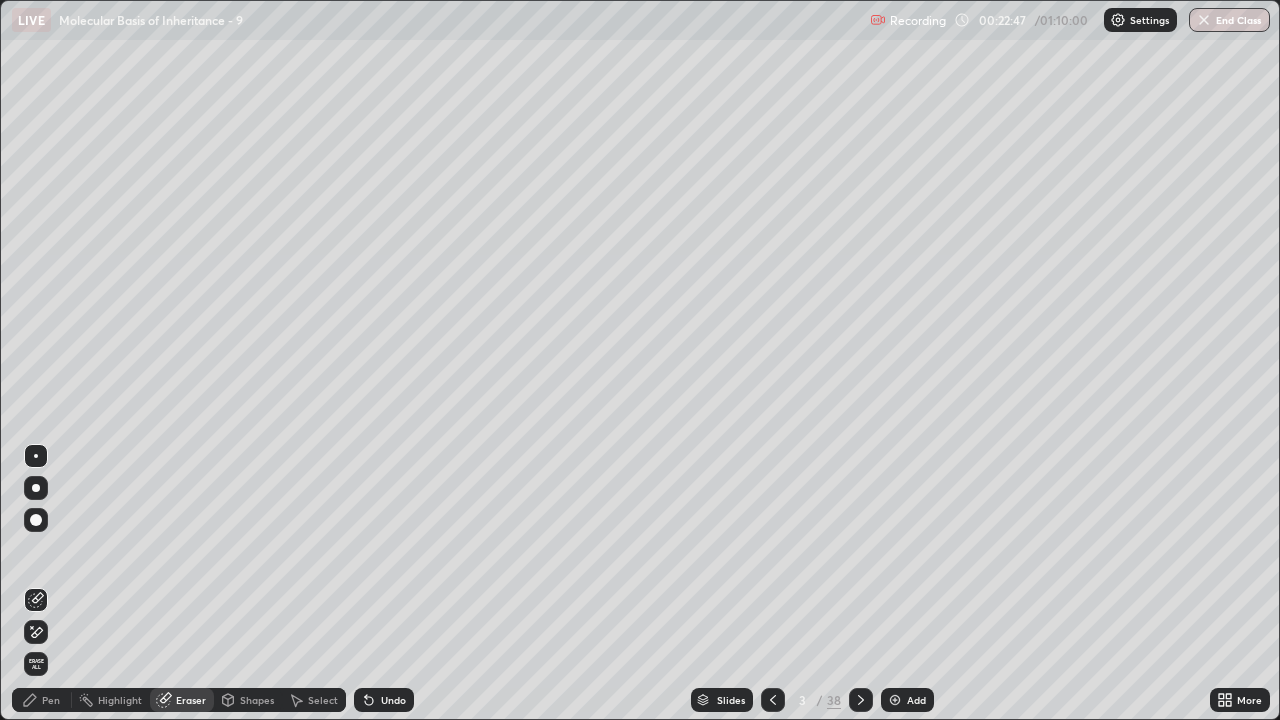 click 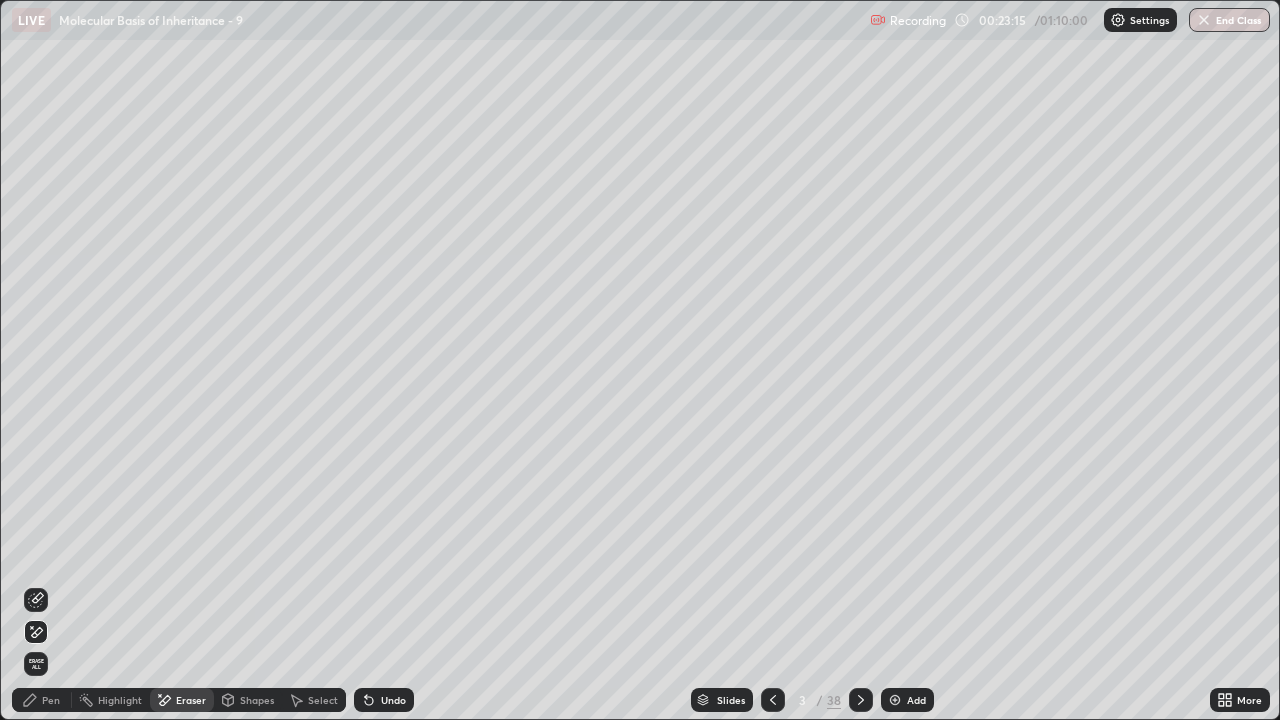 click on "Pen" at bounding box center (42, 700) 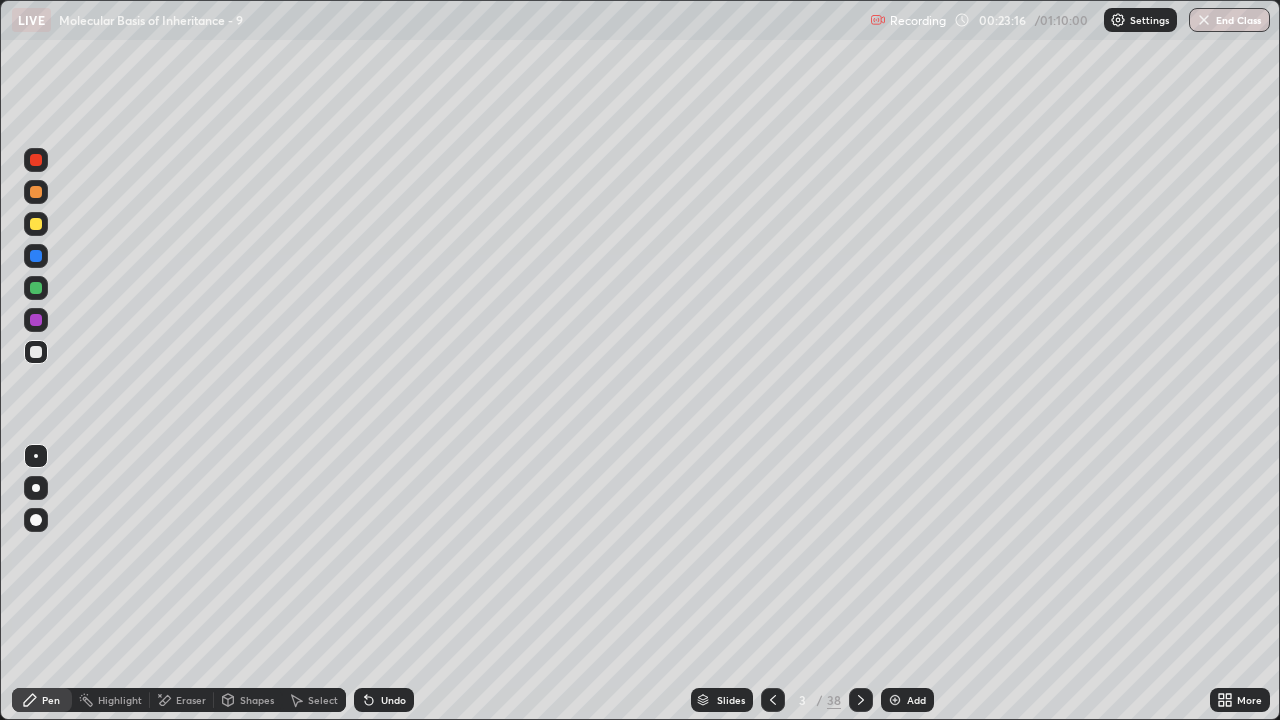 click at bounding box center [36, 456] 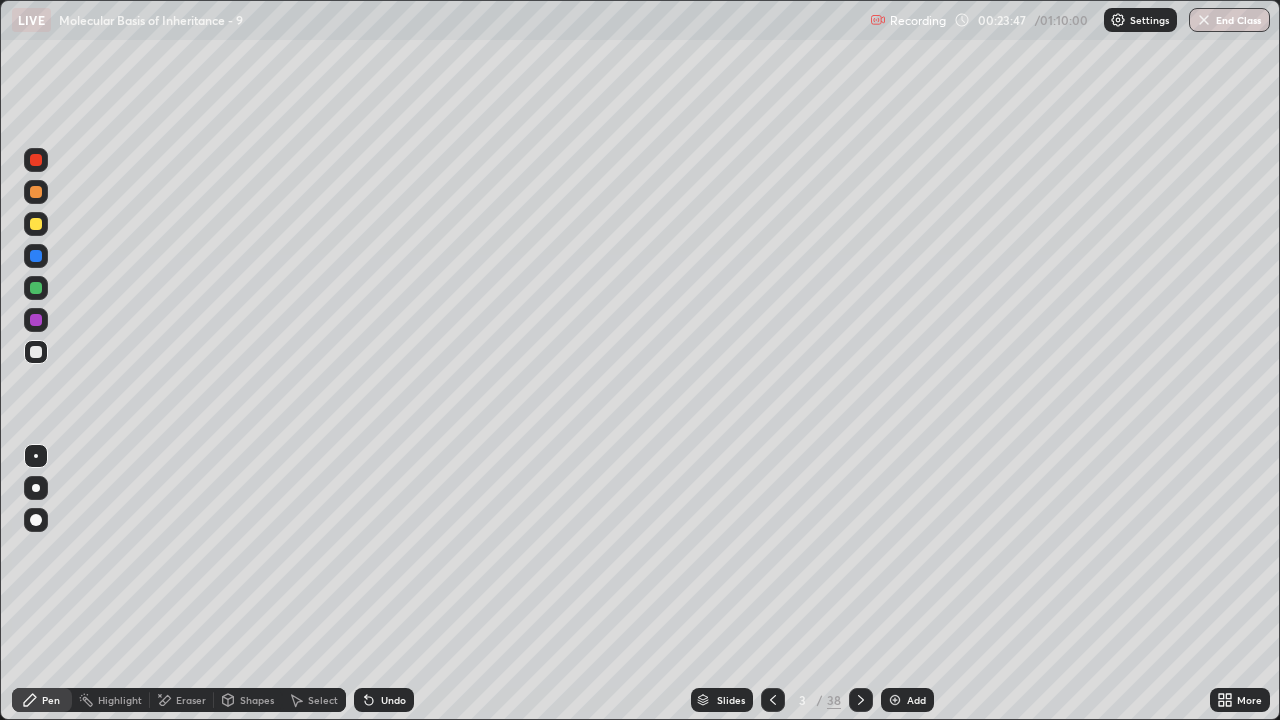 click at bounding box center [36, 488] 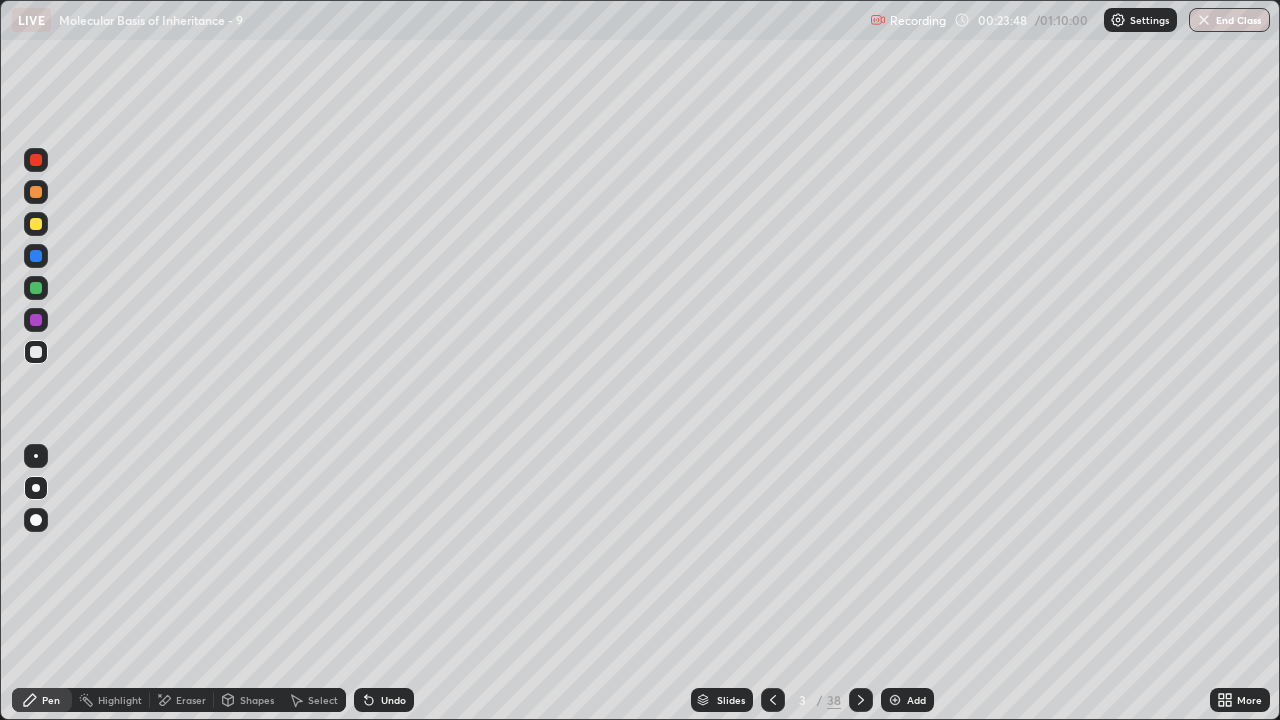 click at bounding box center (36, 224) 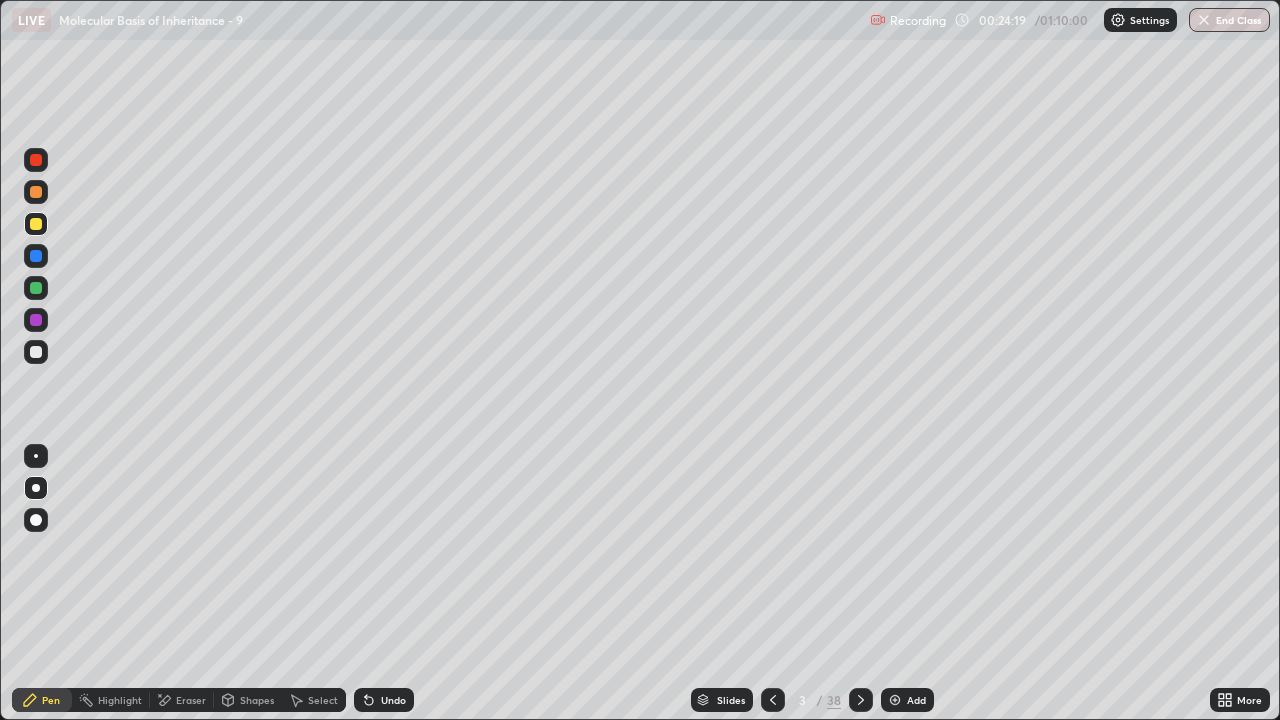 click on "/" at bounding box center (820, 700) 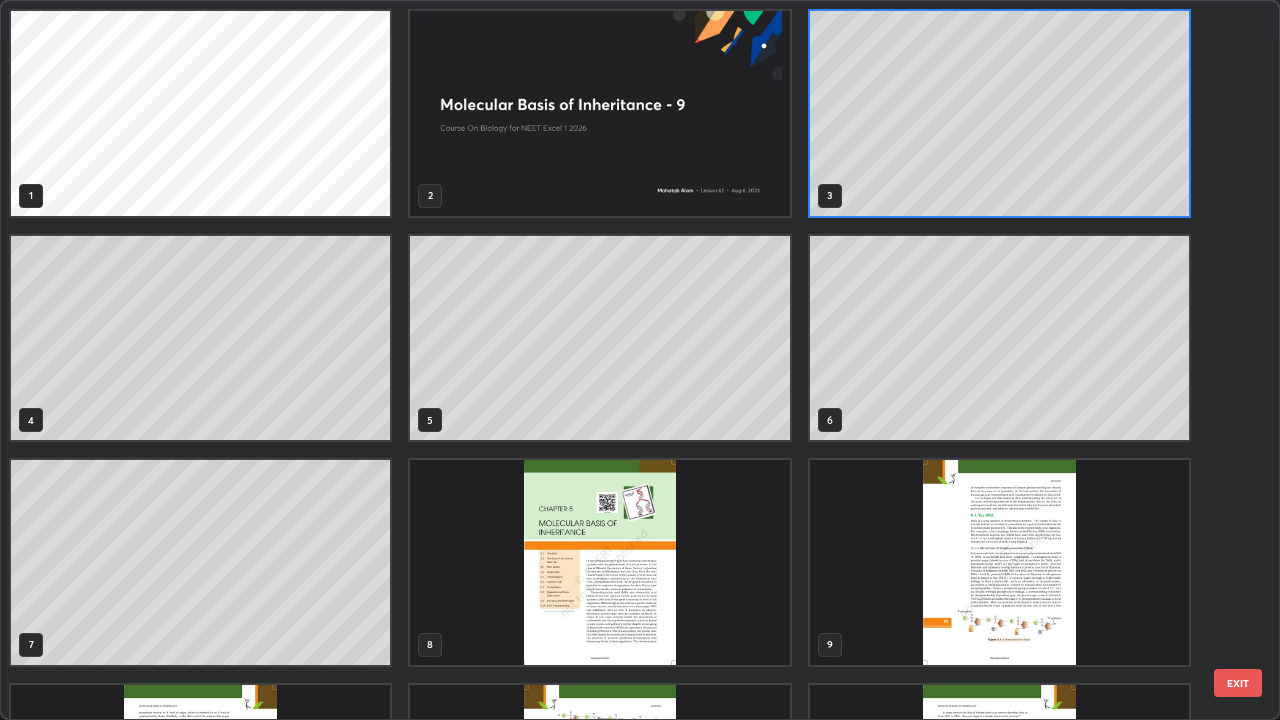 scroll, scrollTop: 7, scrollLeft: 11, axis: both 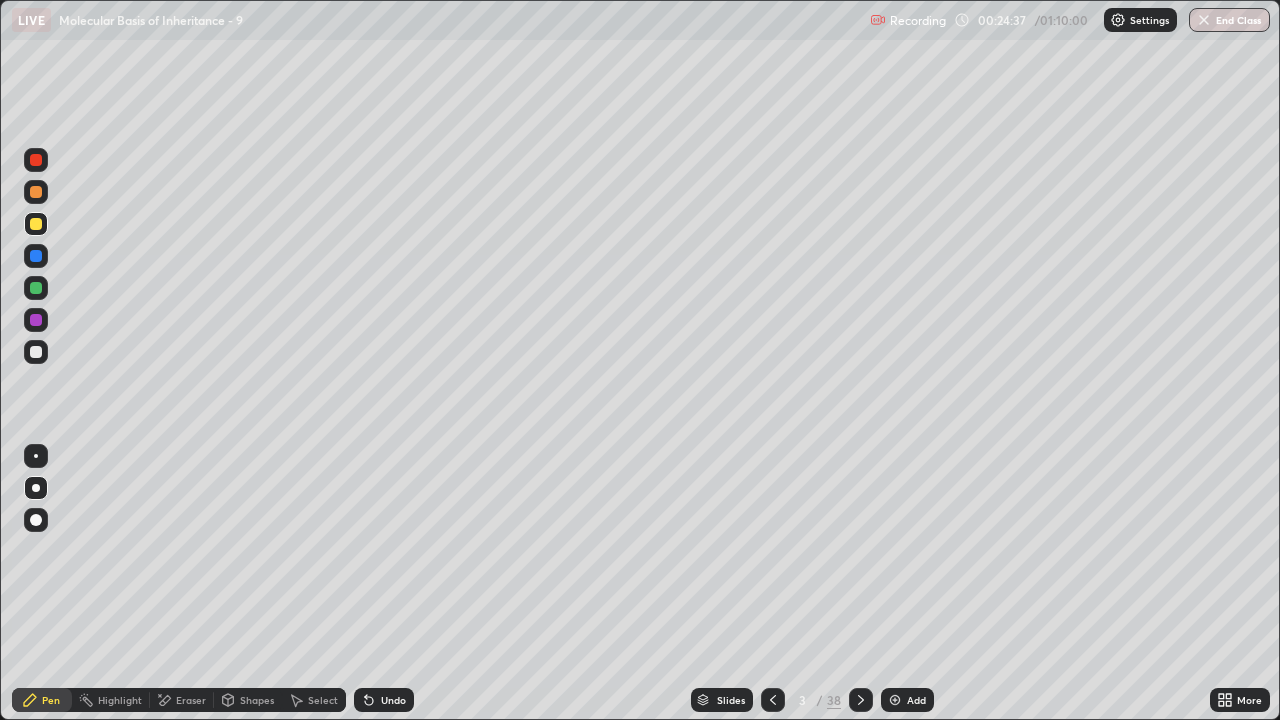 click at bounding box center (895, 700) 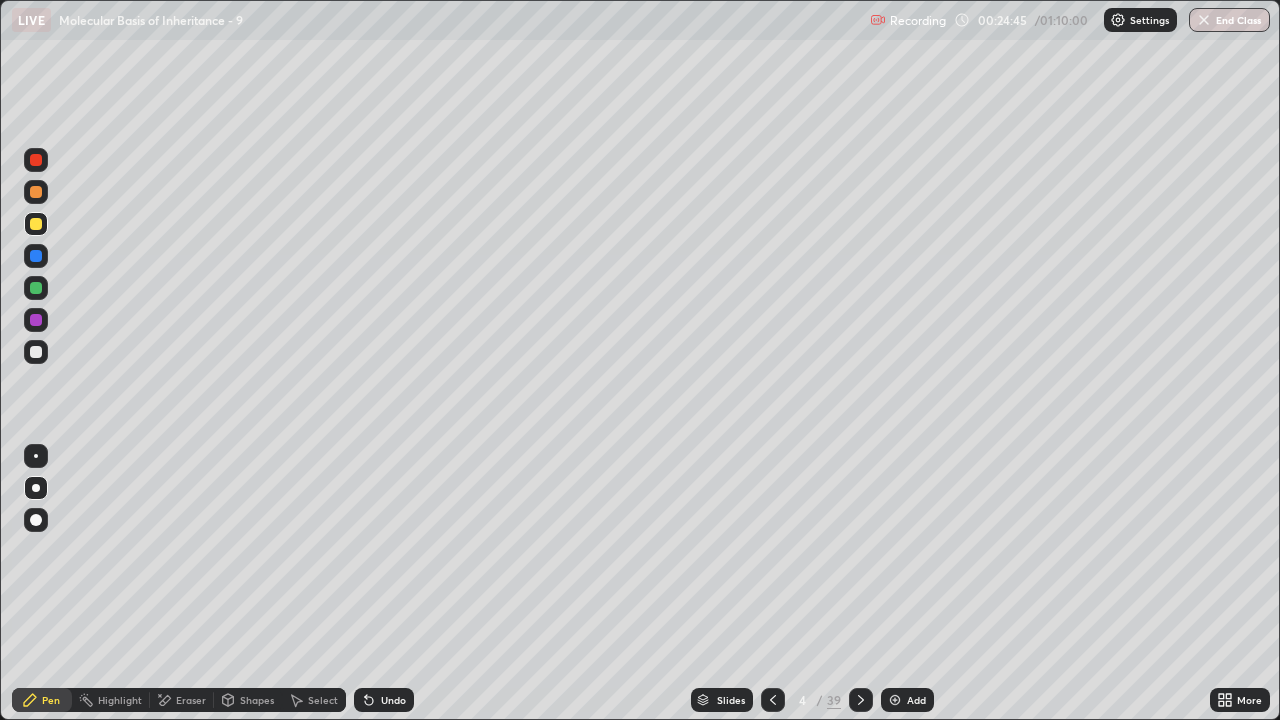 click at bounding box center [36, 288] 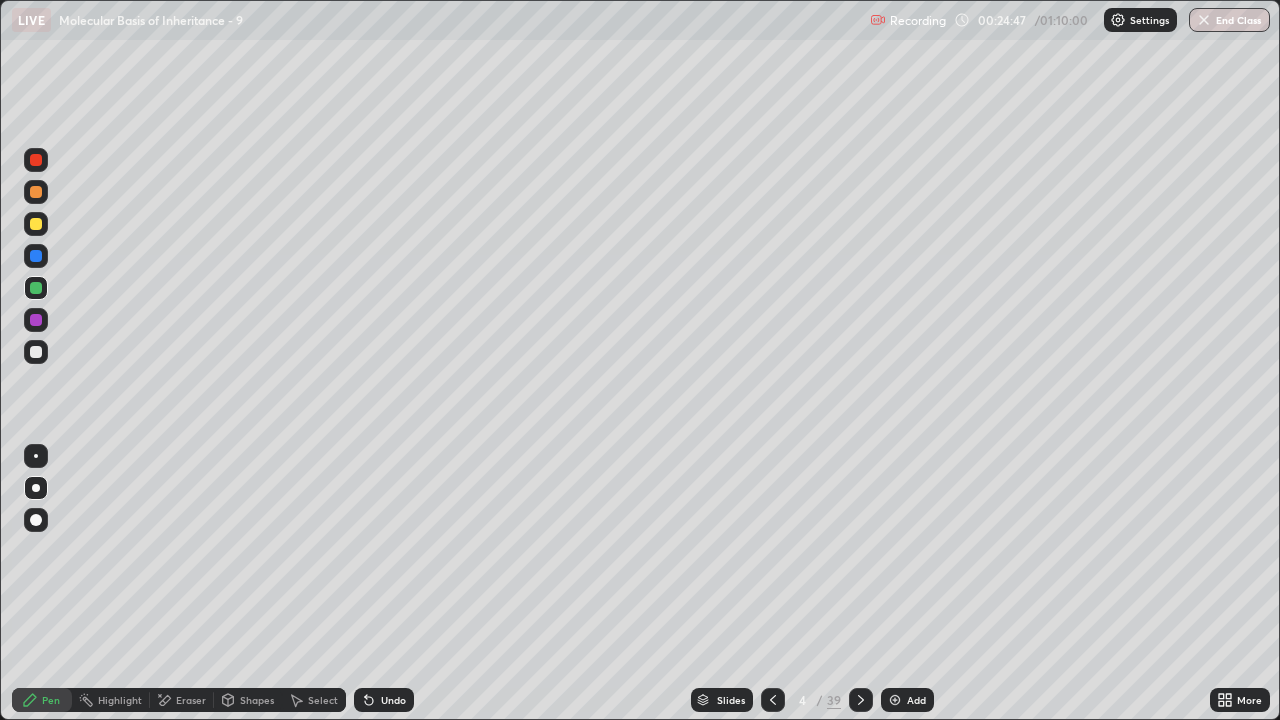 click at bounding box center [36, 160] 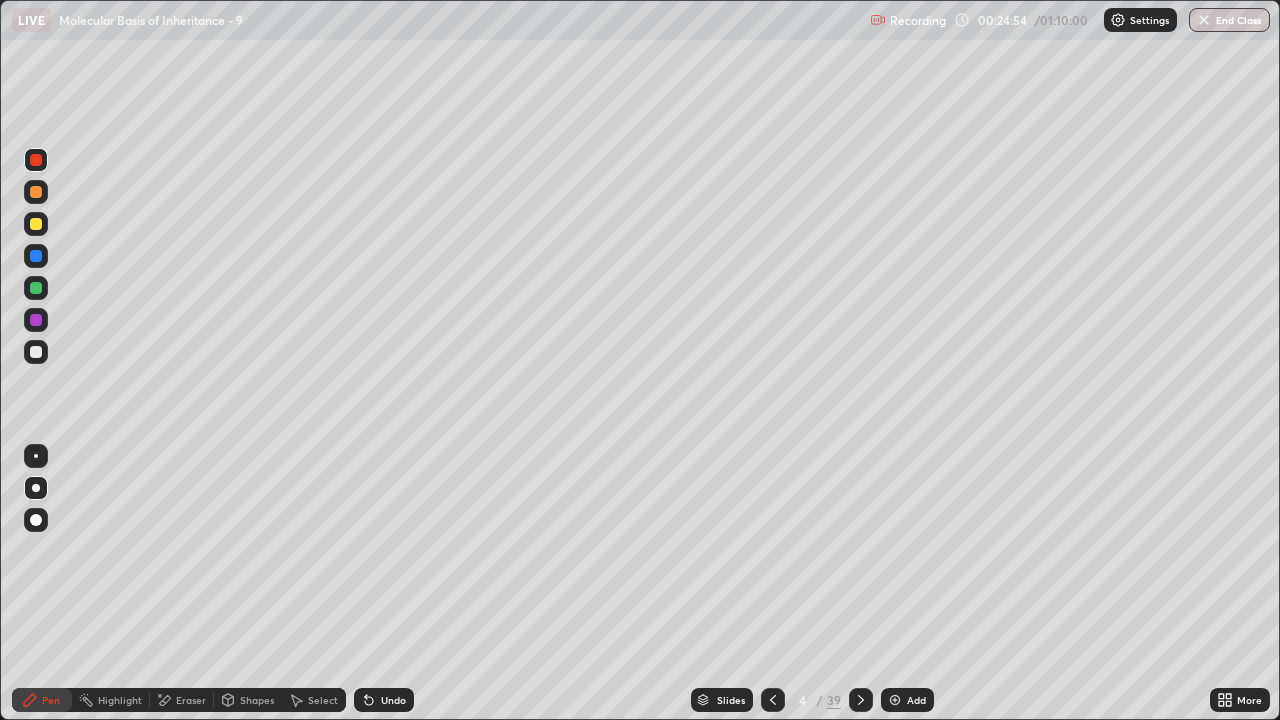 click at bounding box center (36, 288) 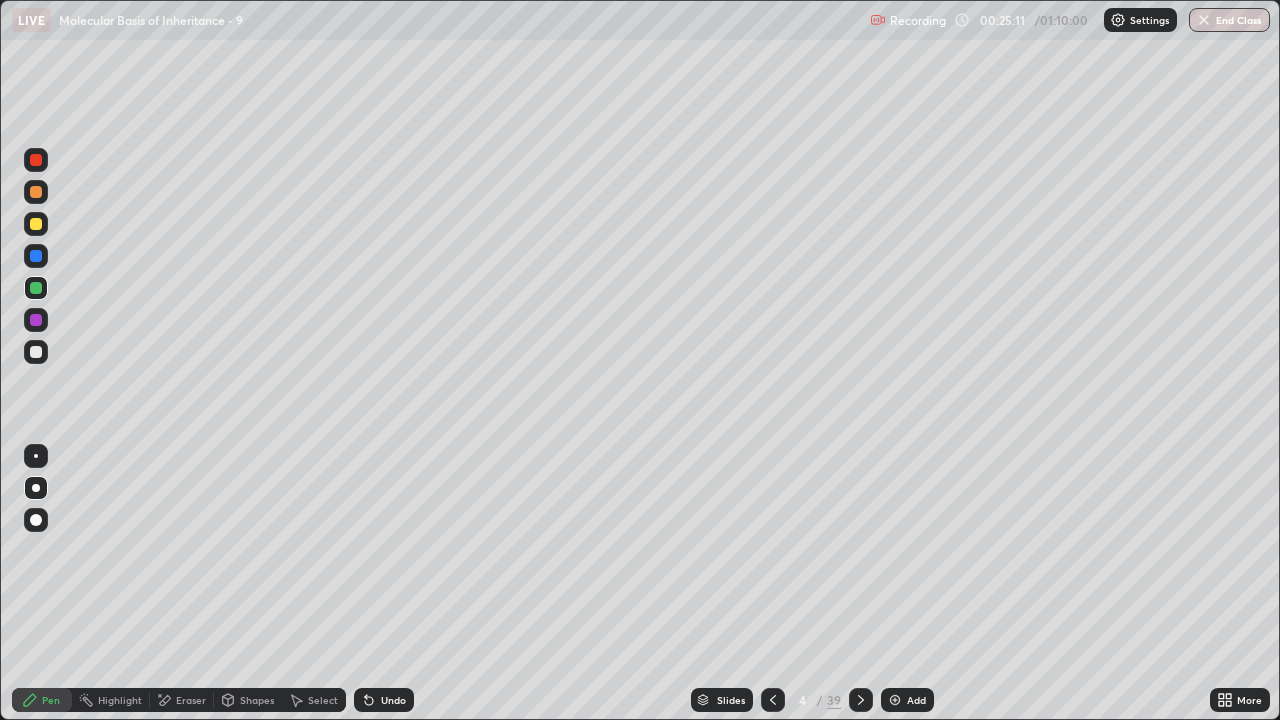 click on "Eraser" at bounding box center (191, 700) 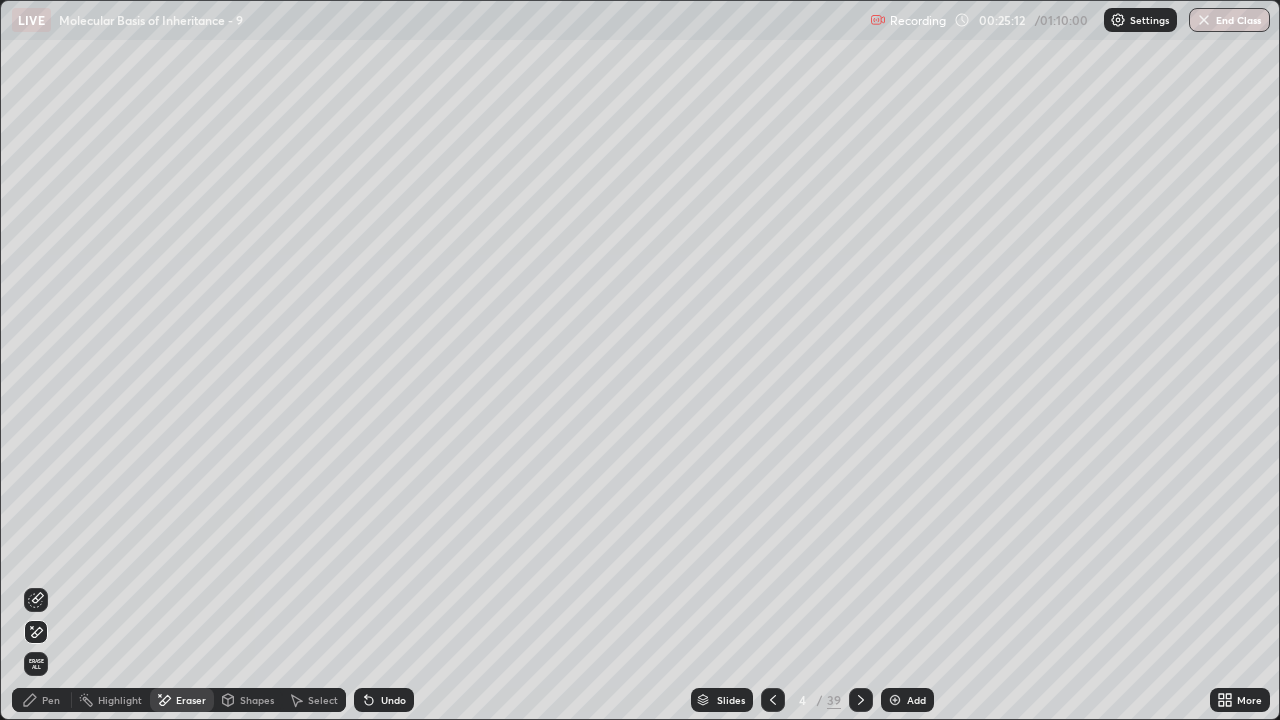 click 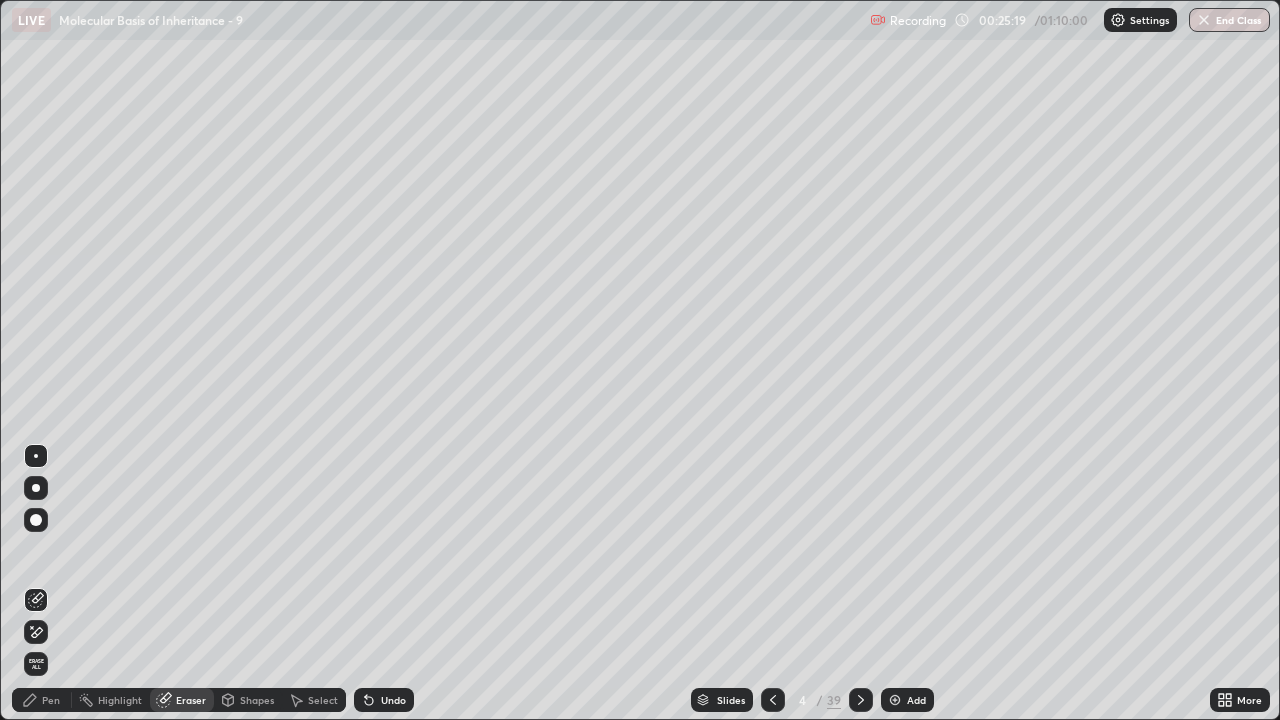 click on "Select" at bounding box center (323, 700) 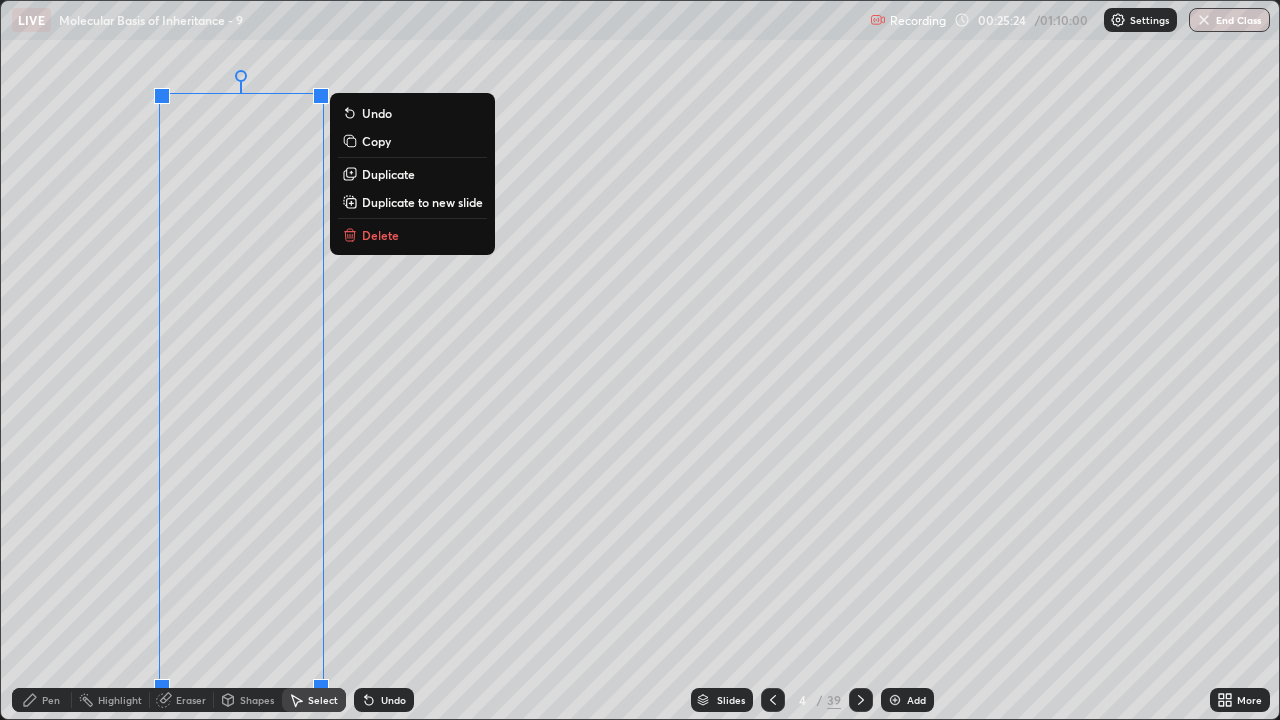 click on "Pen" at bounding box center [51, 700] 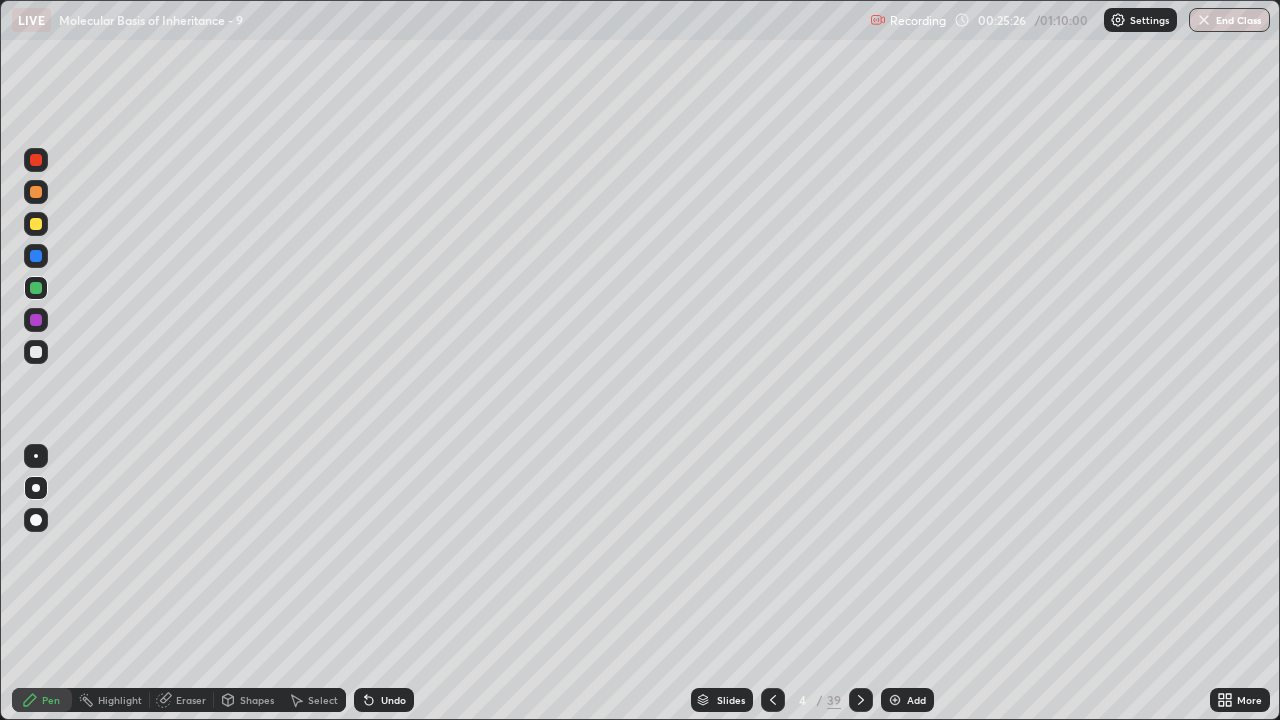 click at bounding box center (36, 160) 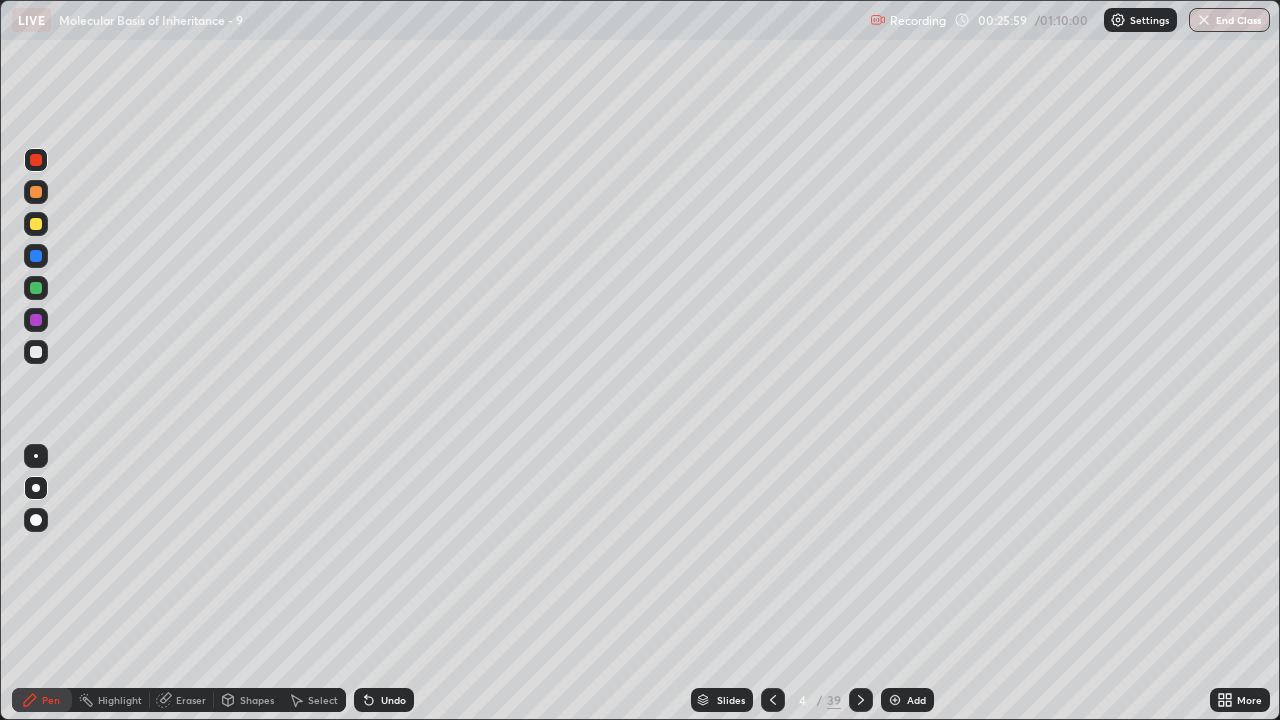 click at bounding box center [36, 224] 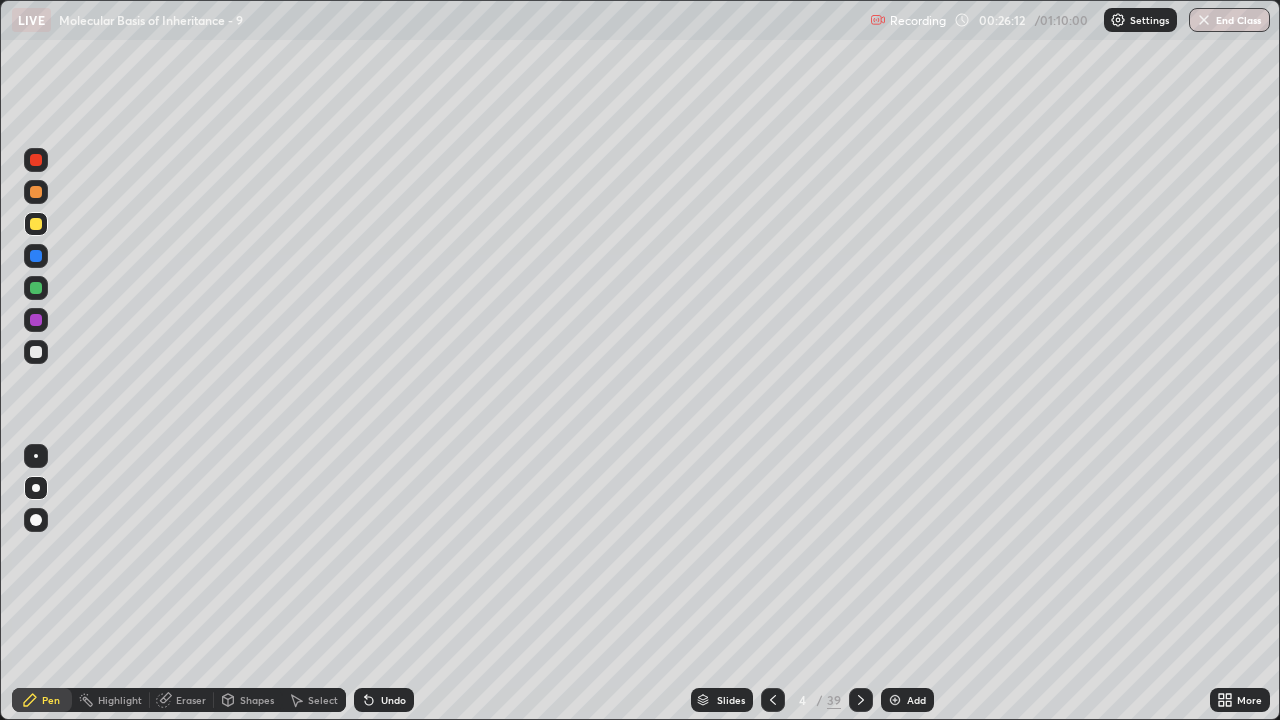 click on "Eraser" at bounding box center (191, 700) 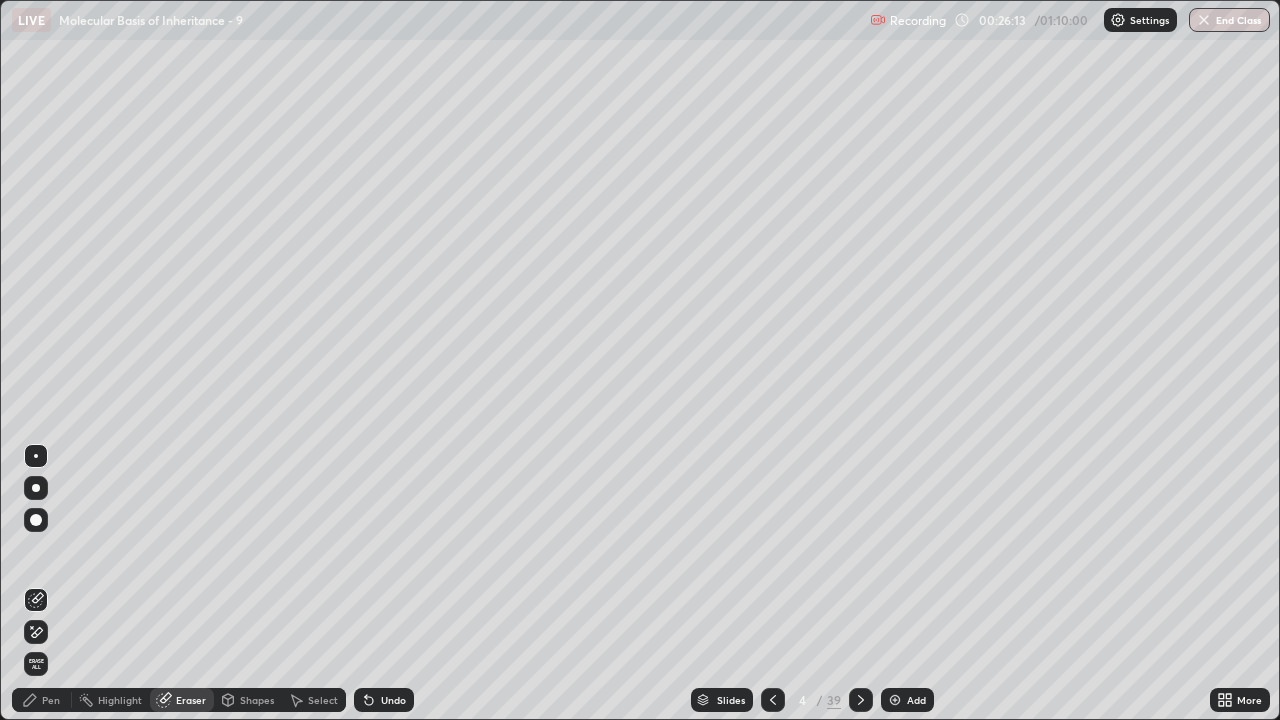 click 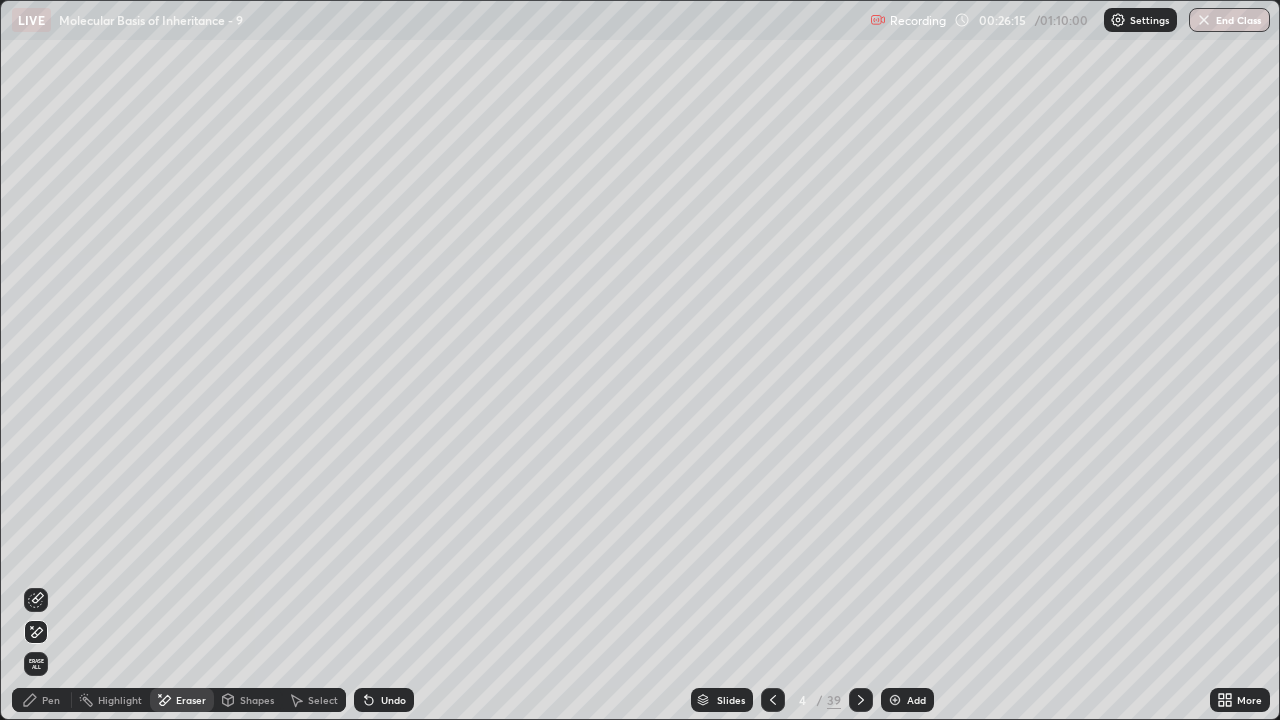 click on "Pen" at bounding box center [51, 700] 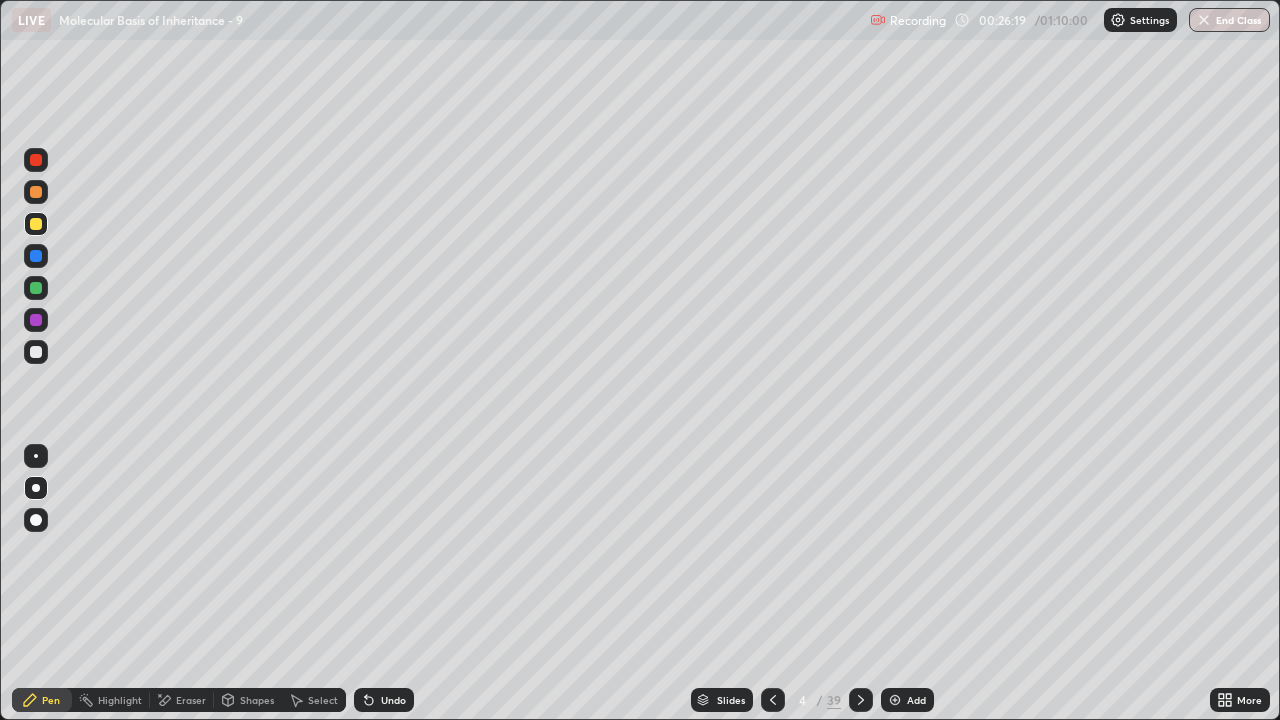 click at bounding box center (36, 160) 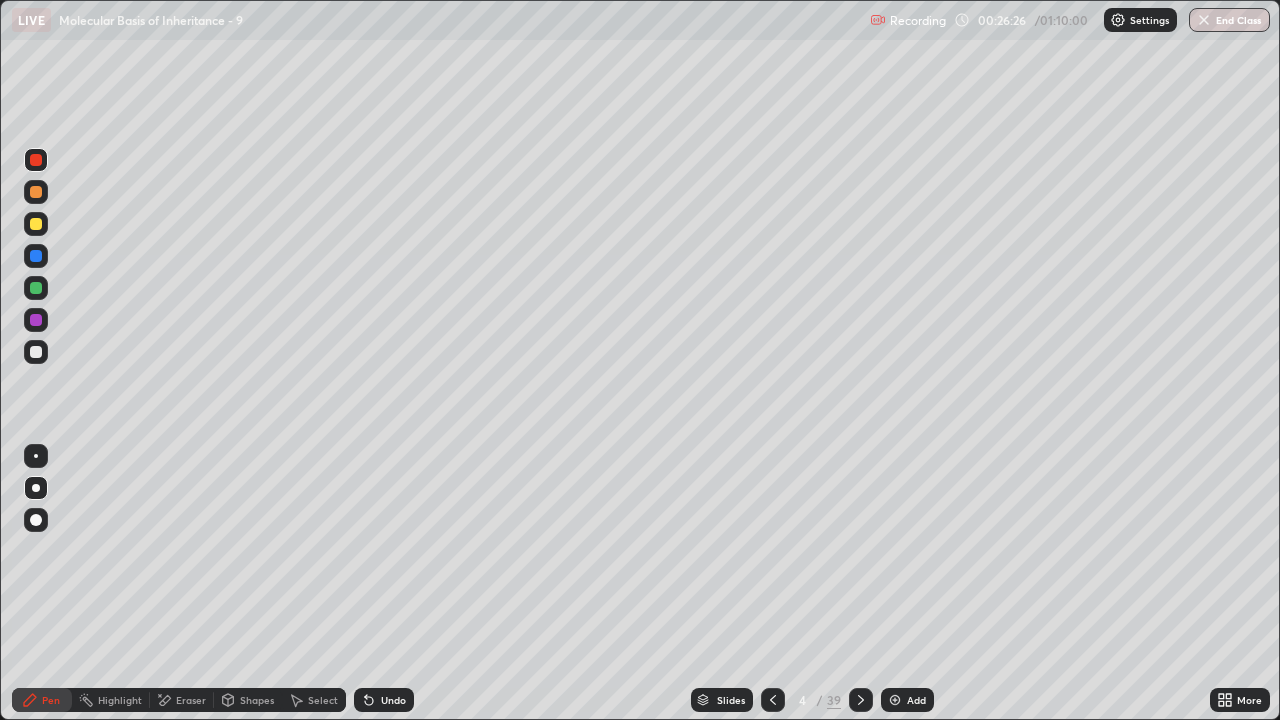 click at bounding box center (36, 288) 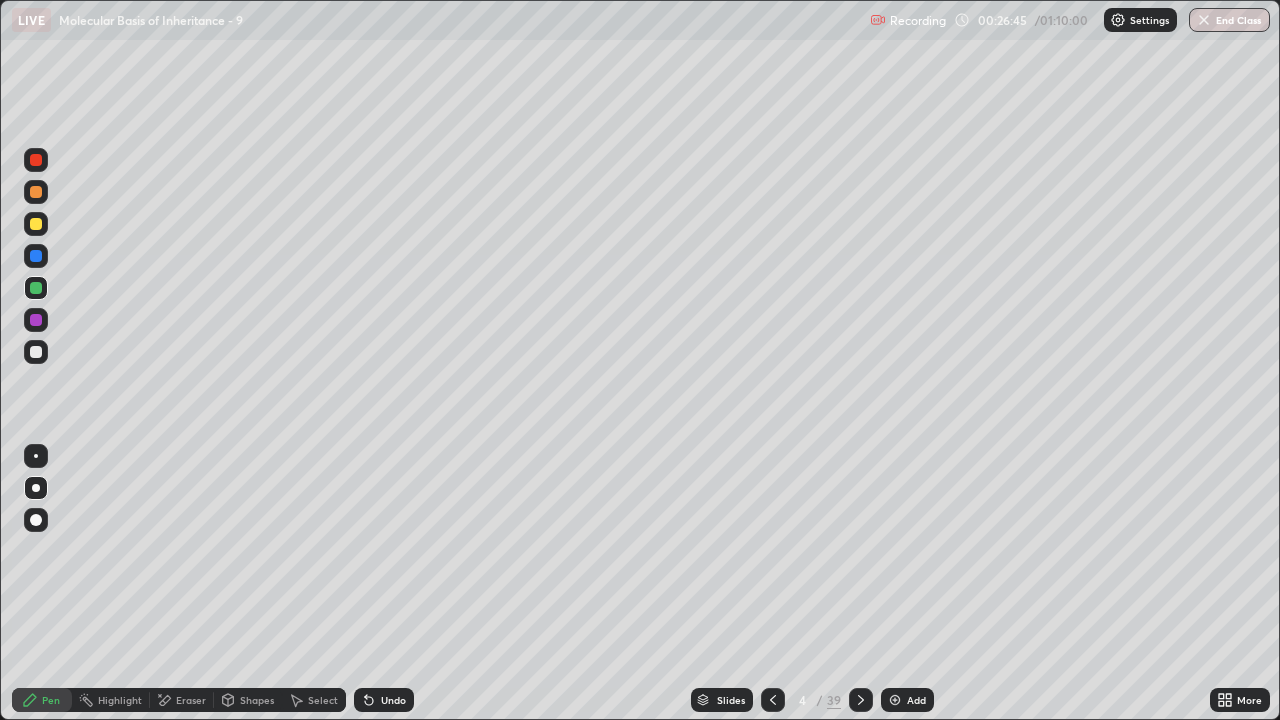 click at bounding box center [36, 160] 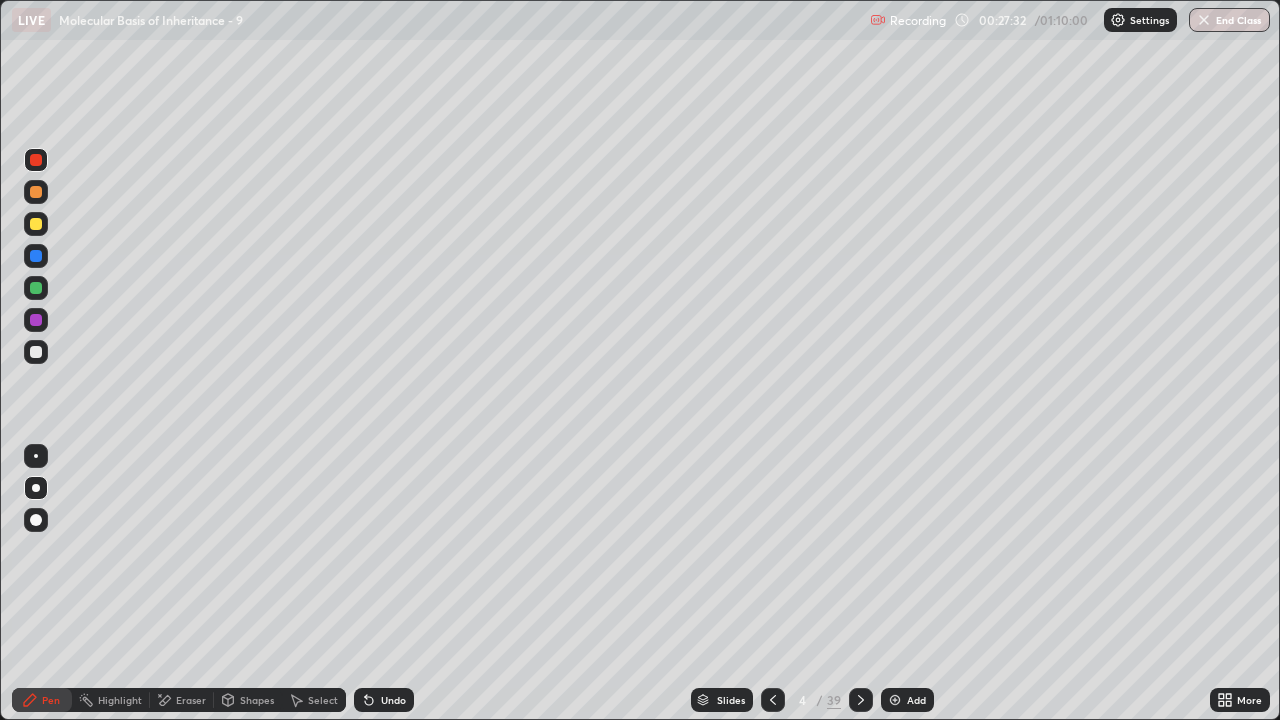 click on "/" at bounding box center (820, 700) 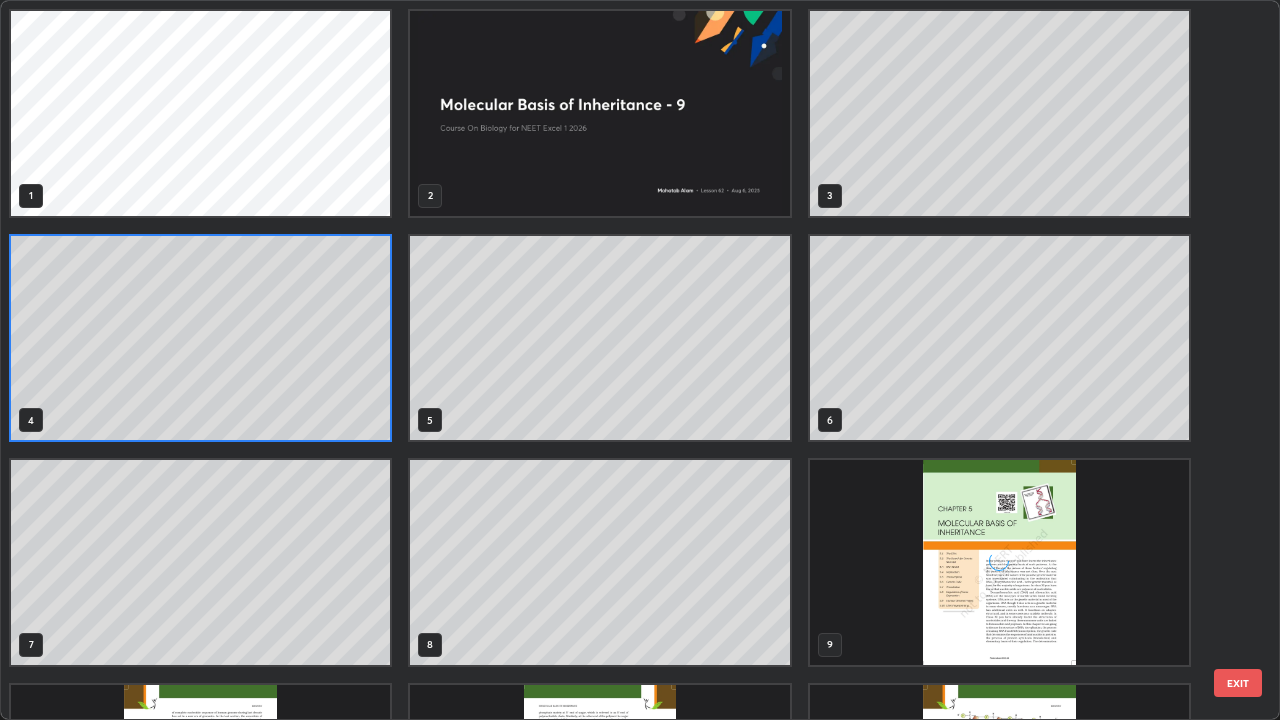scroll, scrollTop: 7, scrollLeft: 11, axis: both 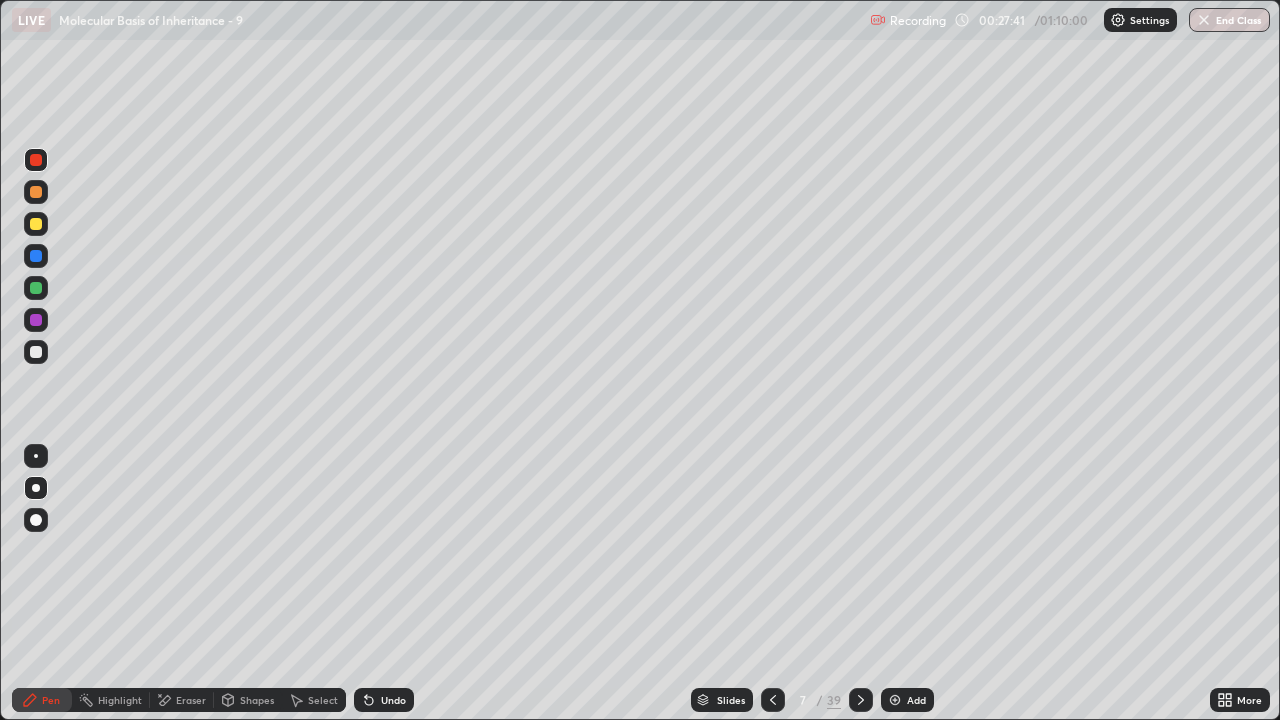 click 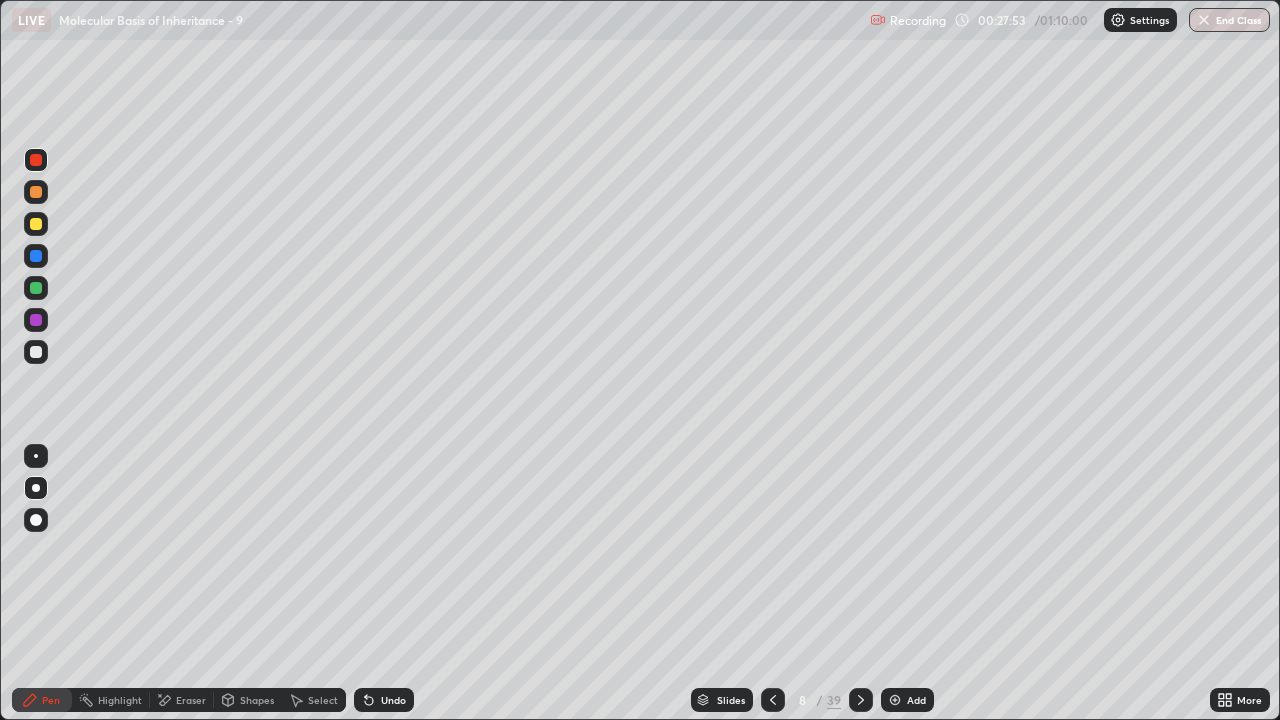 click on "Eraser" at bounding box center (191, 700) 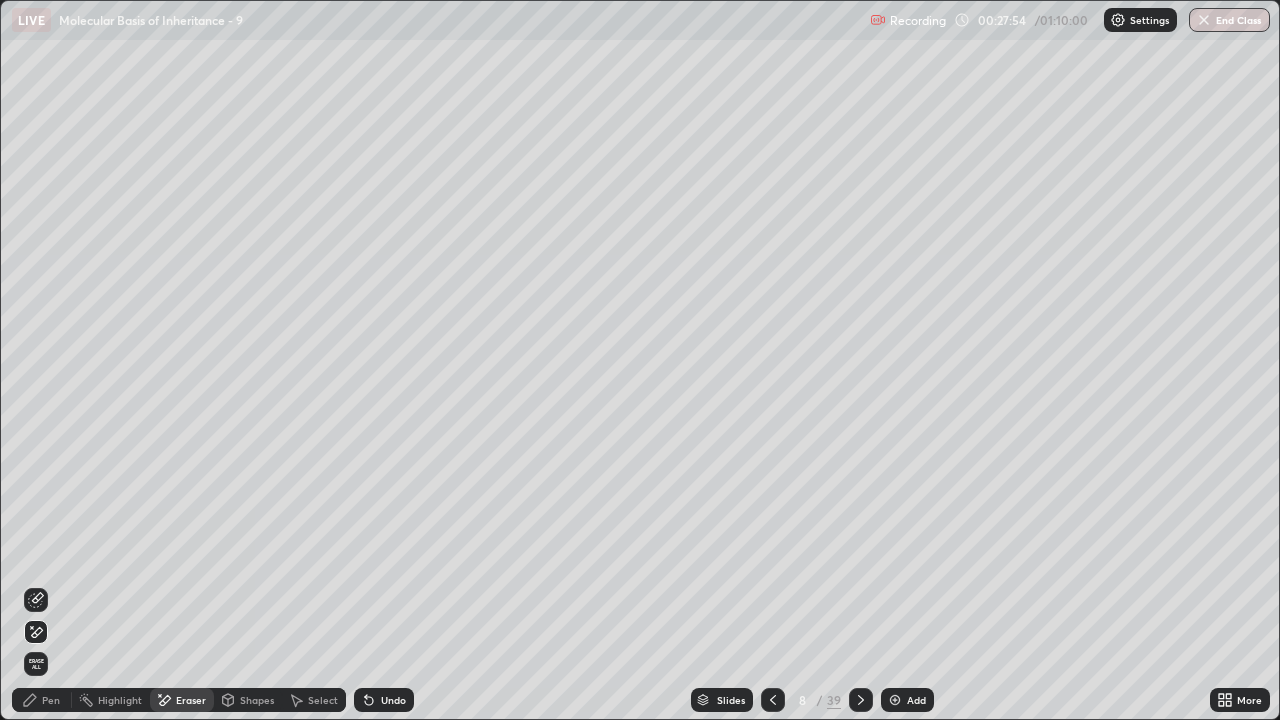 click on "Select" at bounding box center (323, 700) 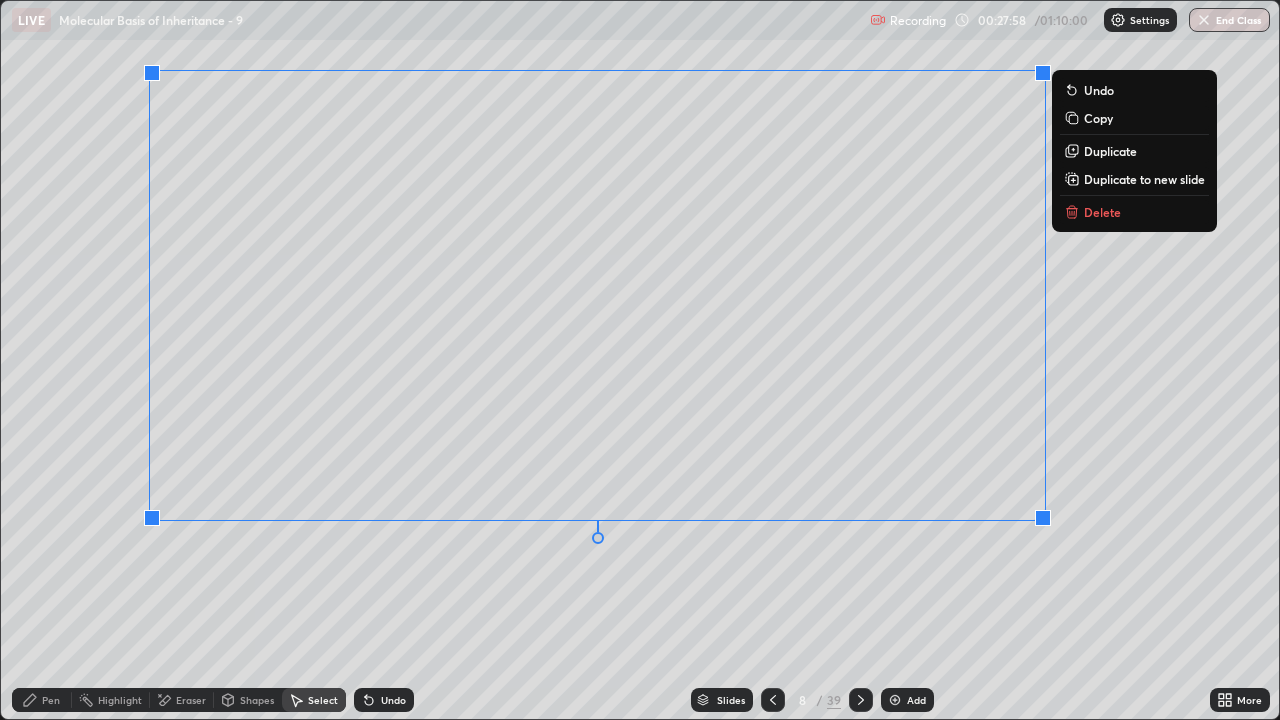 click on "Copy" at bounding box center (1098, 118) 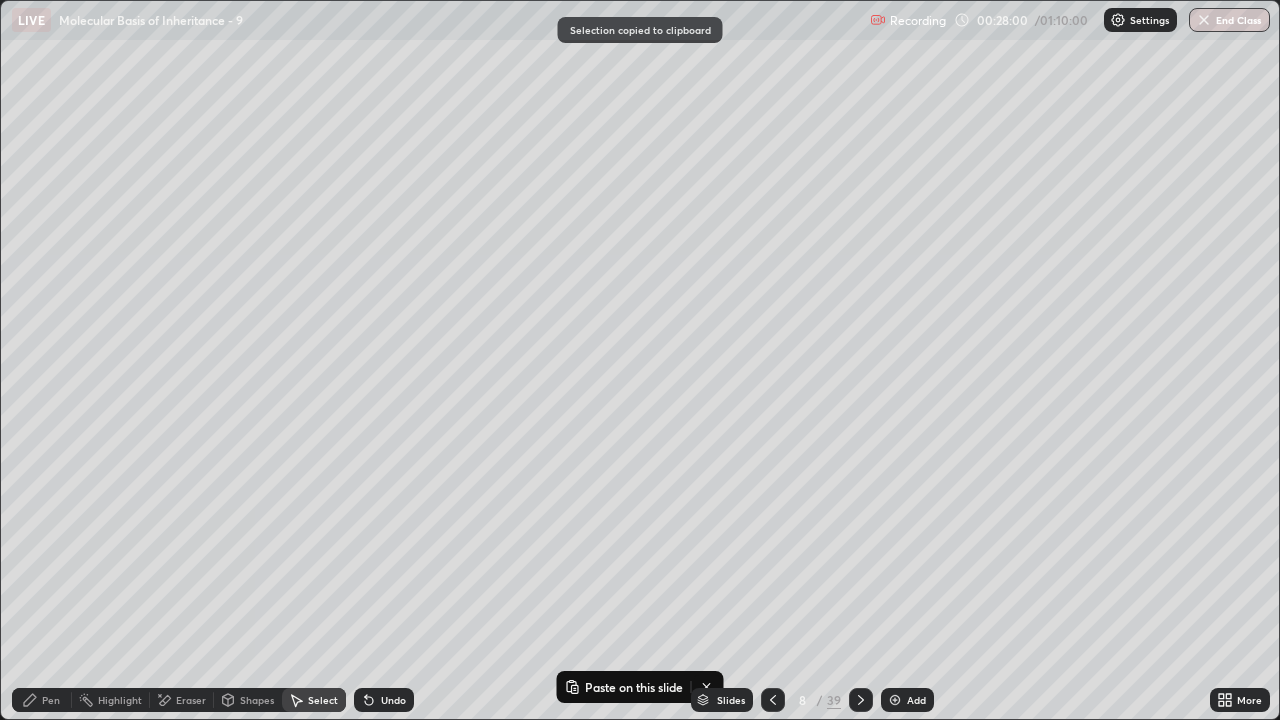 click 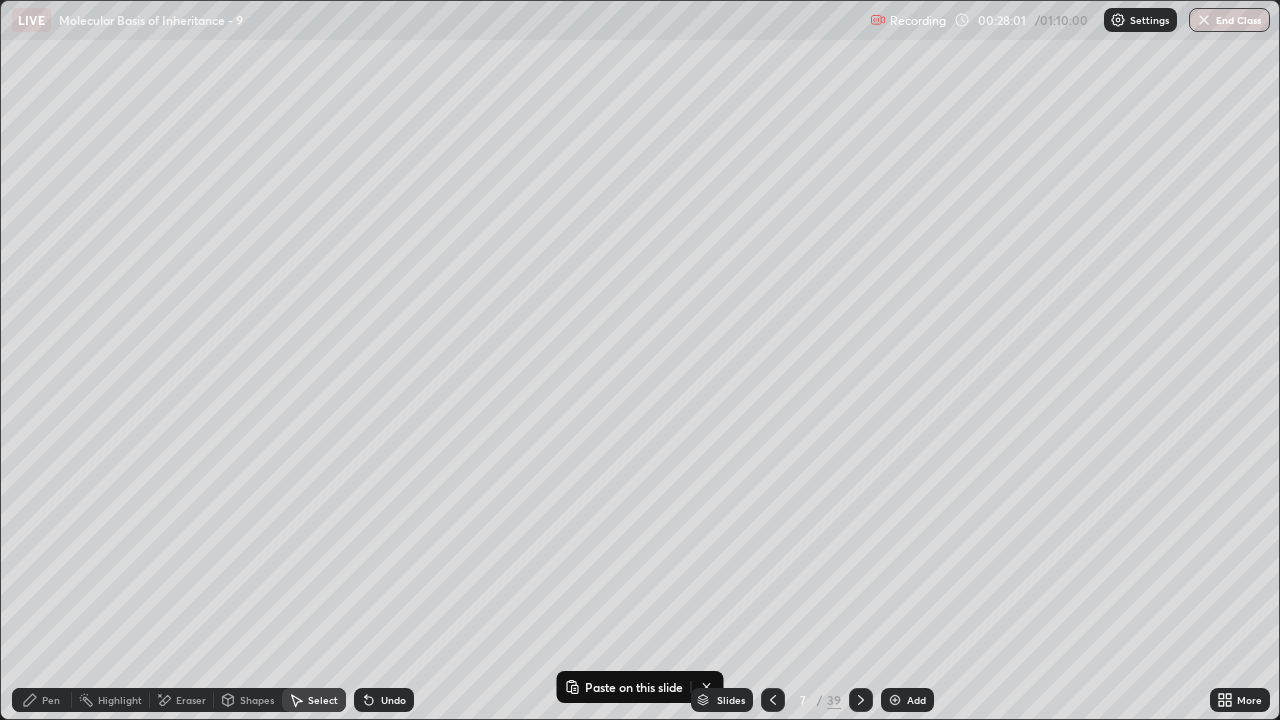 click 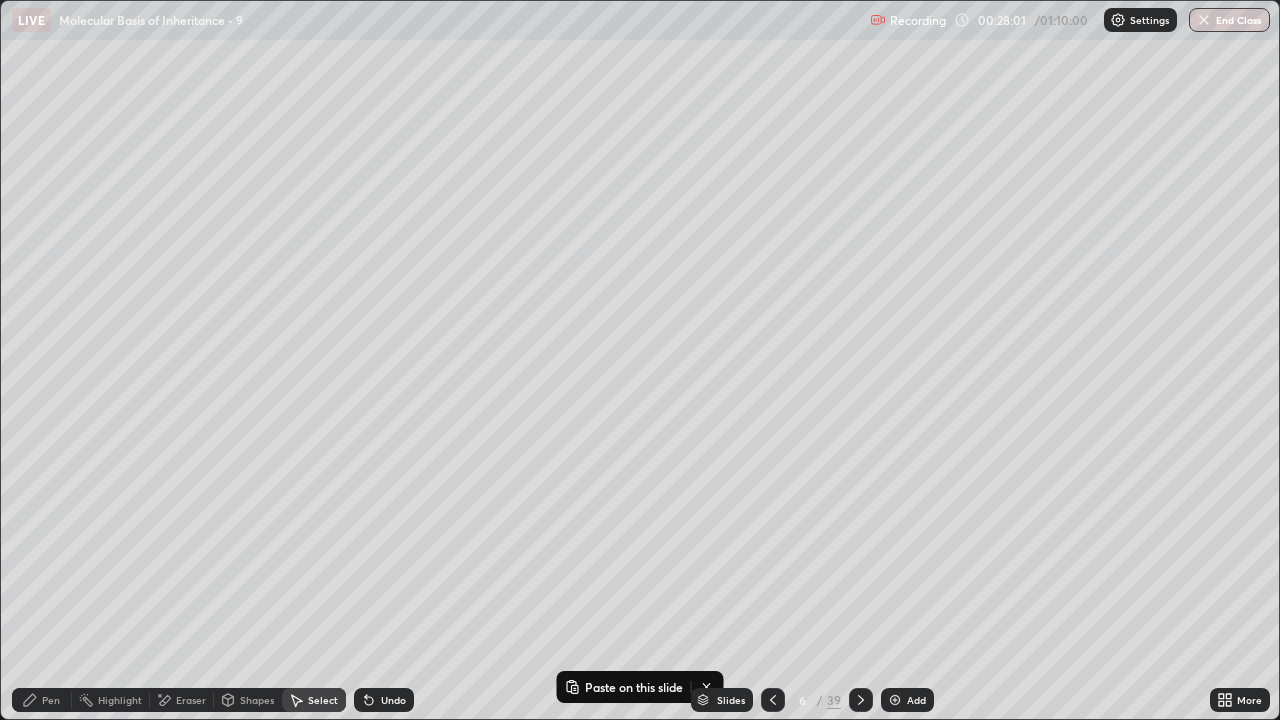click 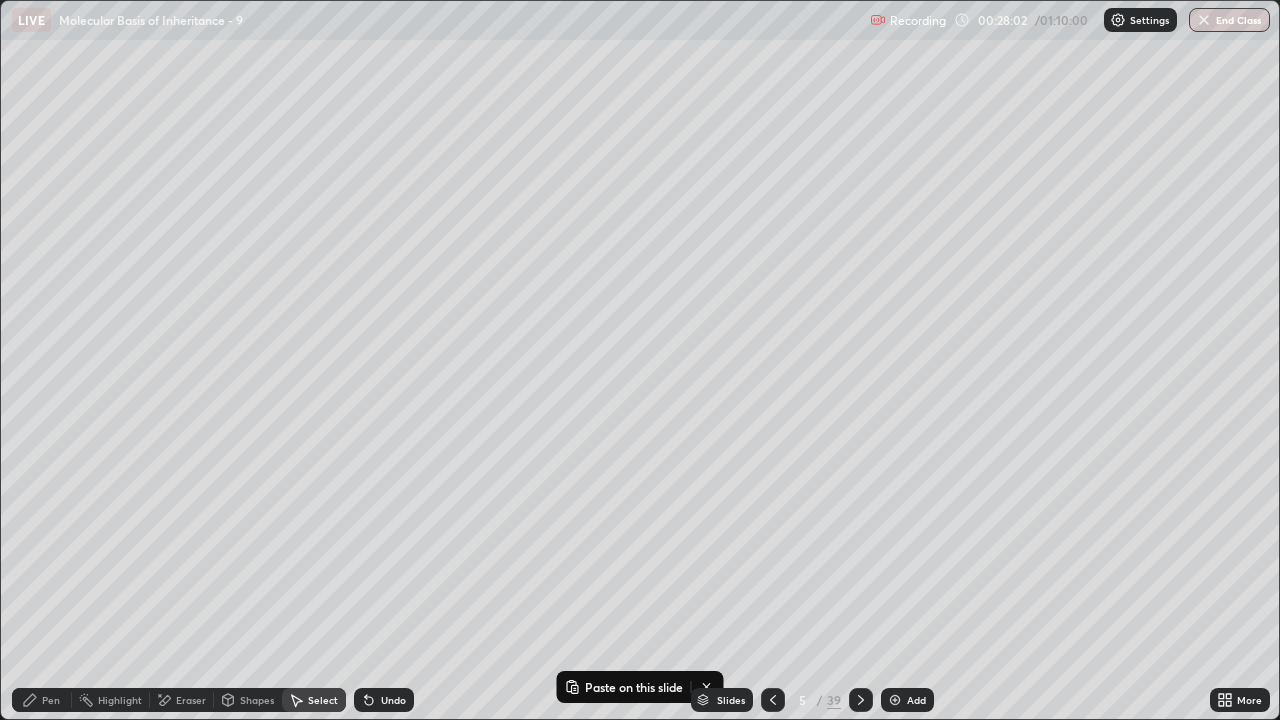click 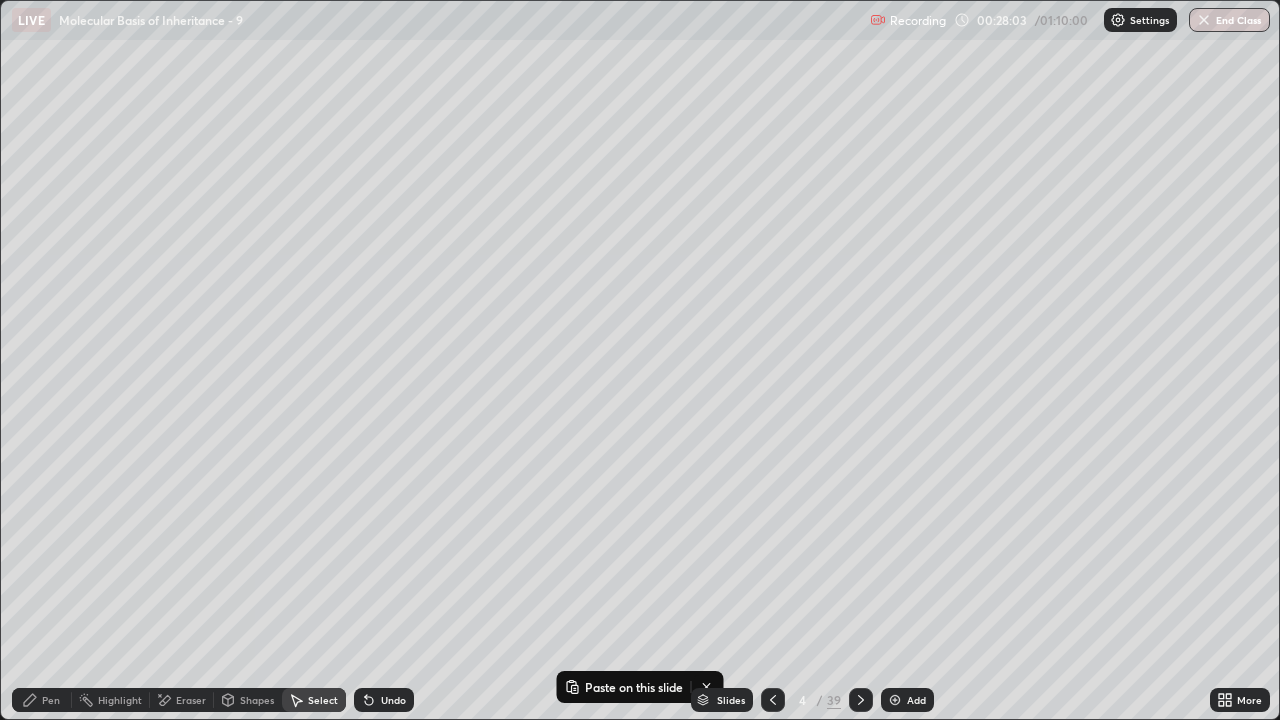 click 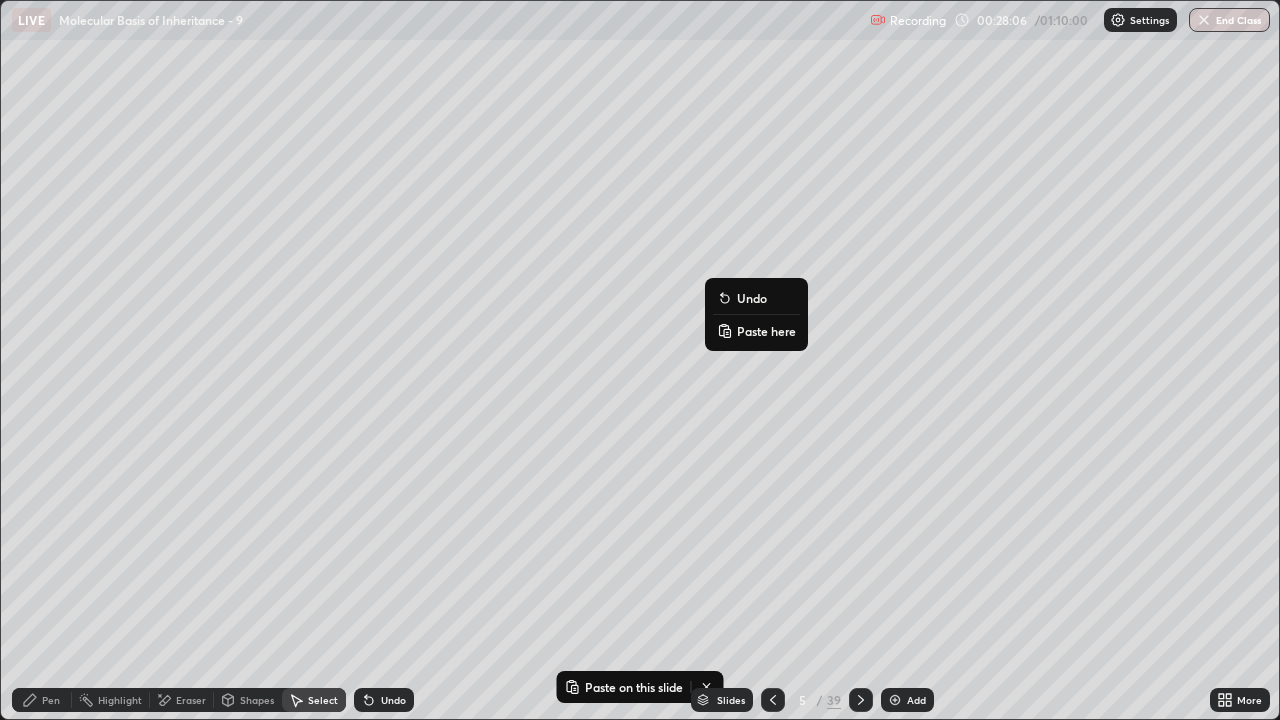 click on "Paste here" at bounding box center [766, 331] 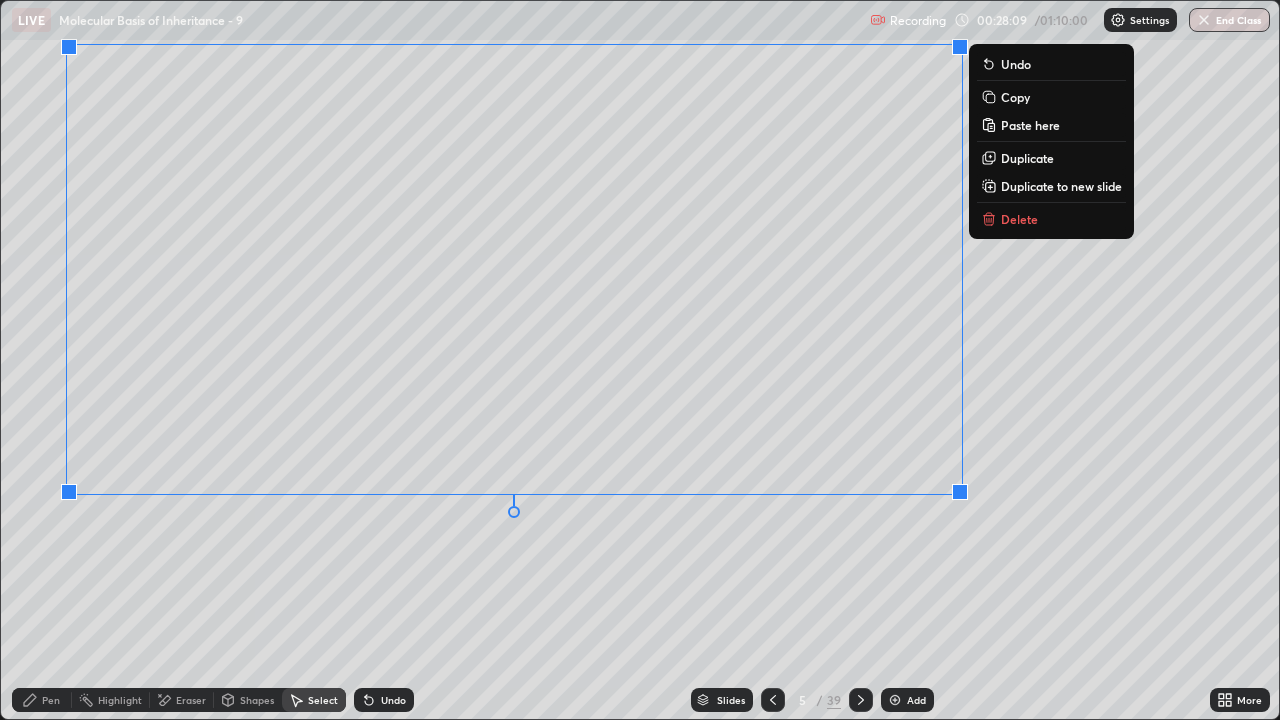 click on "0 ° Undo Copy Paste here Duplicate Duplicate to new slide Delete" at bounding box center [640, 360] 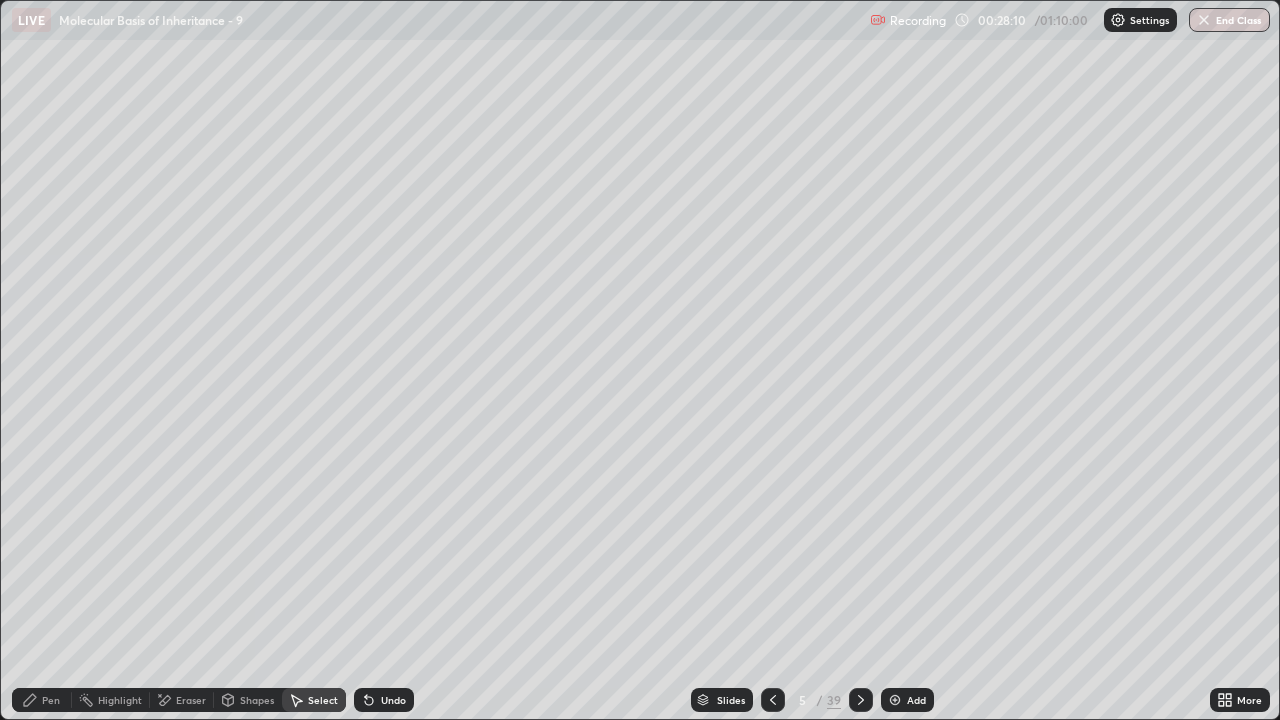click on "Pen" at bounding box center (51, 700) 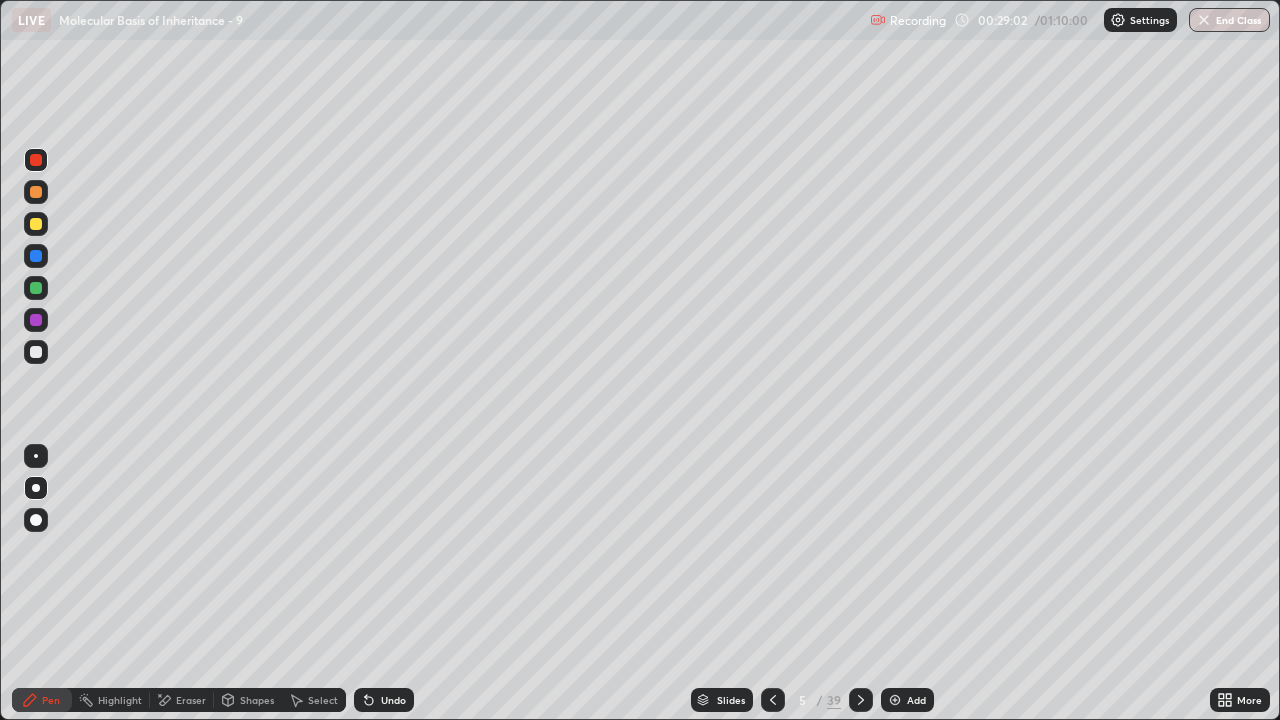 click 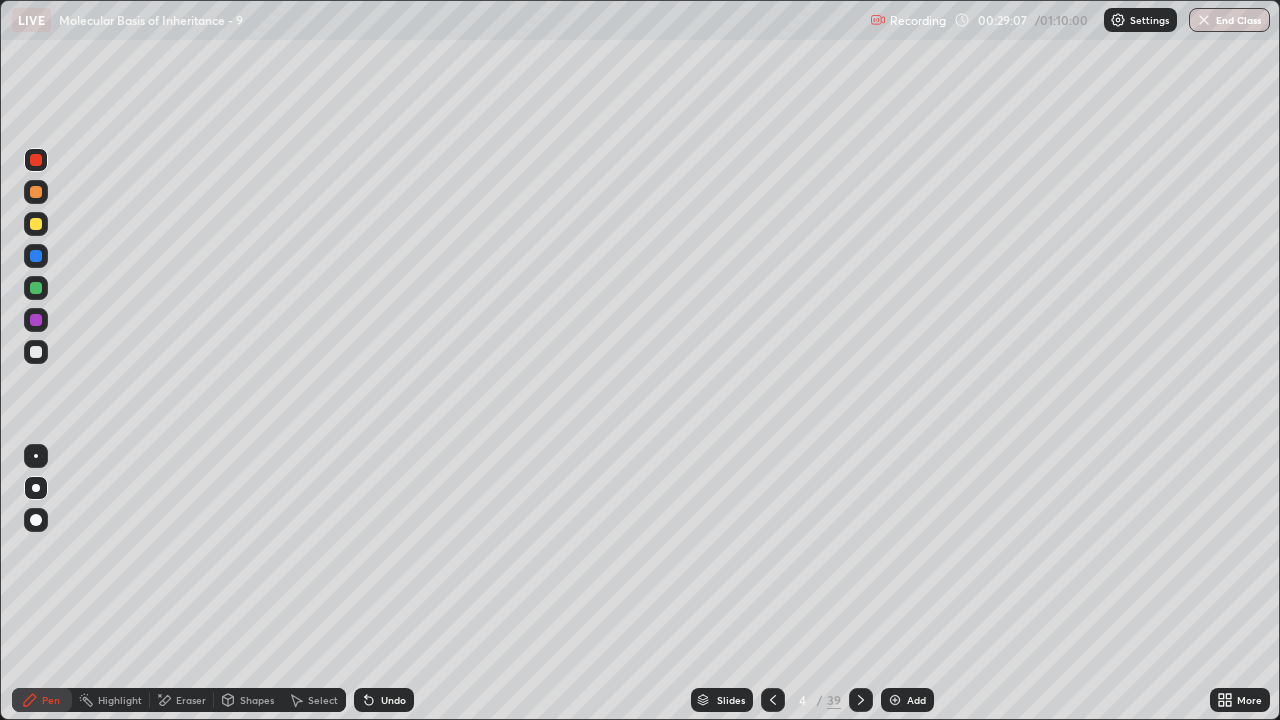 click at bounding box center (36, 320) 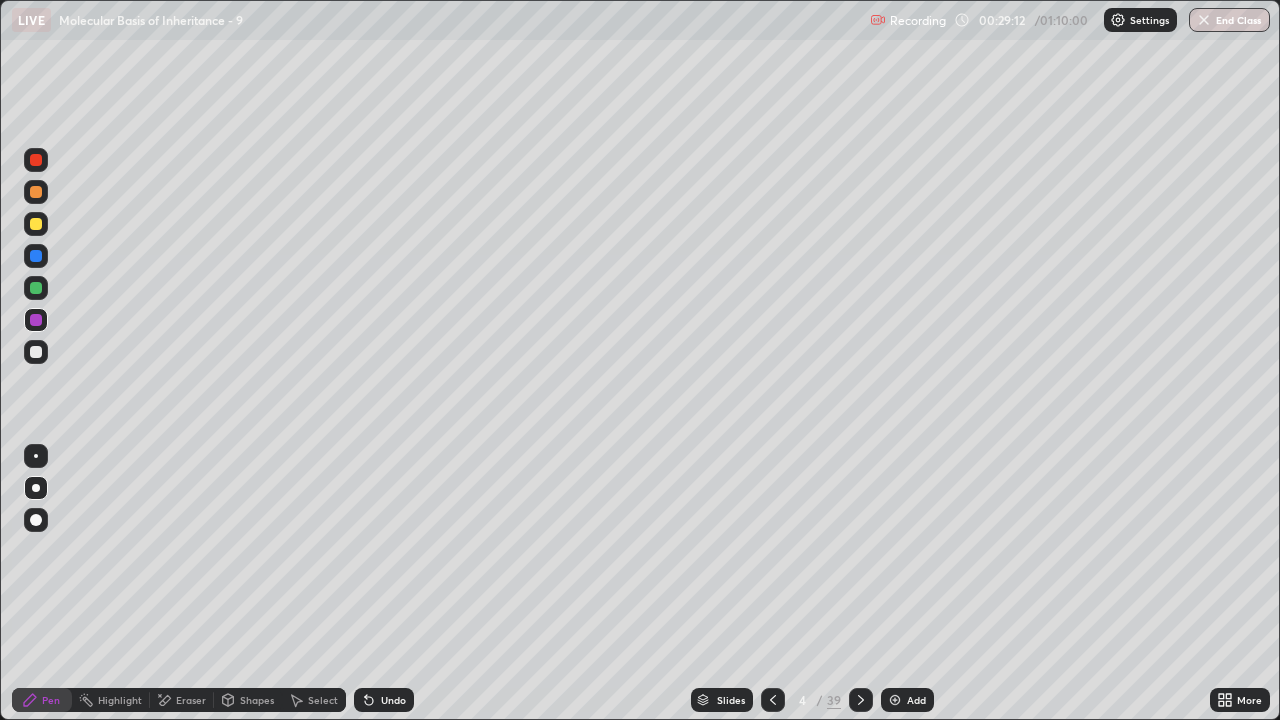 click at bounding box center [36, 160] 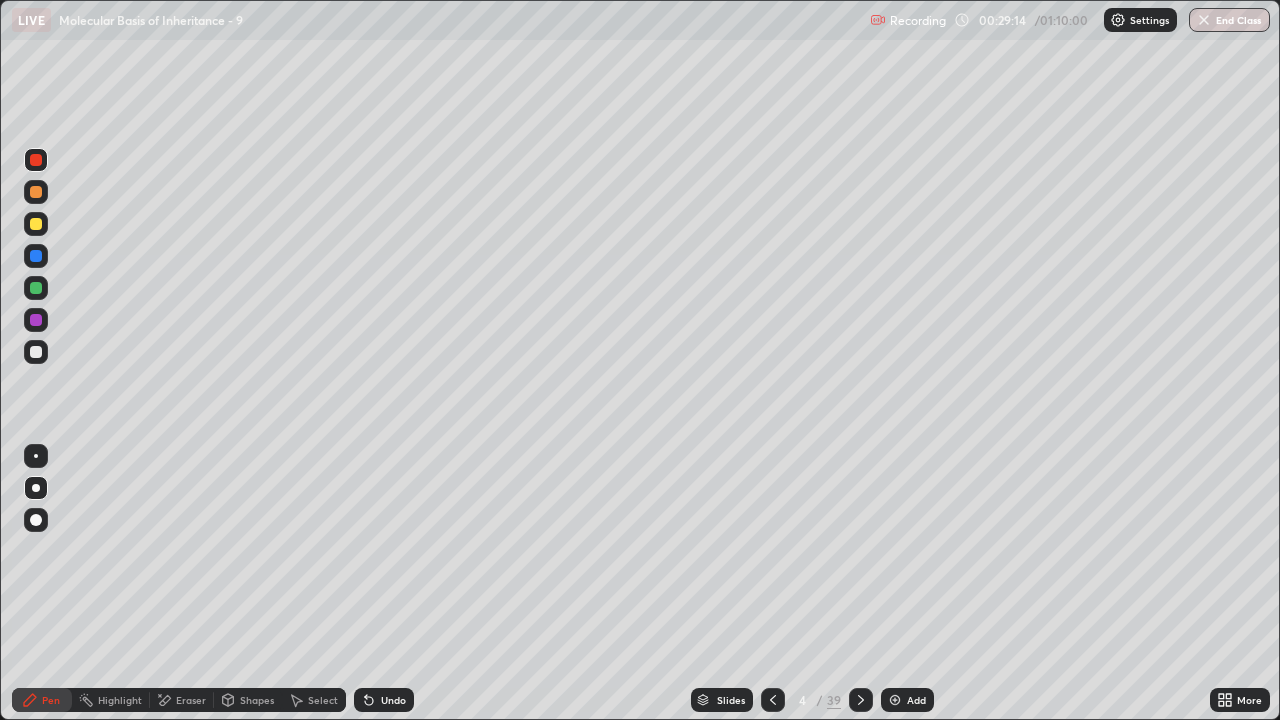 click at bounding box center [36, 288] 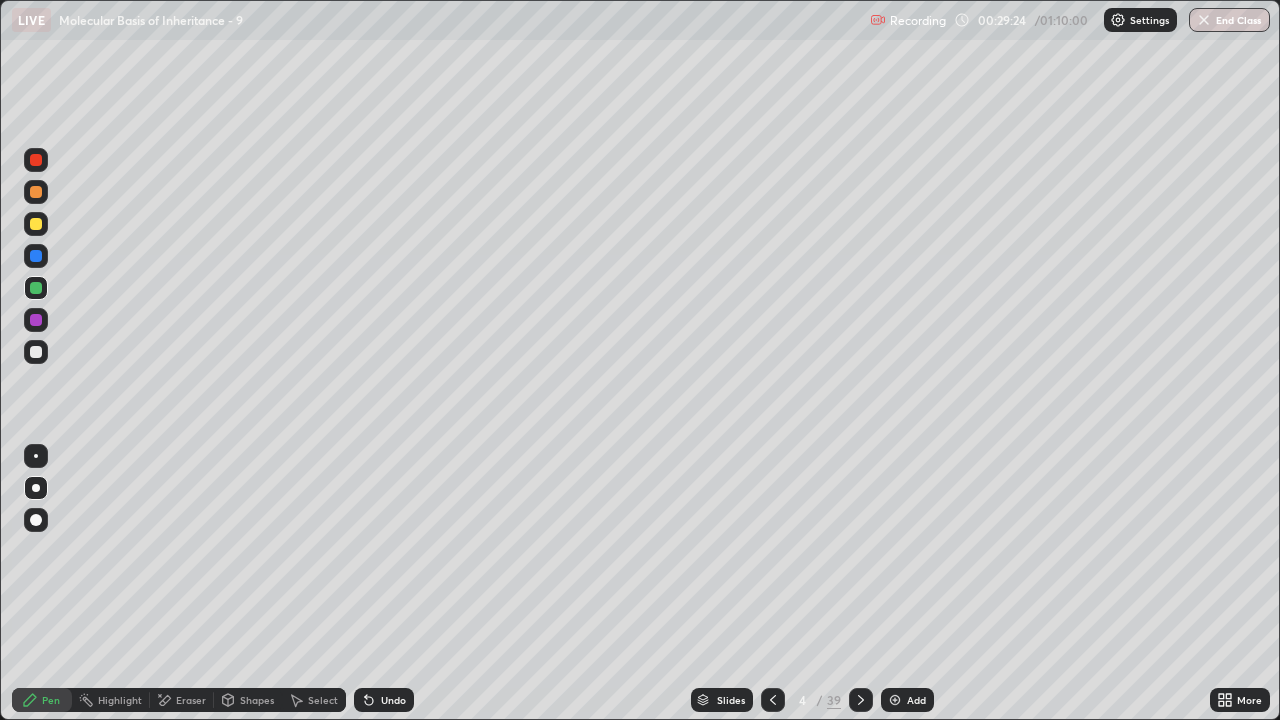 click at bounding box center (36, 160) 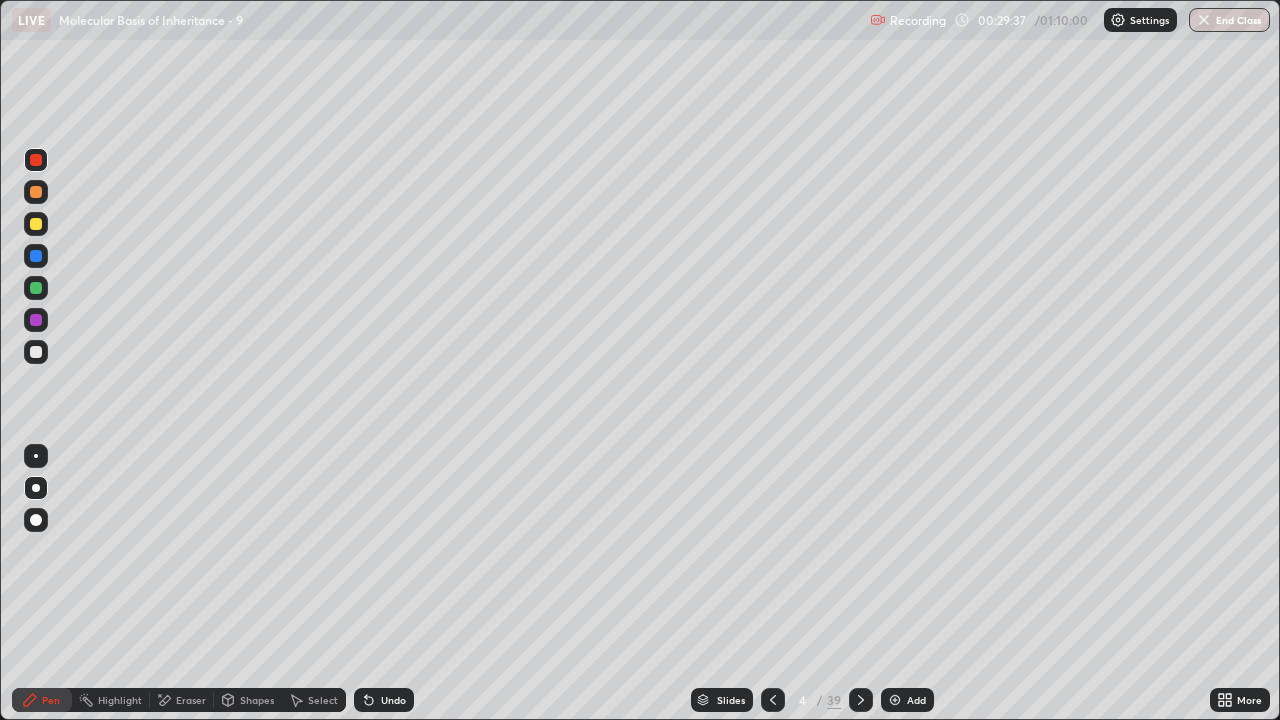 click at bounding box center (36, 192) 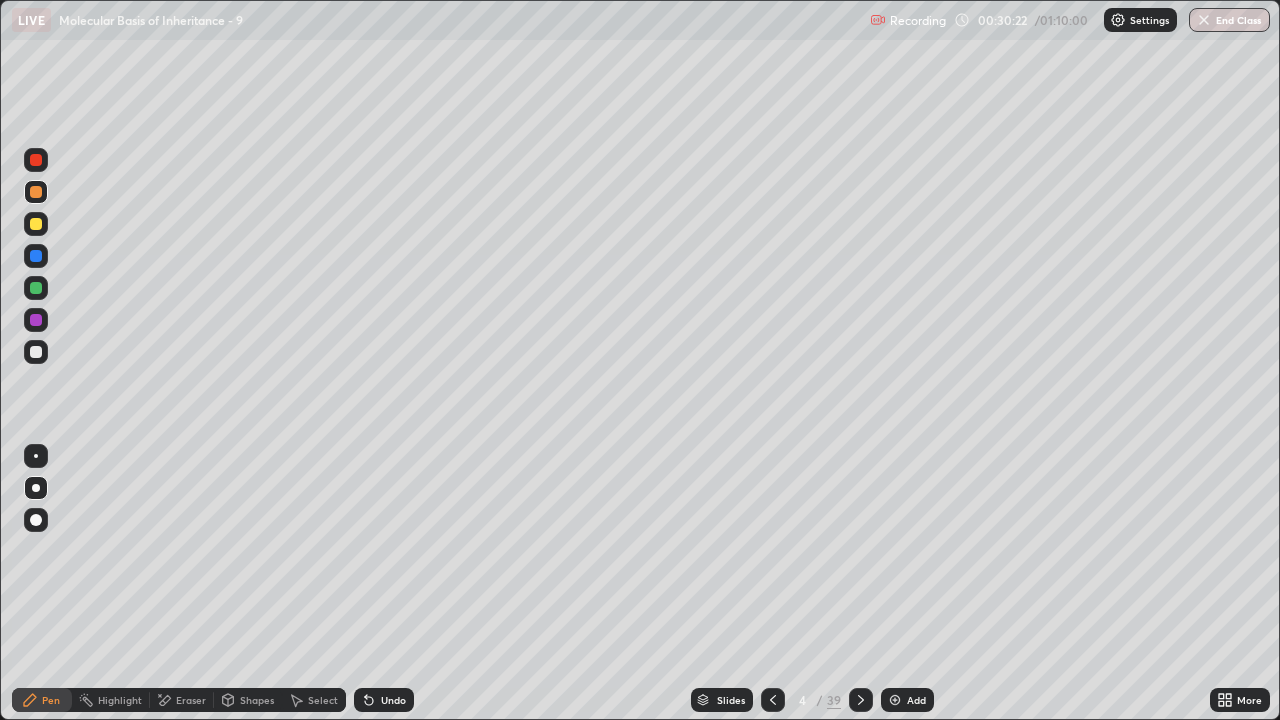 click on "Eraser" at bounding box center (191, 700) 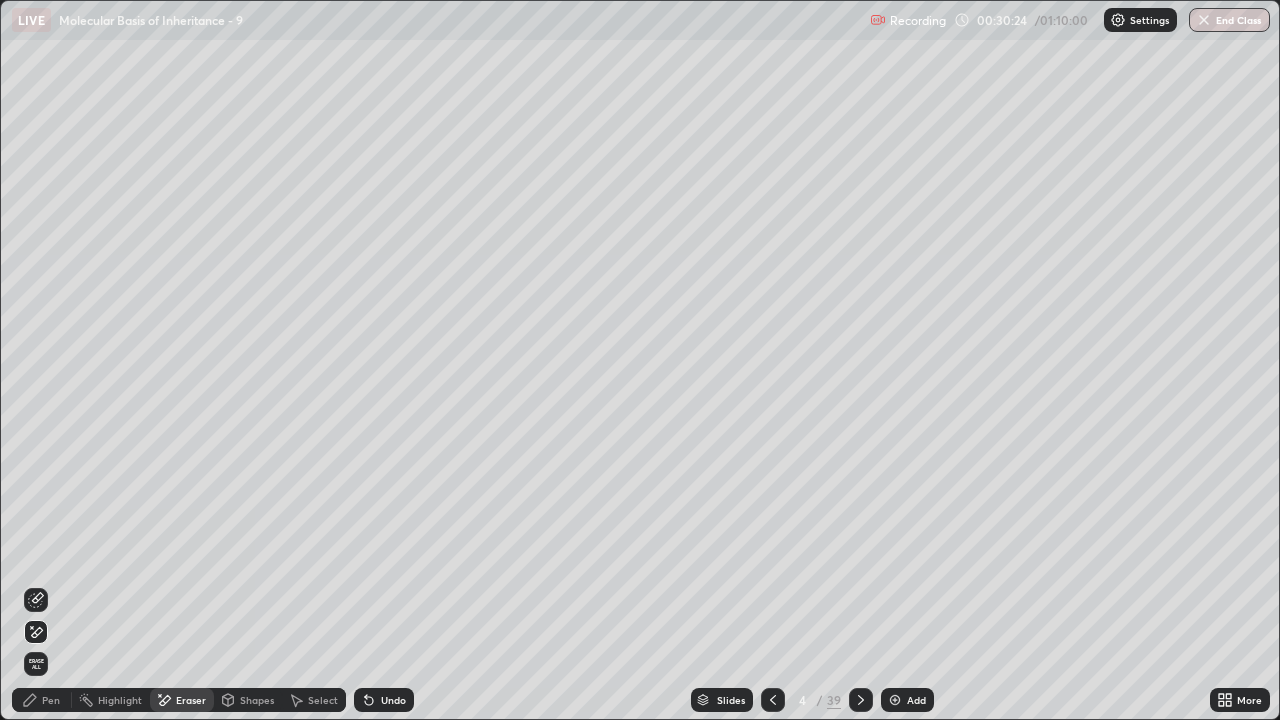click on "Pen" at bounding box center (51, 700) 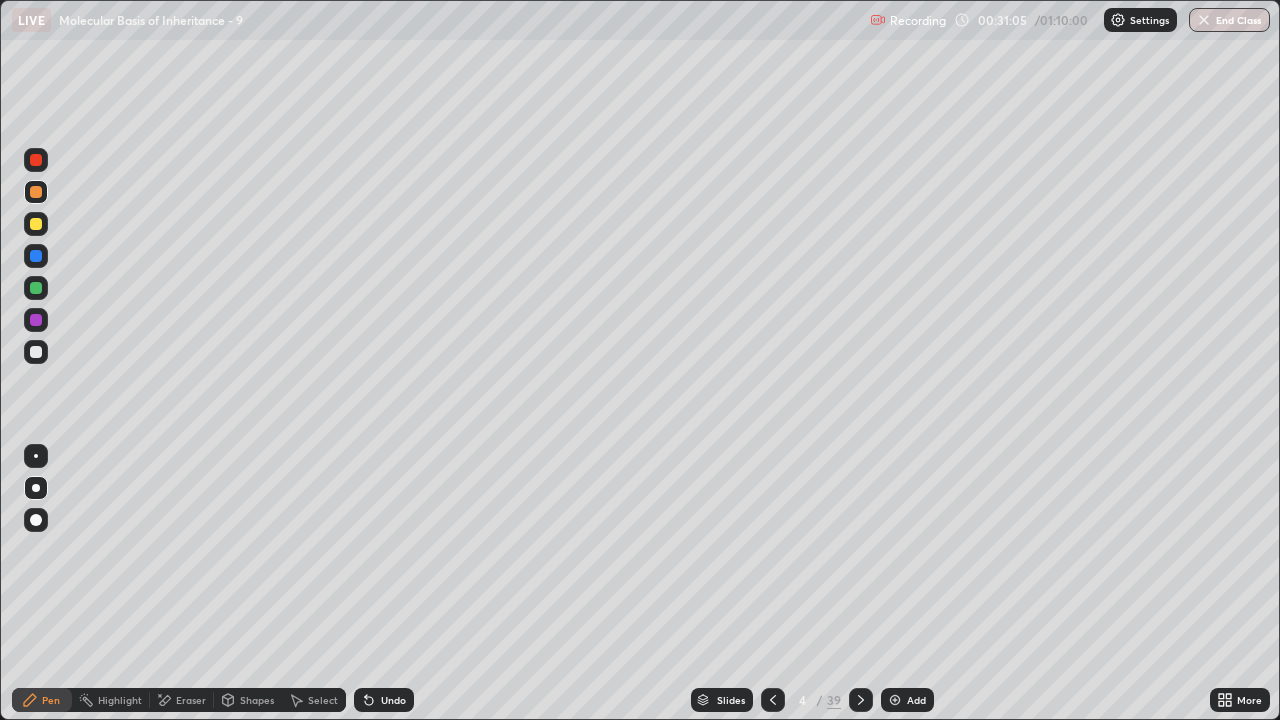 click on "Add" at bounding box center (907, 700) 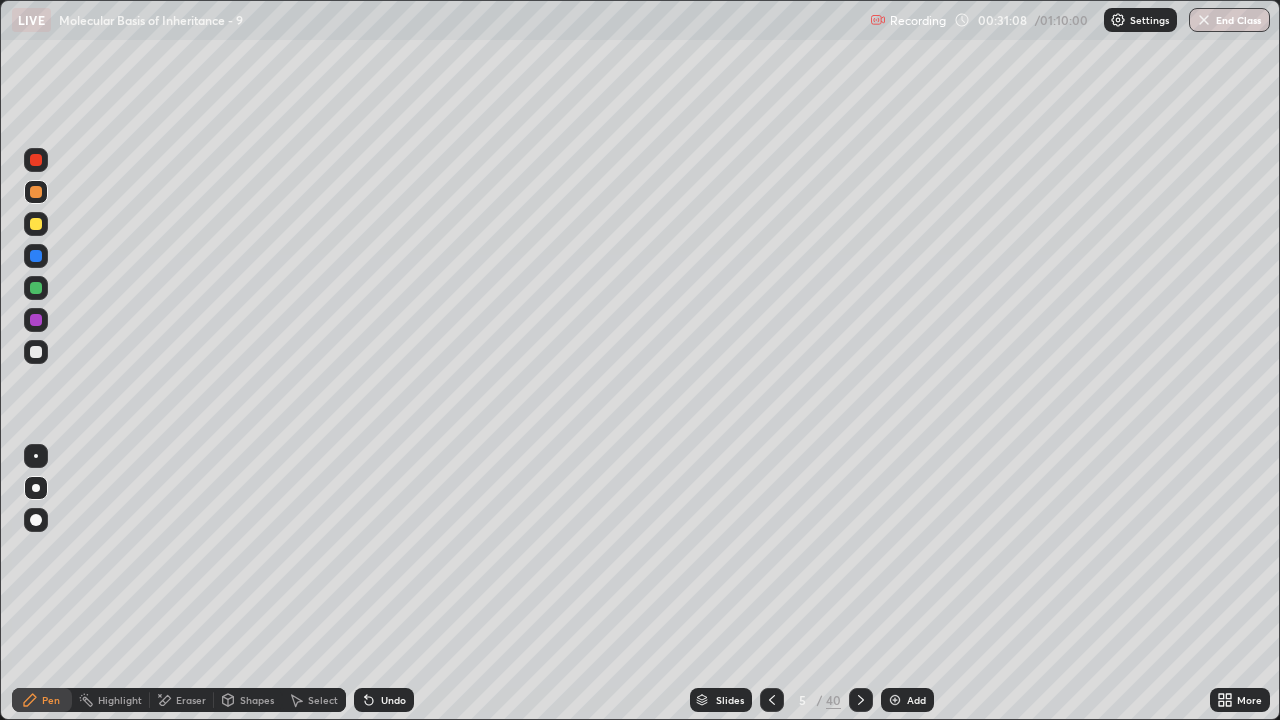 click at bounding box center [36, 224] 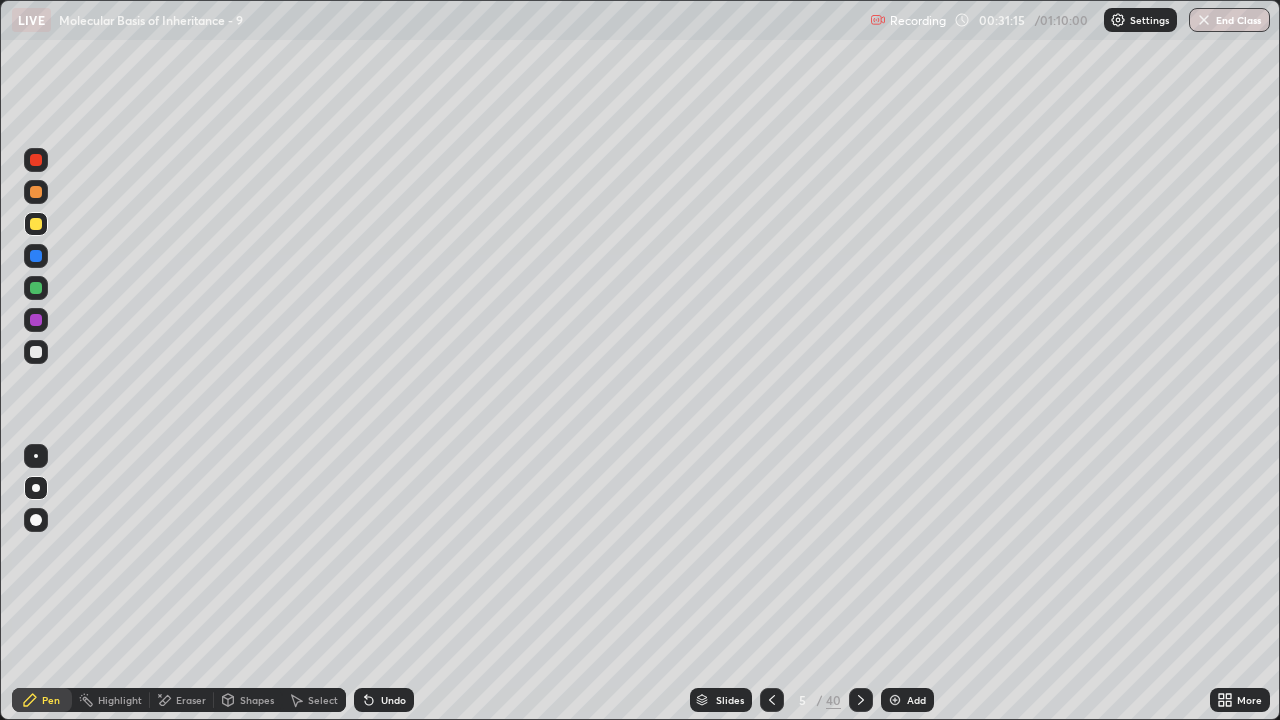 click on "Eraser" at bounding box center [191, 700] 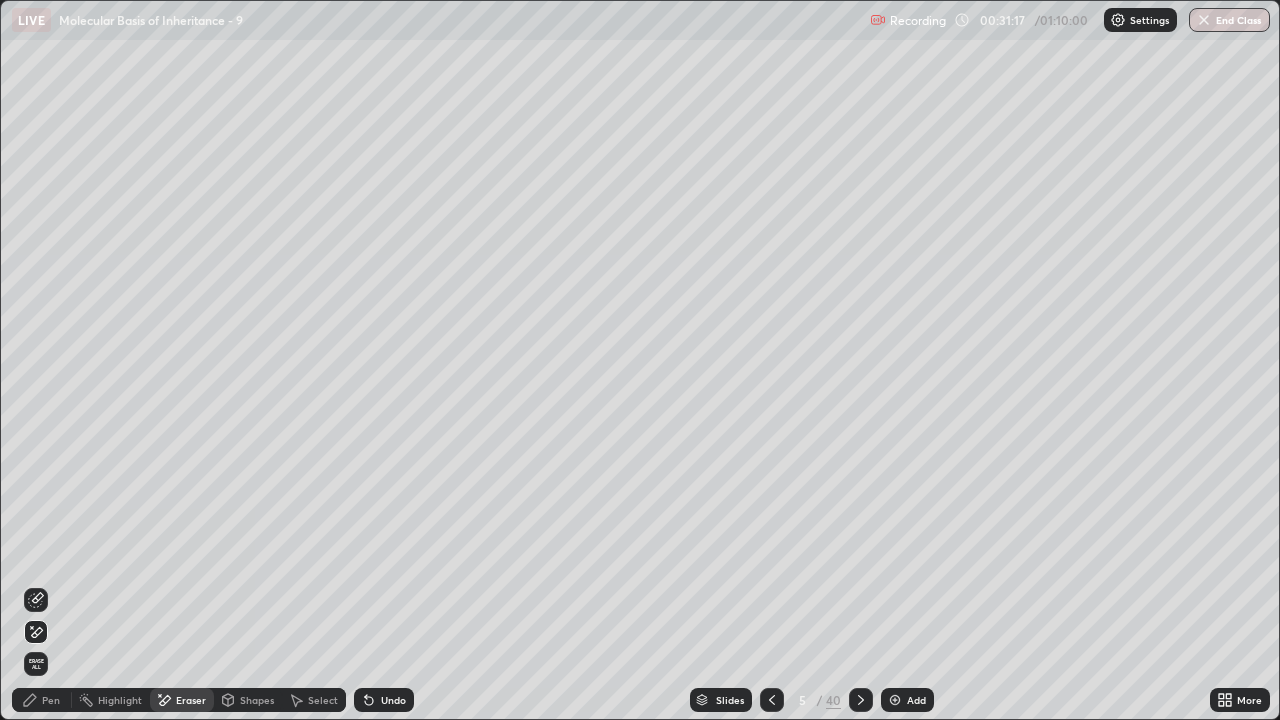 click on "Pen" at bounding box center (51, 700) 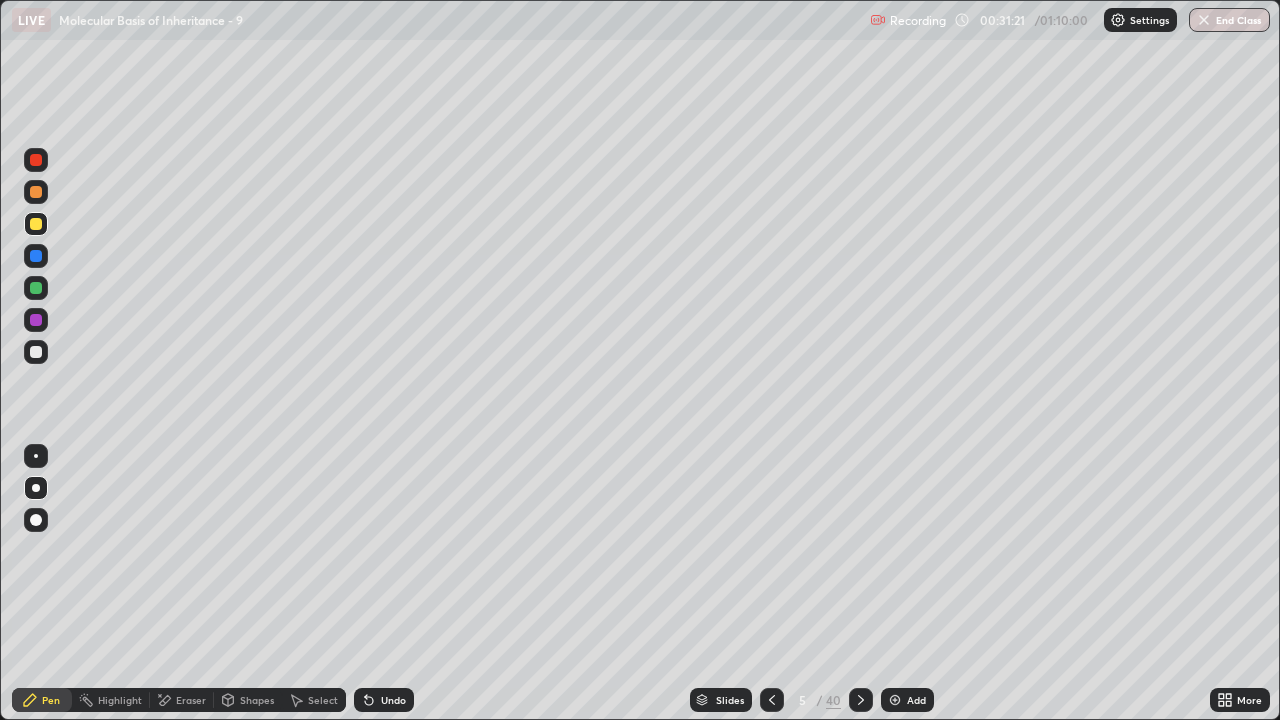click on "Eraser" at bounding box center [191, 700] 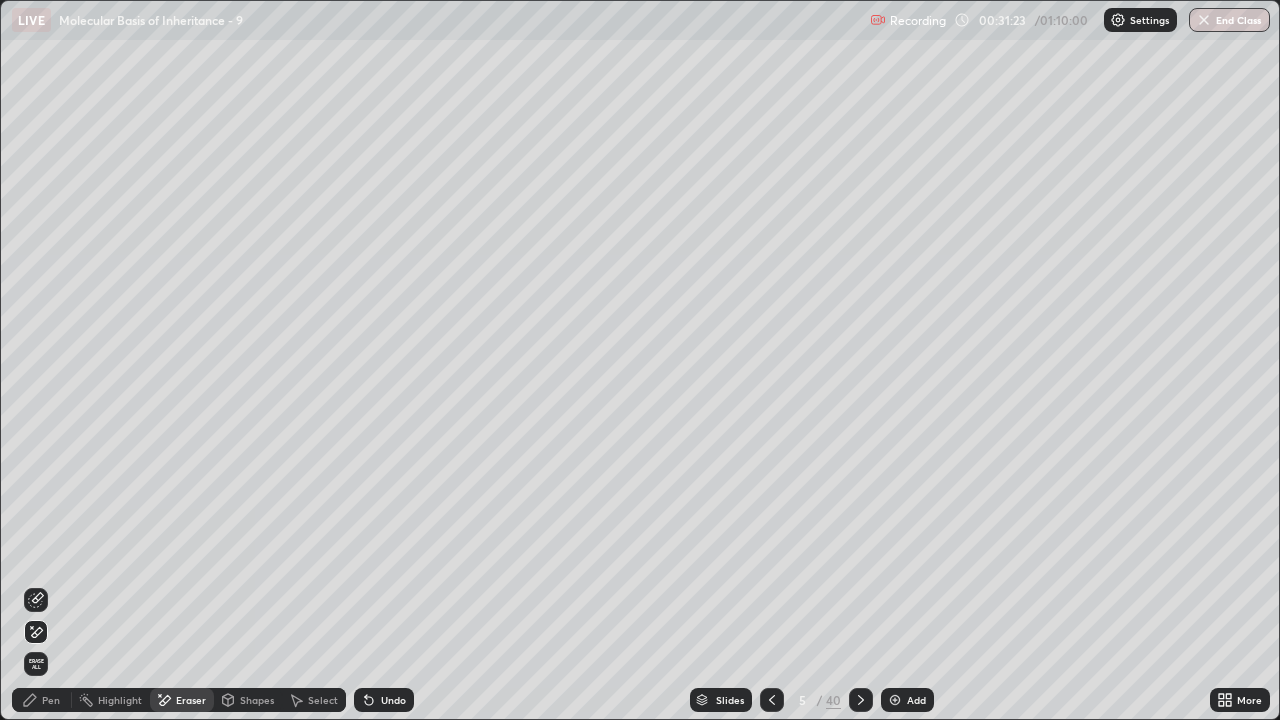 click on "Pen" at bounding box center (51, 700) 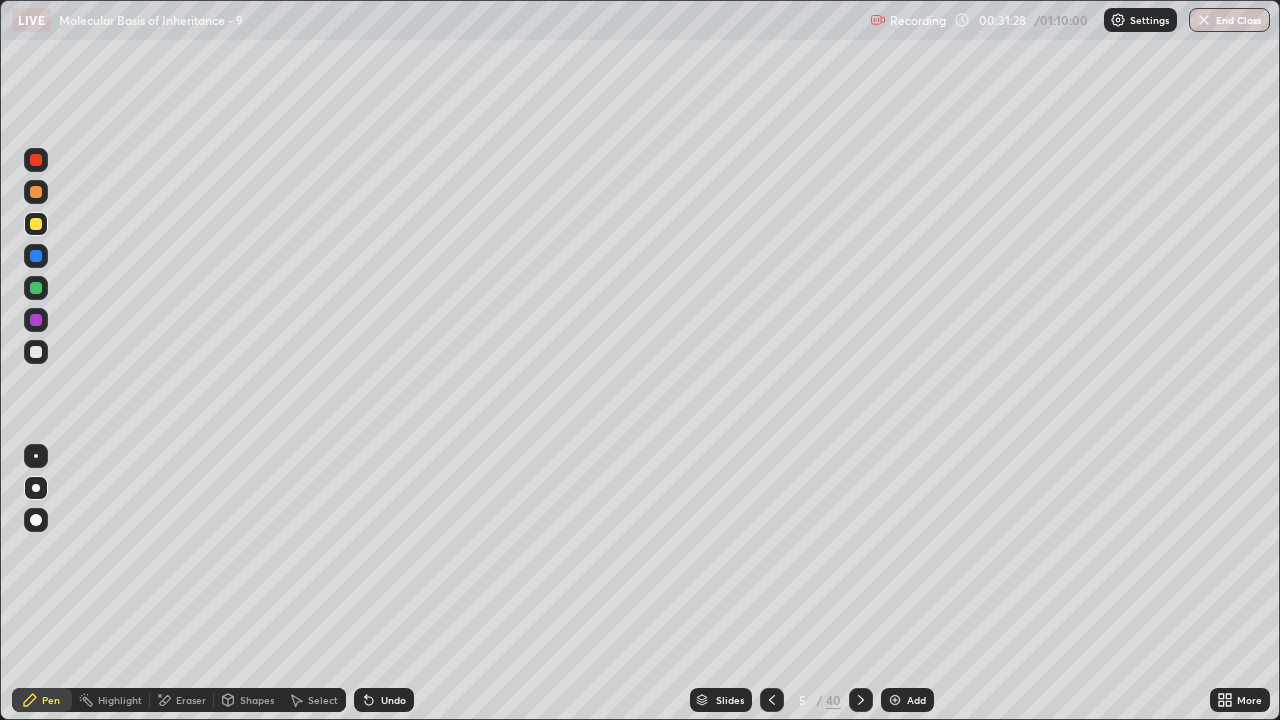 click at bounding box center [36, 288] 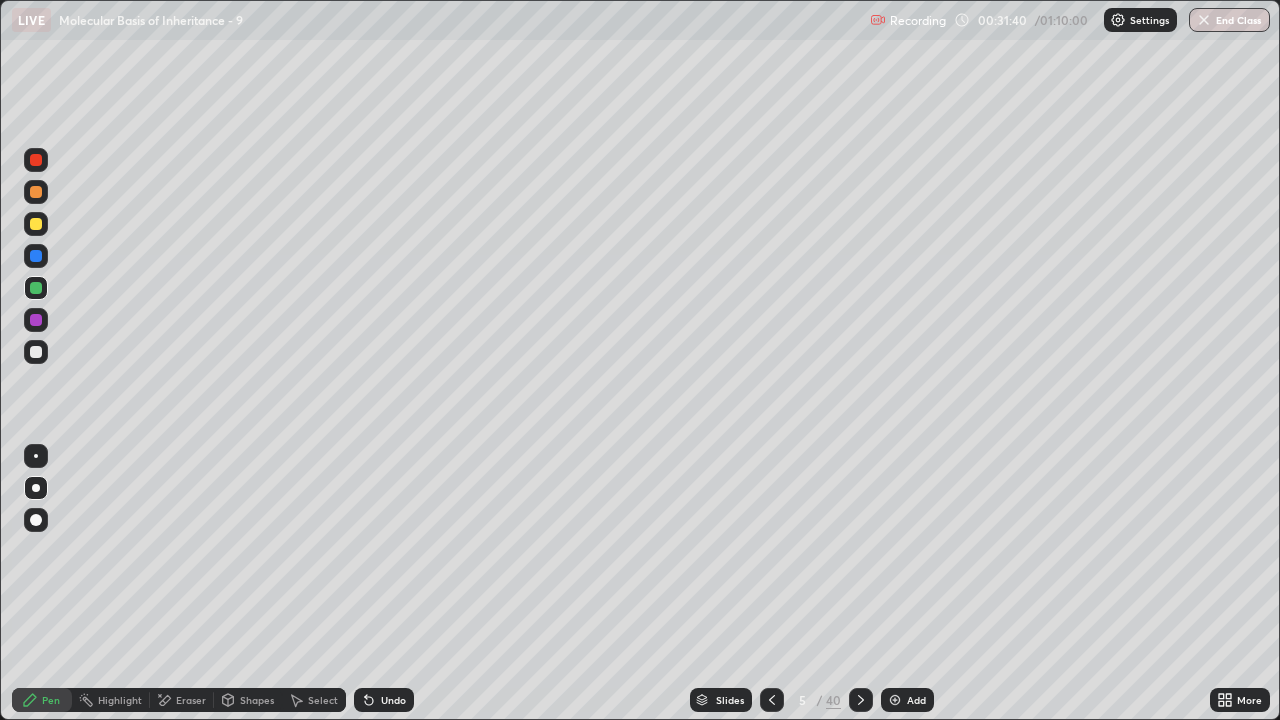 click at bounding box center (36, 224) 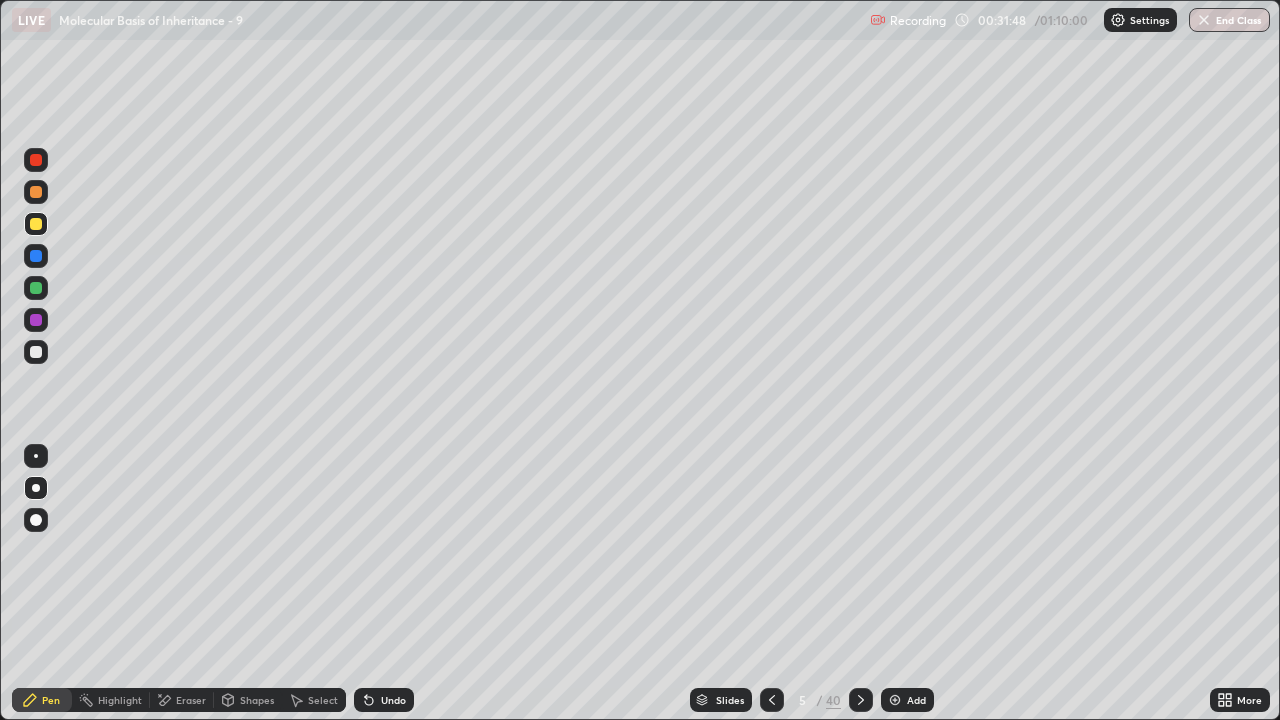 click at bounding box center [36, 288] 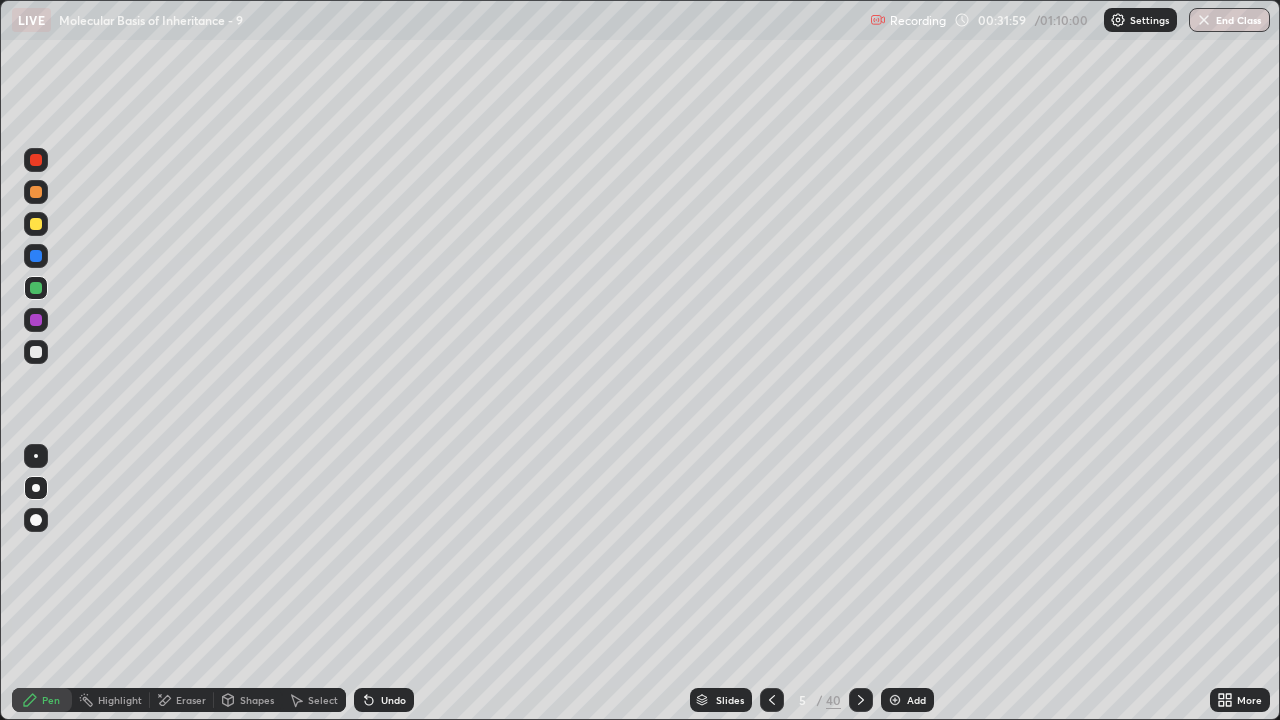 click at bounding box center [36, 224] 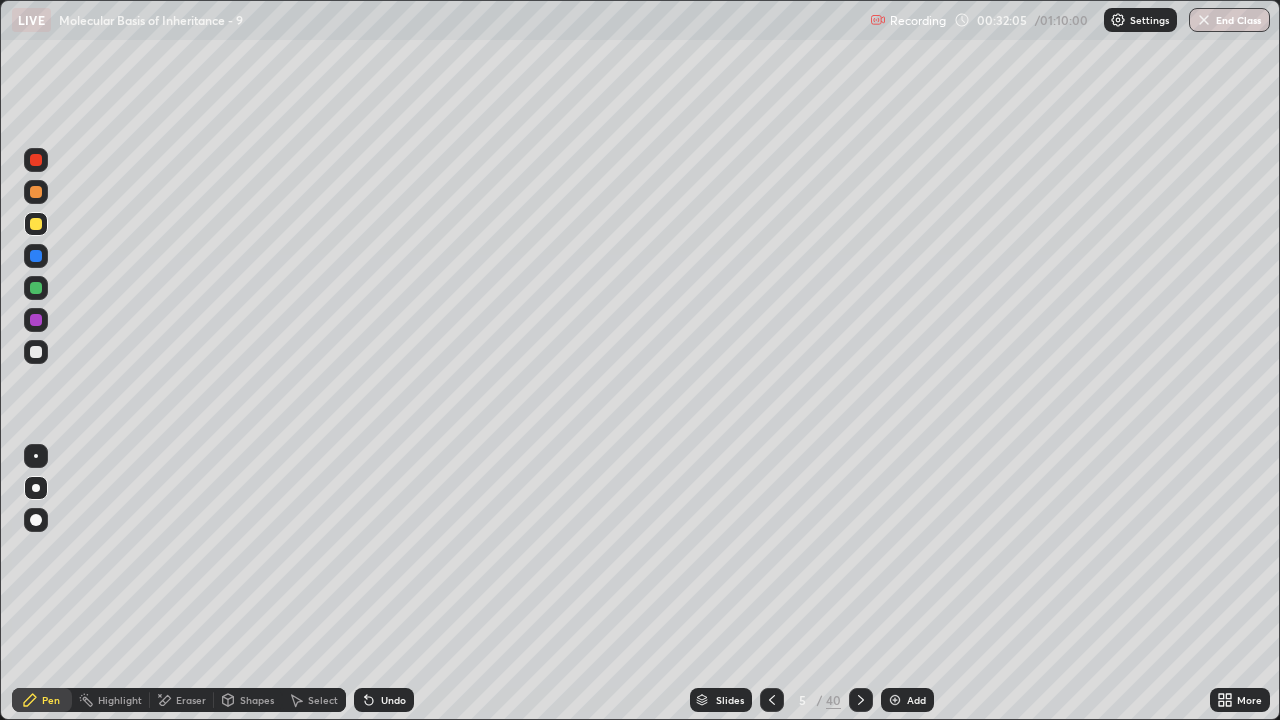 click at bounding box center (36, 288) 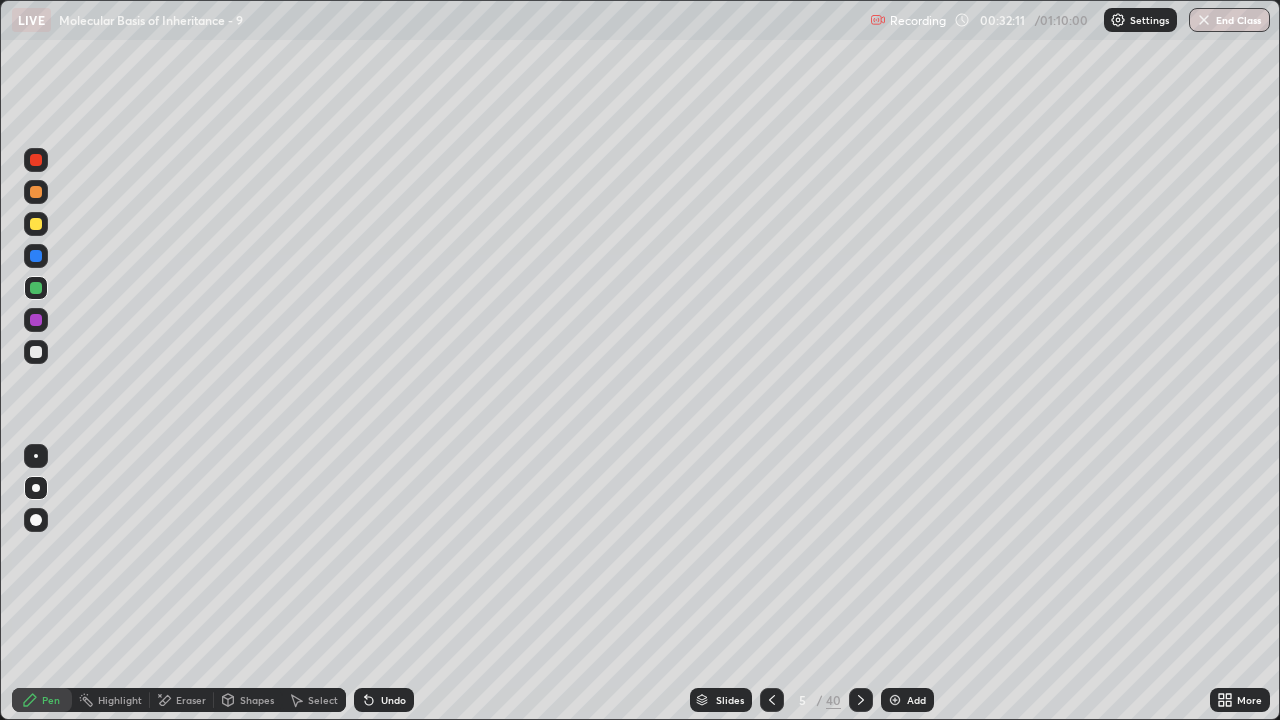 click at bounding box center (36, 224) 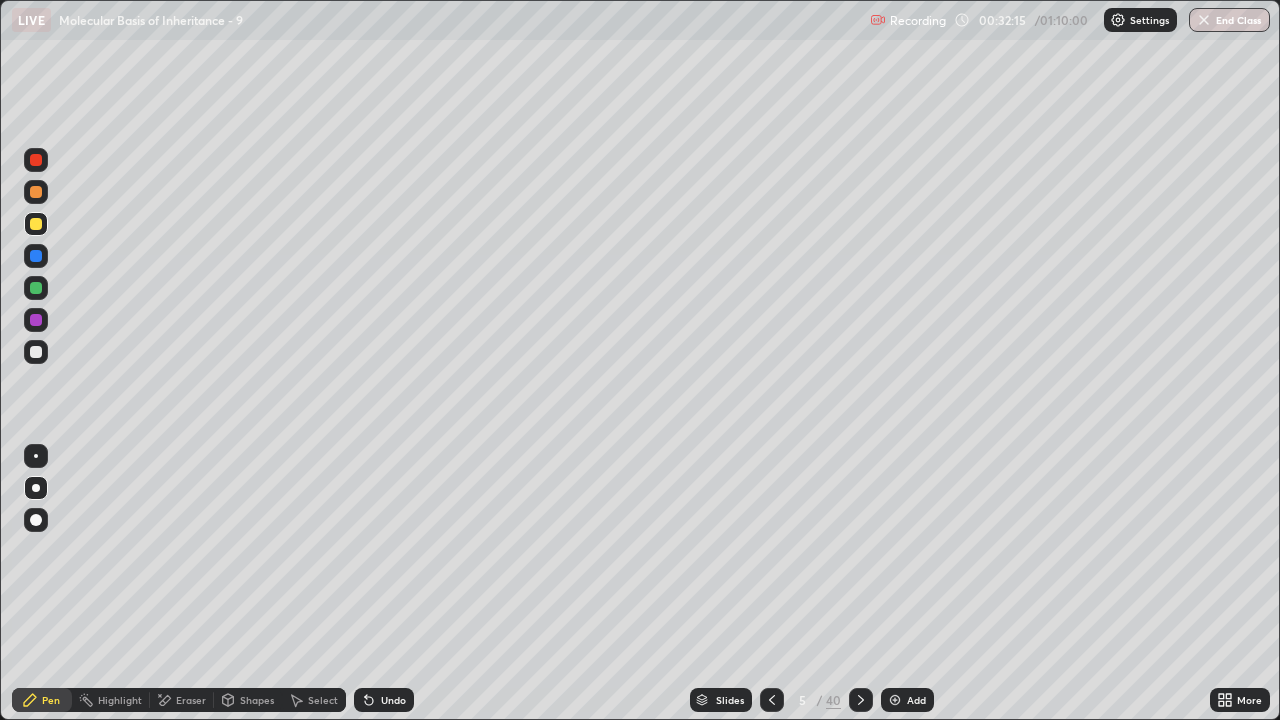 click at bounding box center (36, 320) 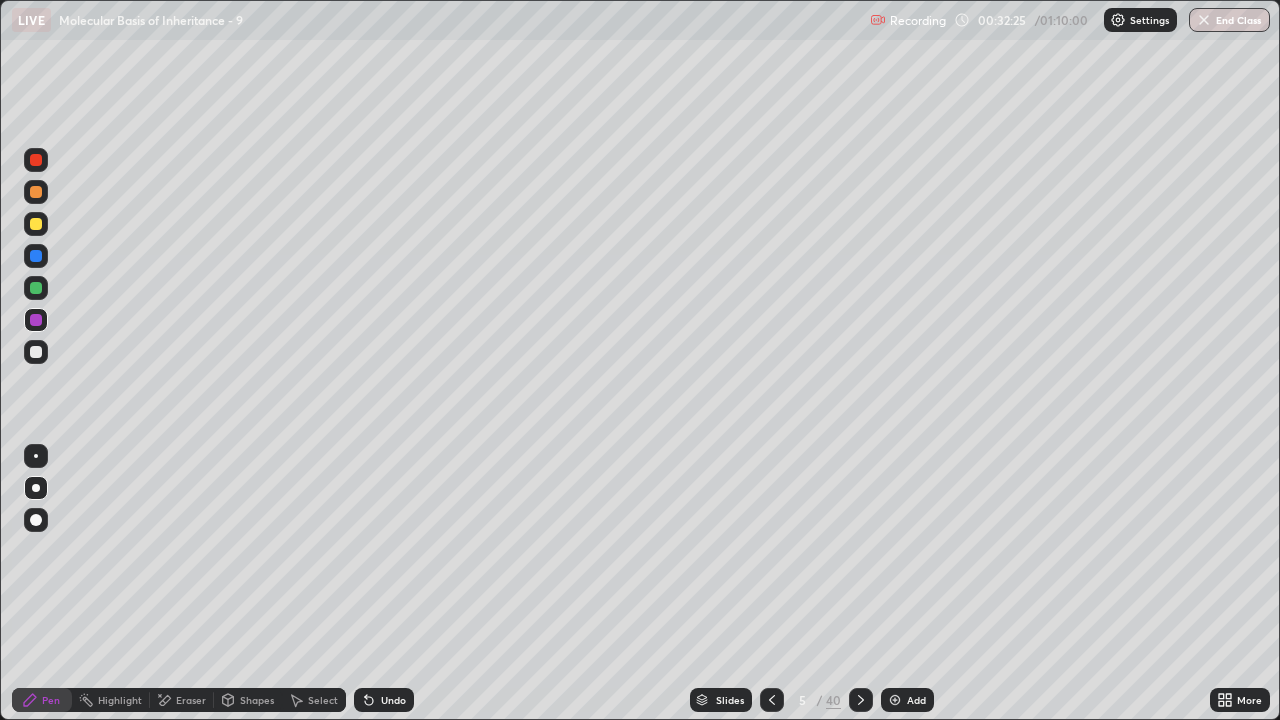 click on "Eraser" at bounding box center (191, 700) 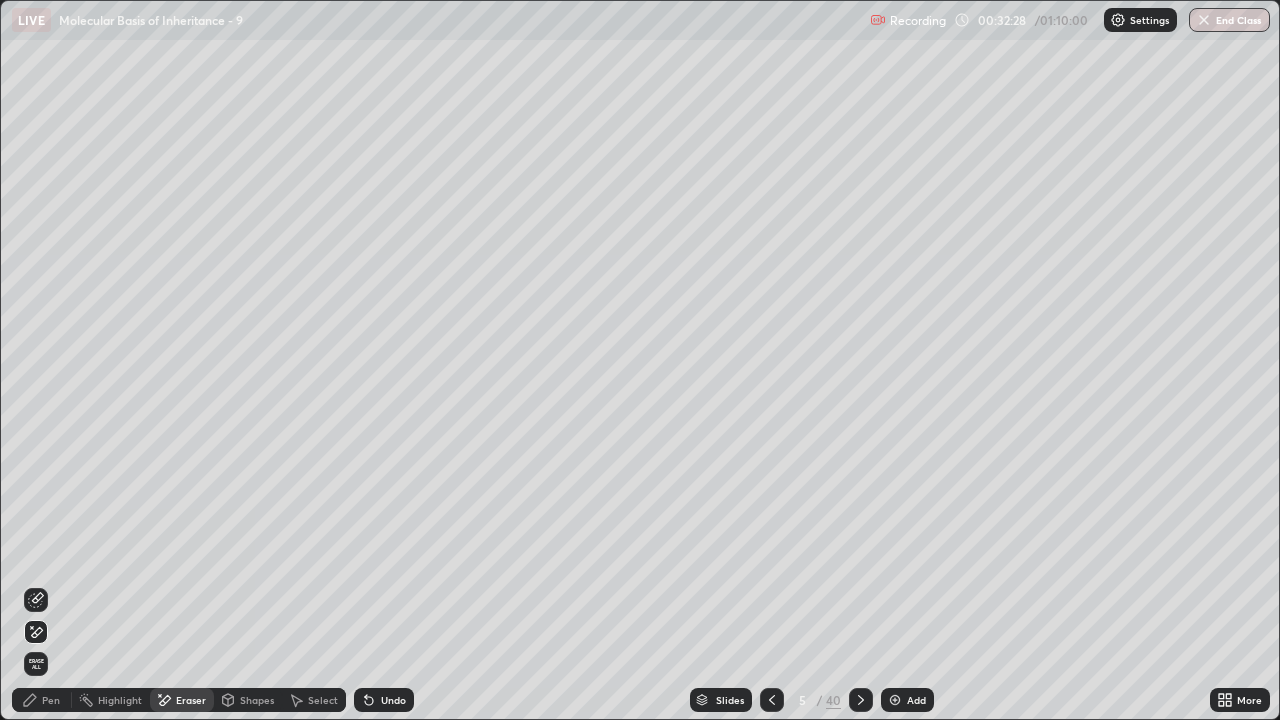 click 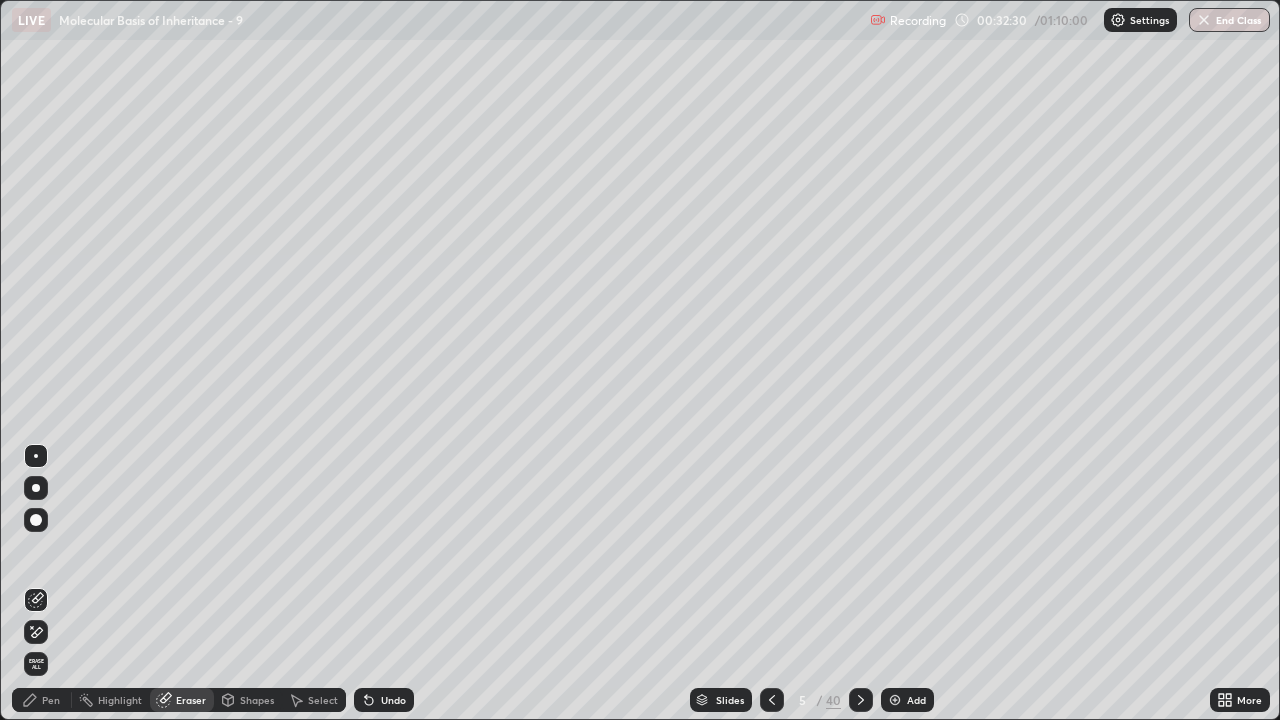 click on "Pen" at bounding box center [51, 700] 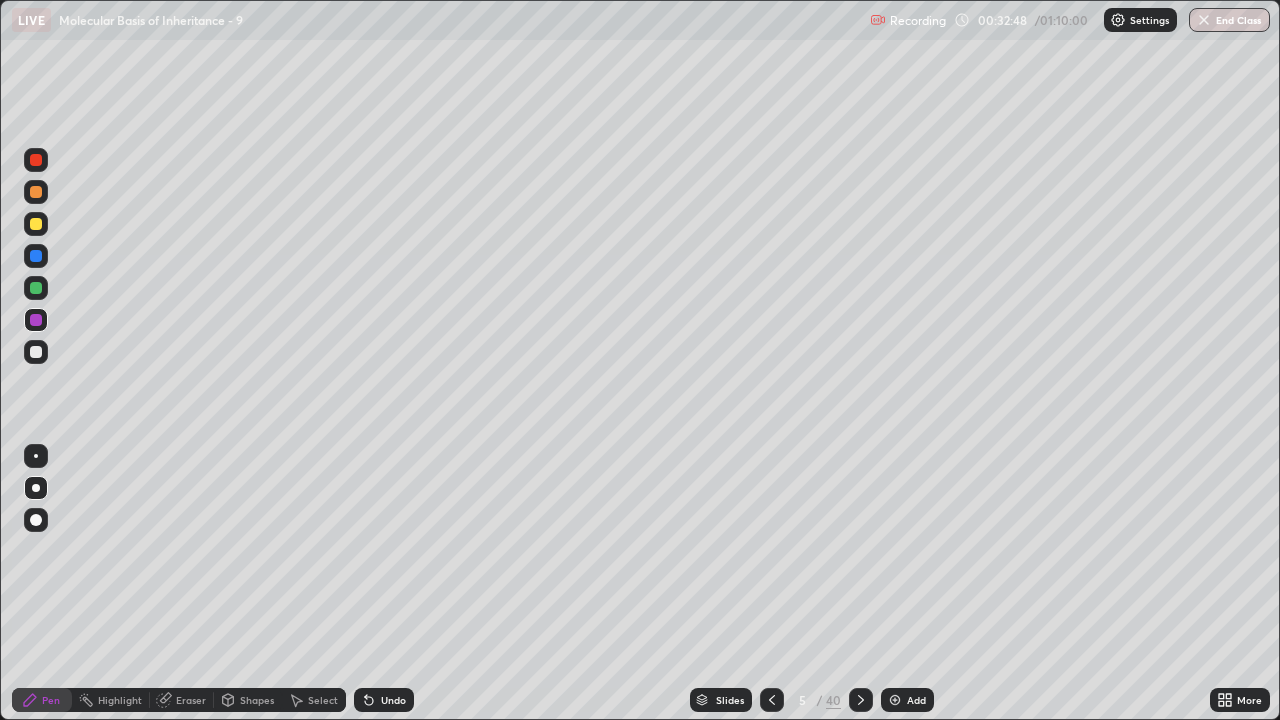 click at bounding box center [36, 288] 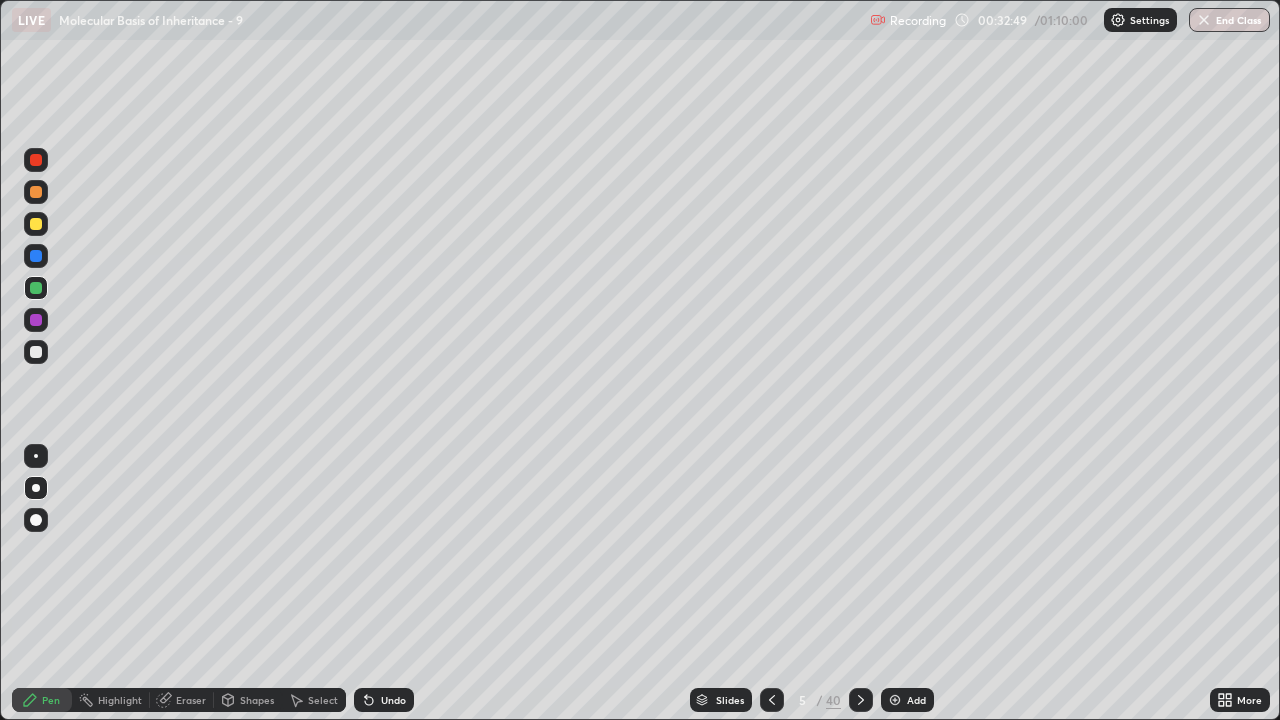 click at bounding box center (36, 192) 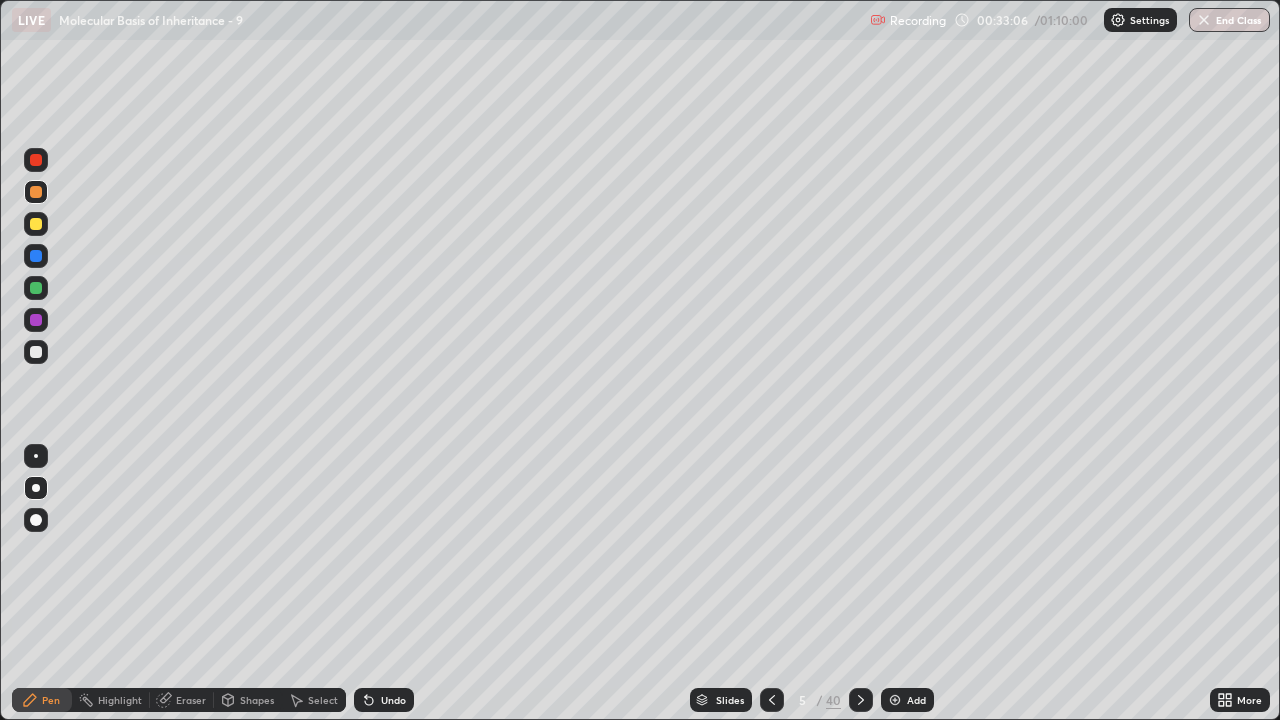 click at bounding box center [36, 288] 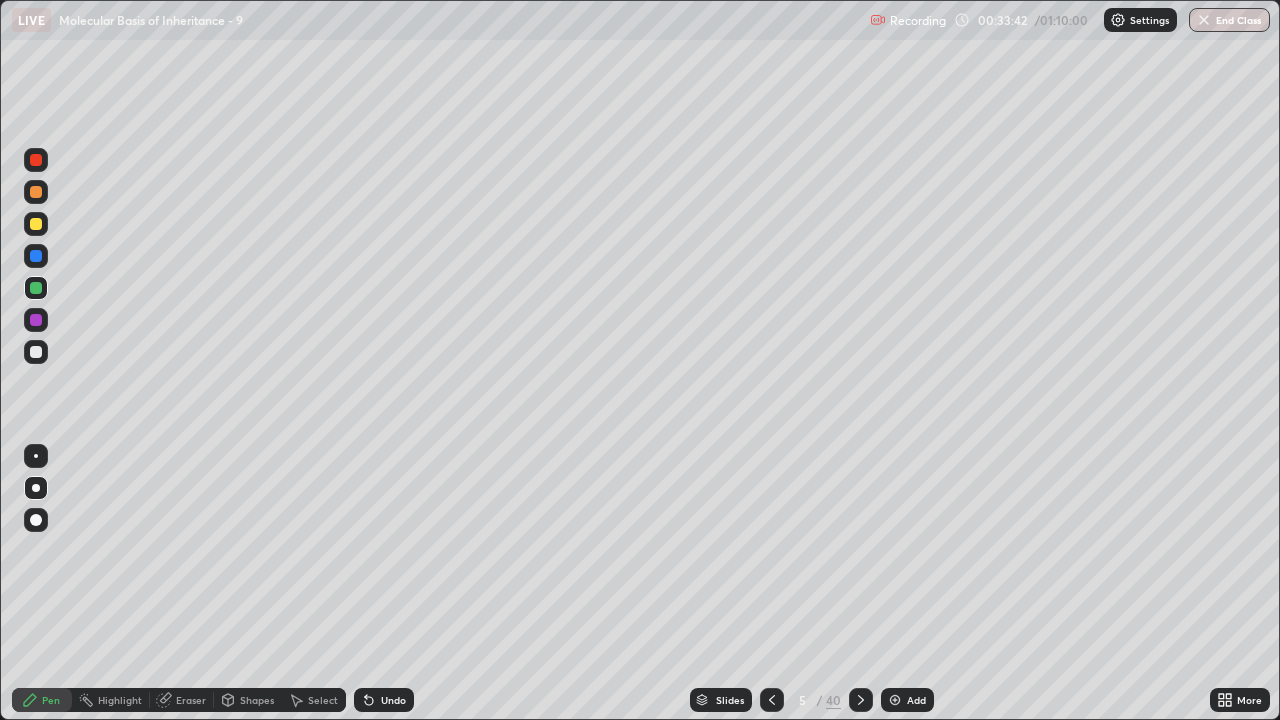 click at bounding box center [36, 192] 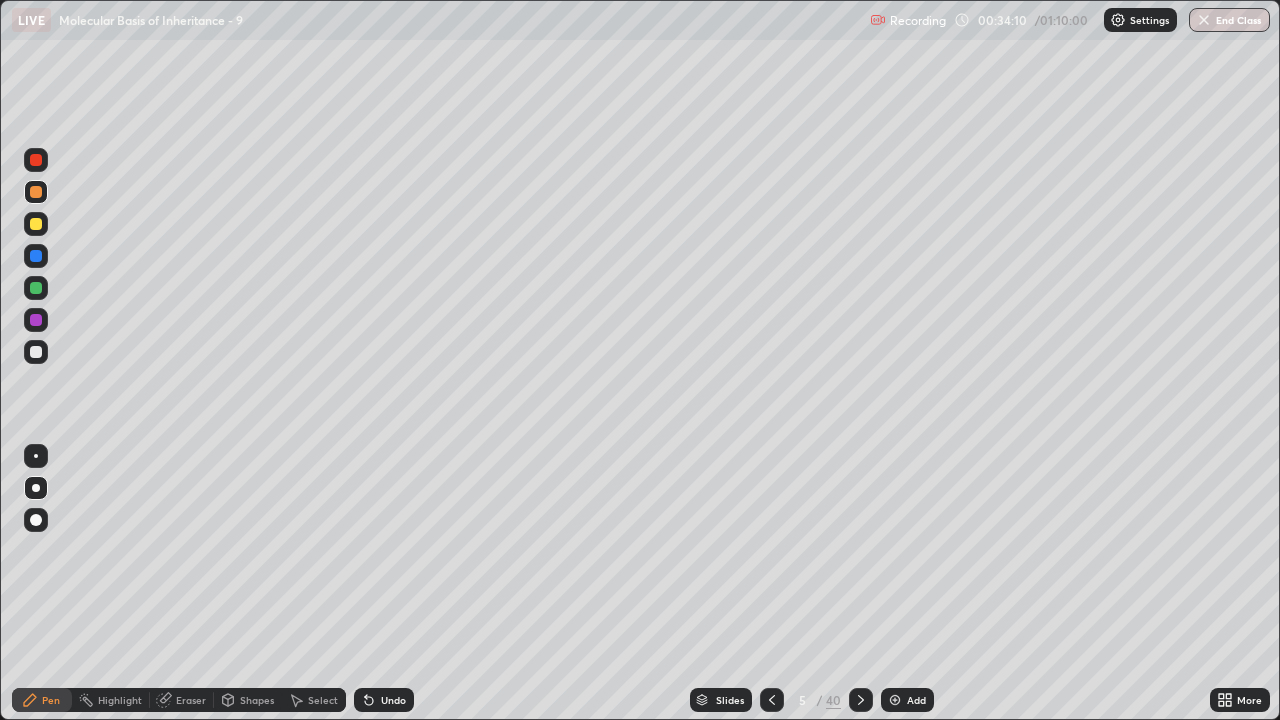 click 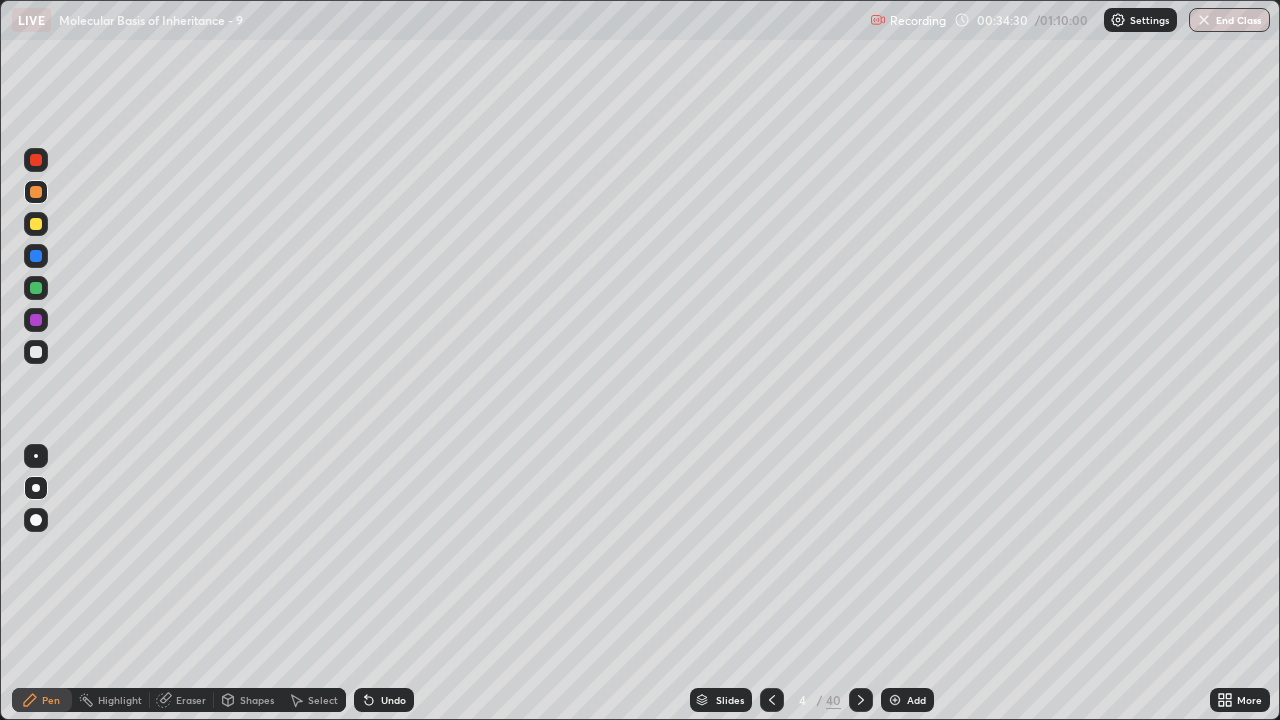 click at bounding box center [36, 160] 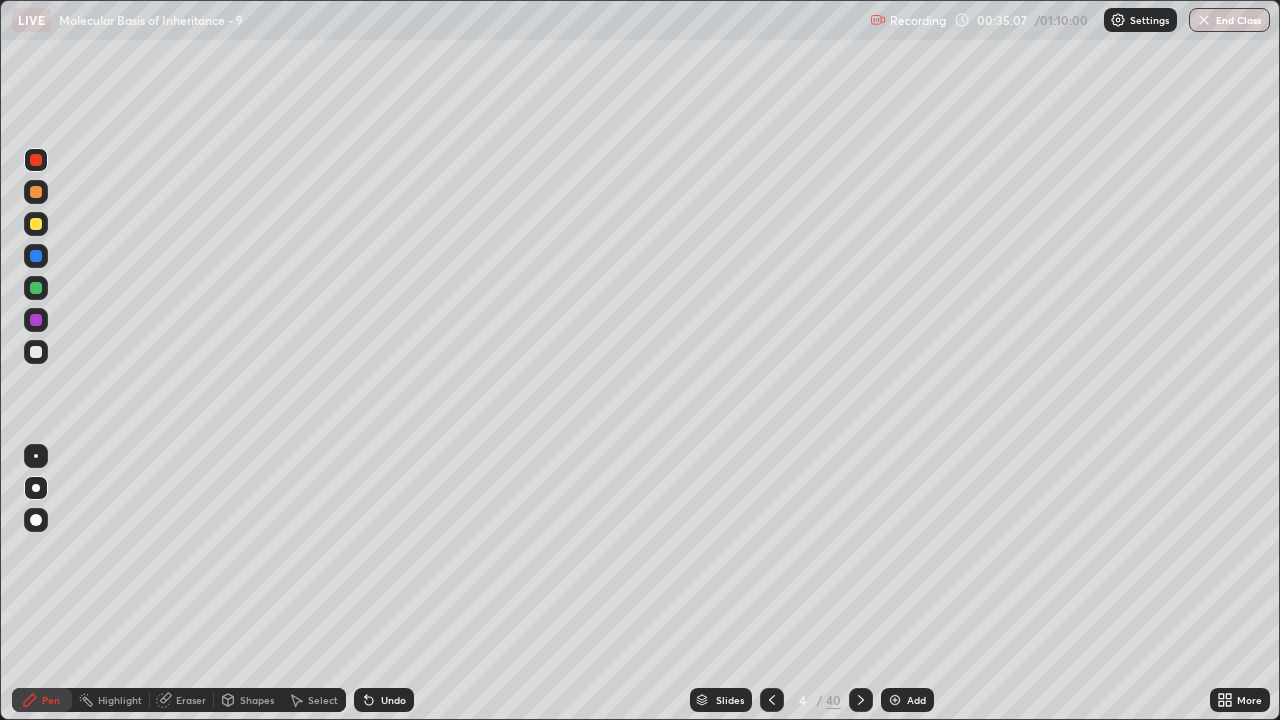 click at bounding box center (895, 700) 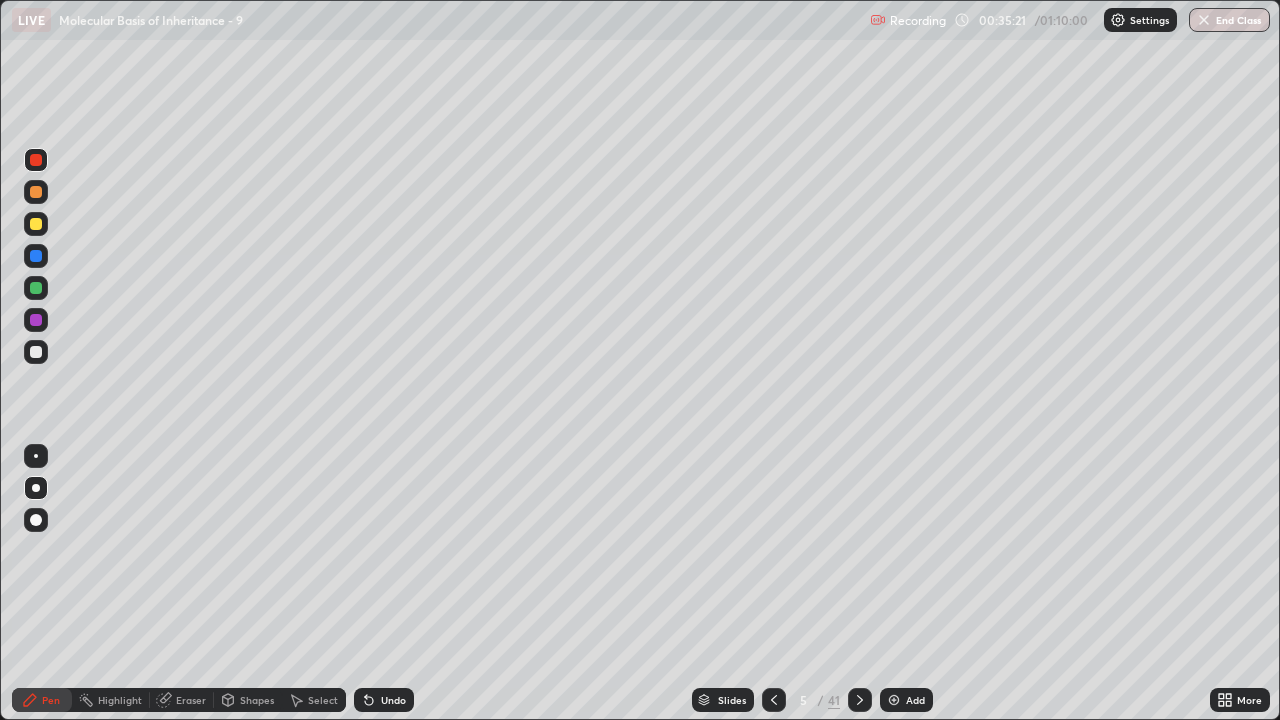 click on "Eraser" at bounding box center (191, 700) 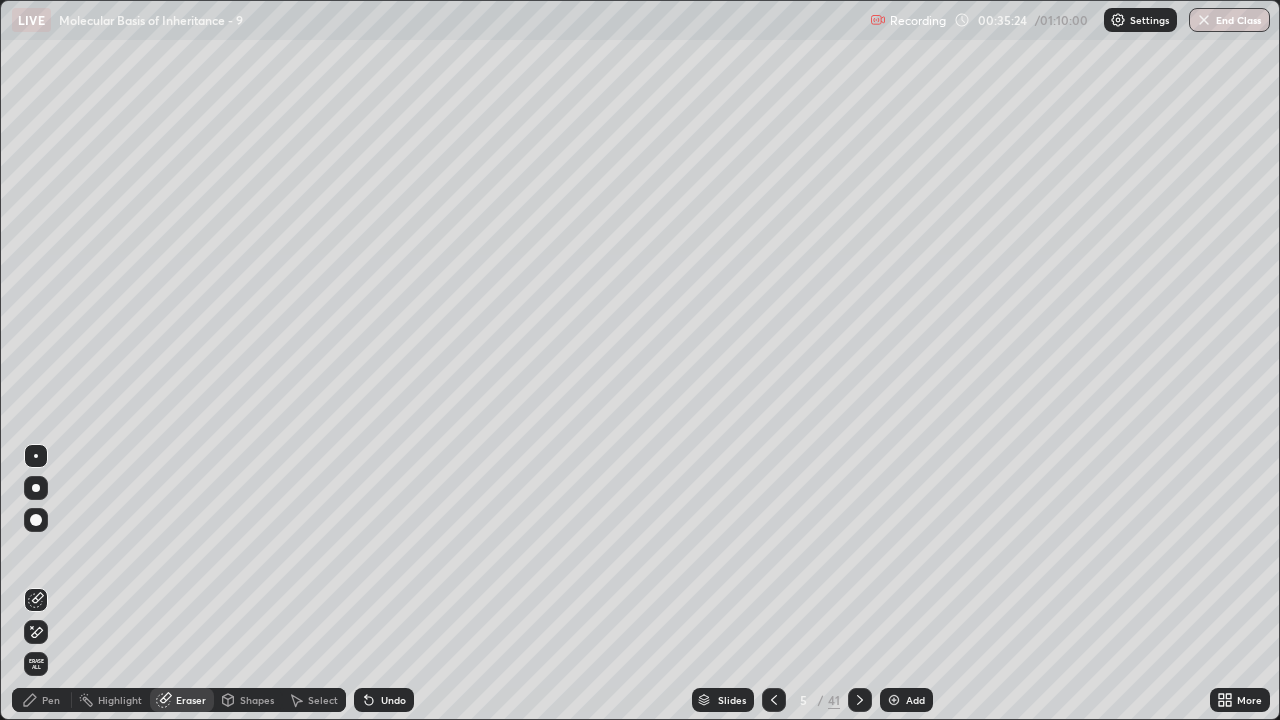 click on "Pen" at bounding box center [51, 700] 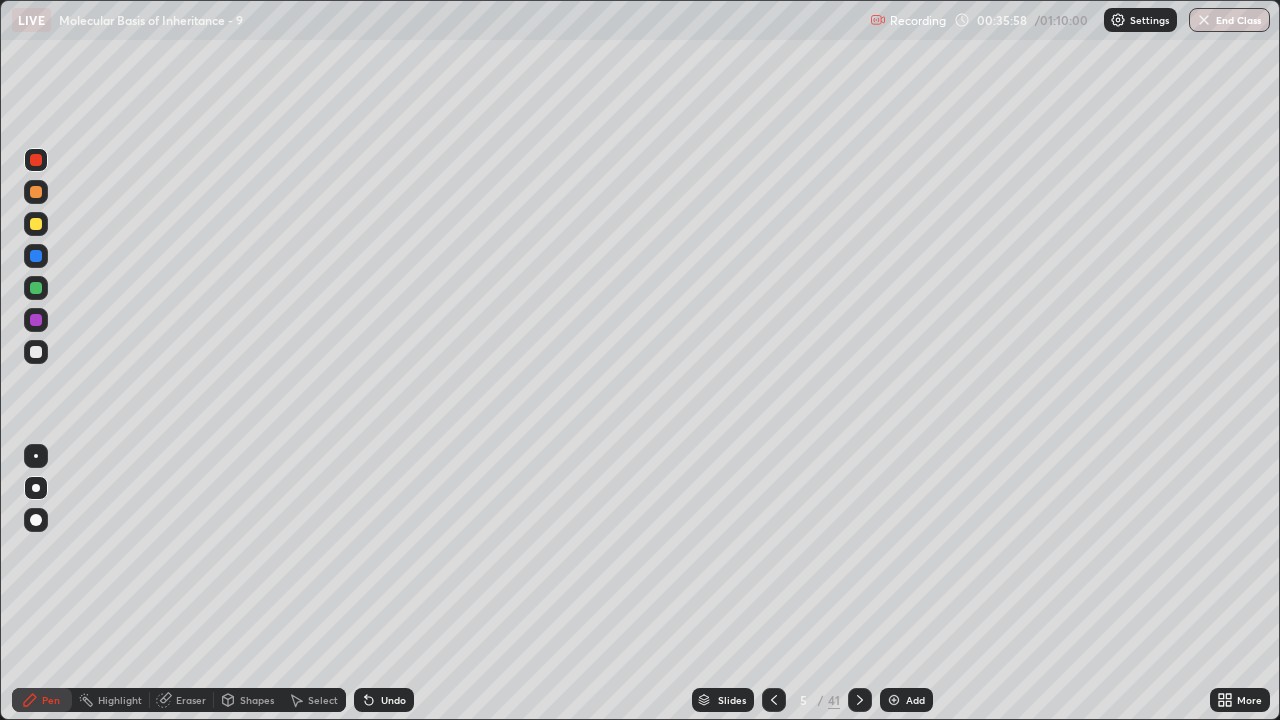 click on "Eraser" at bounding box center [182, 700] 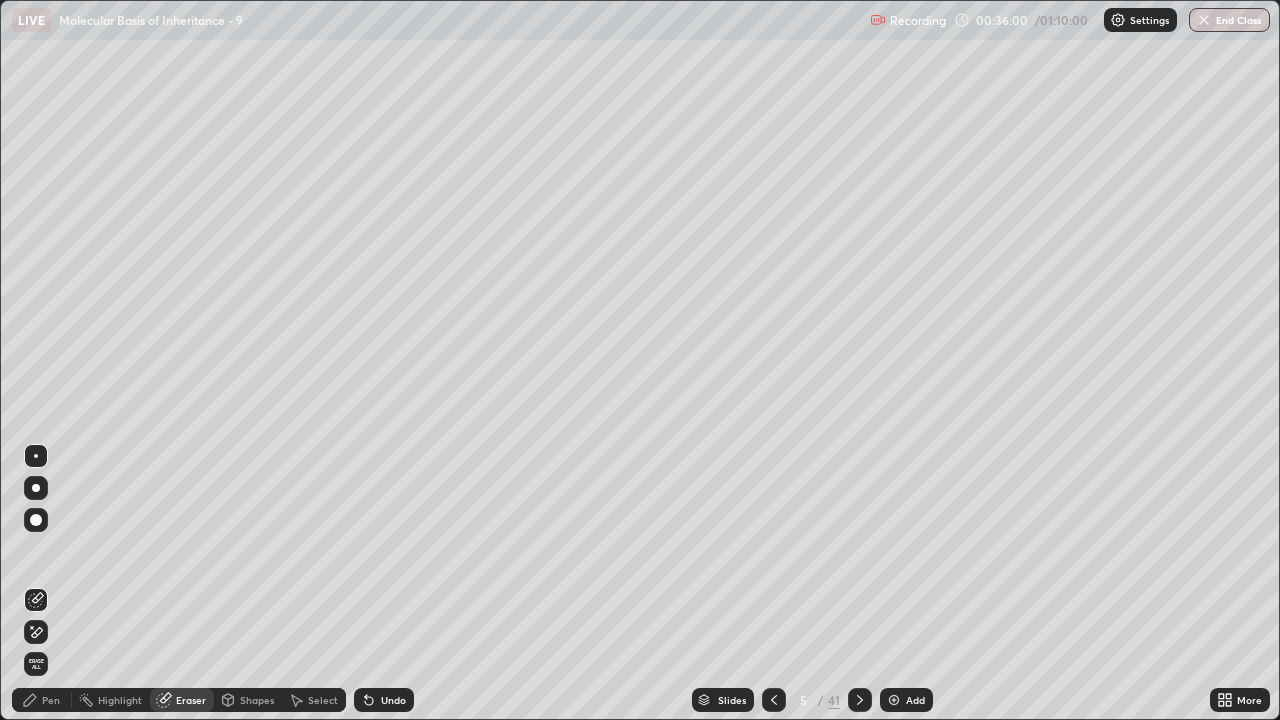 click on "Erase all" at bounding box center (36, 664) 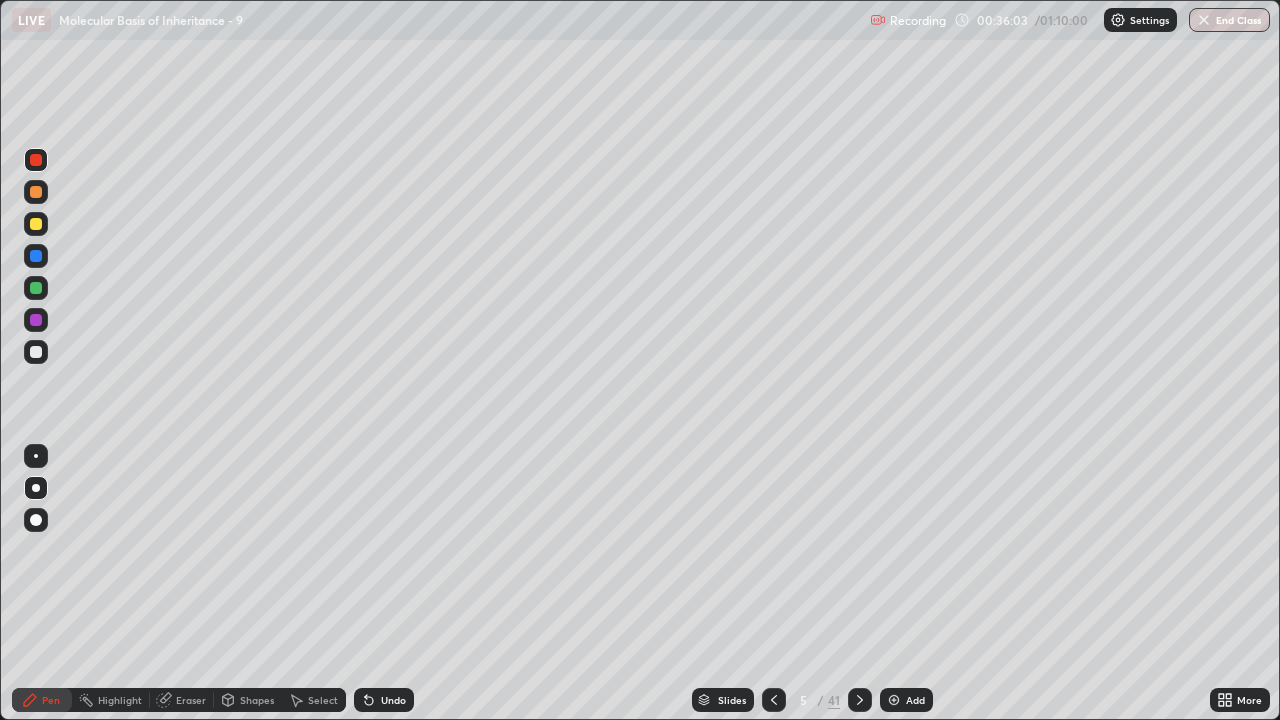 click 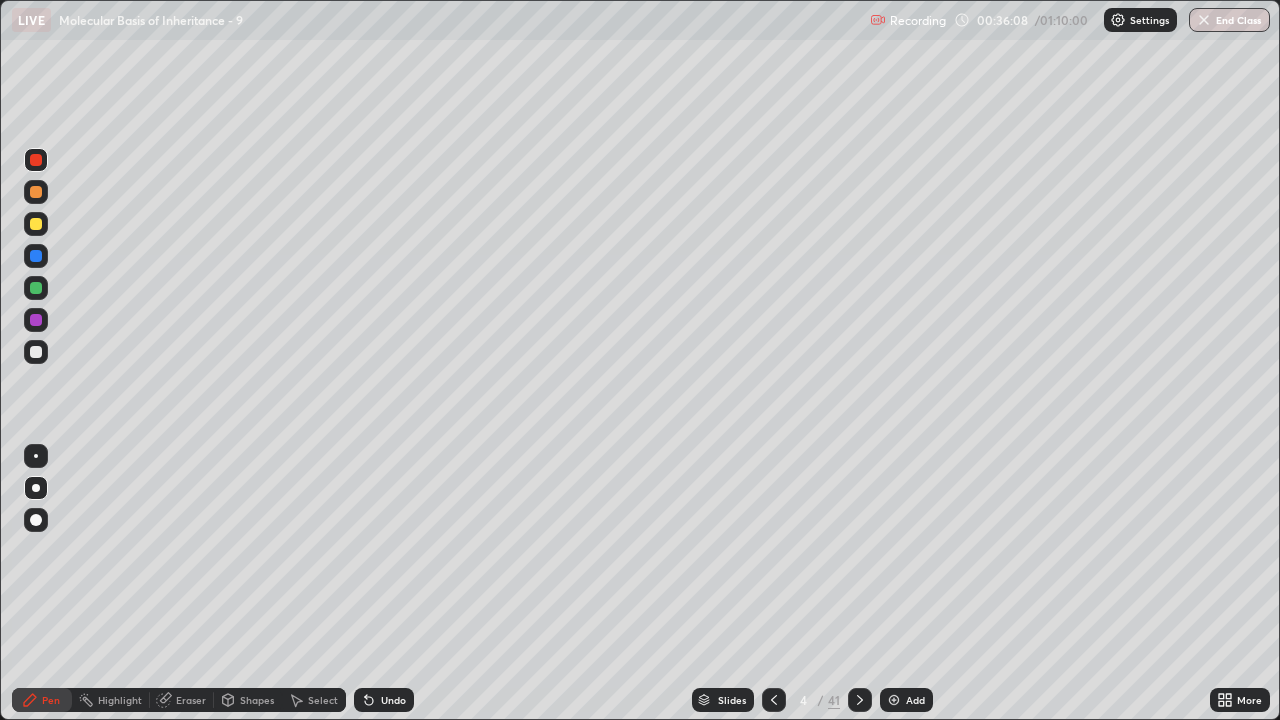 click at bounding box center [36, 352] 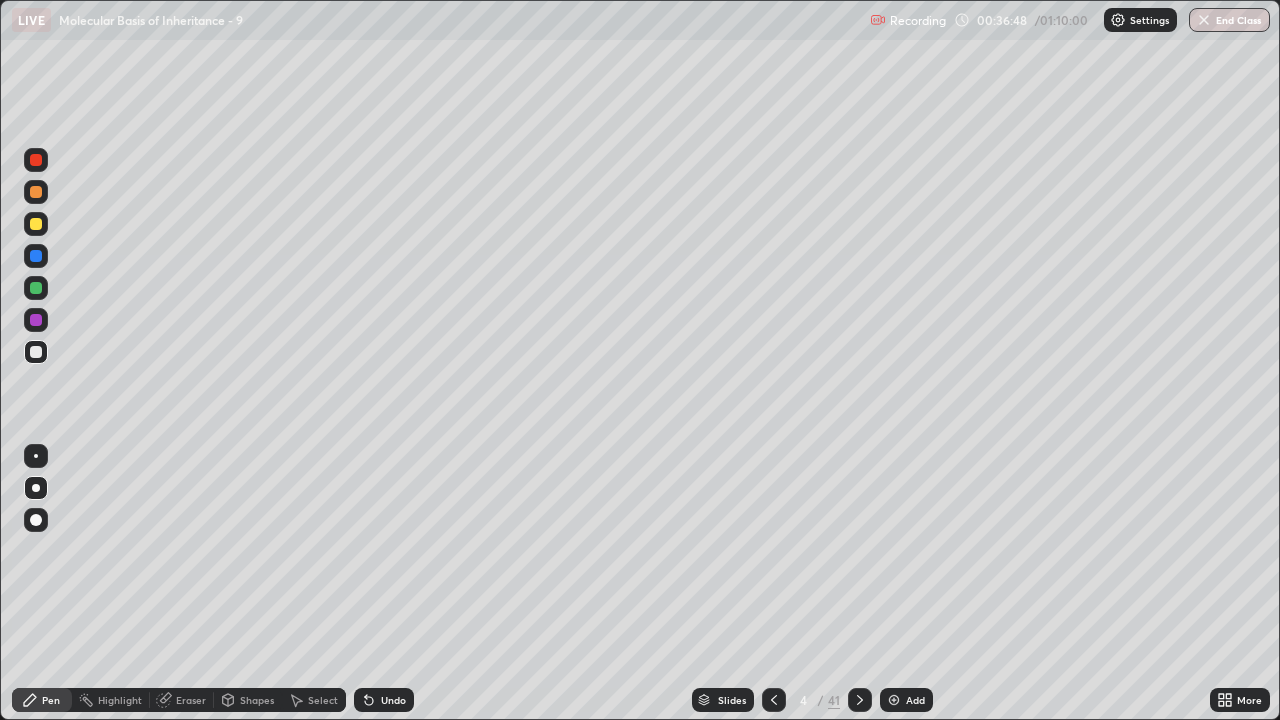 click on "Eraser" at bounding box center (191, 700) 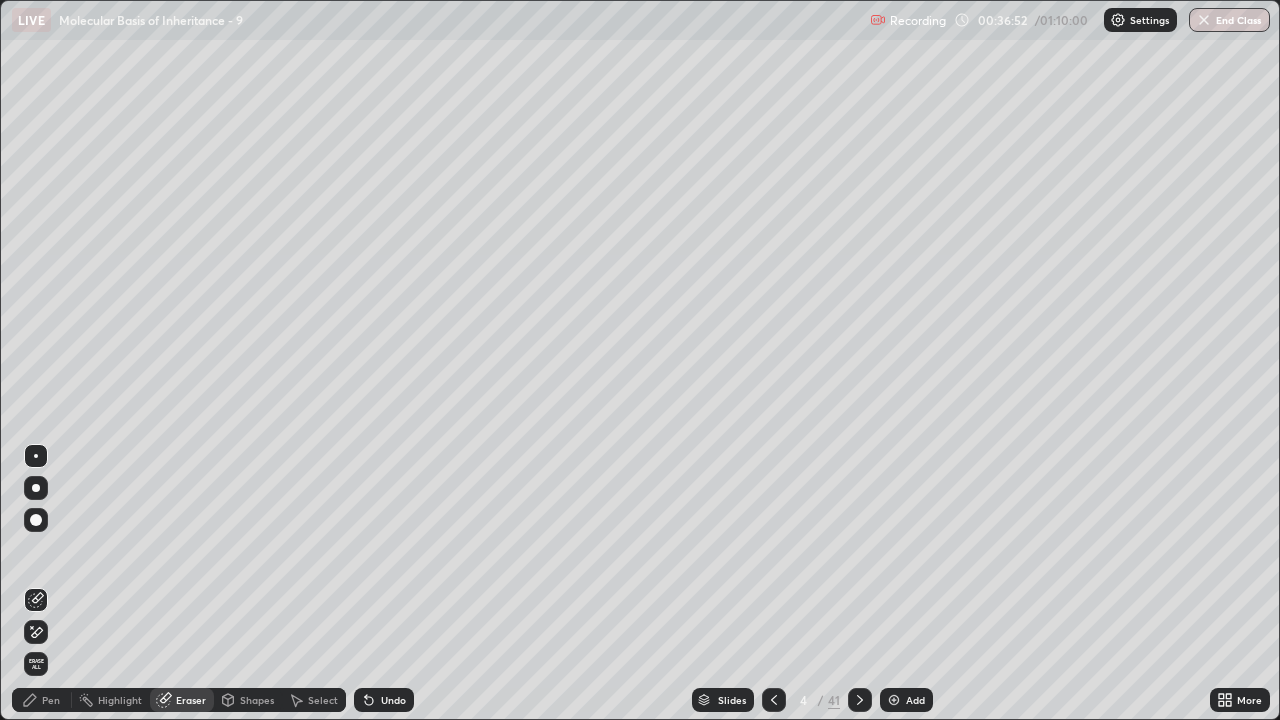 click on "Pen" at bounding box center (51, 700) 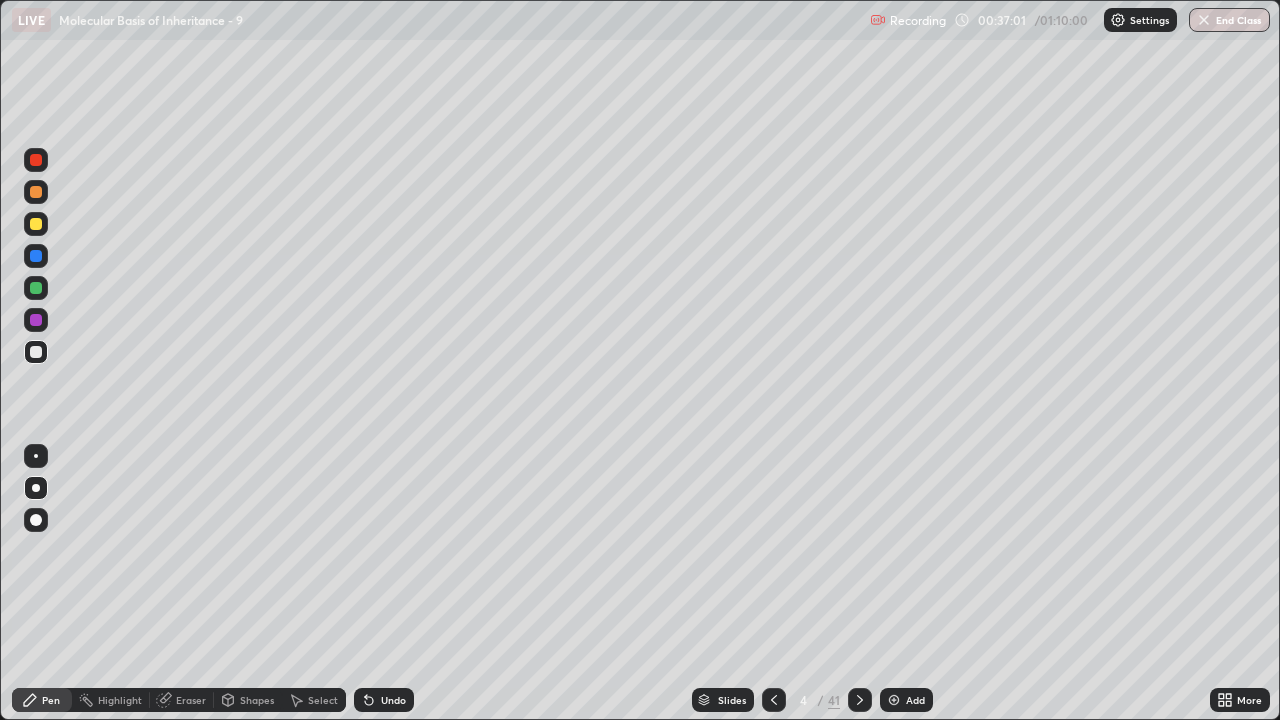 click at bounding box center (36, 160) 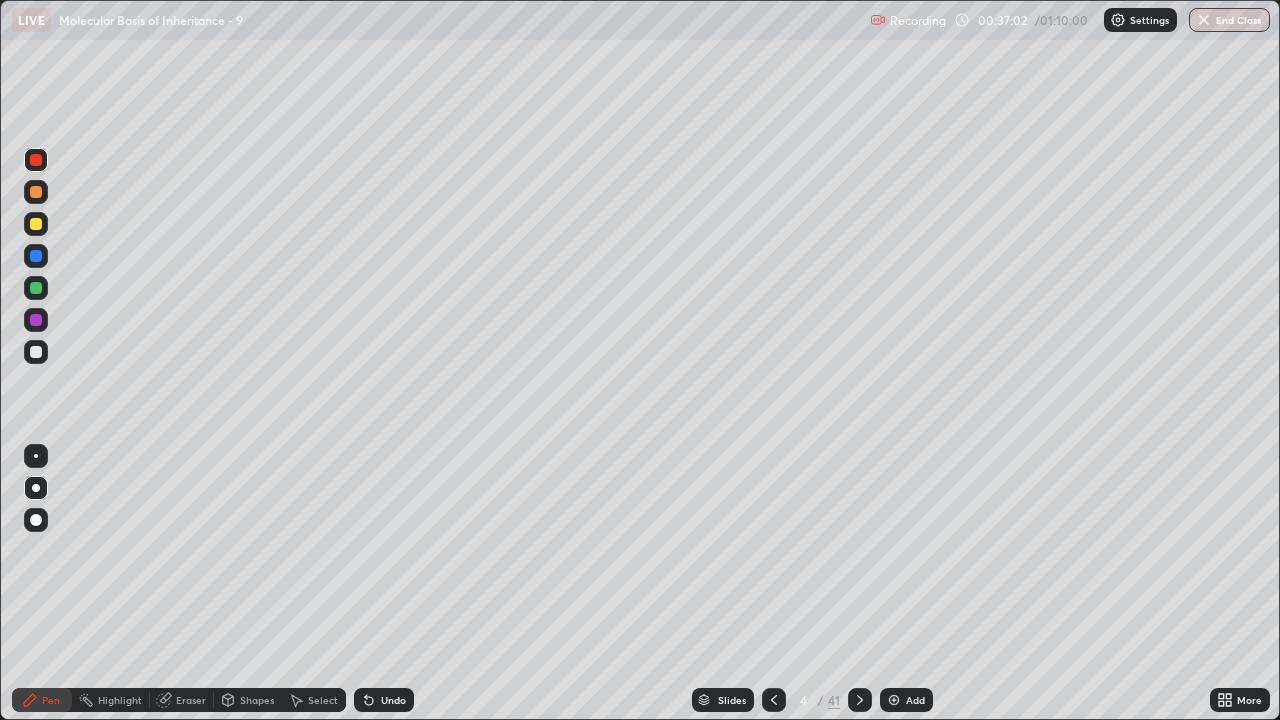 click at bounding box center [36, 320] 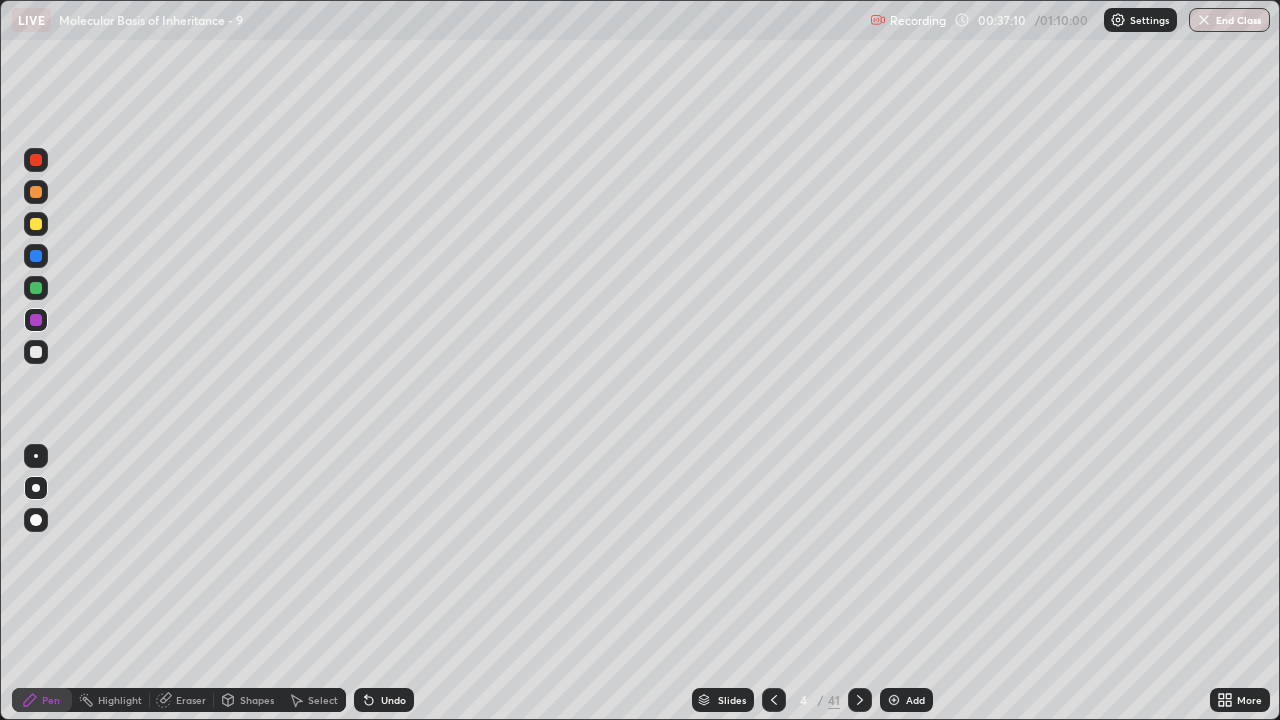 click at bounding box center [36, 192] 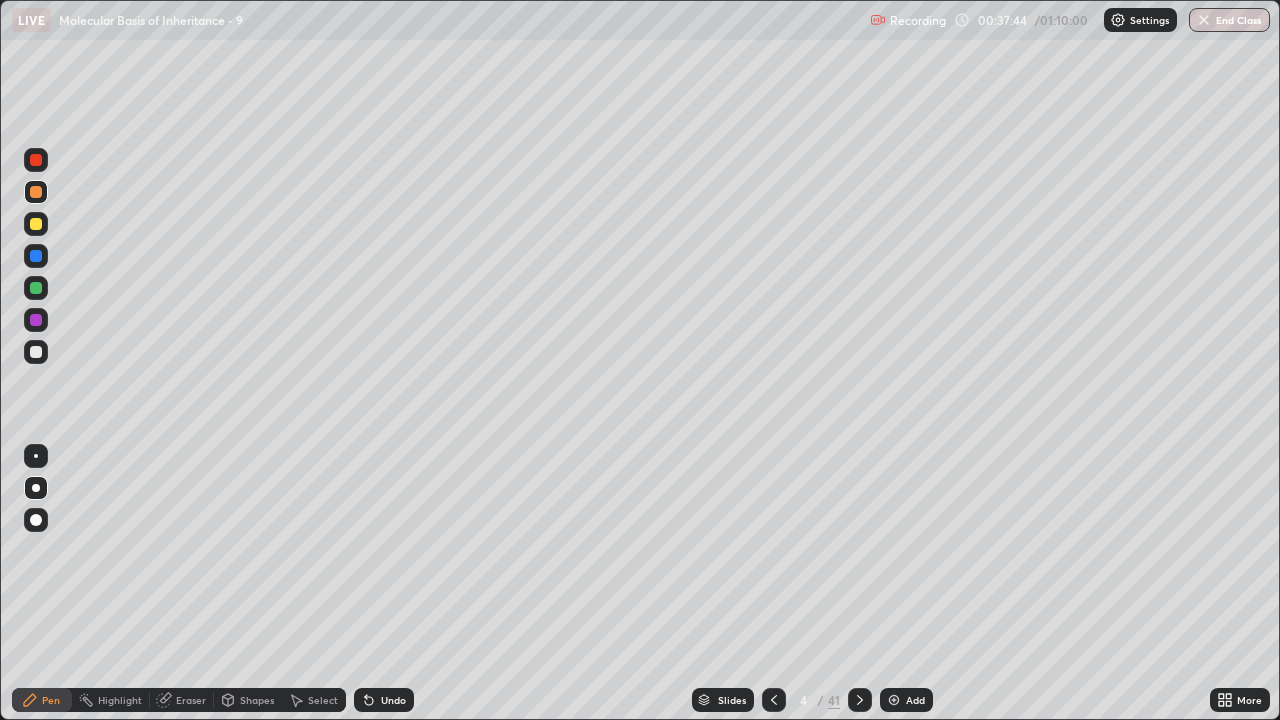 click at bounding box center [36, 320] 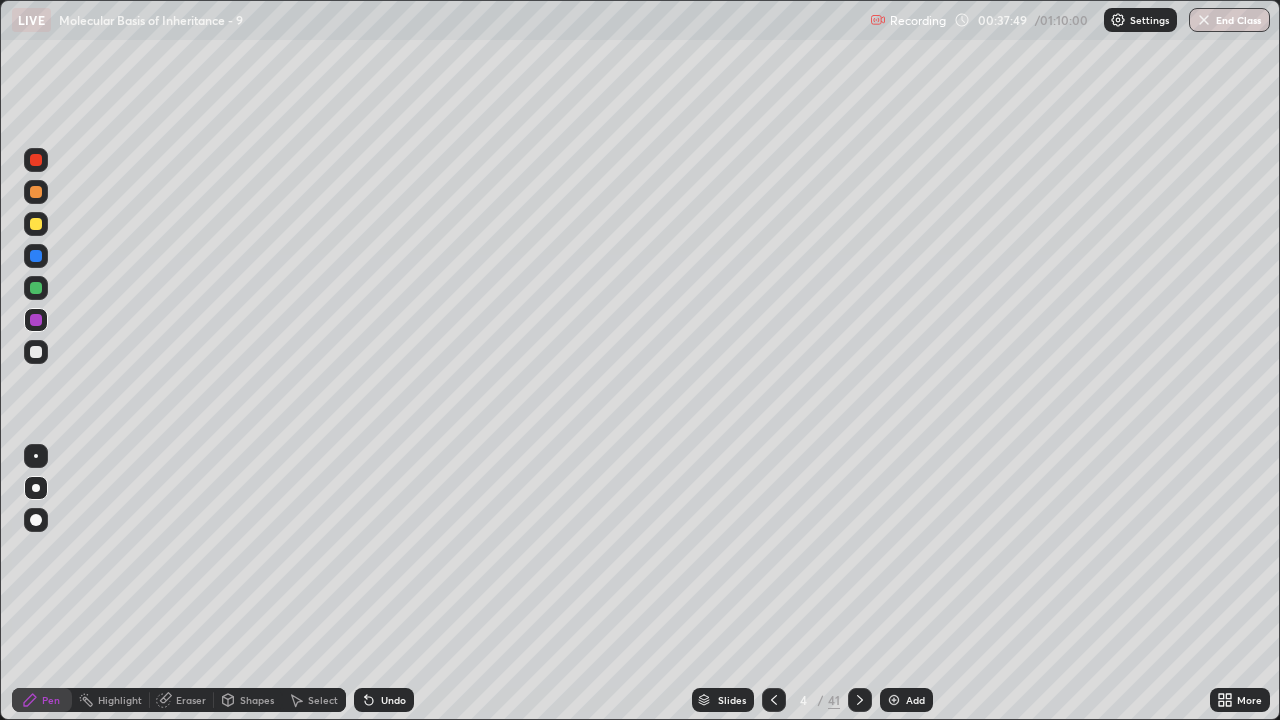 click at bounding box center (36, 224) 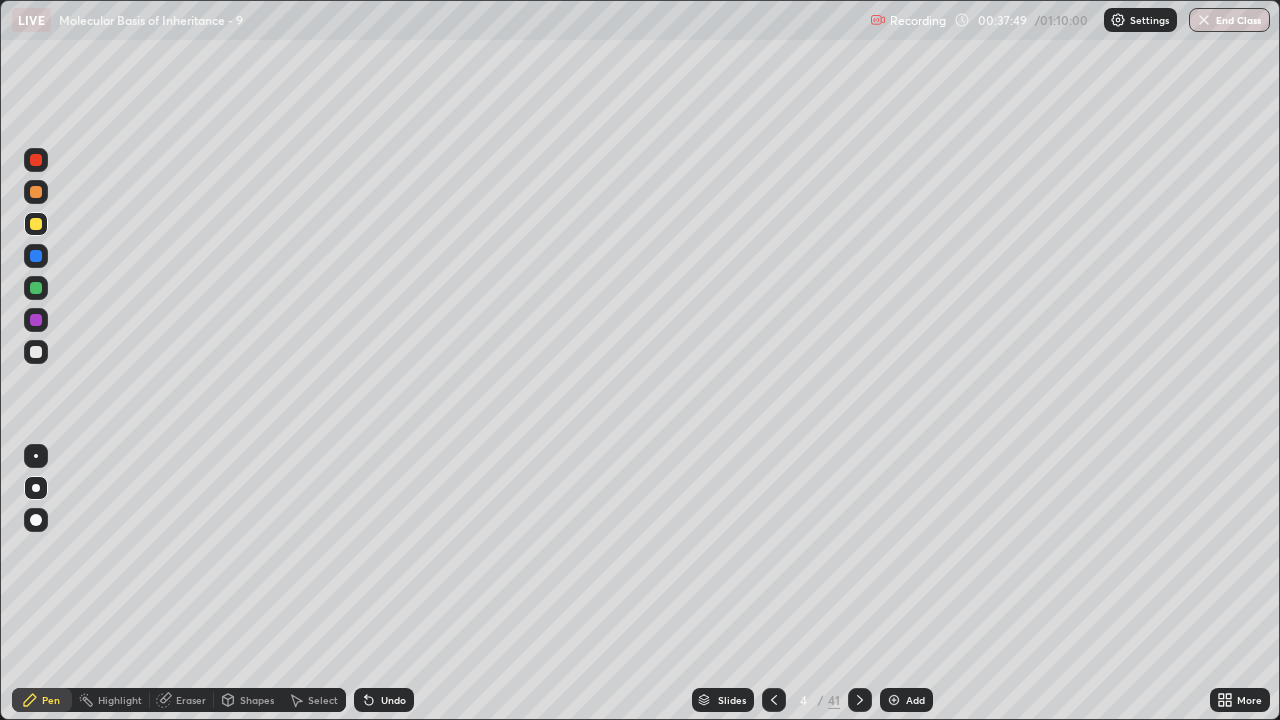 click at bounding box center (36, 192) 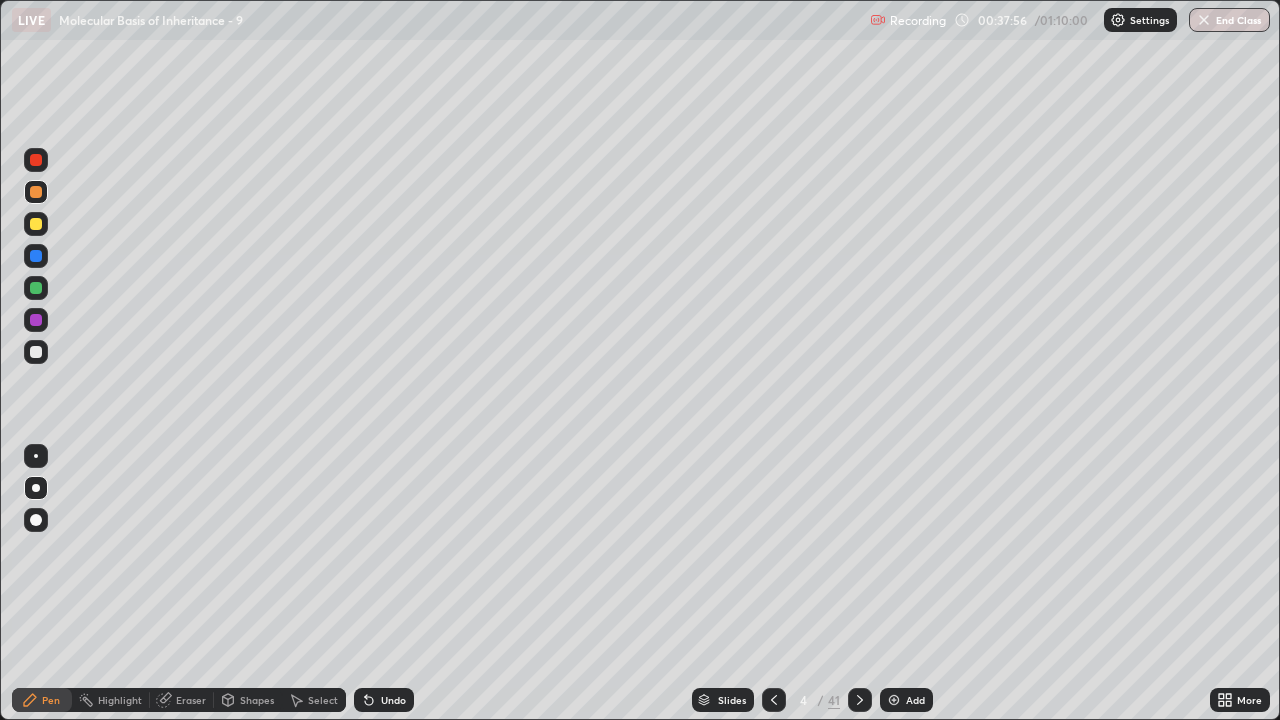click at bounding box center (36, 320) 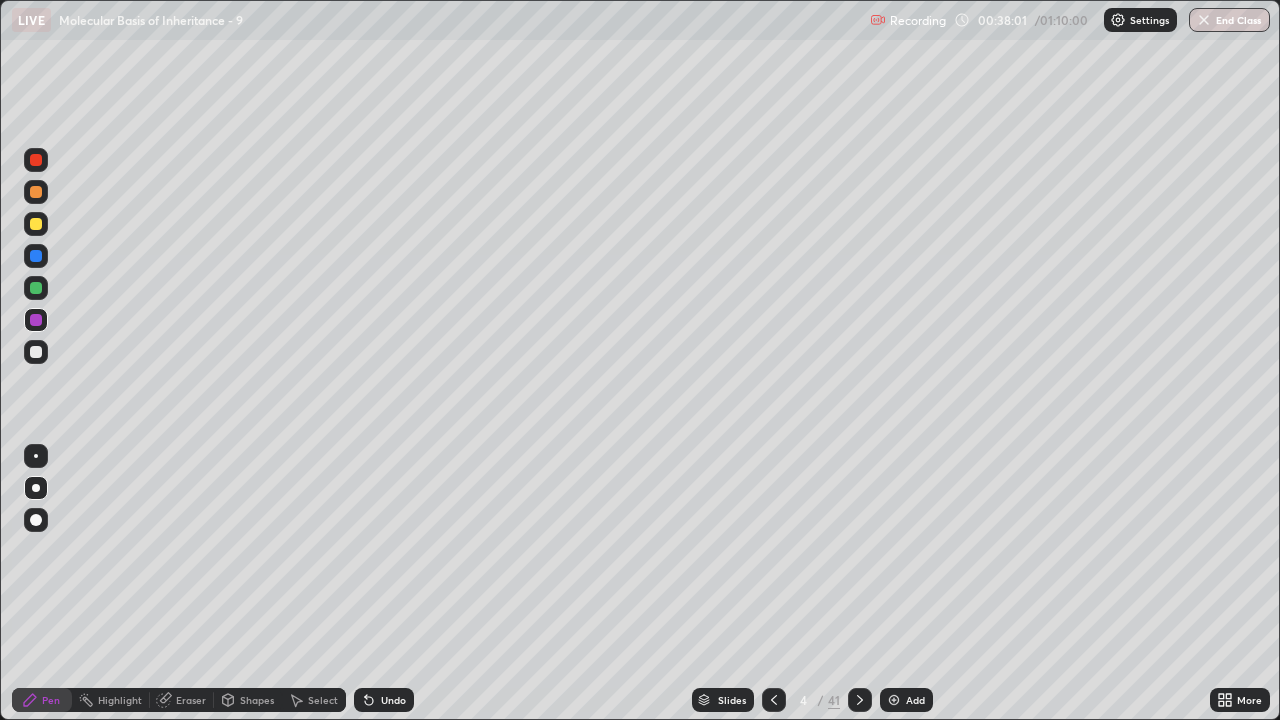 click at bounding box center [36, 192] 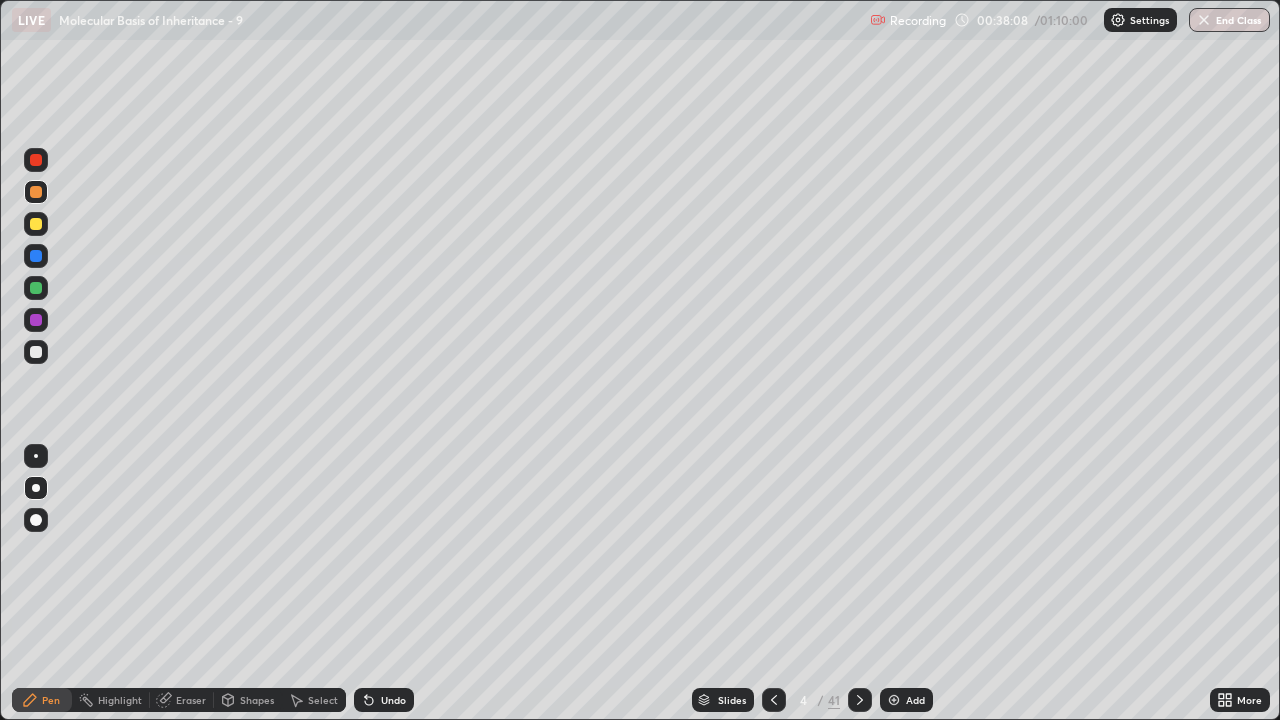 click at bounding box center (36, 192) 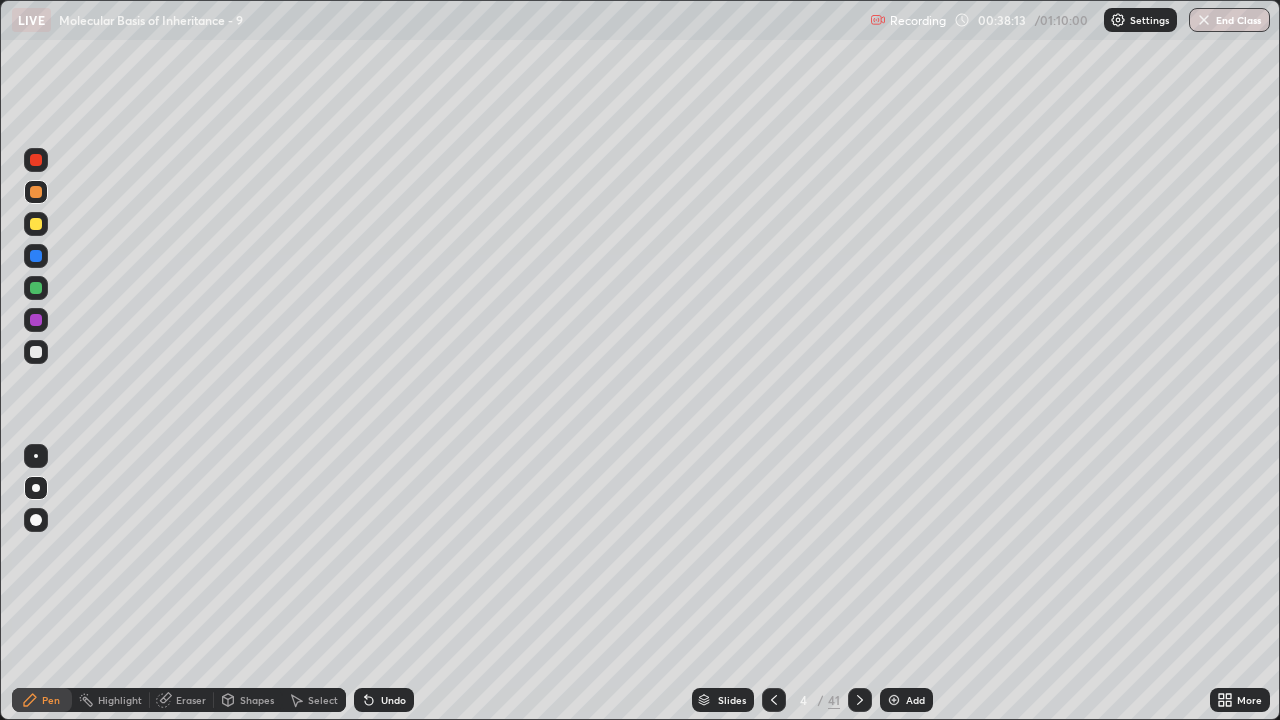click at bounding box center [36, 352] 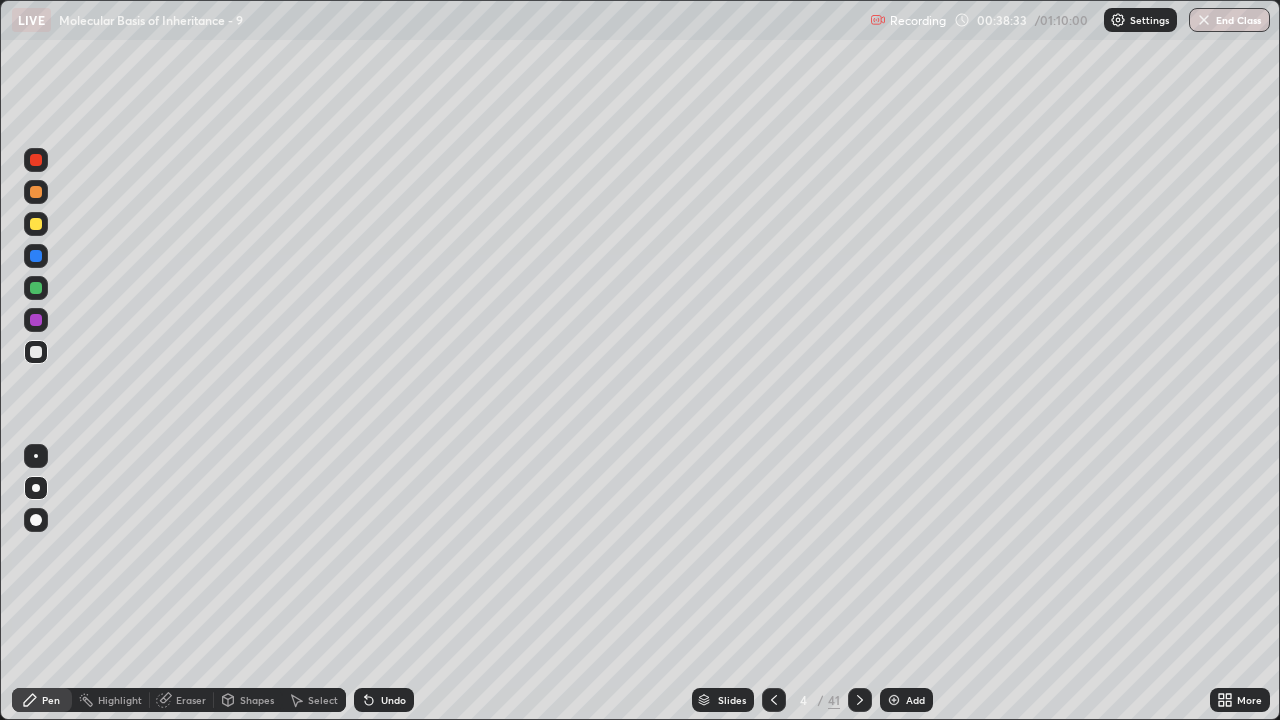click at bounding box center (36, 160) 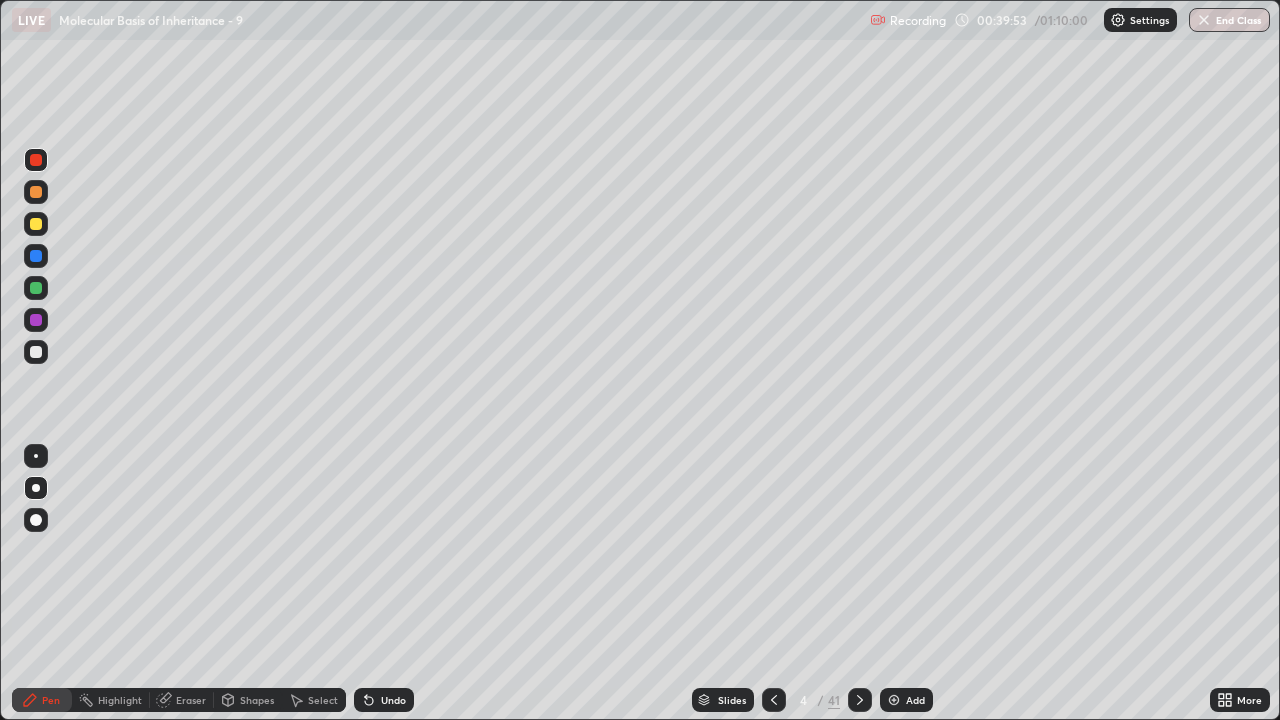 click at bounding box center (774, 700) 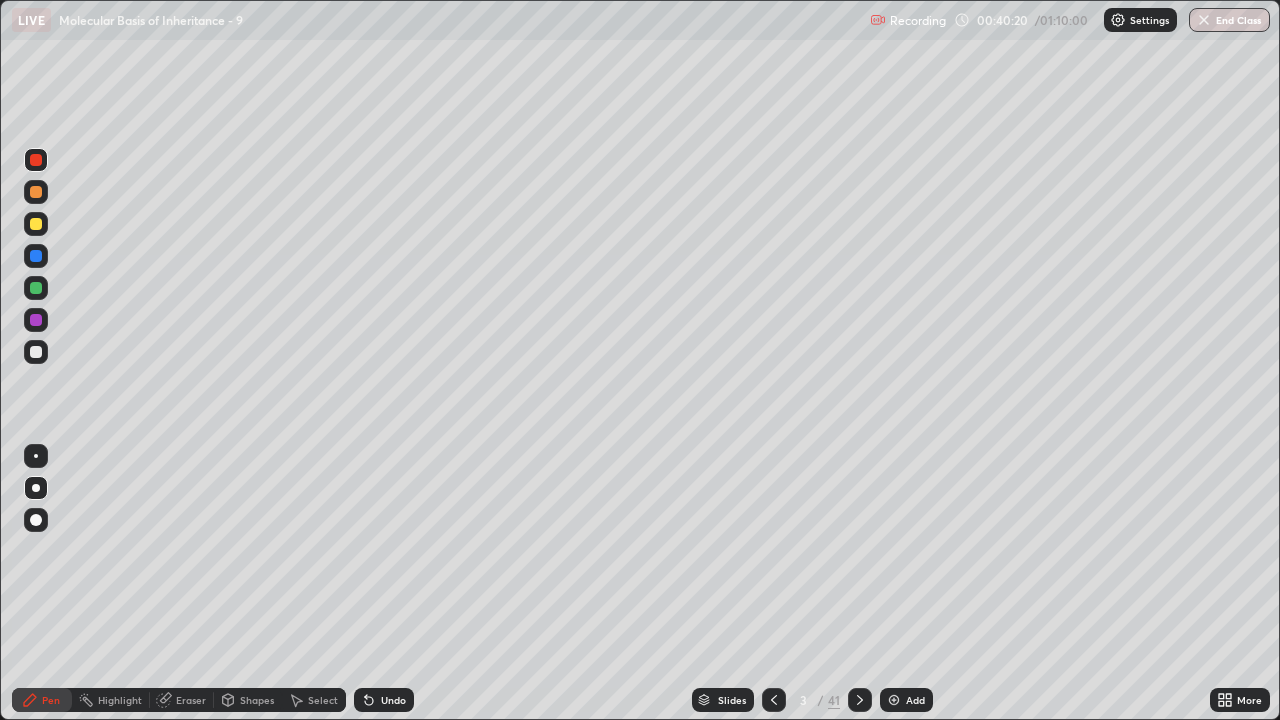 click 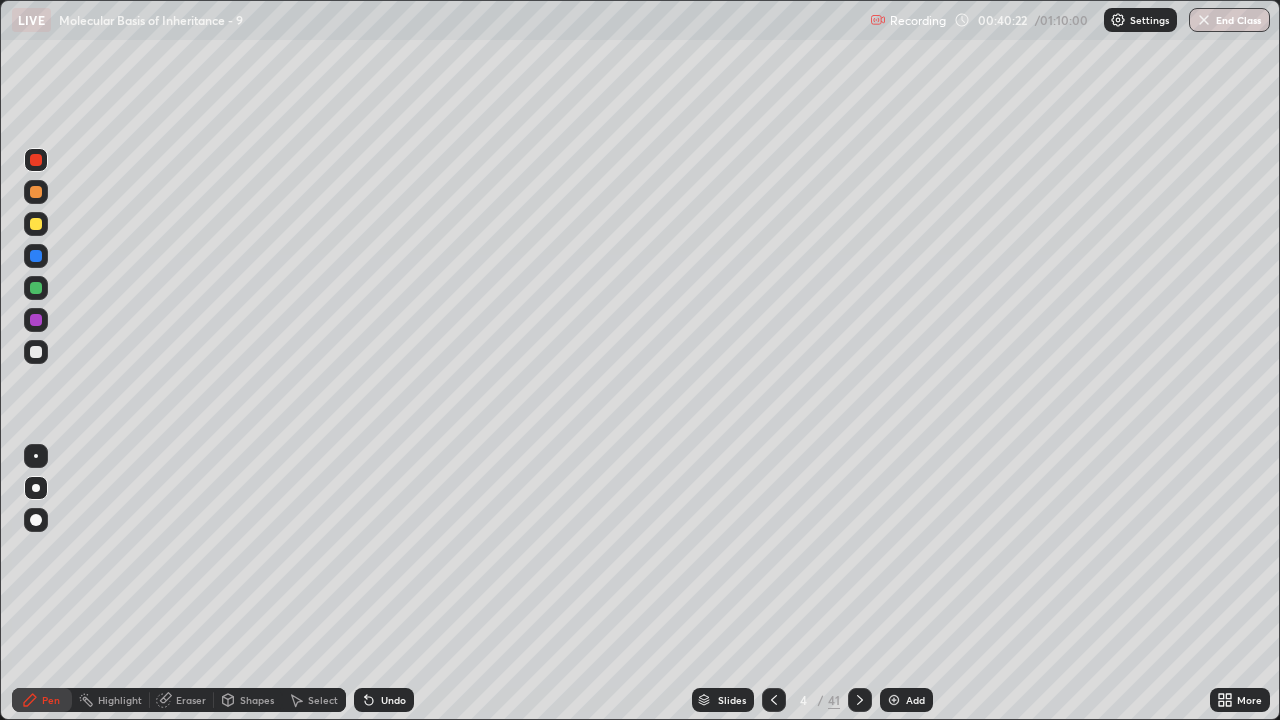 click 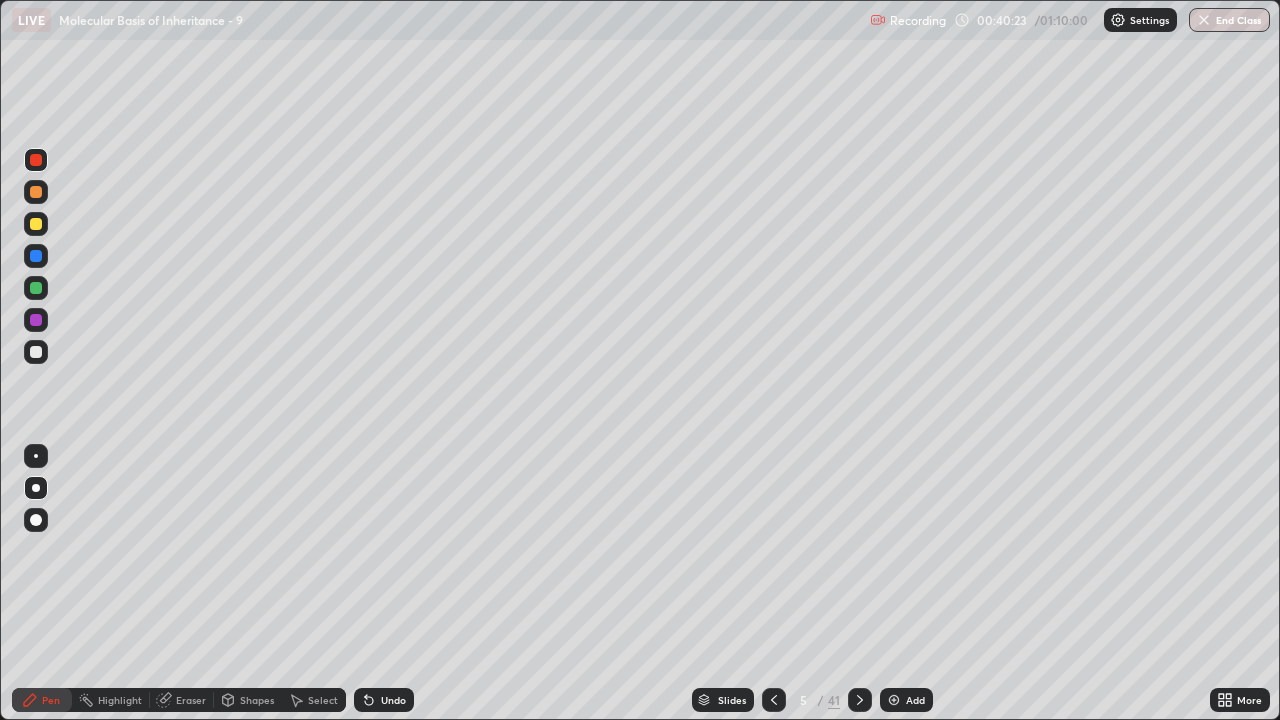 click 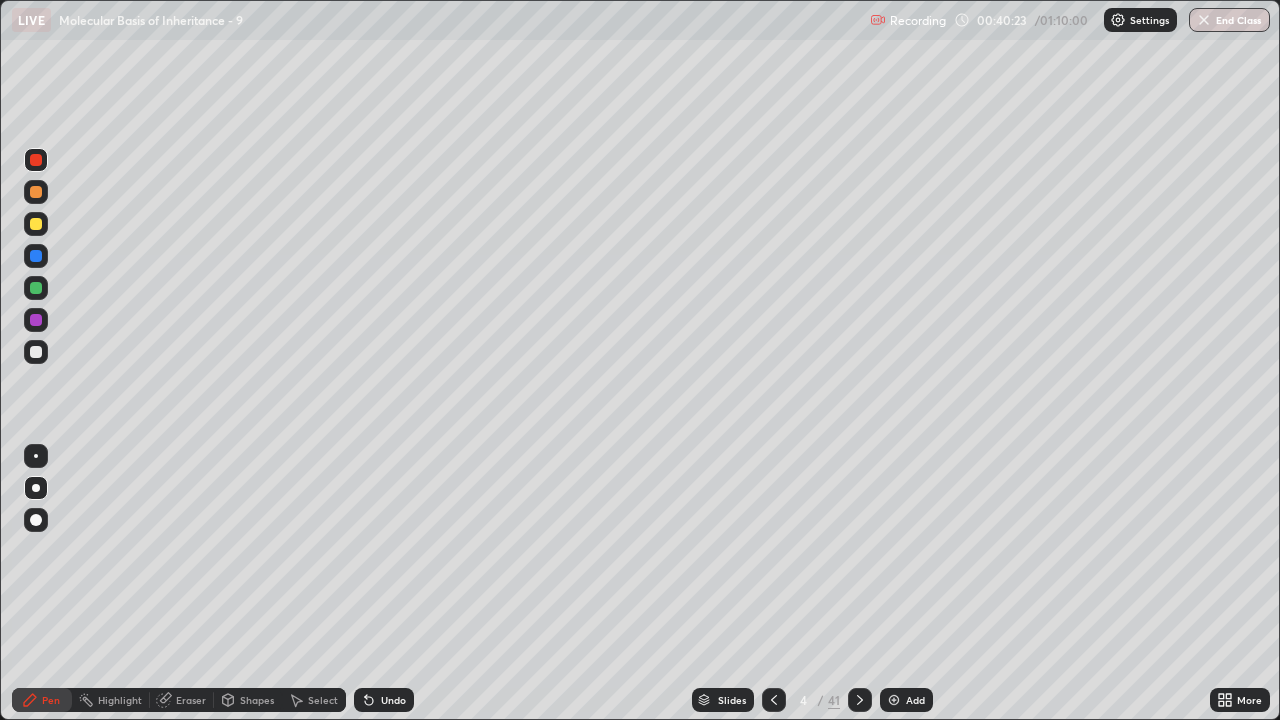 click on "/" at bounding box center [821, 700] 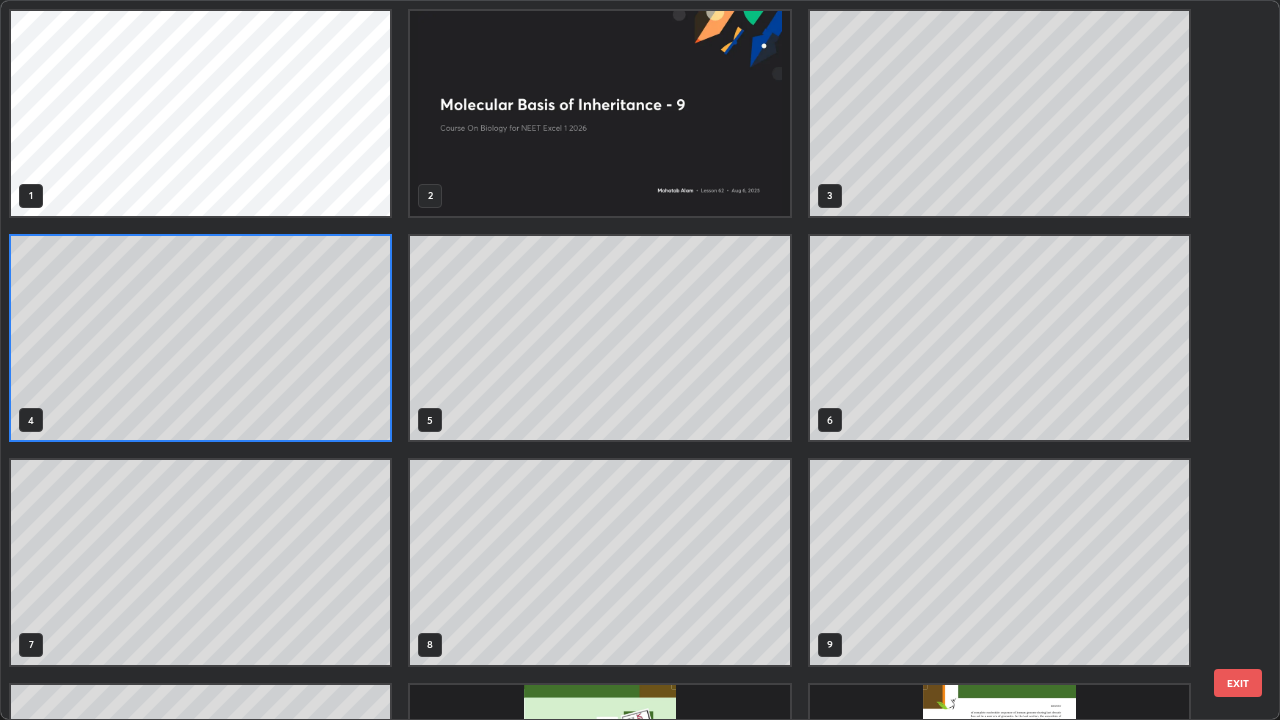 scroll, scrollTop: 7, scrollLeft: 11, axis: both 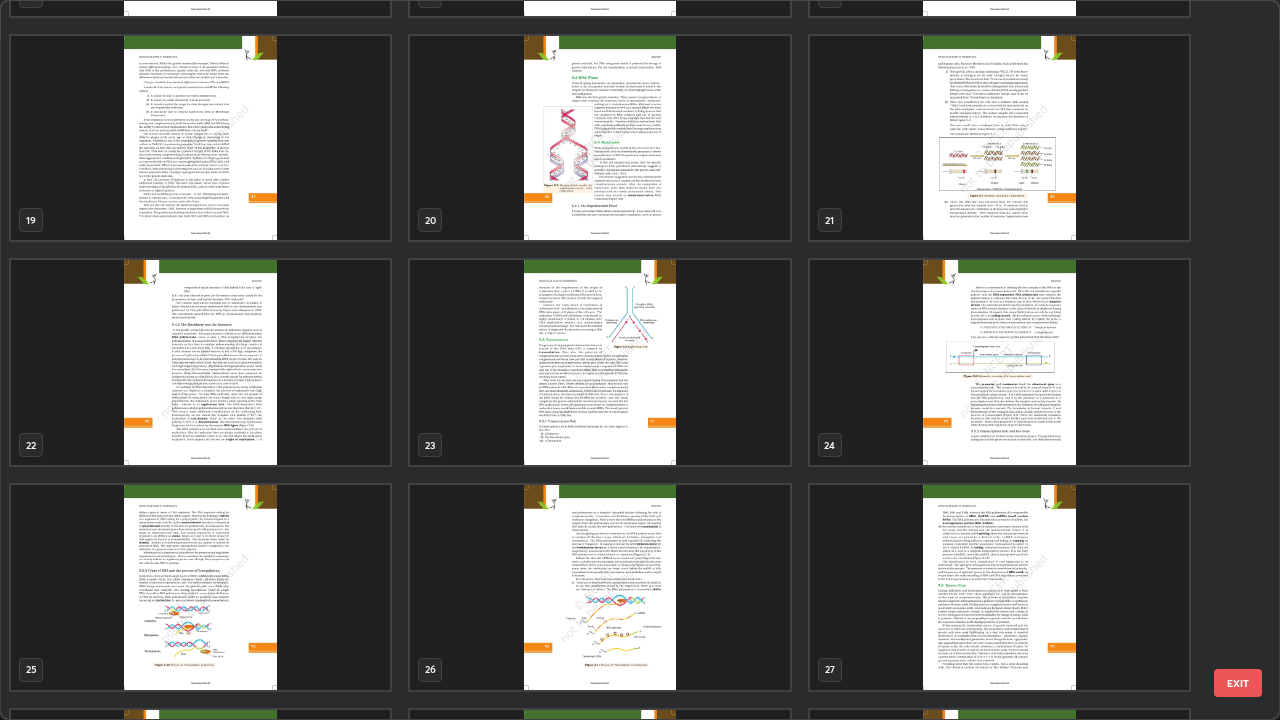click at bounding box center [599, 362] 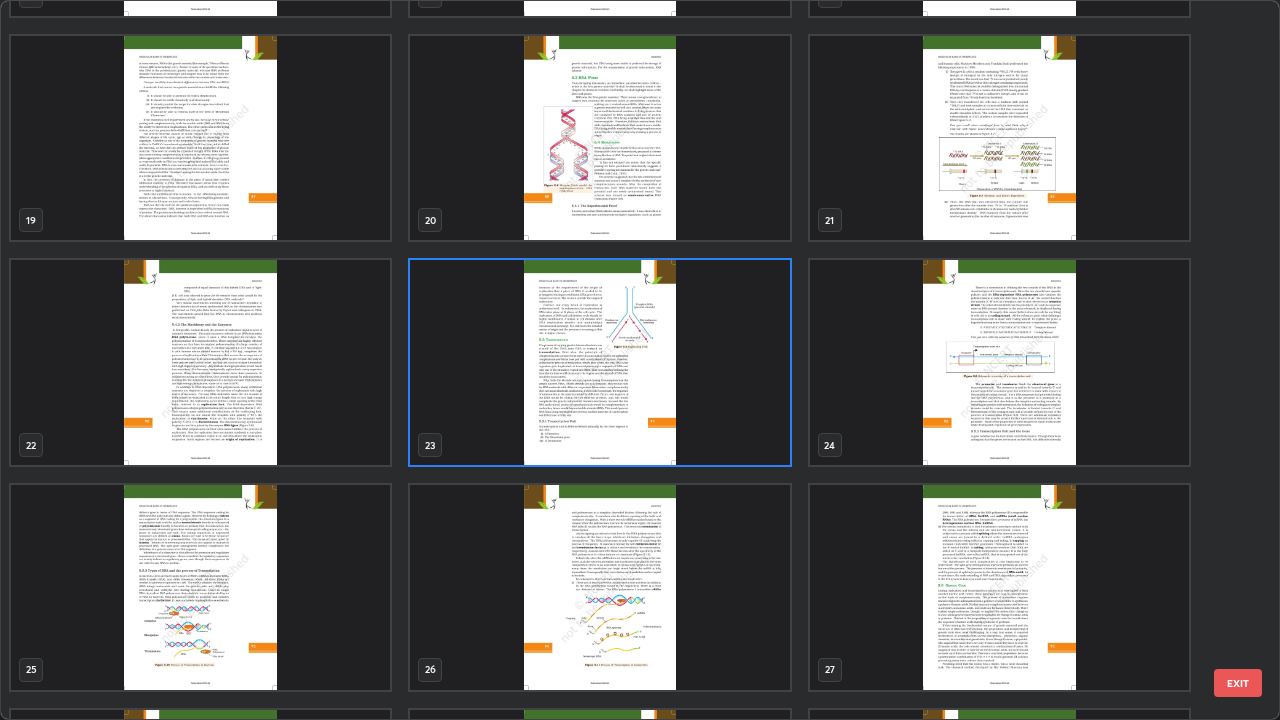 click at bounding box center [599, 362] 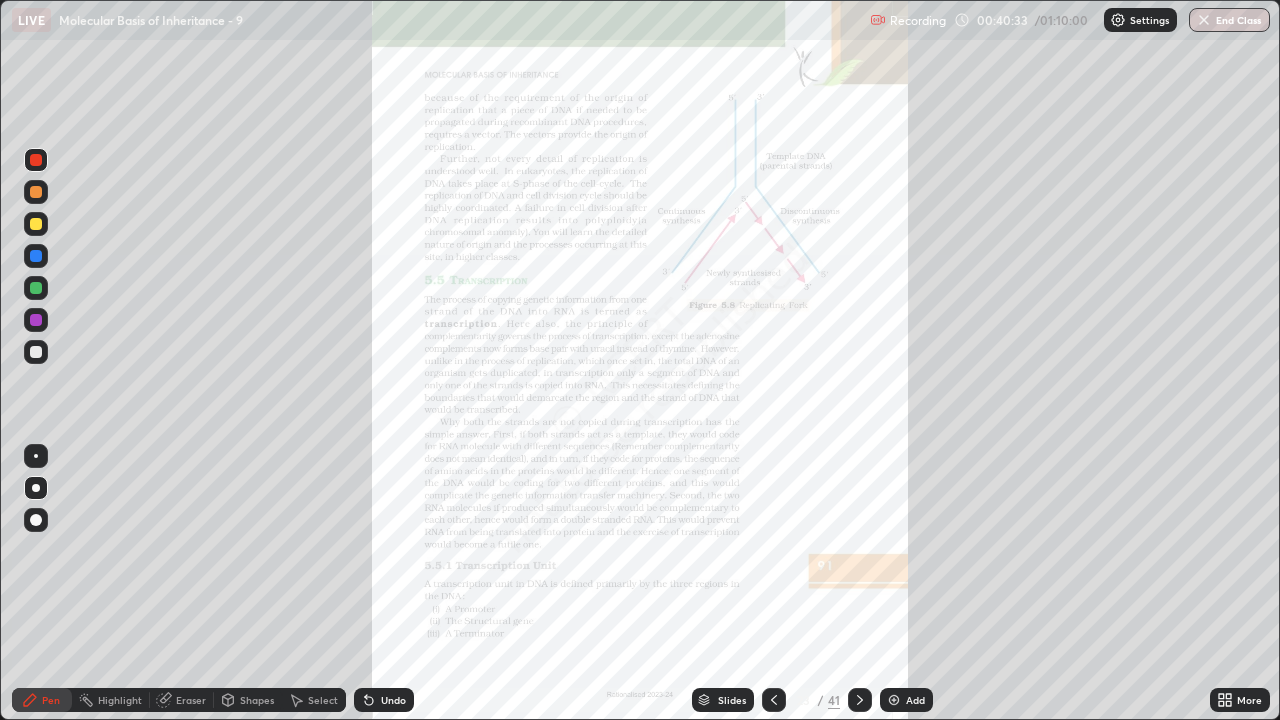 click 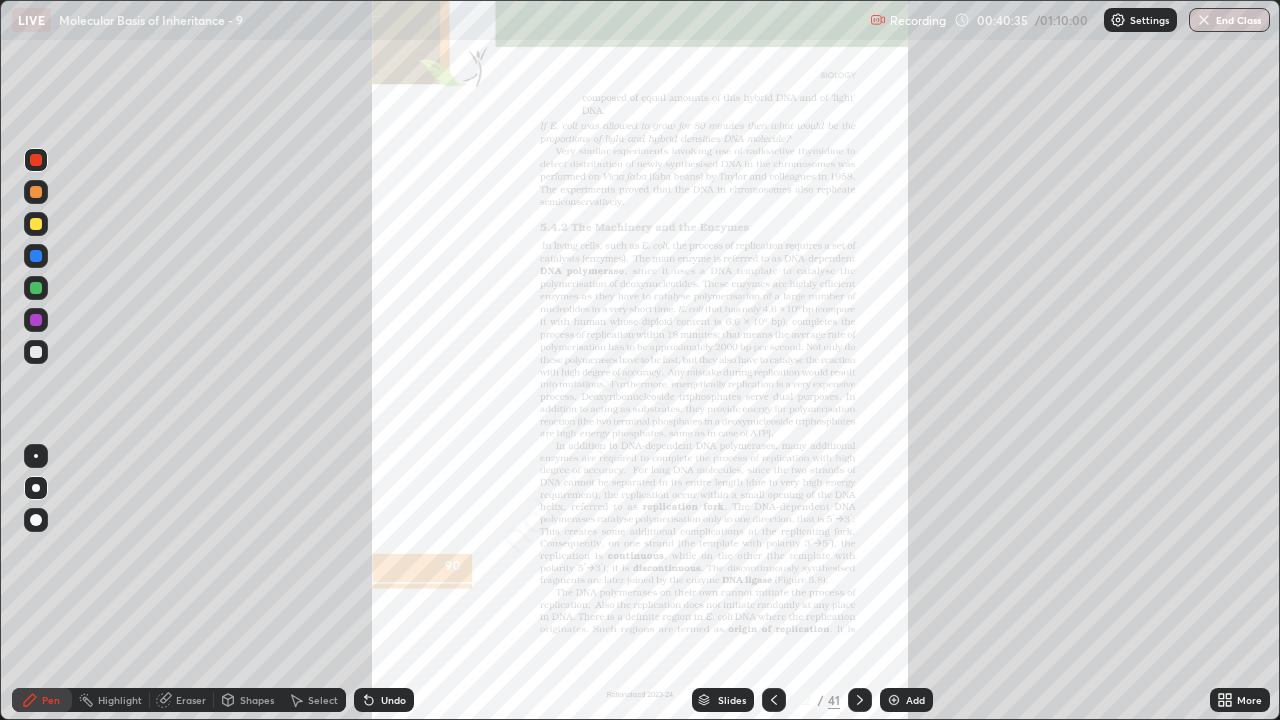 click 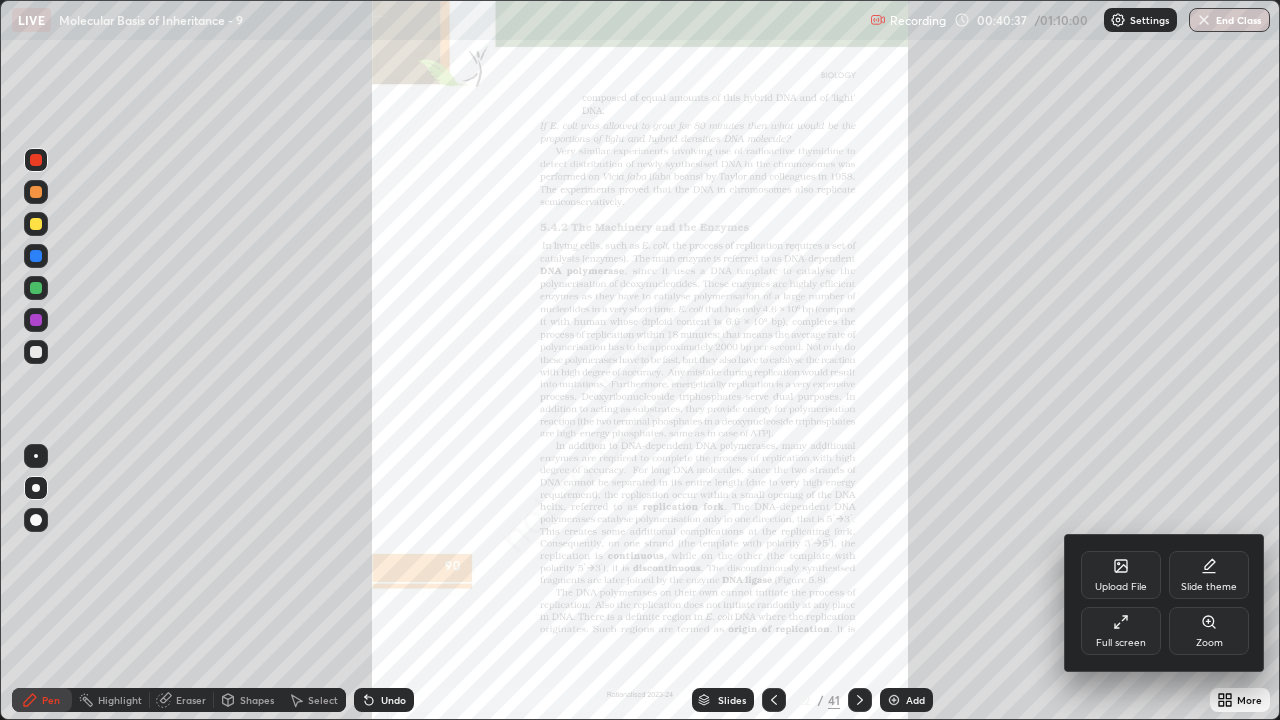 click on "Zoom" at bounding box center (1209, 631) 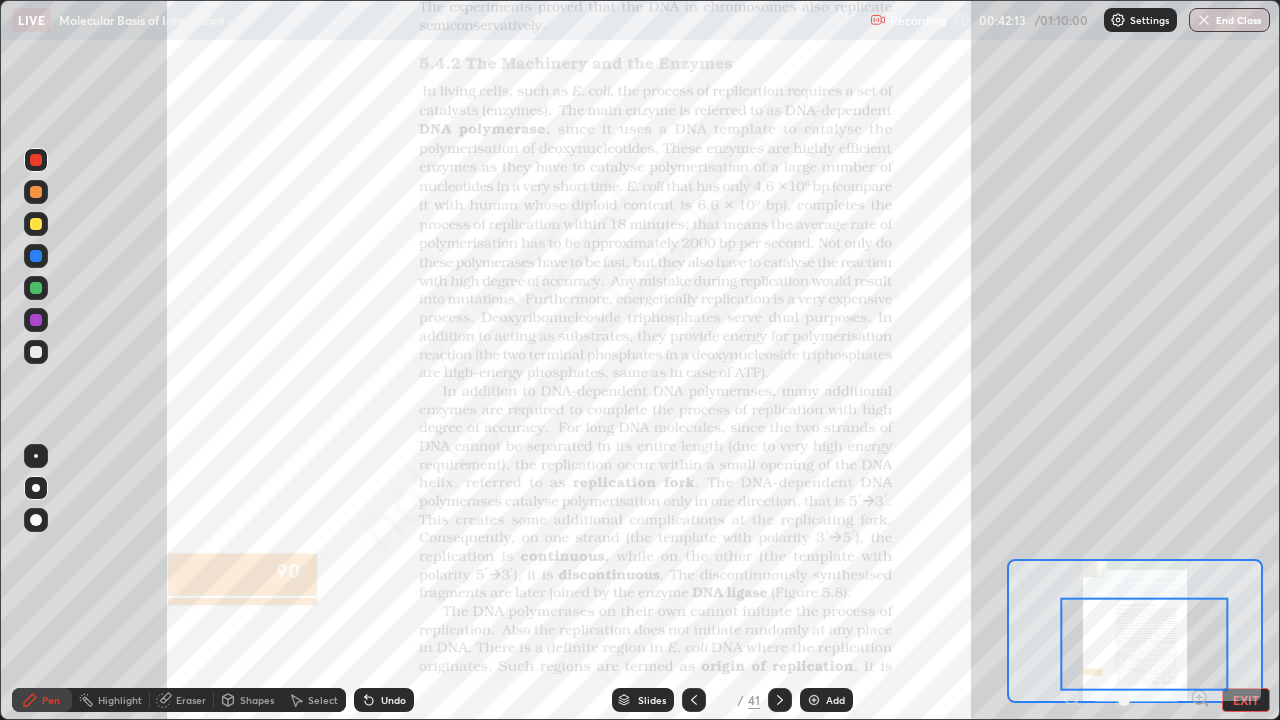 click at bounding box center (36, 320) 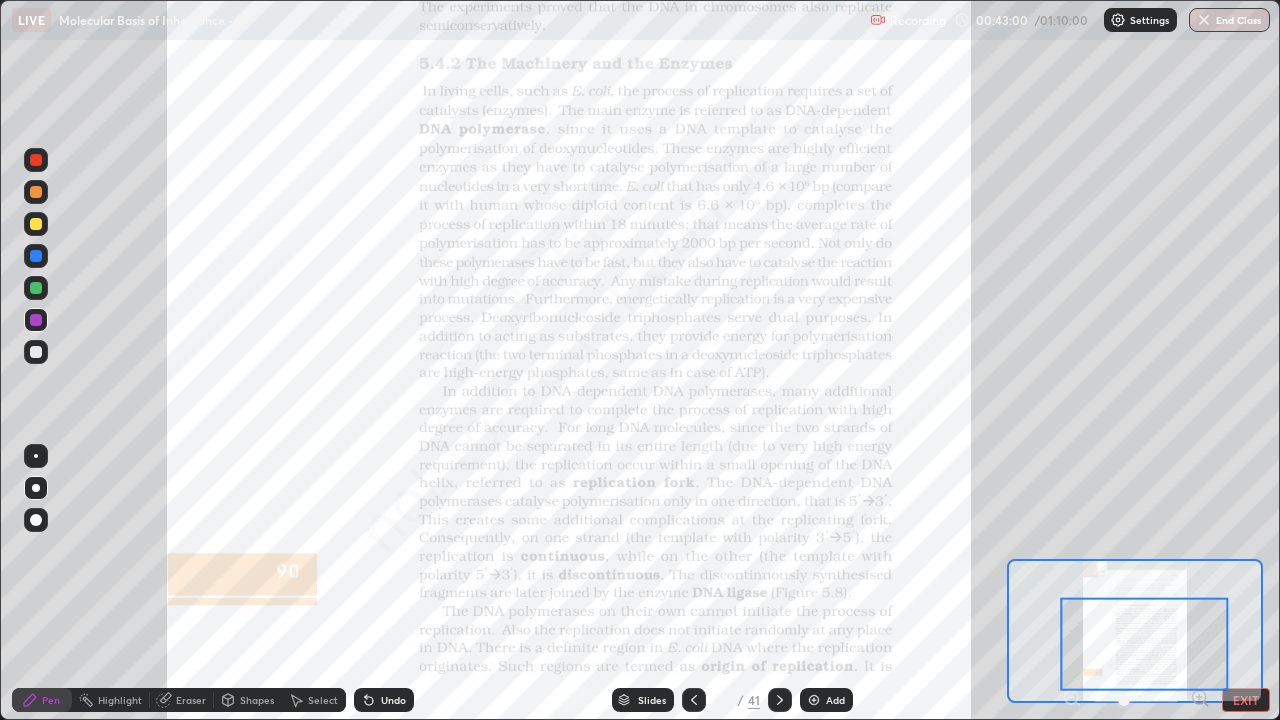 click at bounding box center (36, 160) 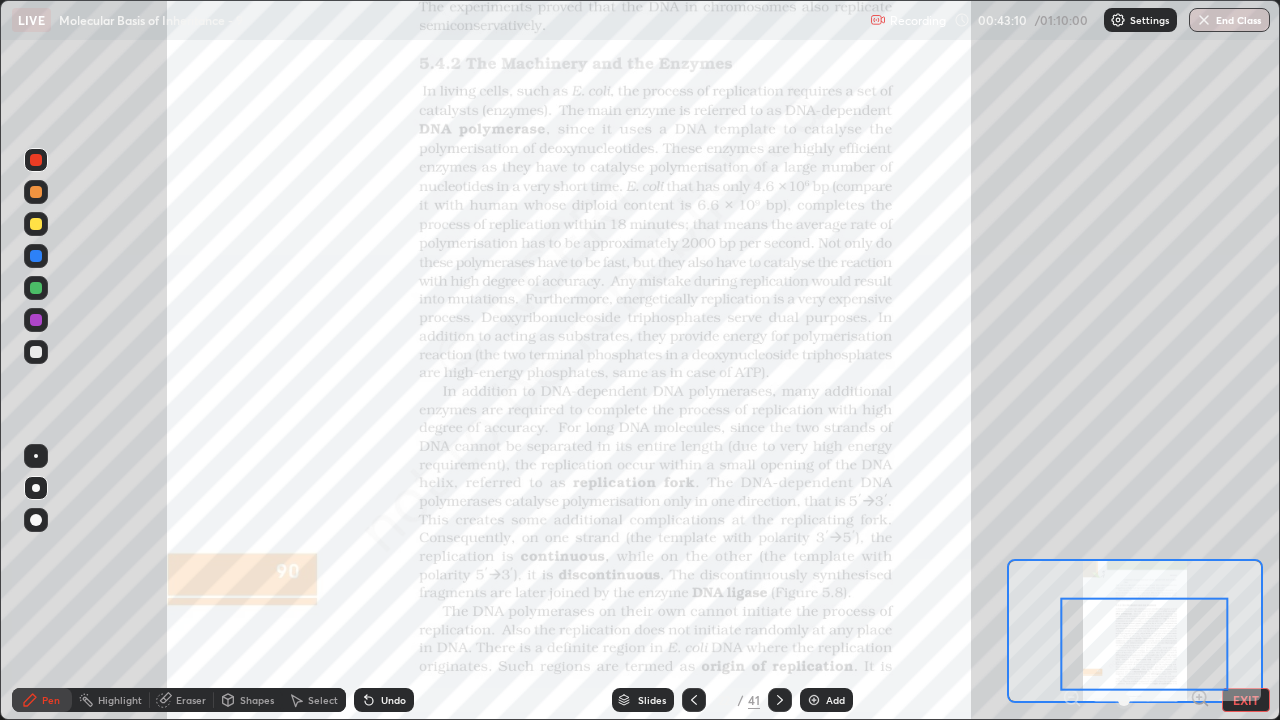 click on "22 / 41" at bounding box center [737, 700] 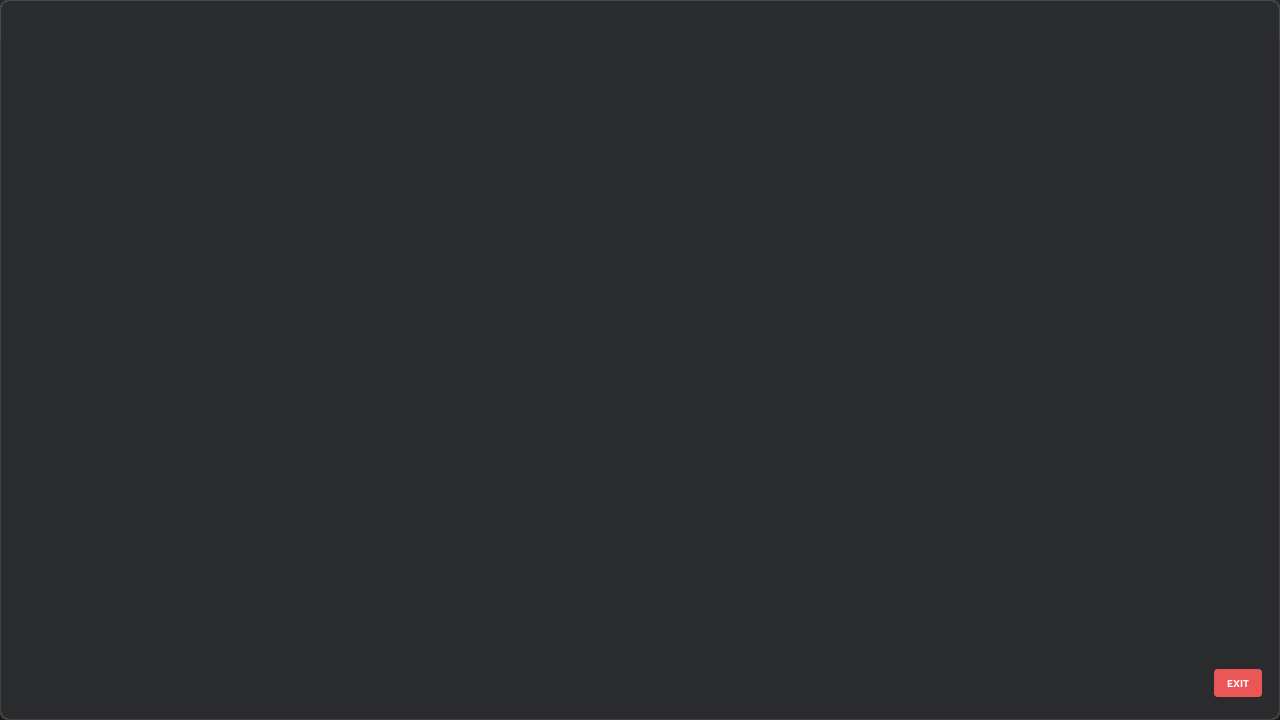 scroll, scrollTop: 712, scrollLeft: 1268, axis: both 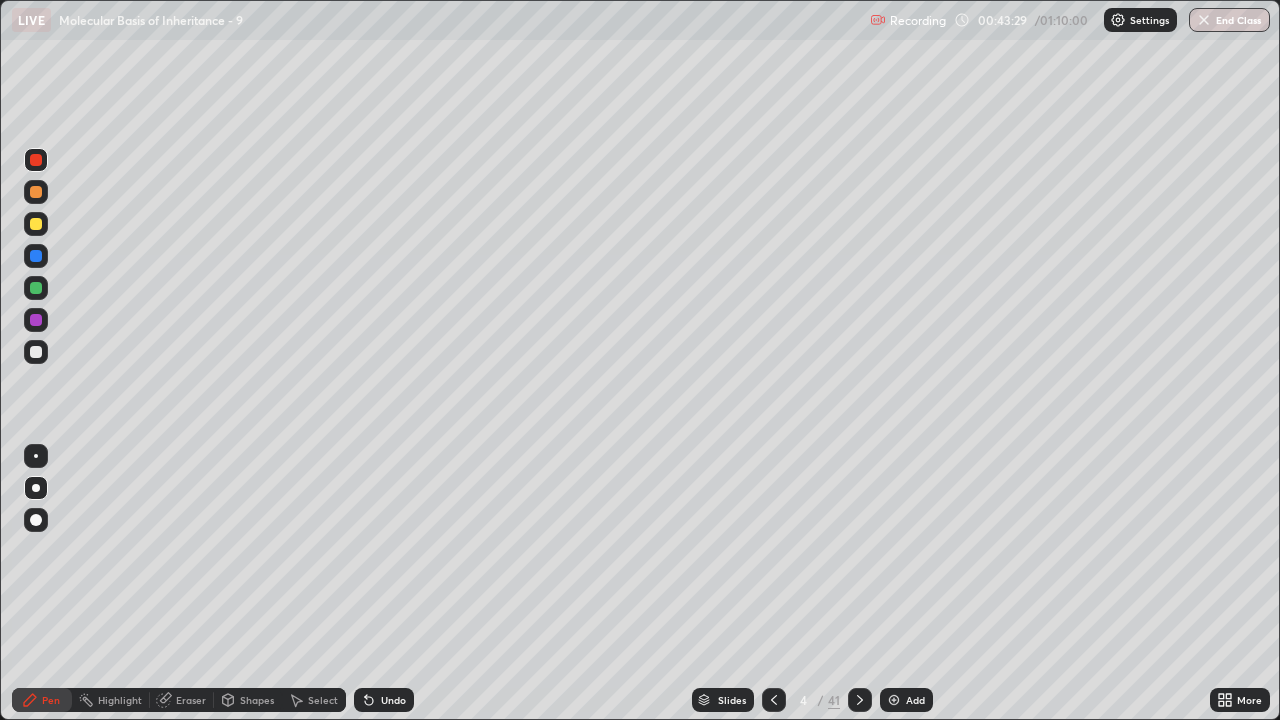 click on "/" at bounding box center (821, 700) 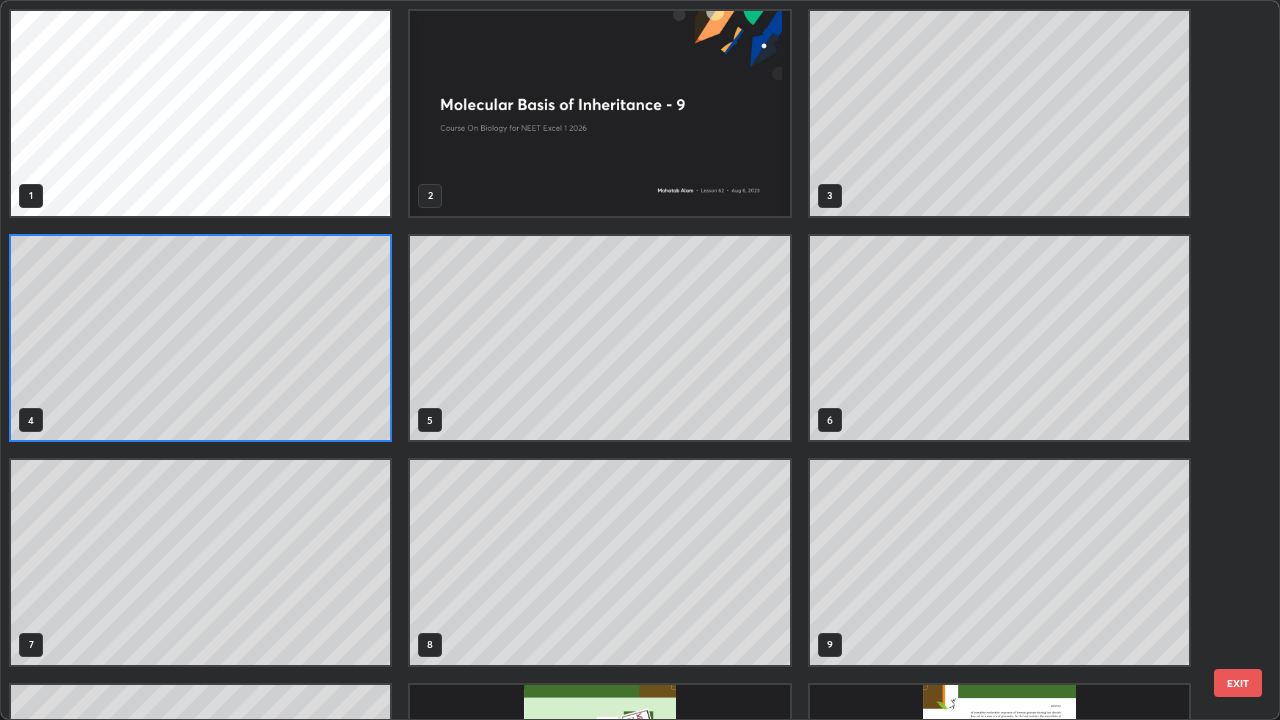scroll, scrollTop: 7, scrollLeft: 11, axis: both 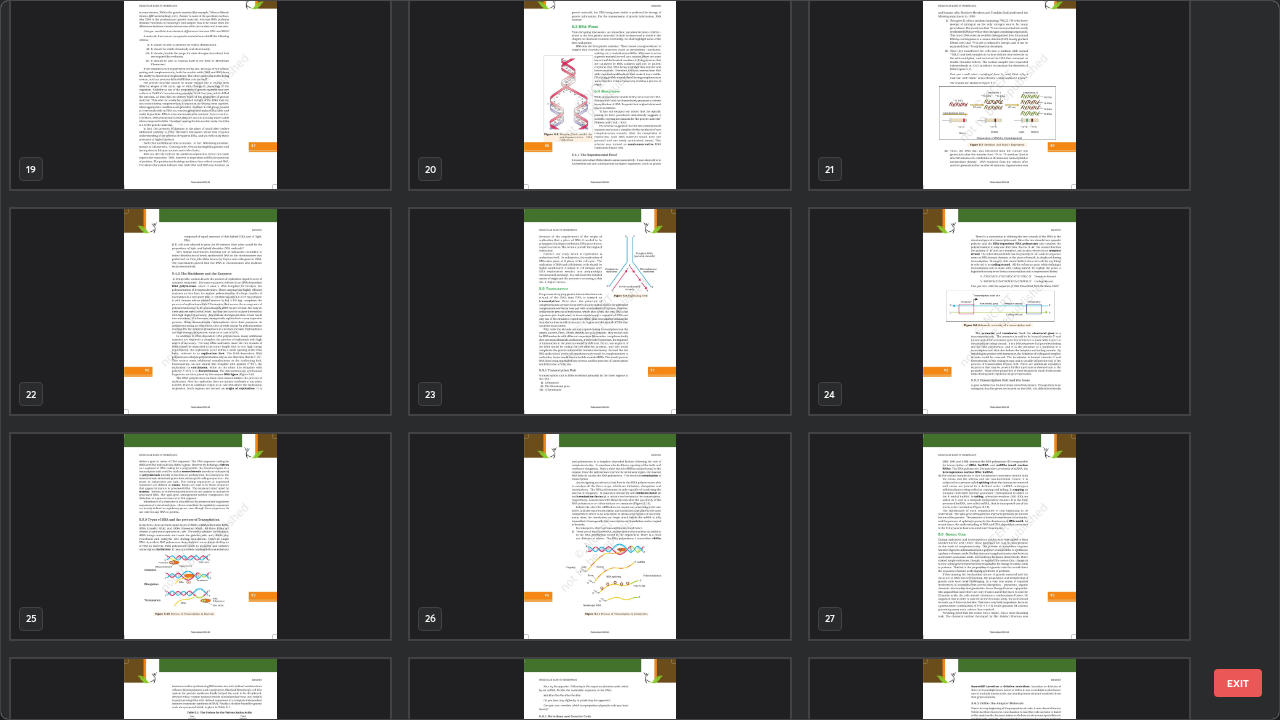 click at bounding box center (599, 311) 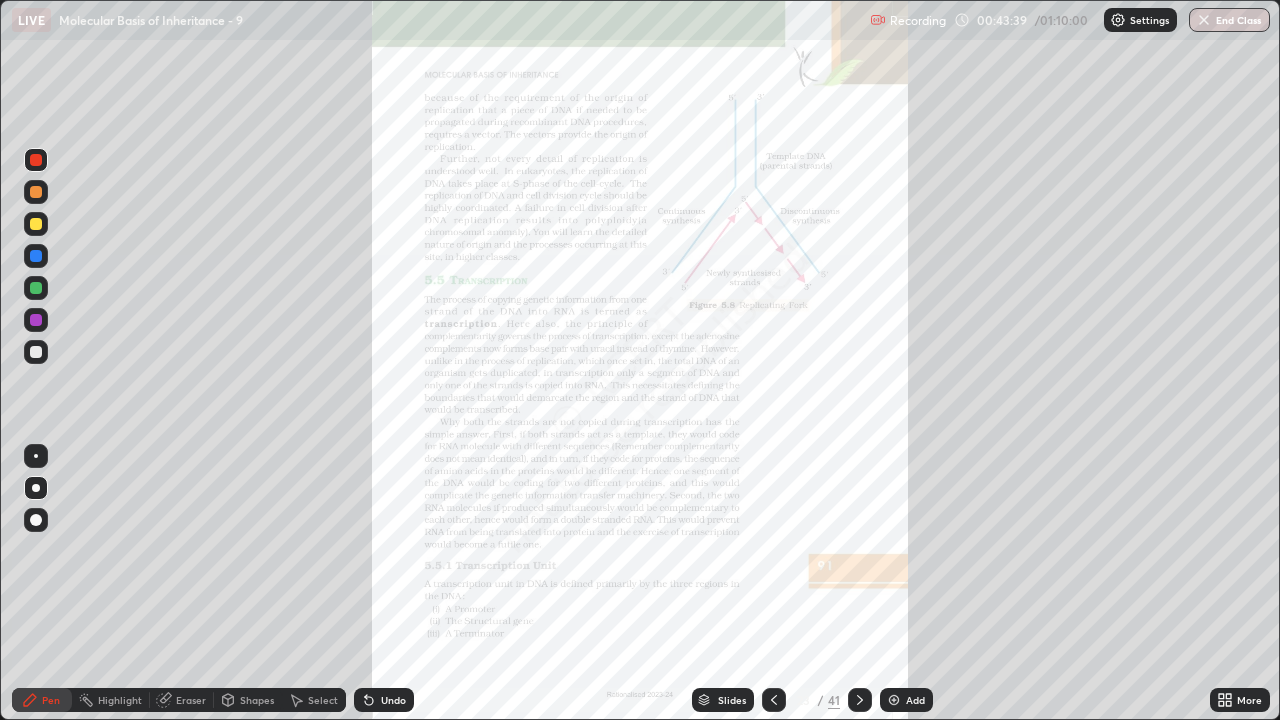 click 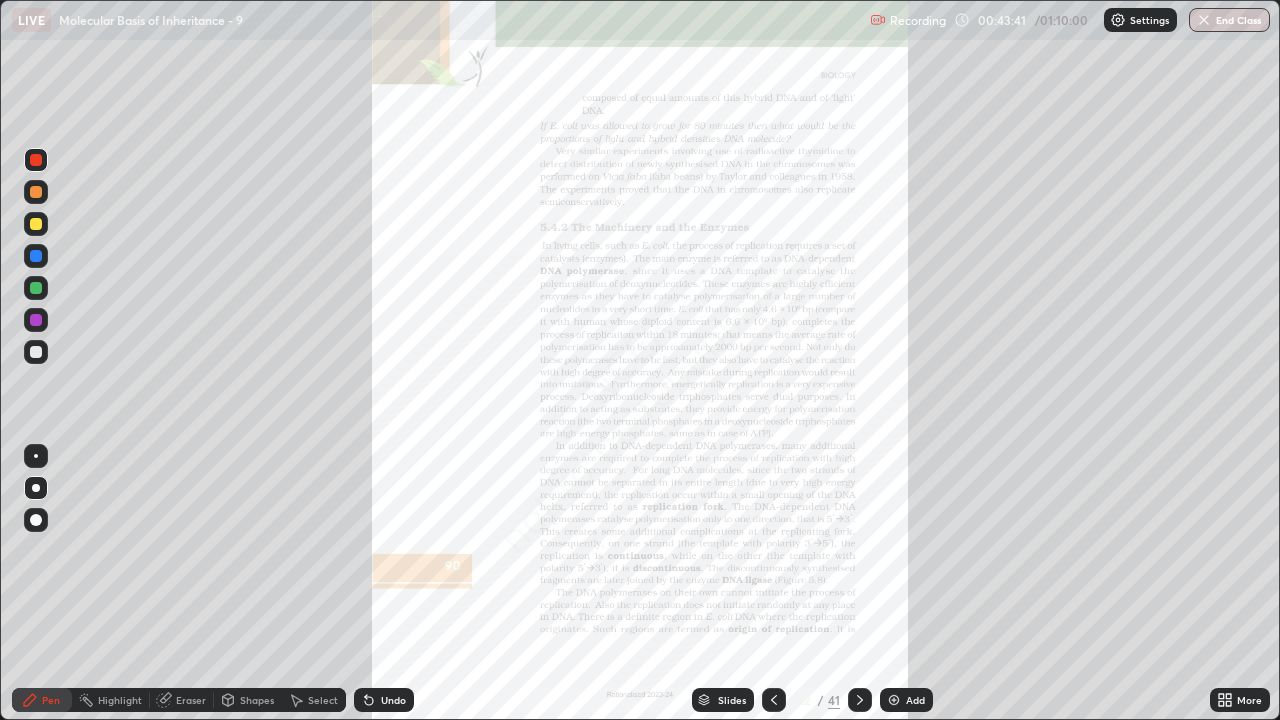 click 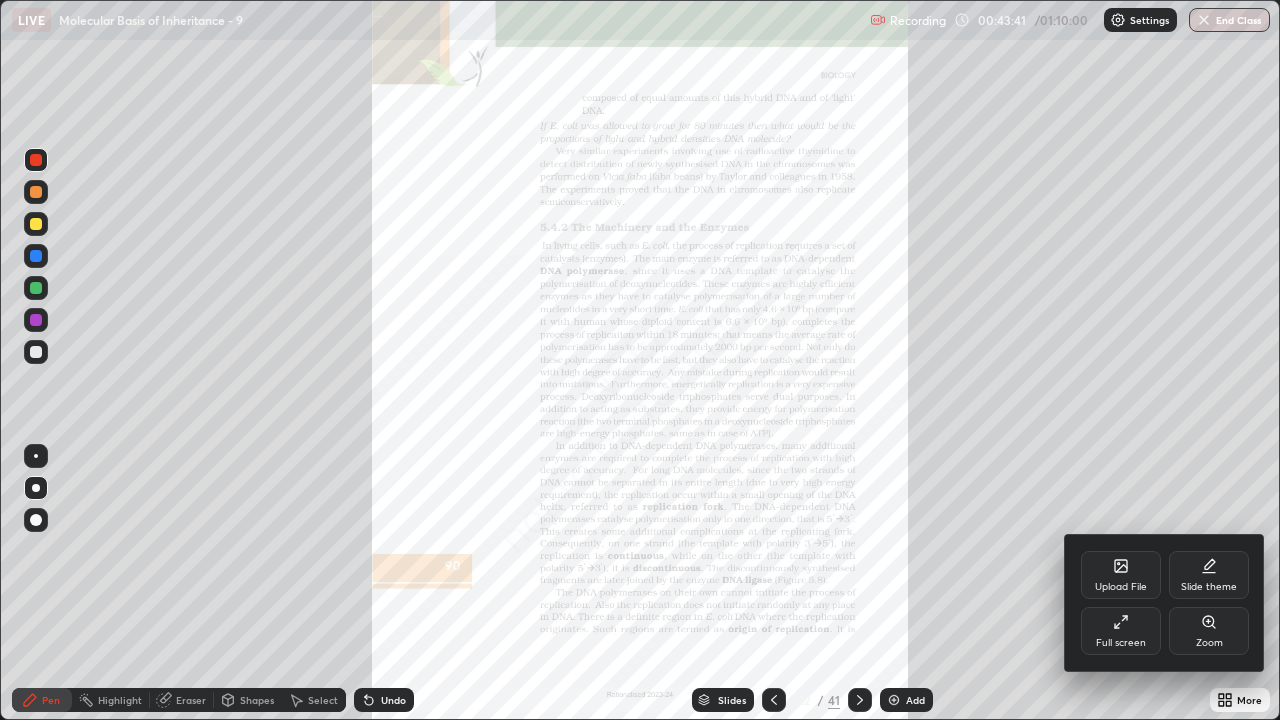 click on "Zoom" at bounding box center [1209, 631] 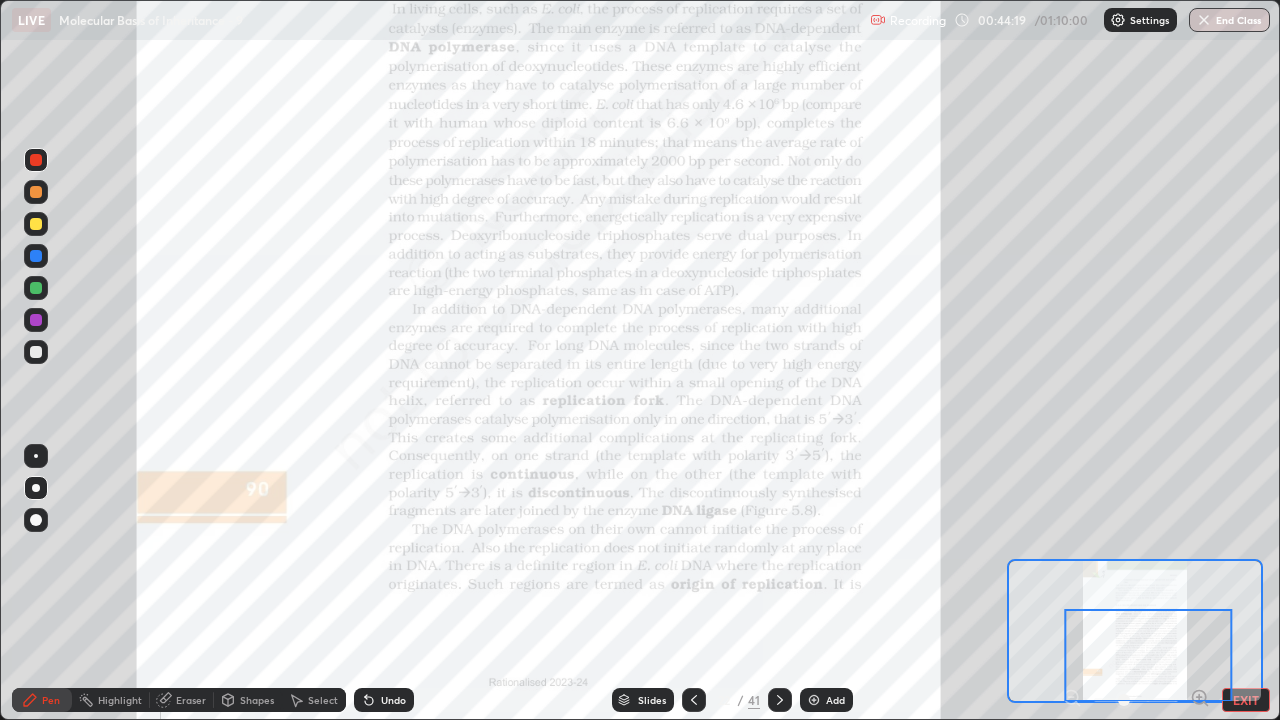 click 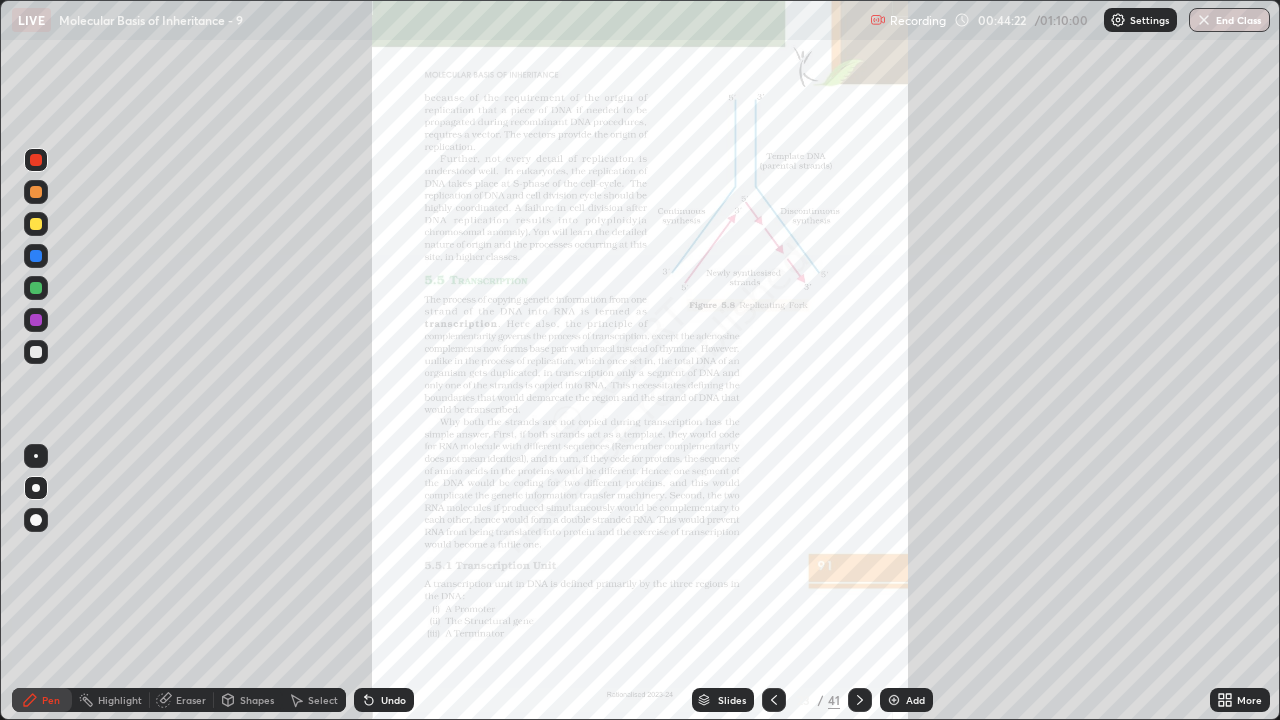 click 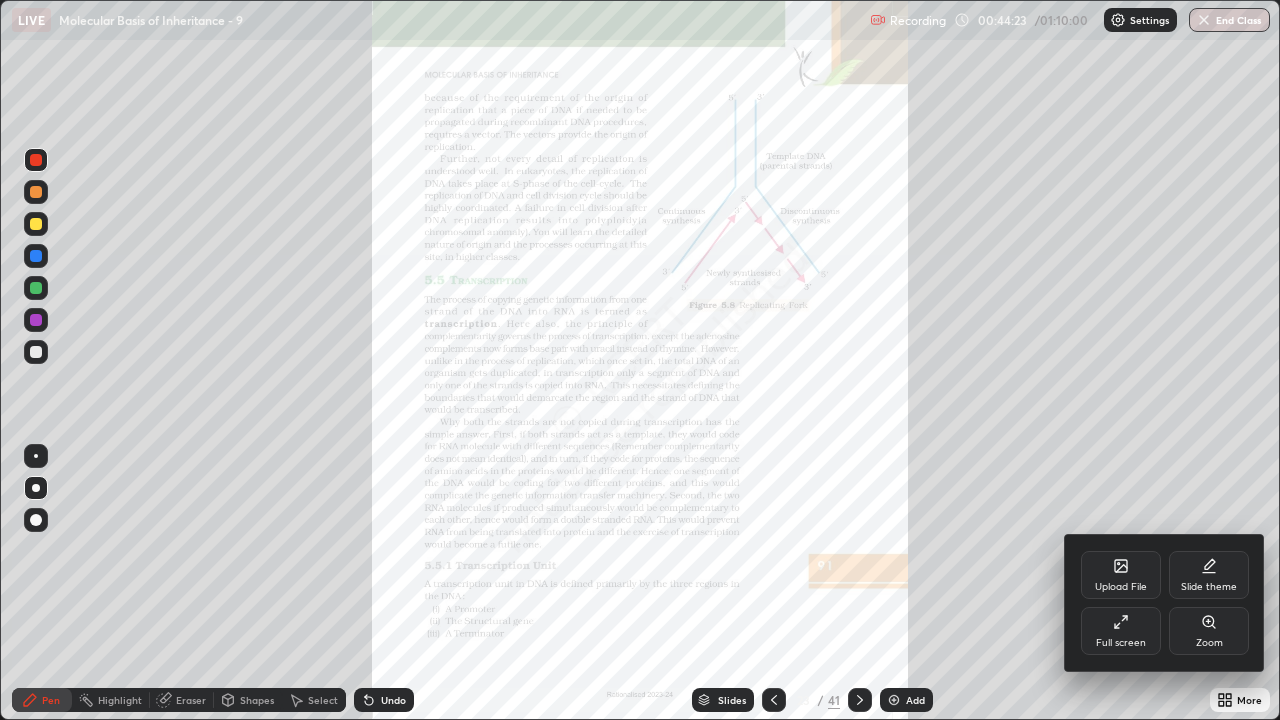click on "Zoom" at bounding box center [1209, 643] 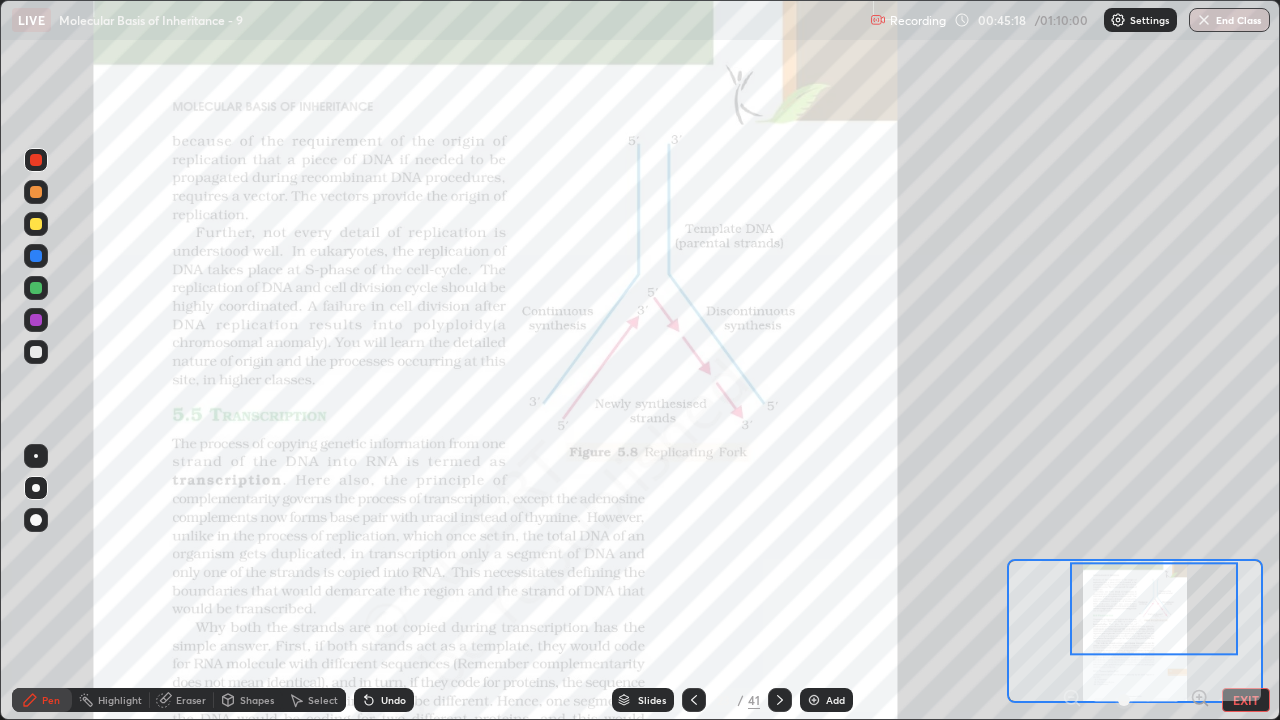 click on "23" at bounding box center (724, 700) 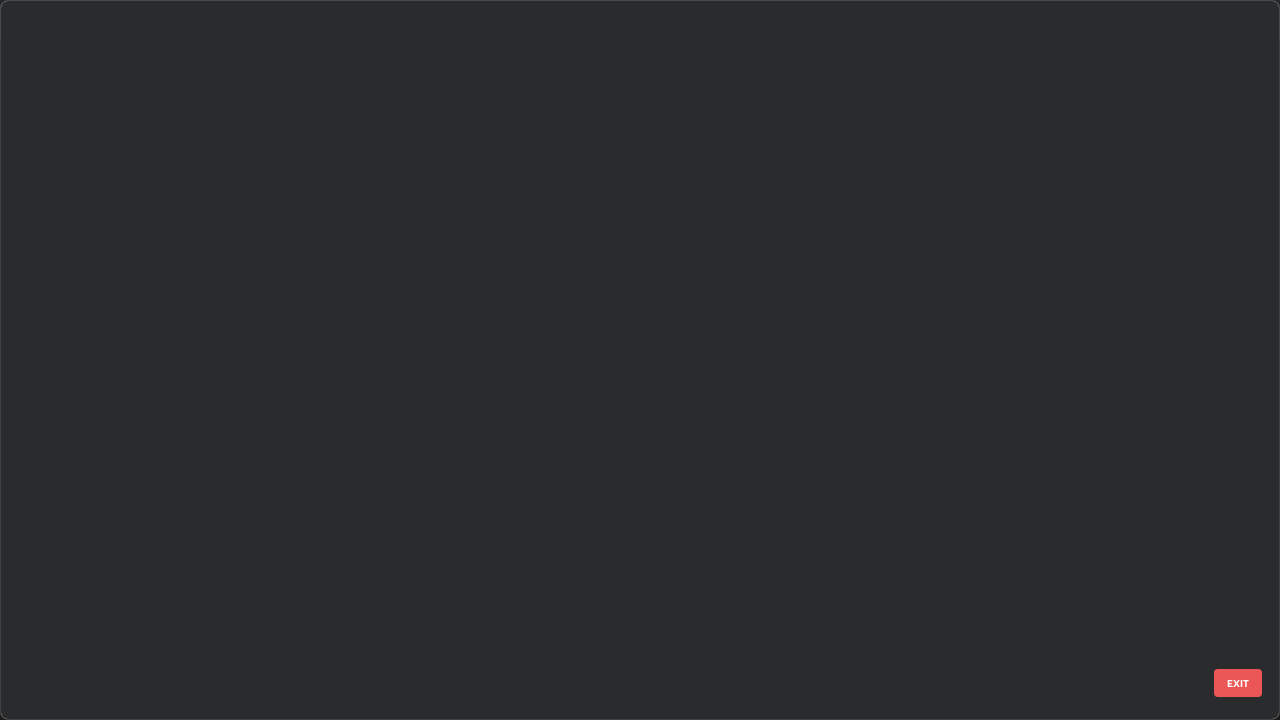 scroll, scrollTop: 1079, scrollLeft: 0, axis: vertical 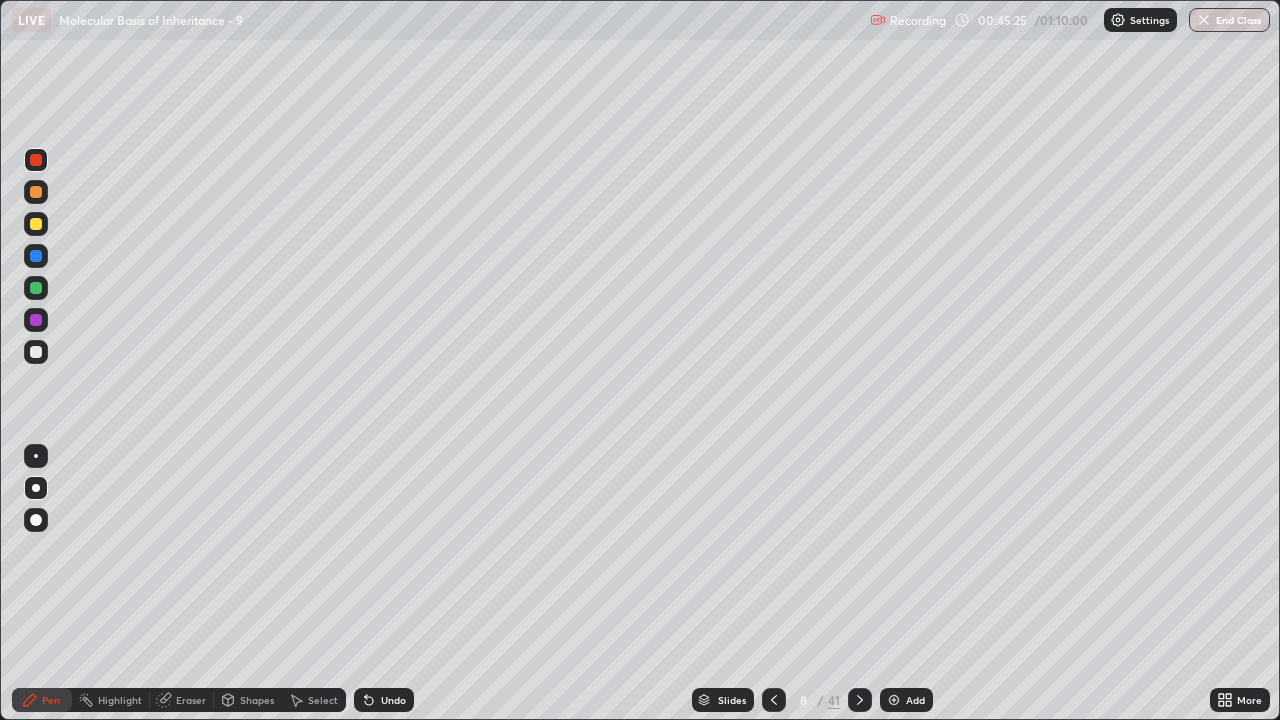 click 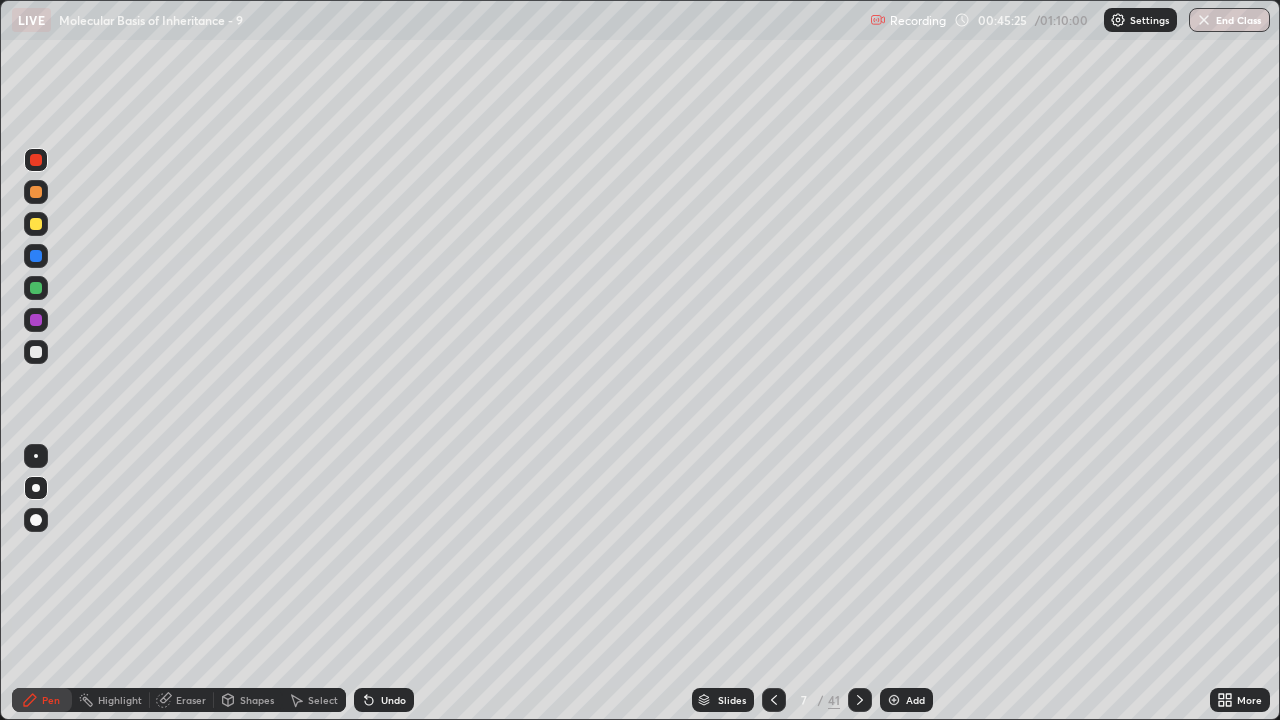 click 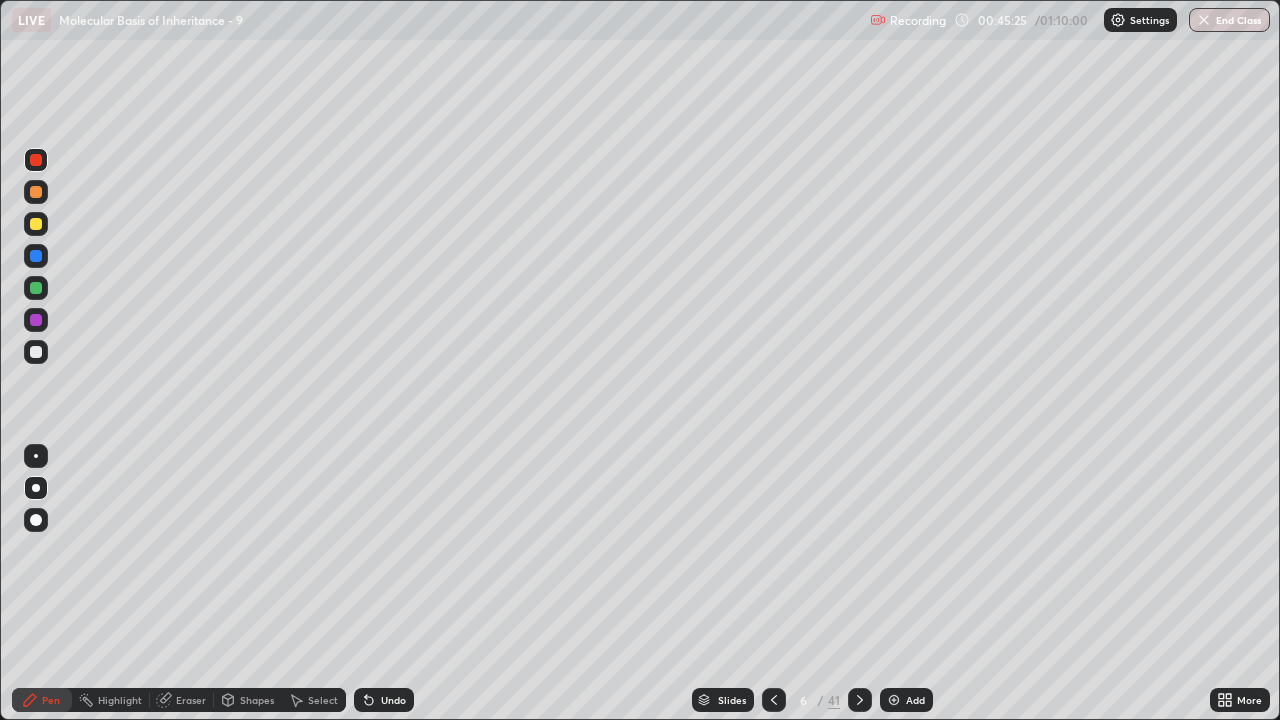 click 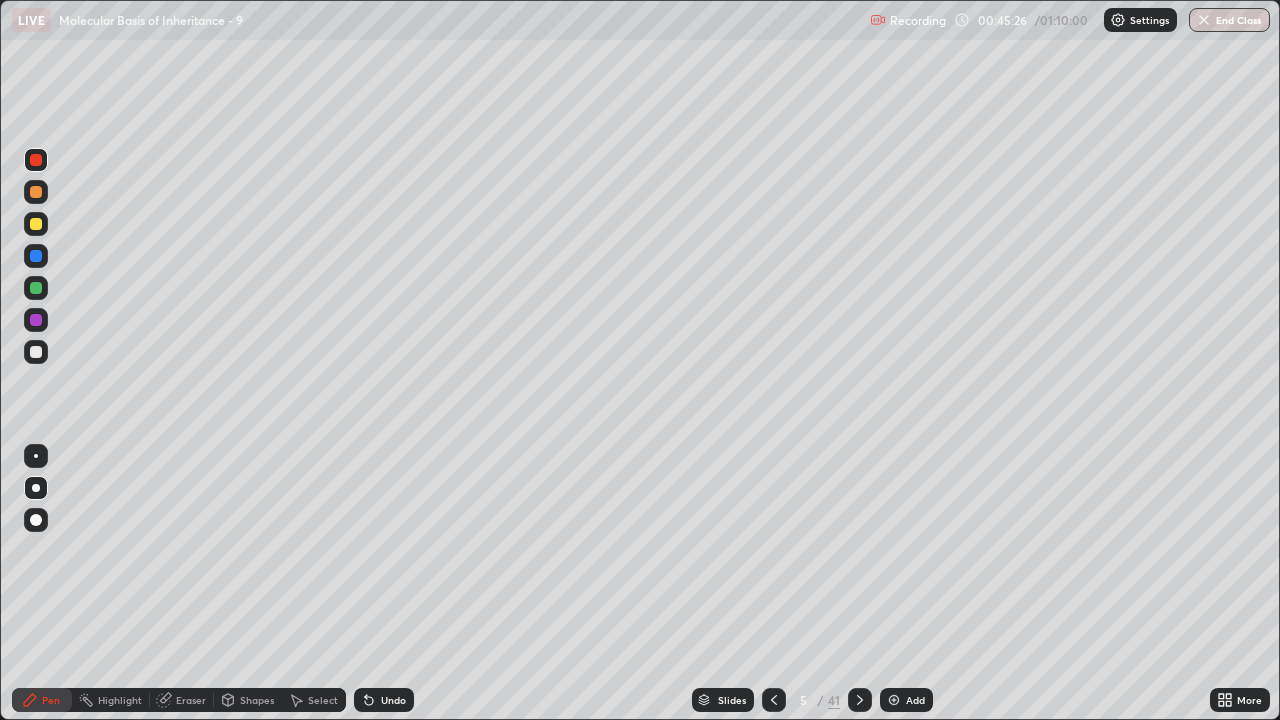 click 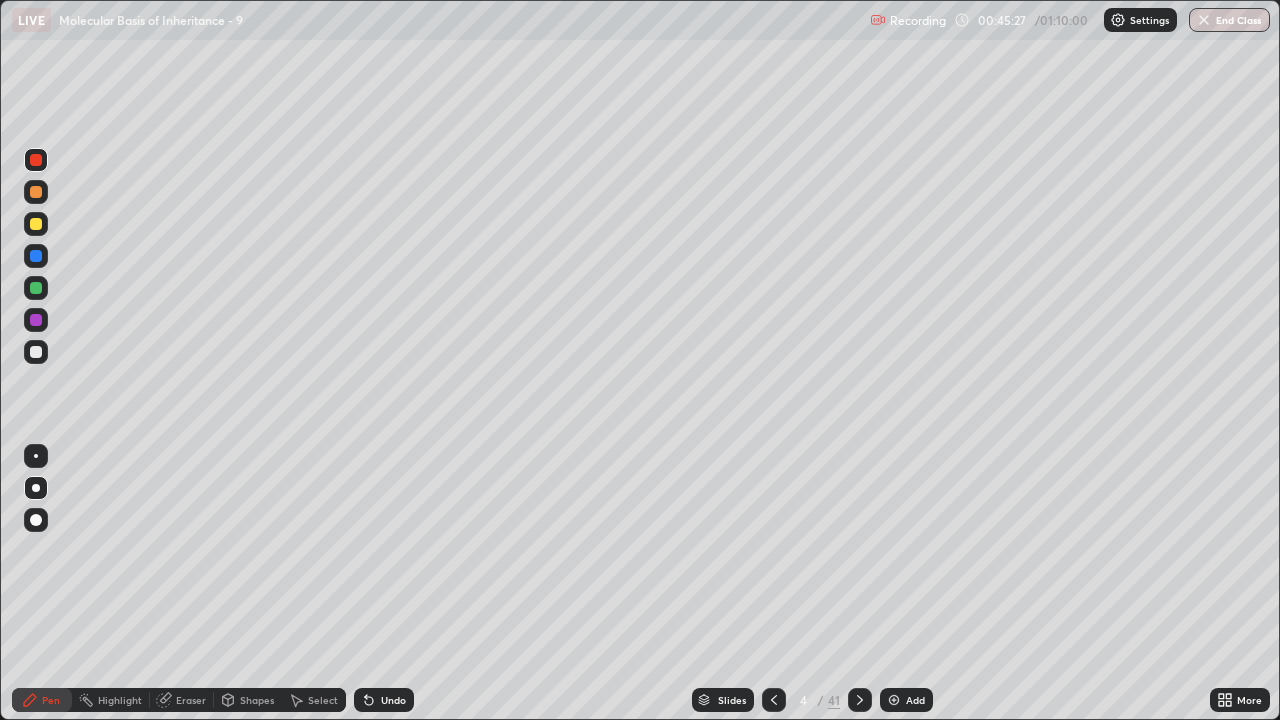 click 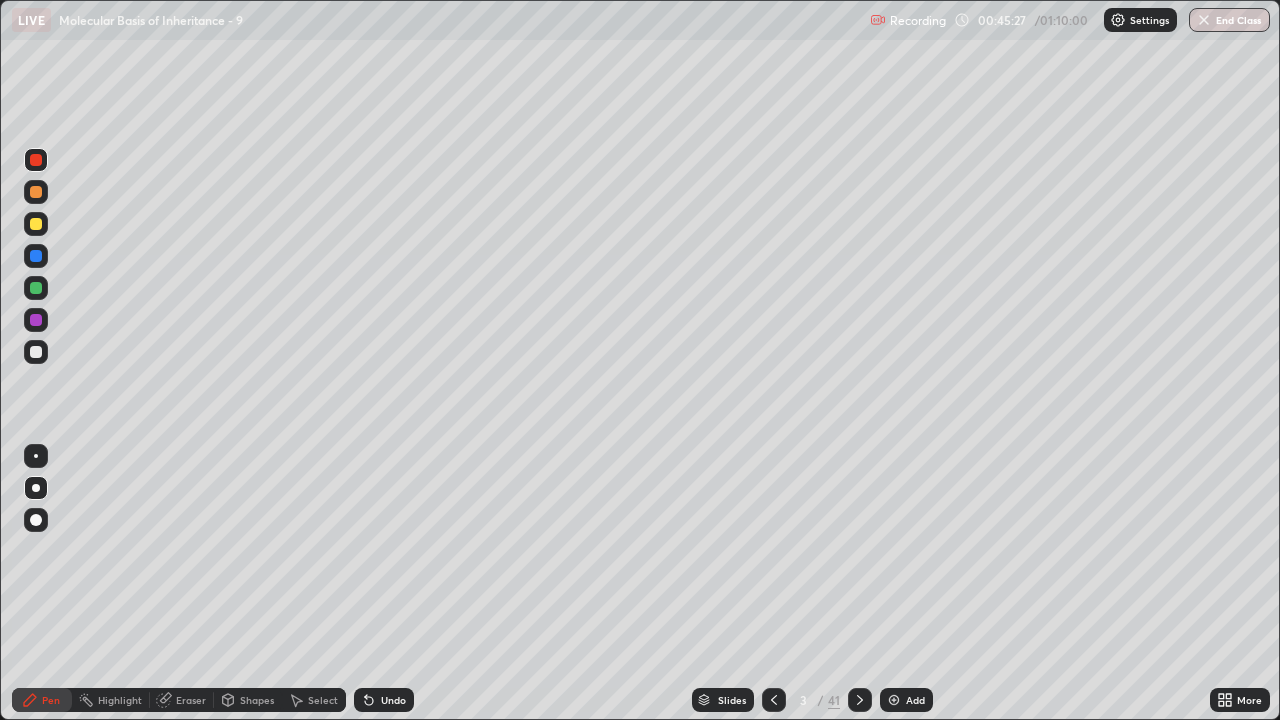 click 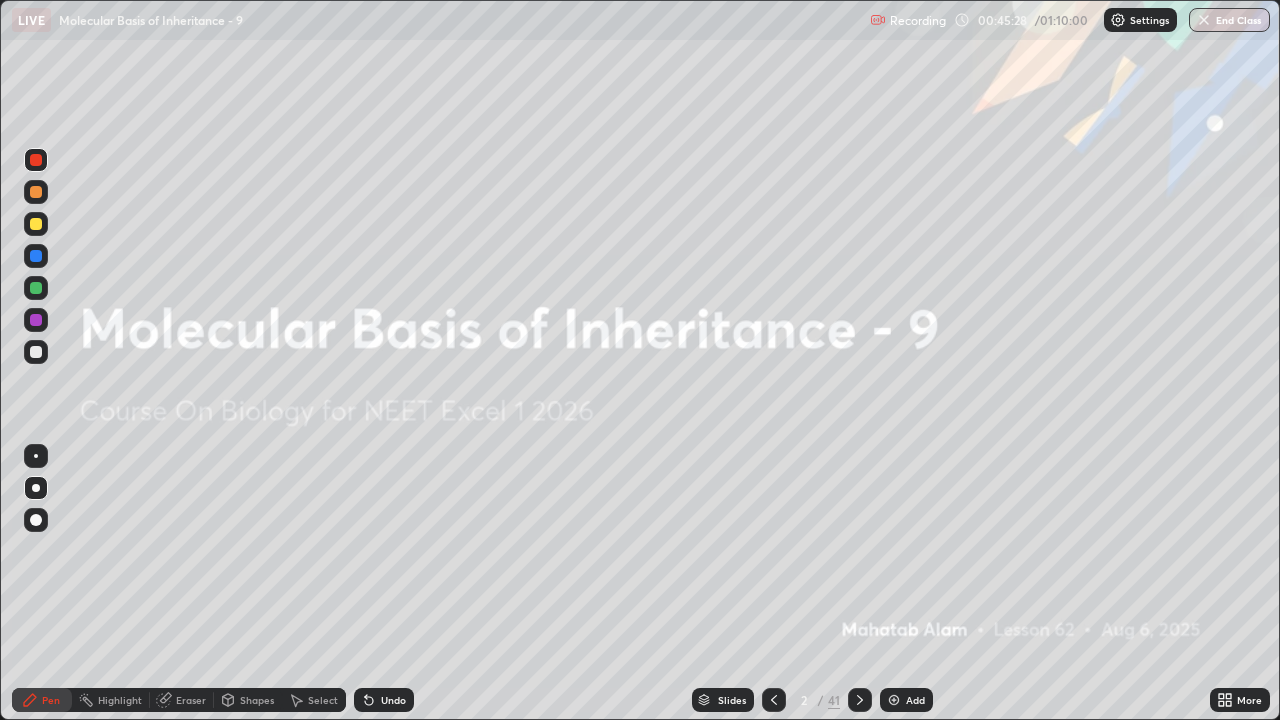 click 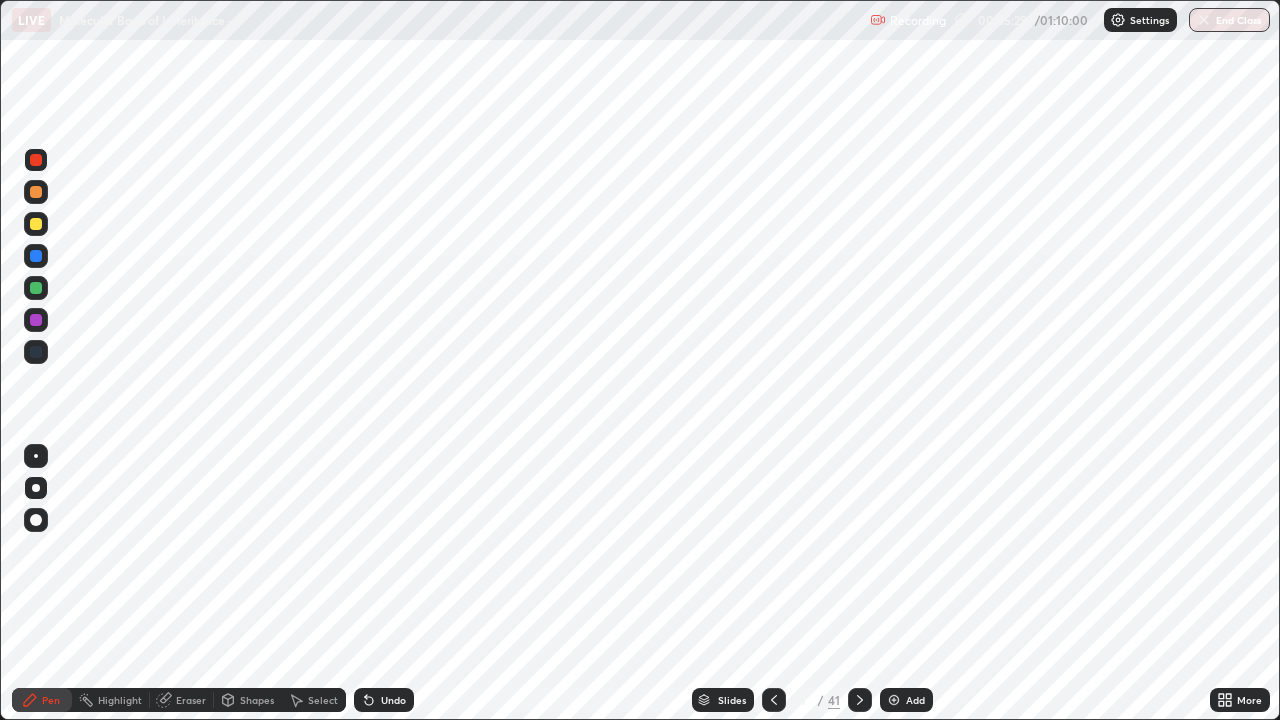 click 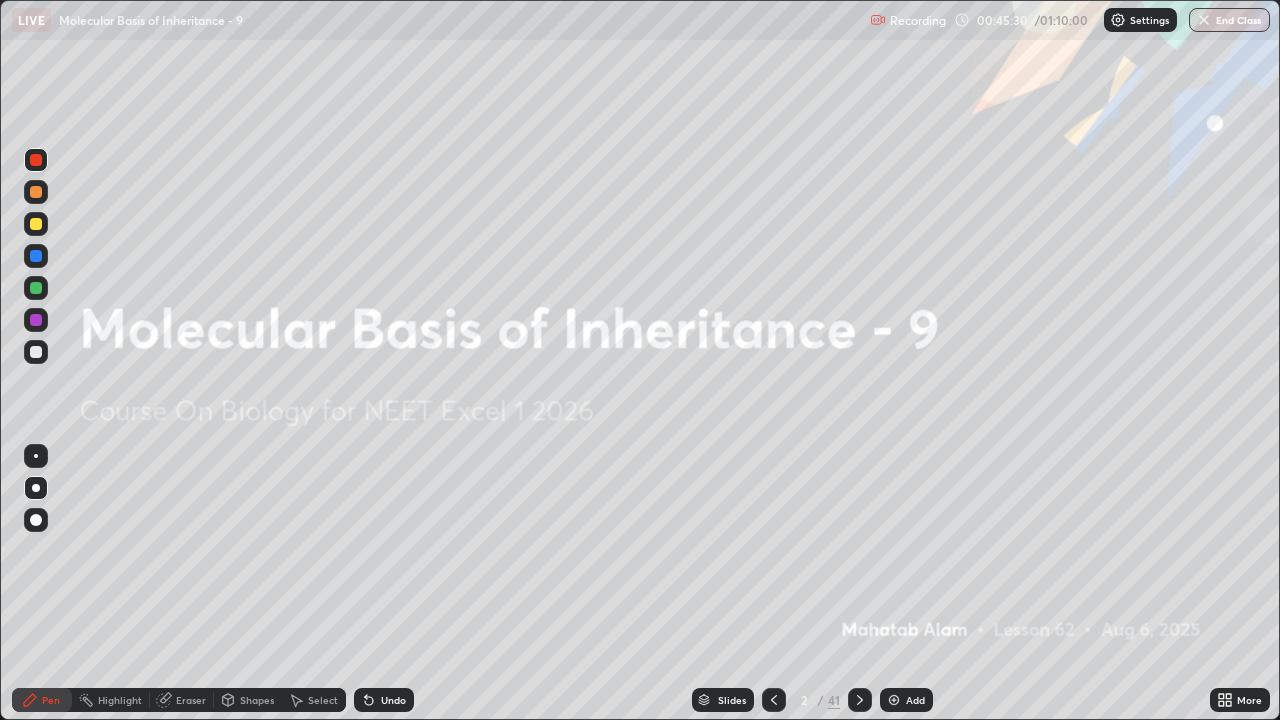 click at bounding box center [860, 700] 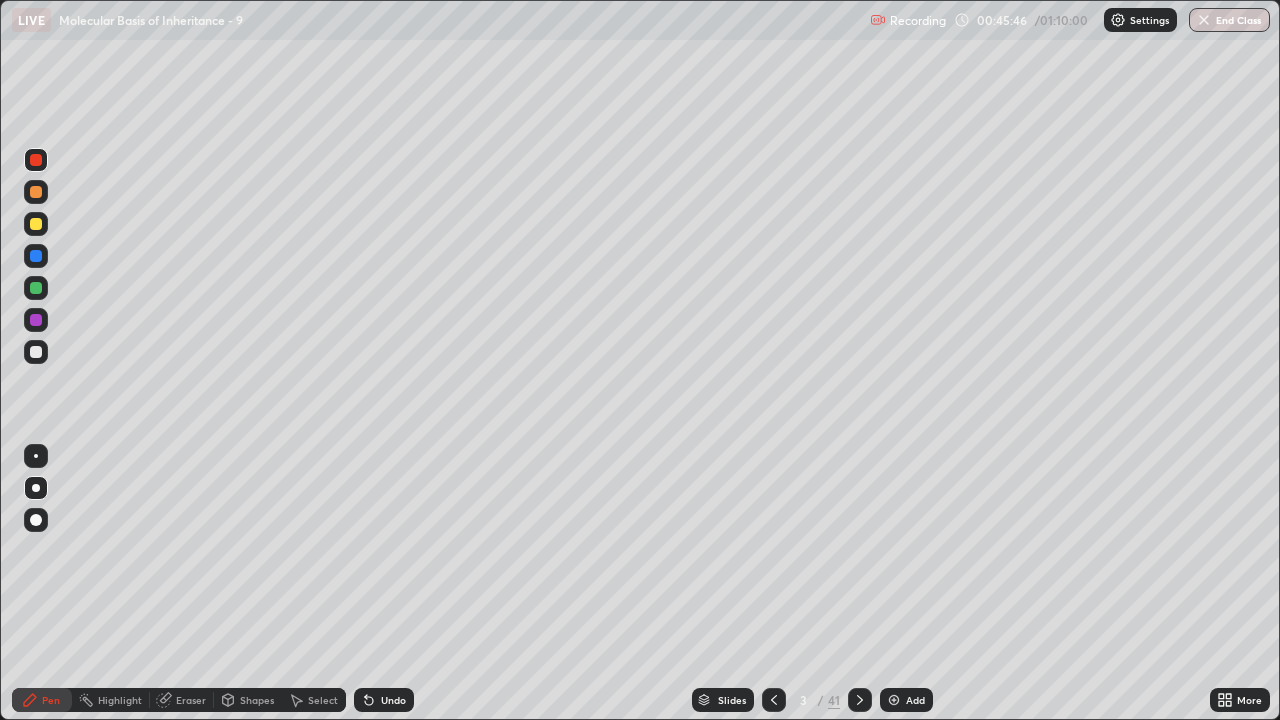 click 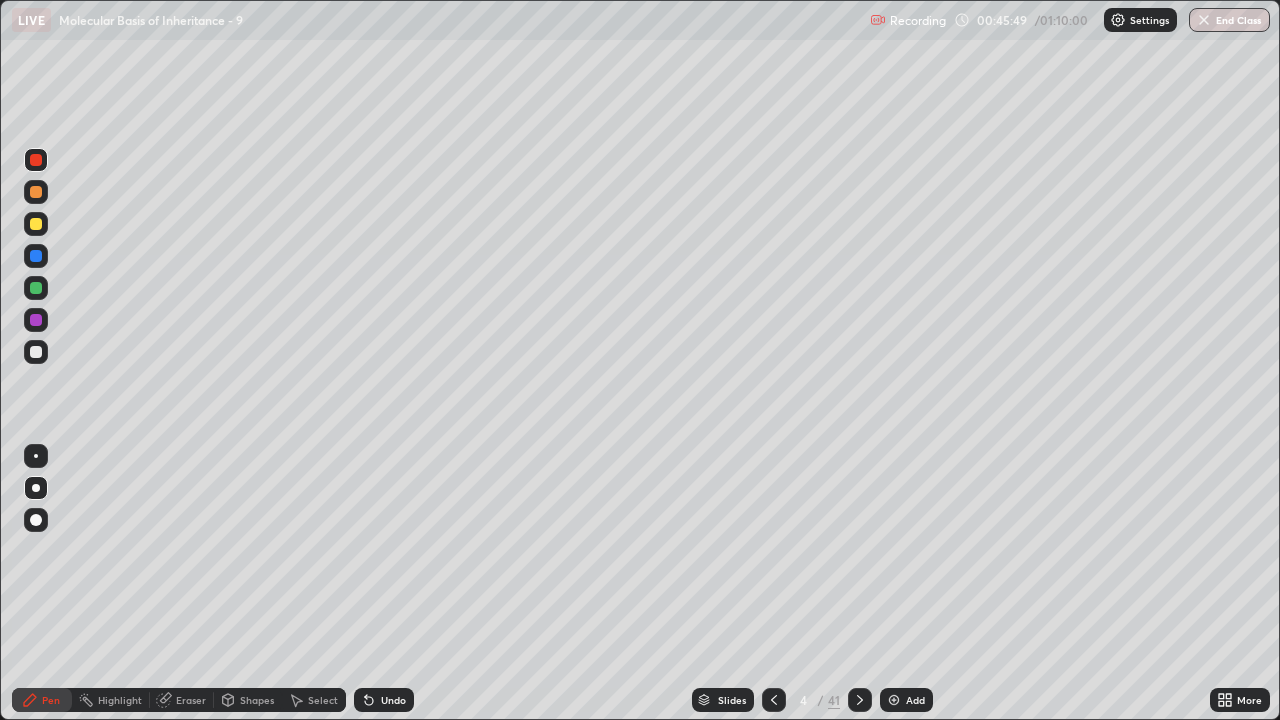 click at bounding box center [774, 700] 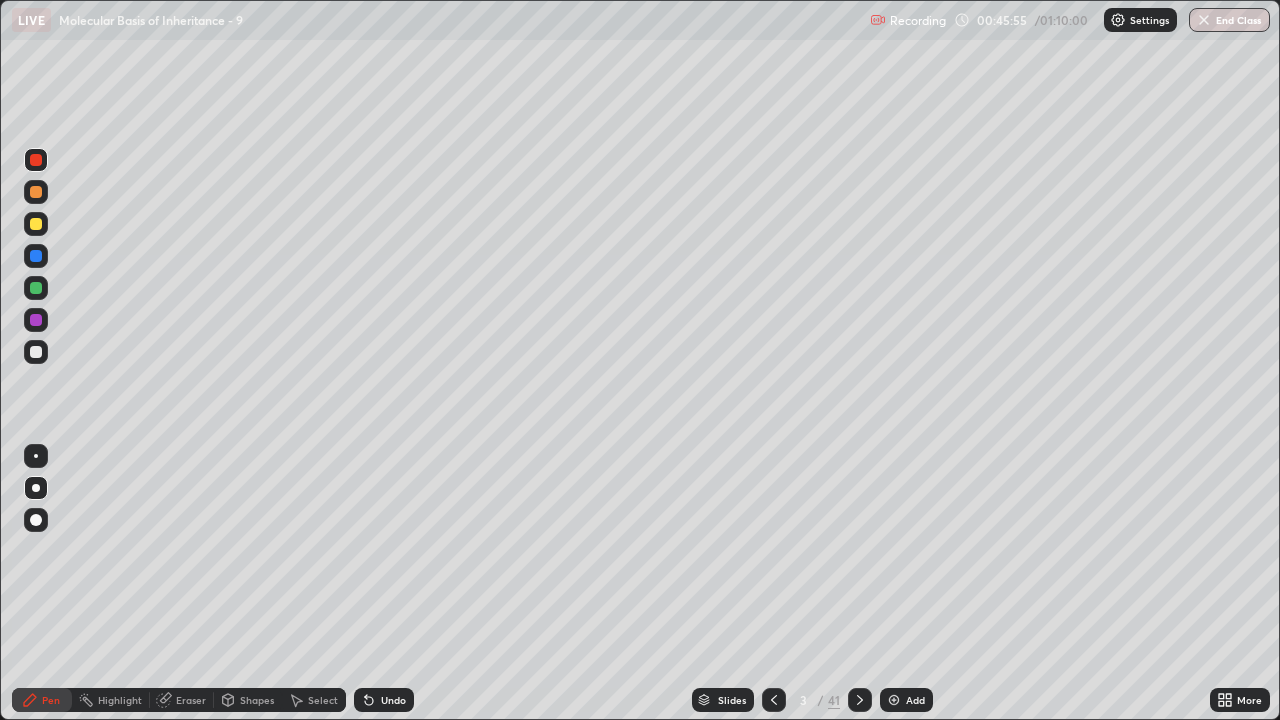 click 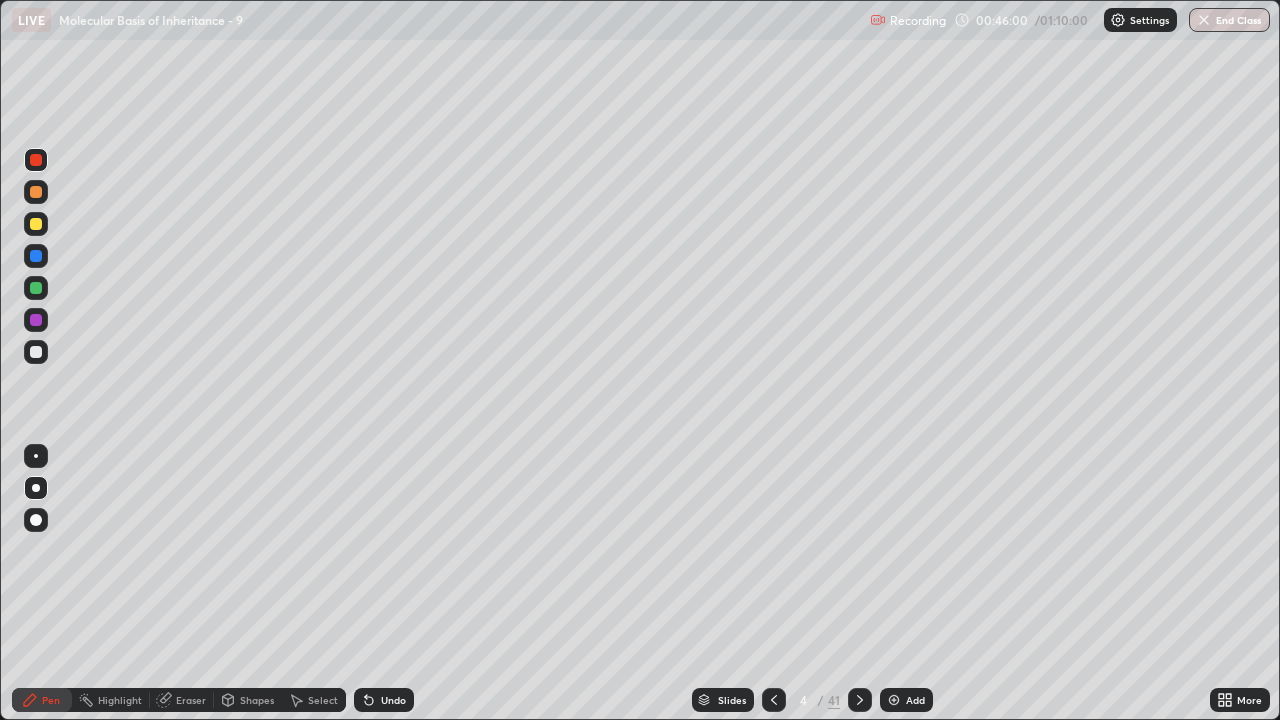click 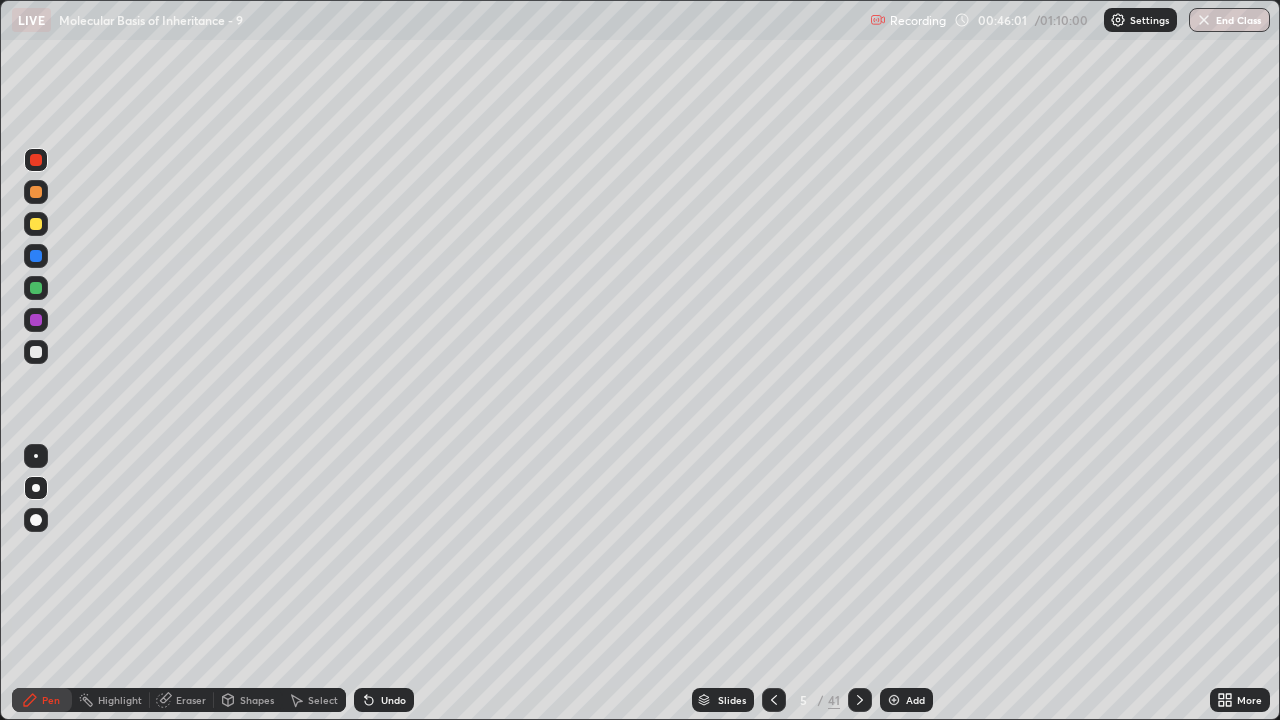 click 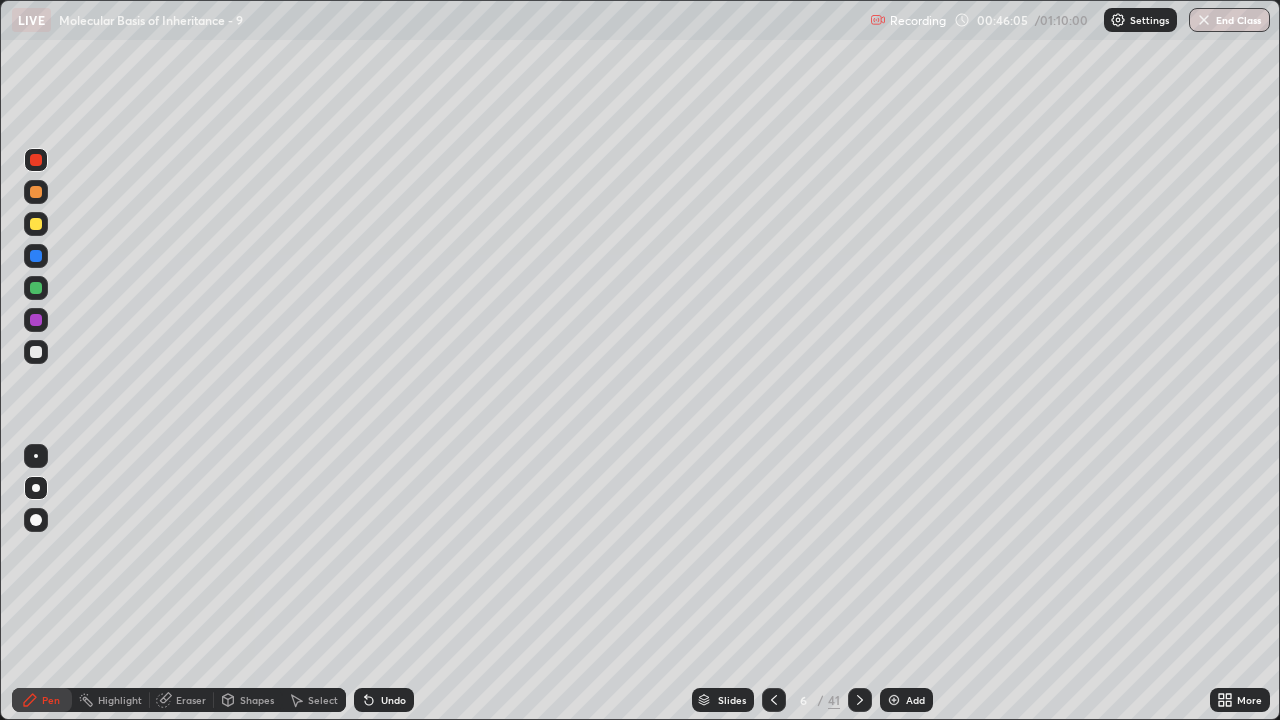 click 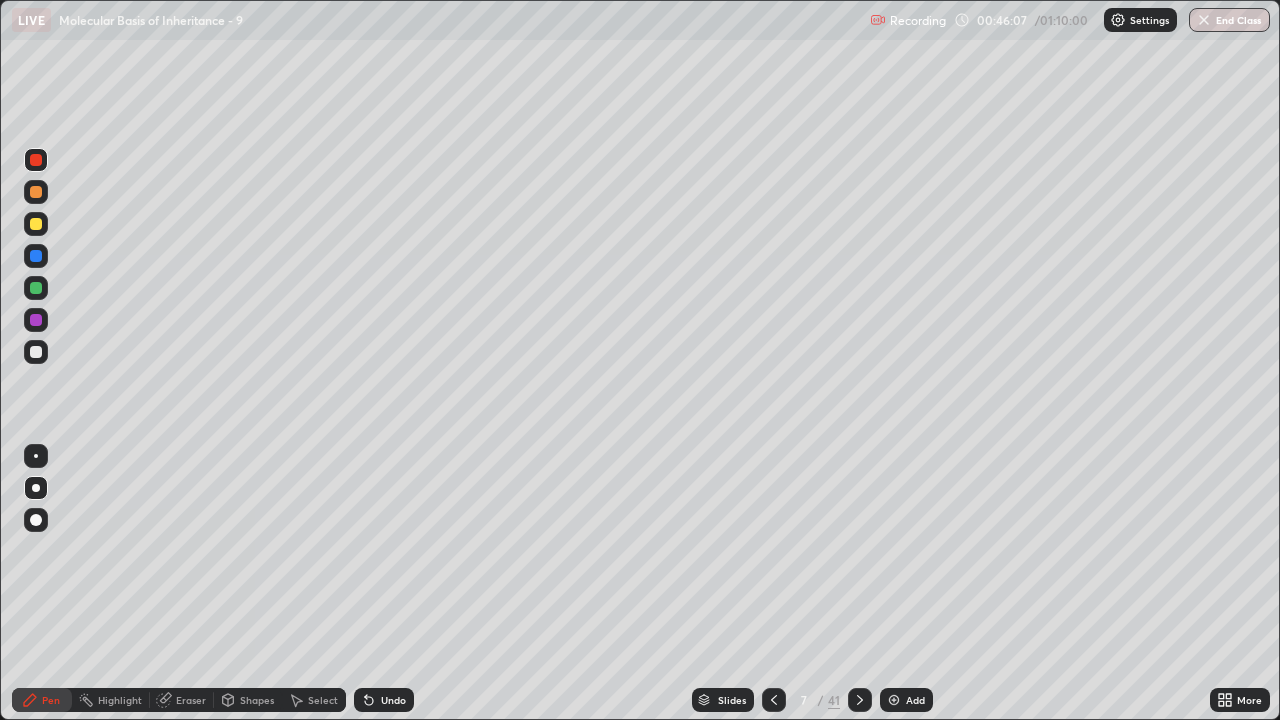 click 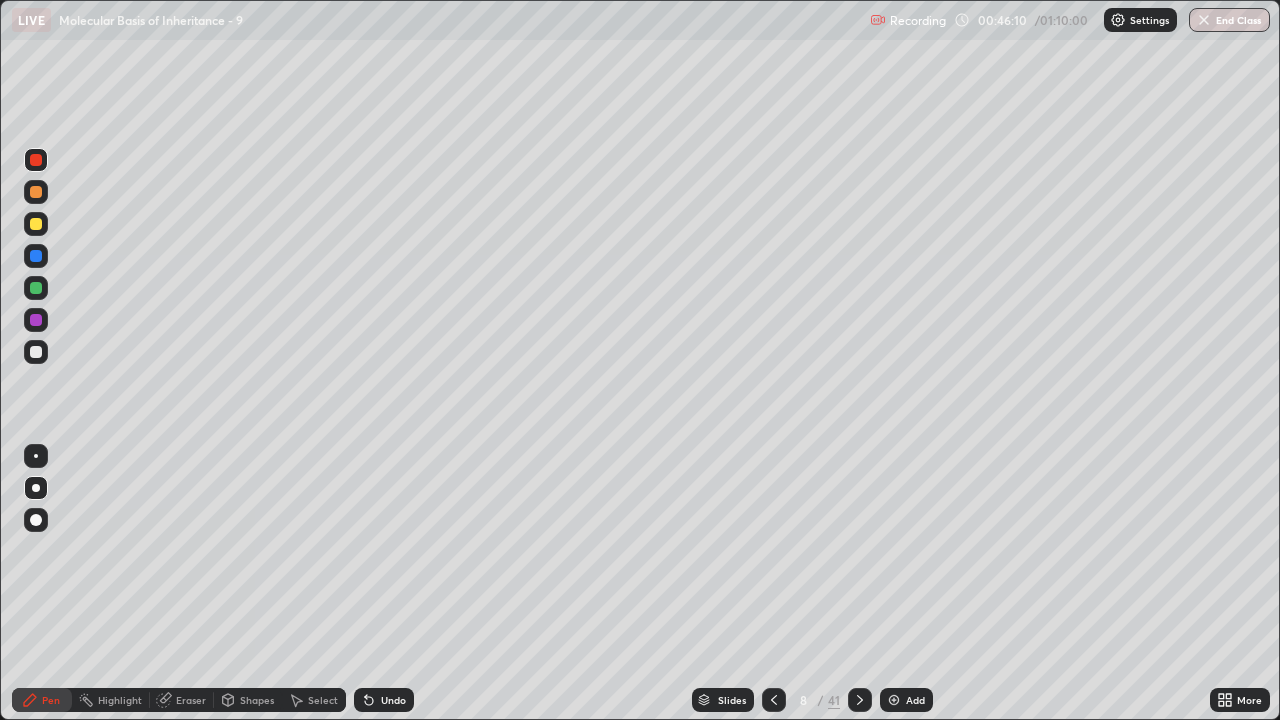 click at bounding box center [860, 700] 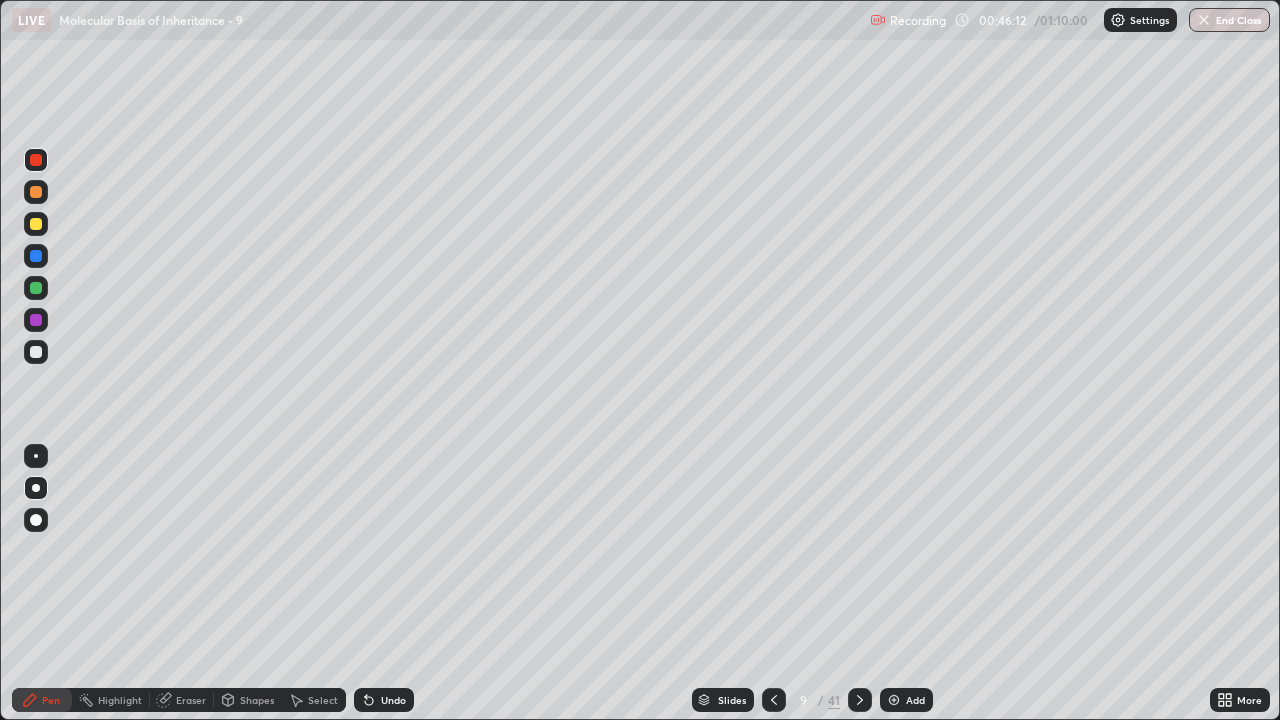 click 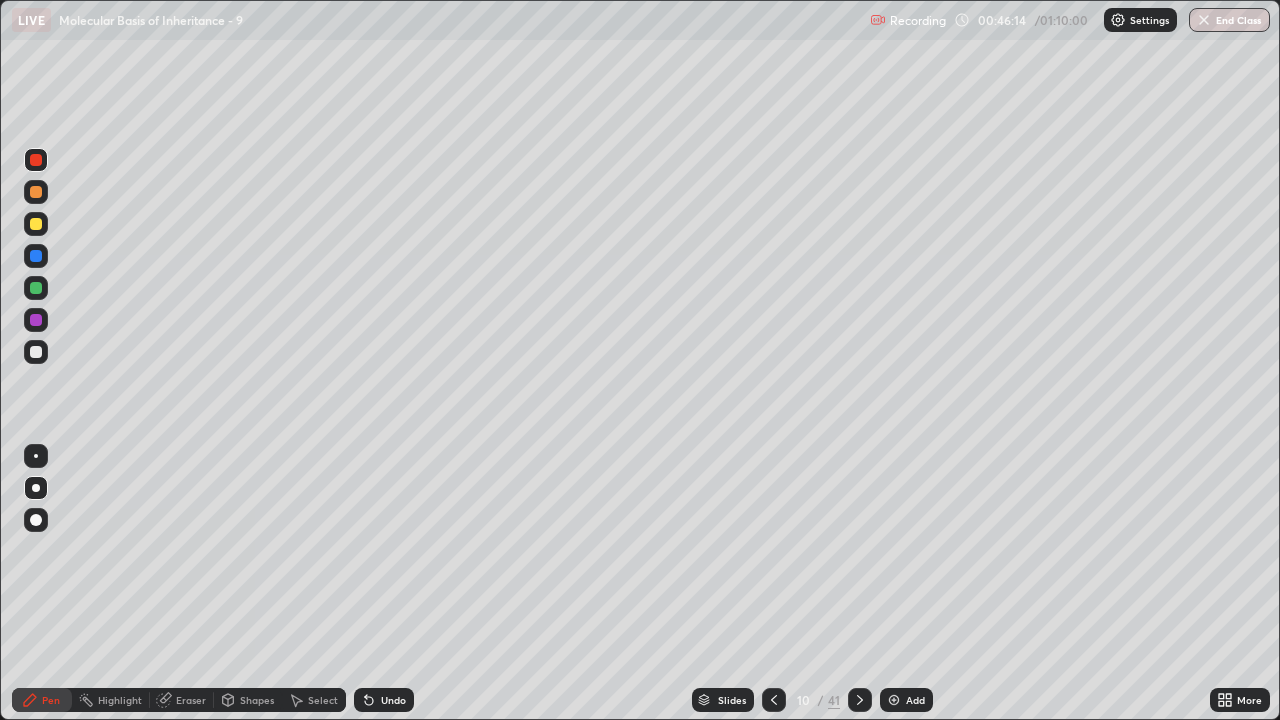 click 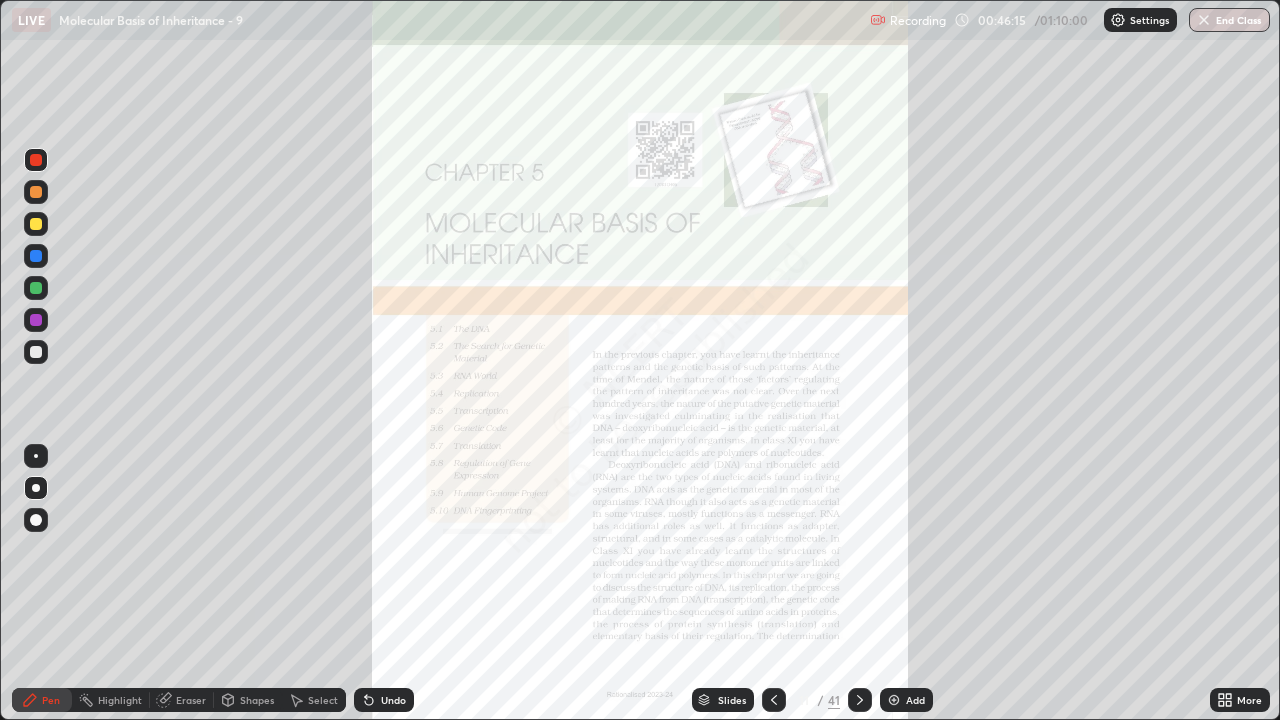 click at bounding box center [774, 700] 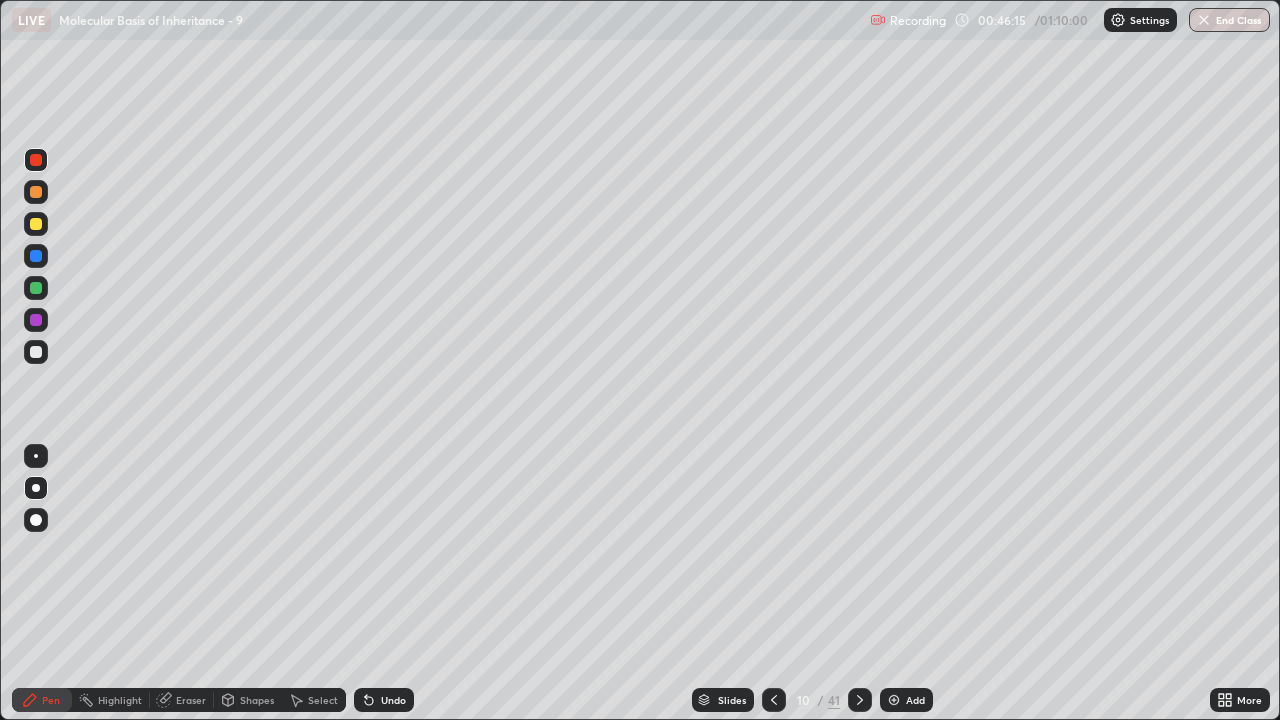 click 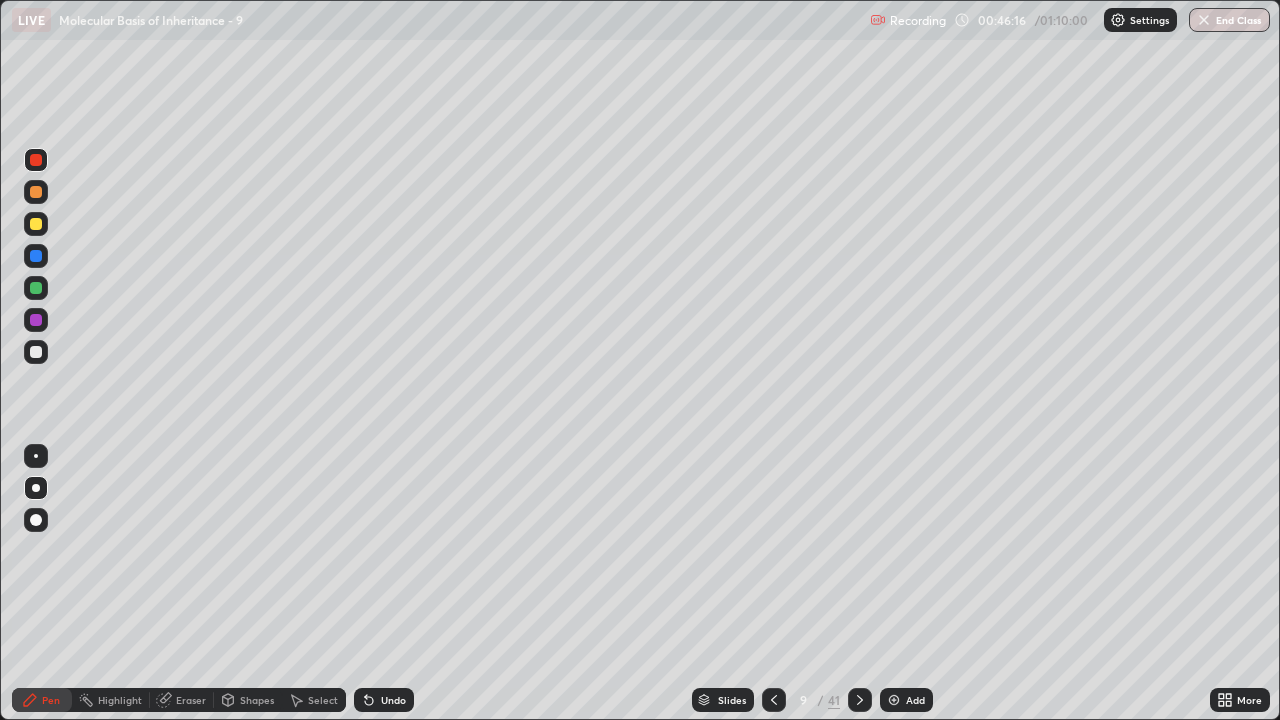 click 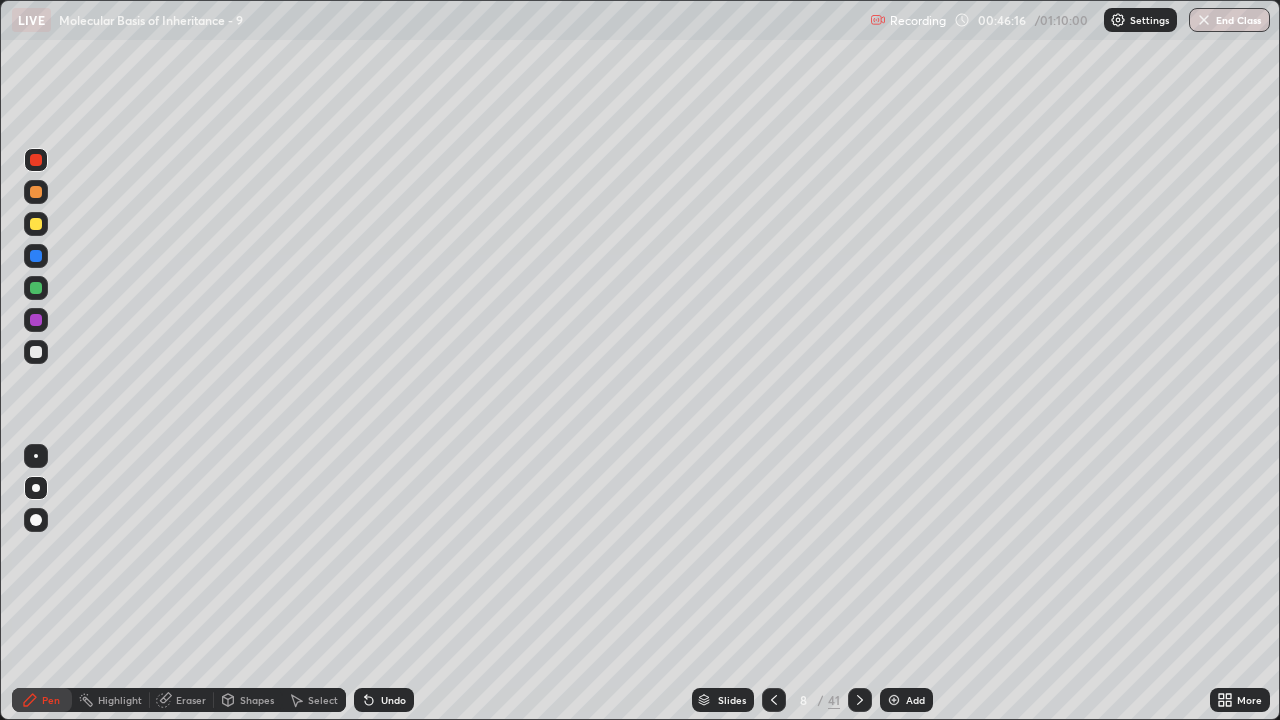 click at bounding box center [774, 700] 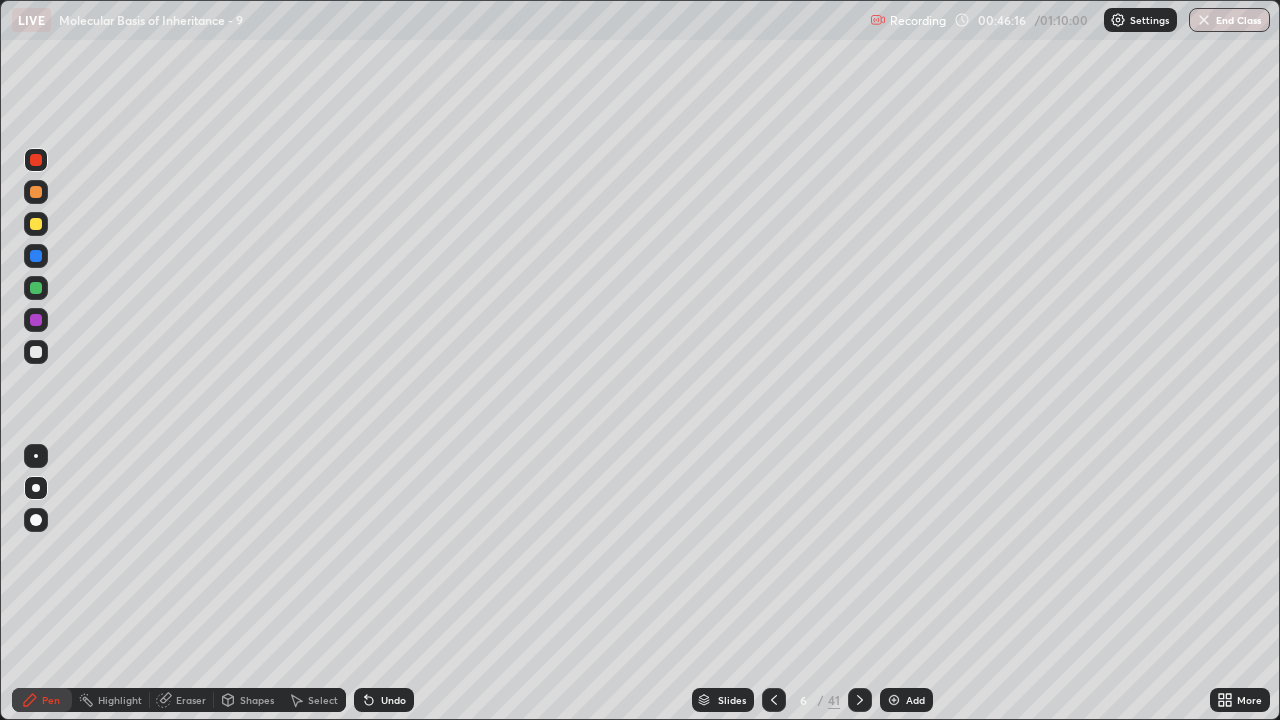 click 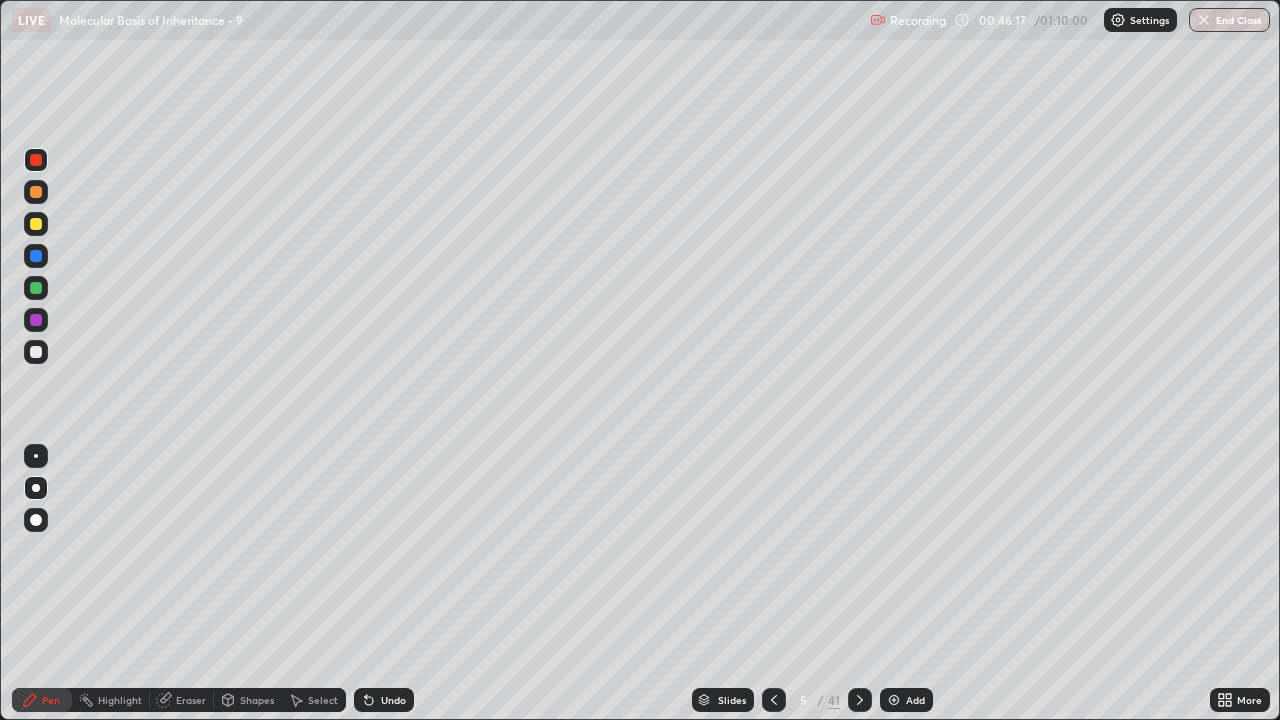 click 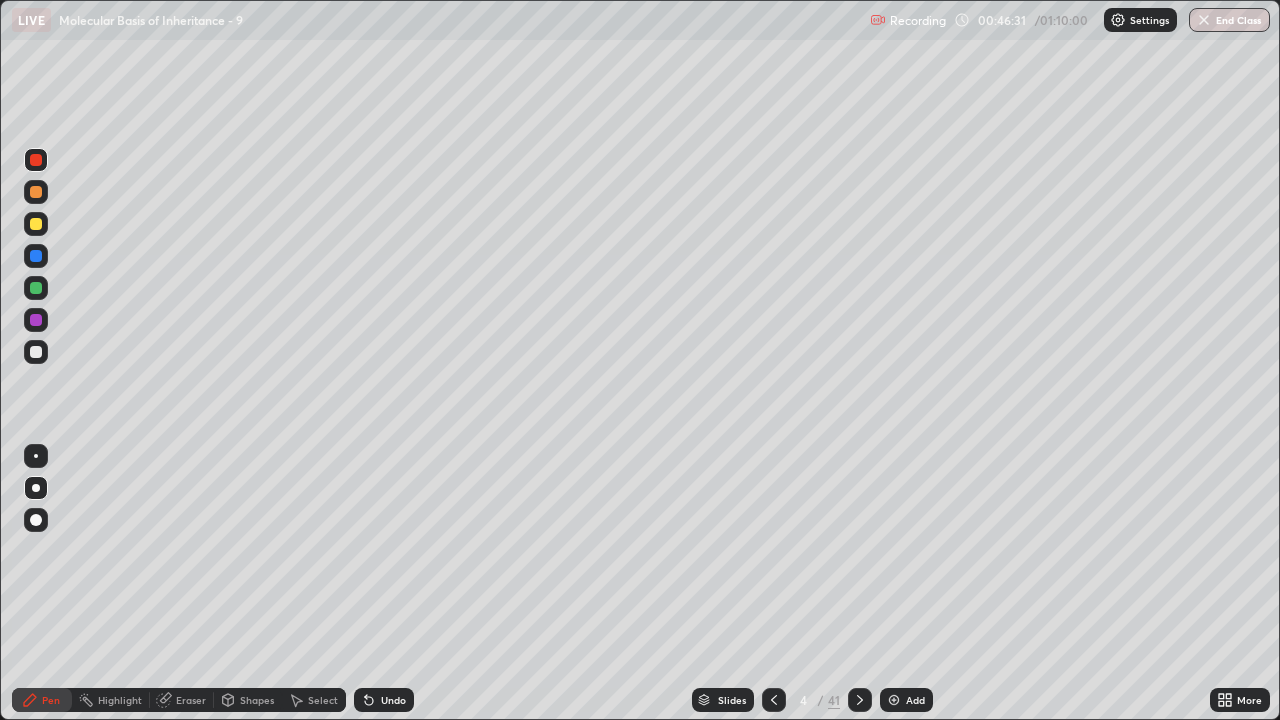 click on "End Class" at bounding box center [1229, 20] 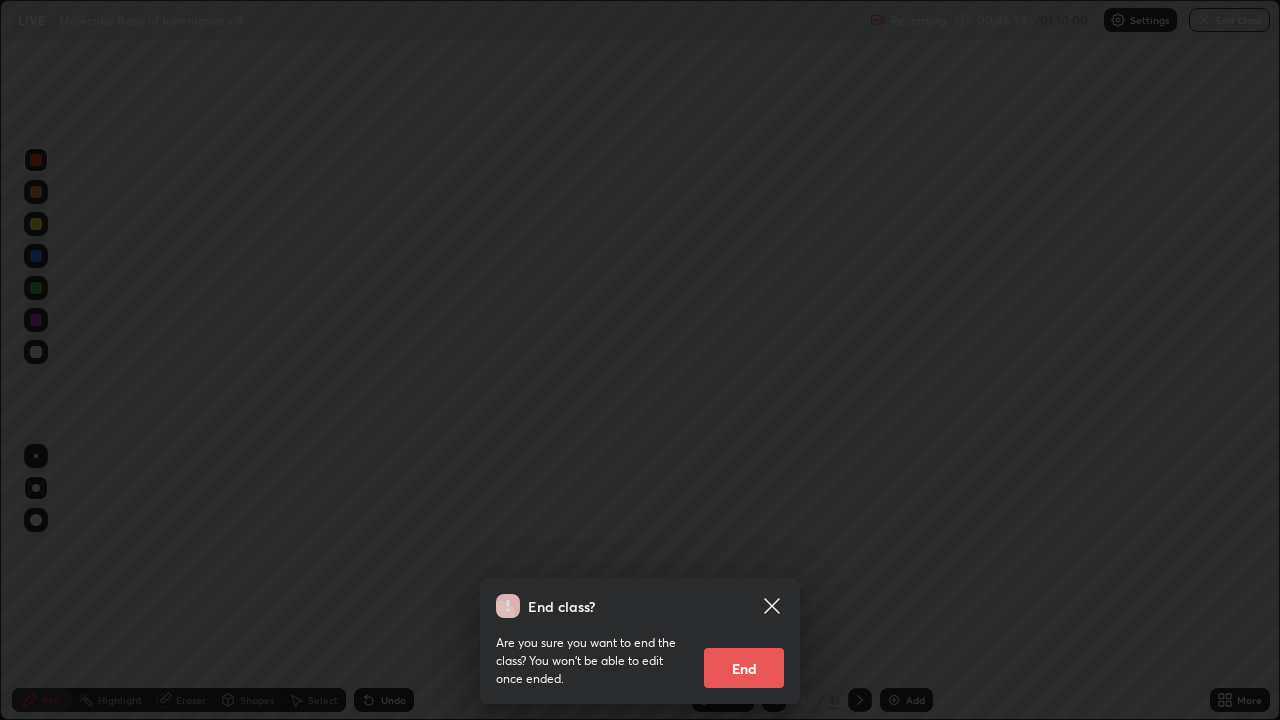 click on "End" at bounding box center [744, 668] 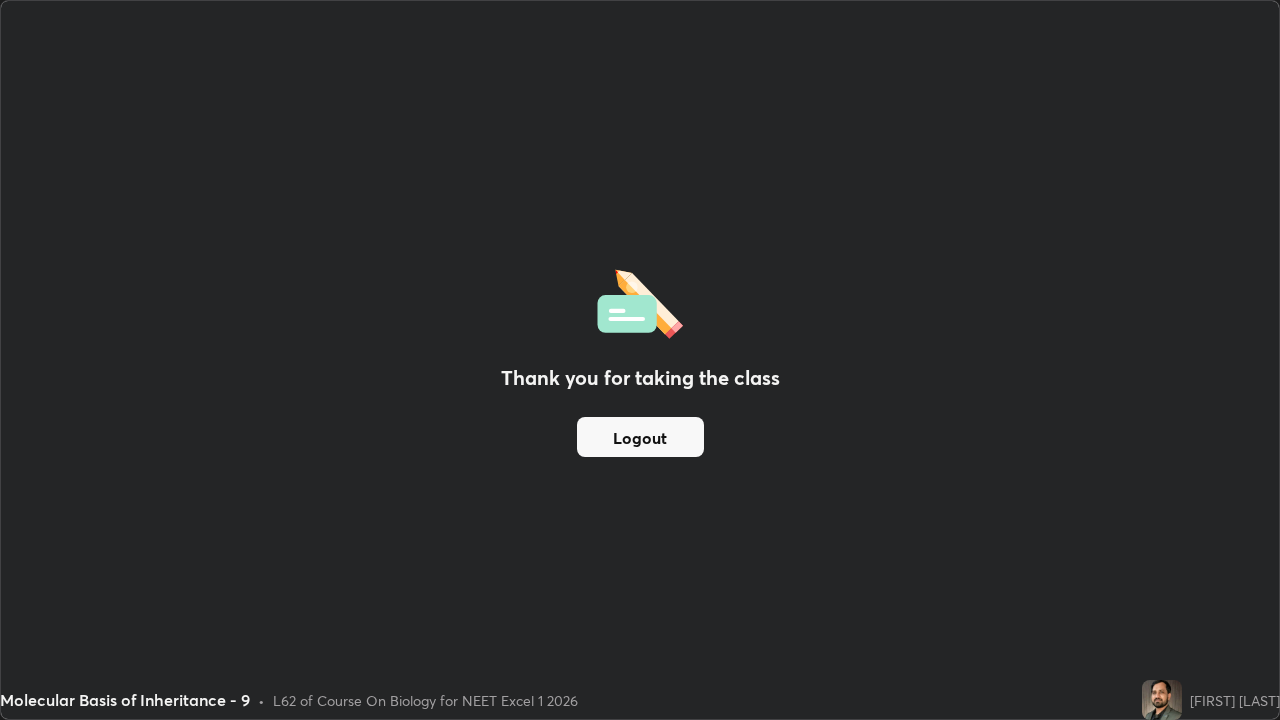 click on "Logout" at bounding box center [640, 437] 